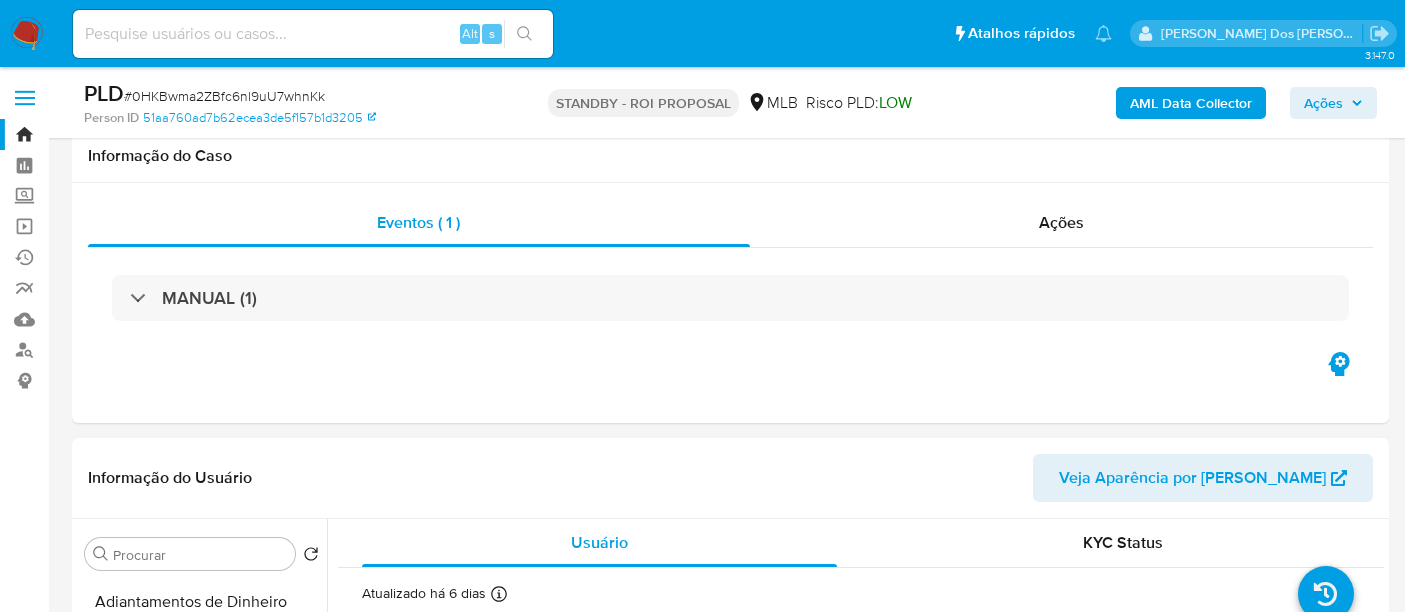 select on "10" 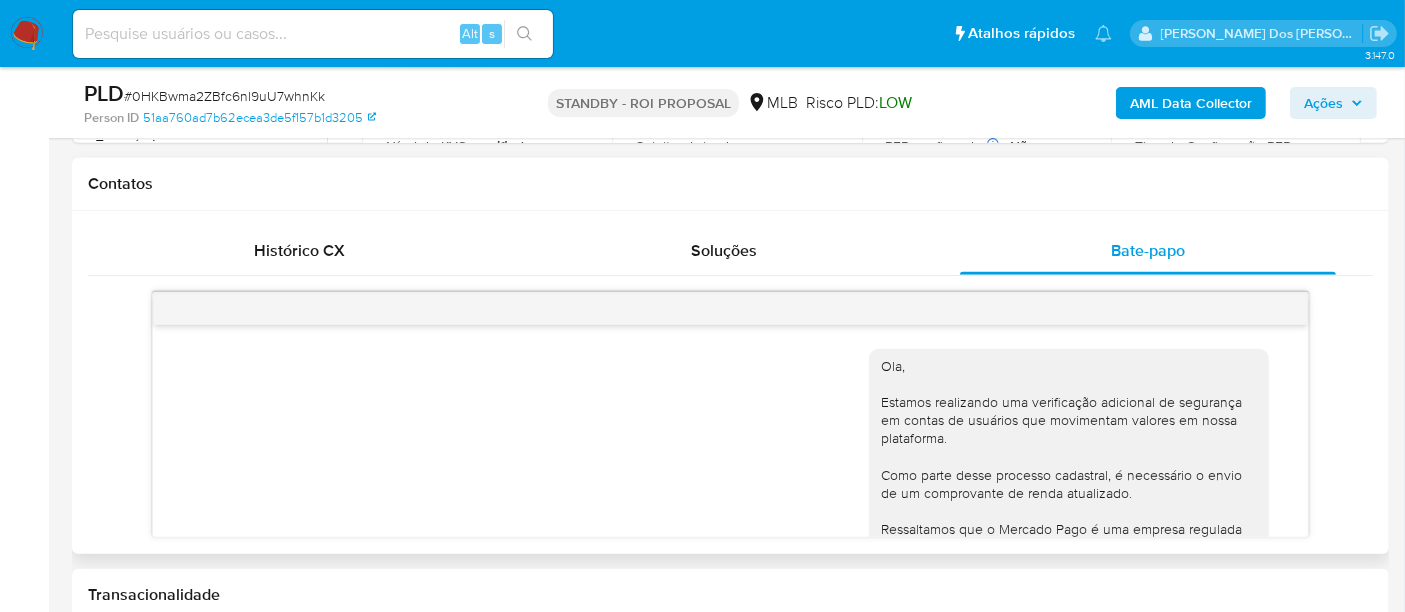 scroll, scrollTop: 844, scrollLeft: 0, axis: vertical 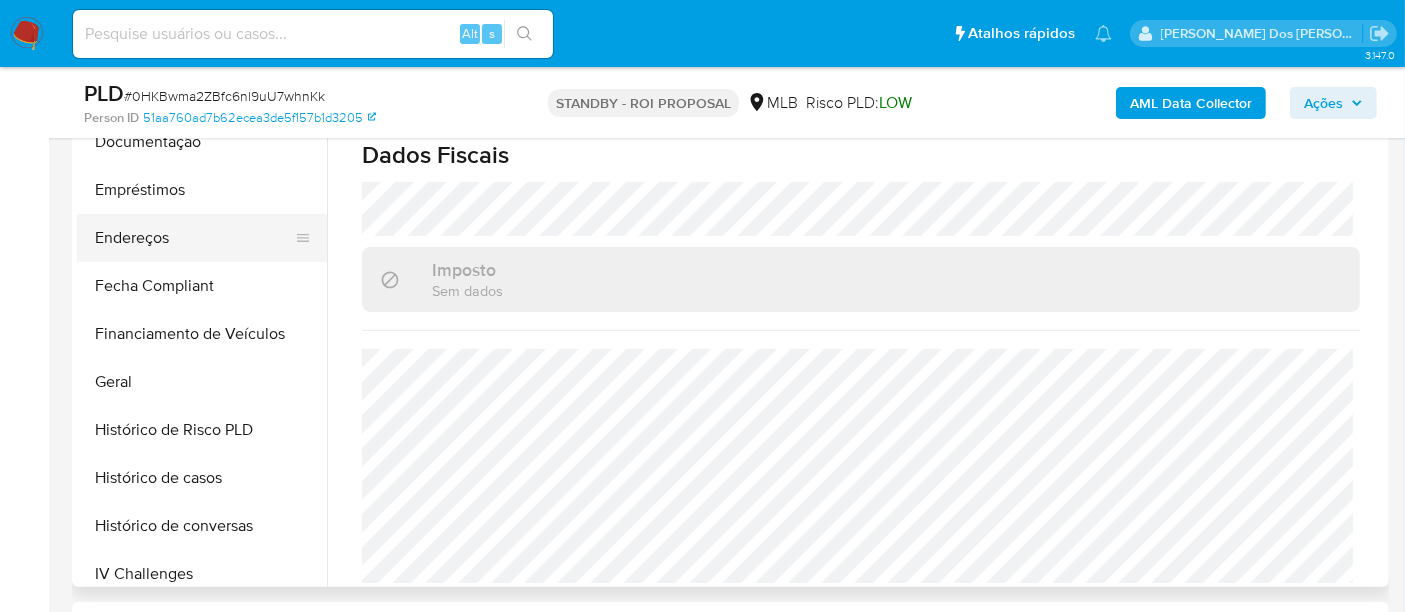 click on "Endereços" at bounding box center (194, 238) 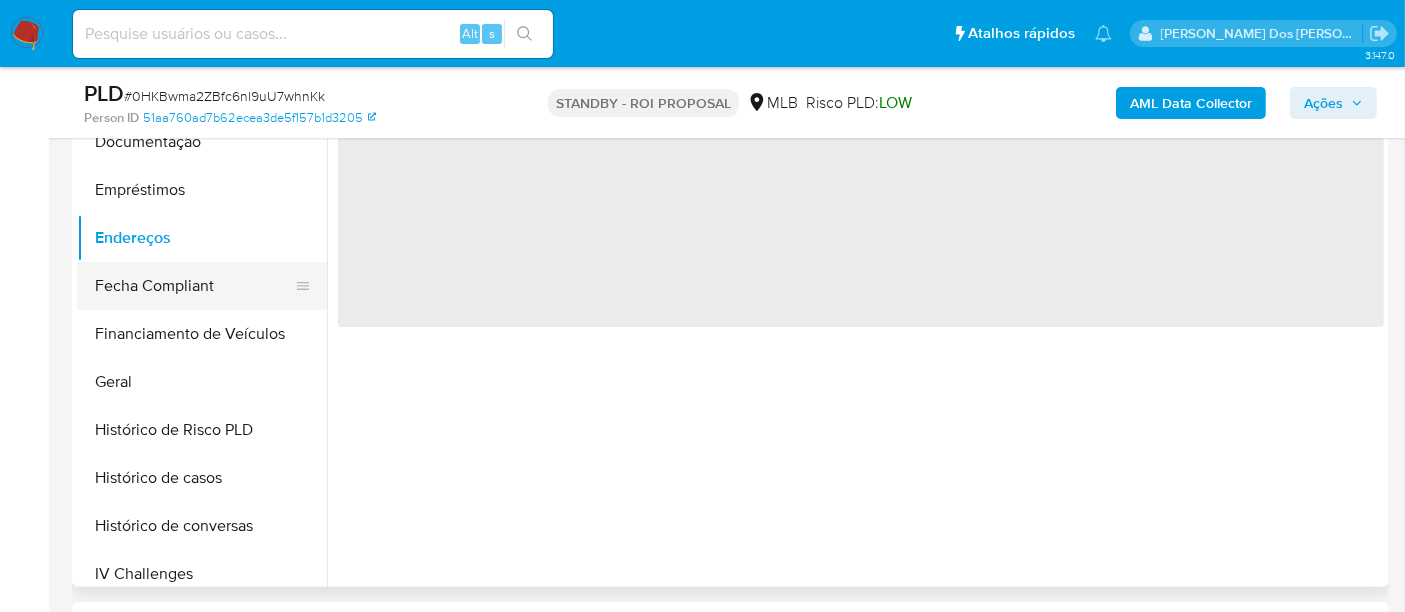scroll, scrollTop: 0, scrollLeft: 0, axis: both 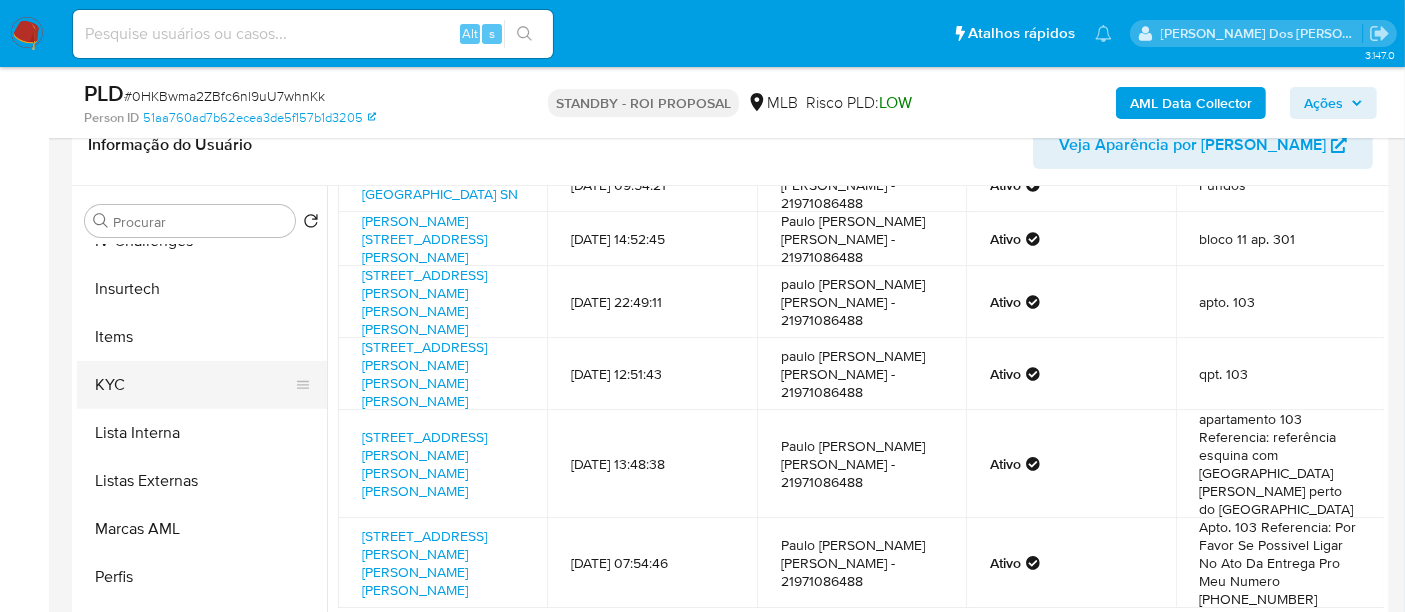 click on "KYC" at bounding box center (194, 385) 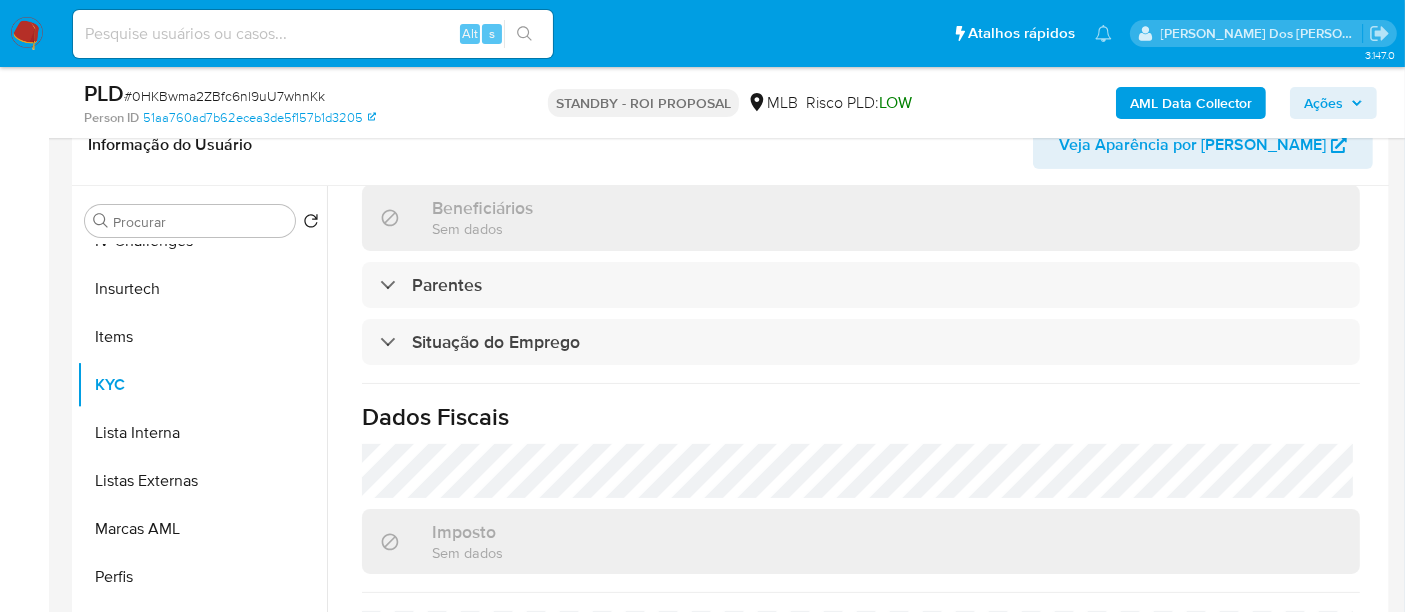 scroll, scrollTop: 928, scrollLeft: 0, axis: vertical 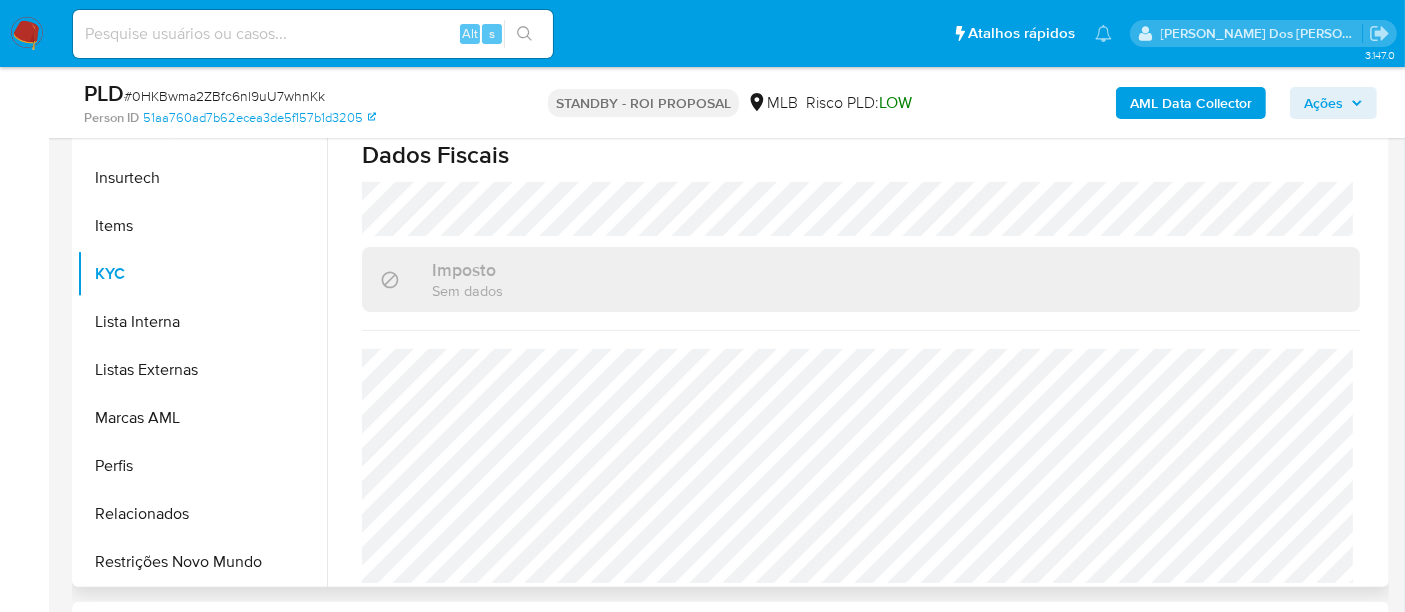 type 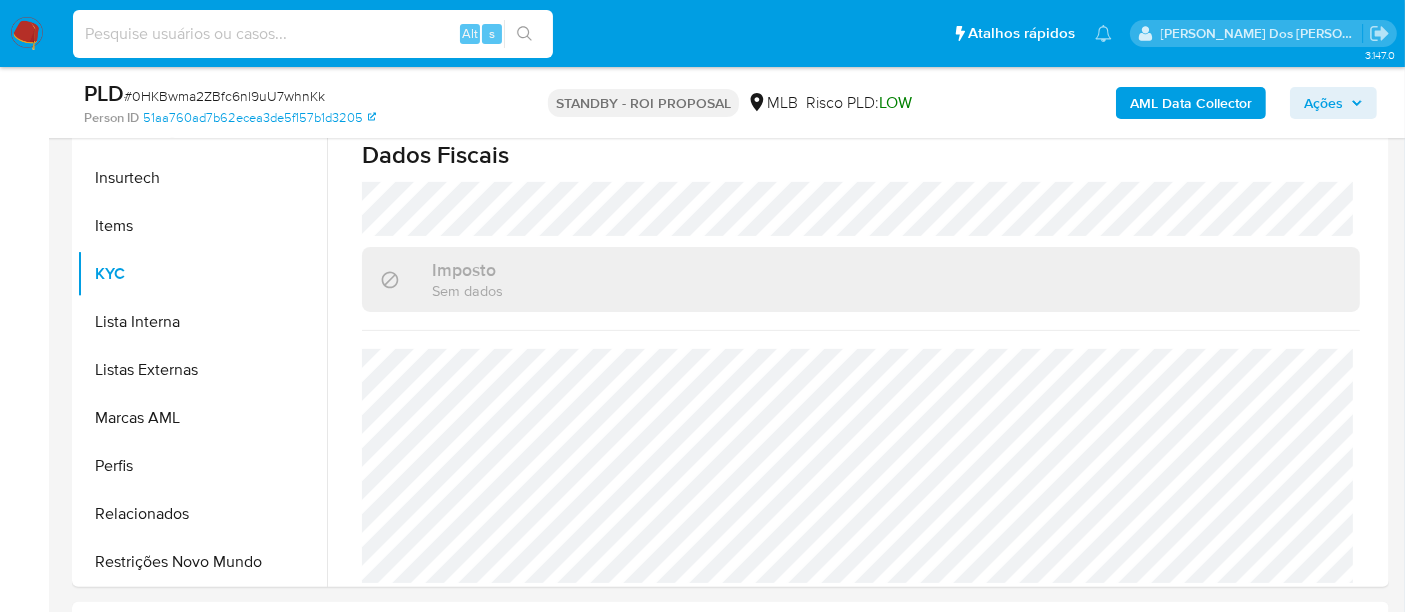 click at bounding box center [313, 34] 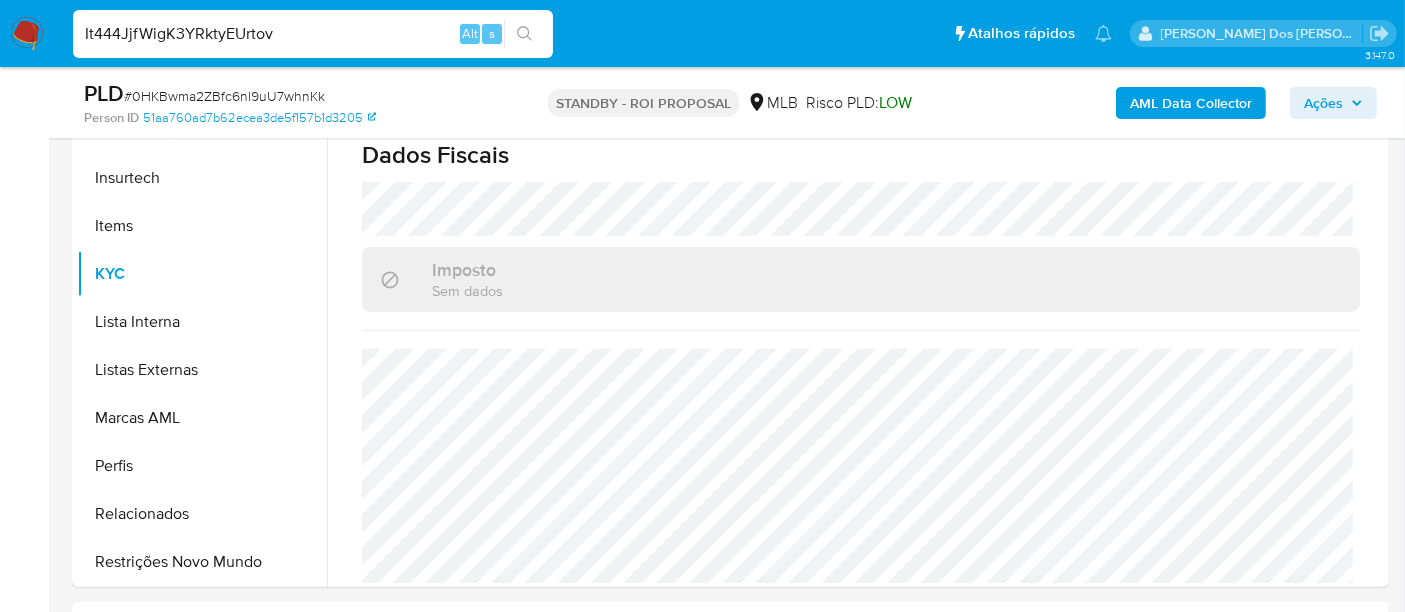 type on "It444JjfWigK3YRktyEUrtov" 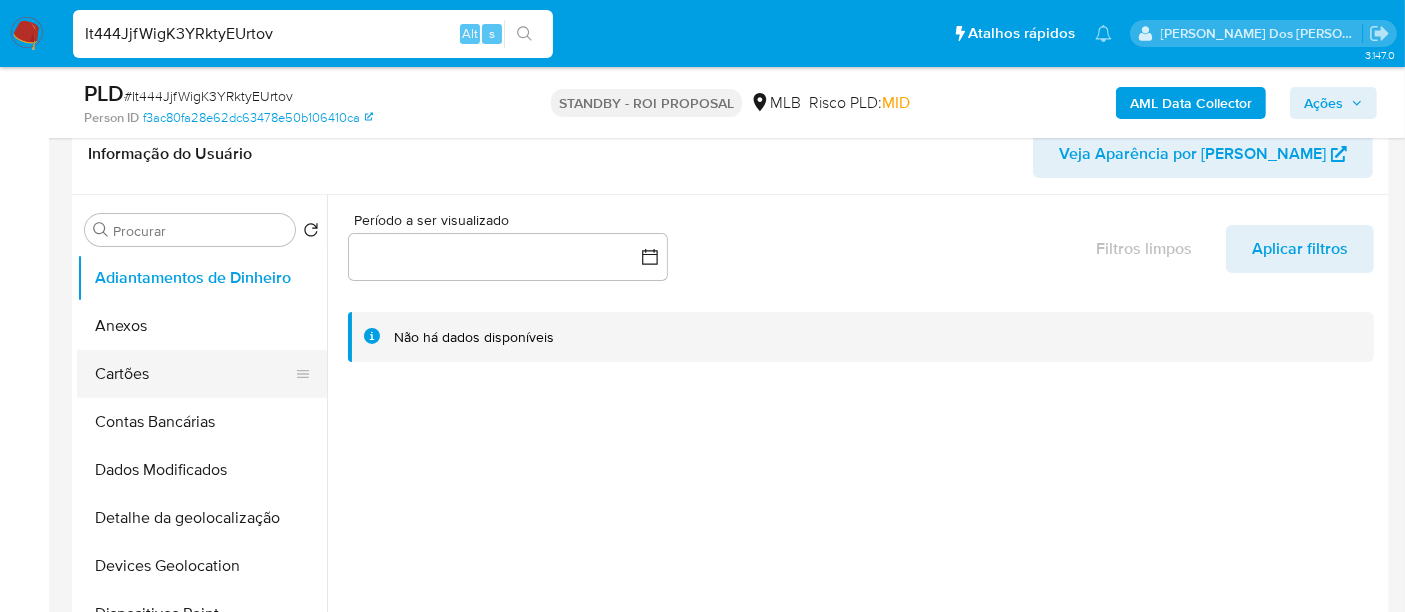 scroll, scrollTop: 333, scrollLeft: 0, axis: vertical 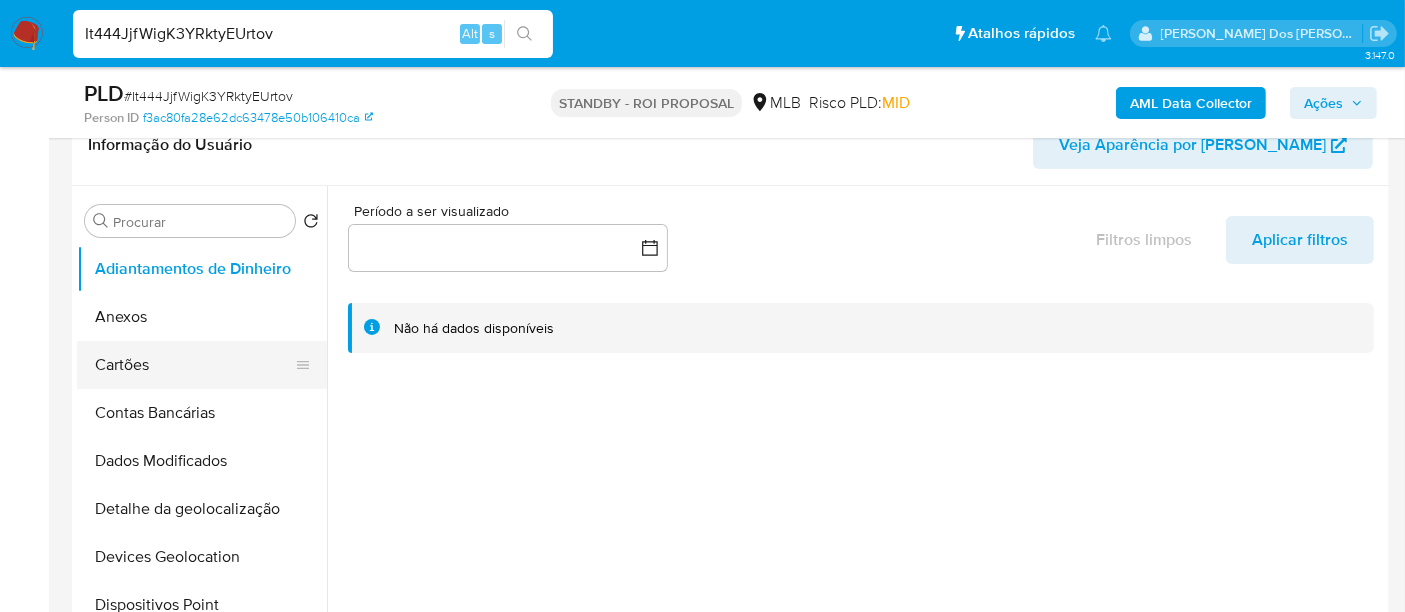 select on "10" 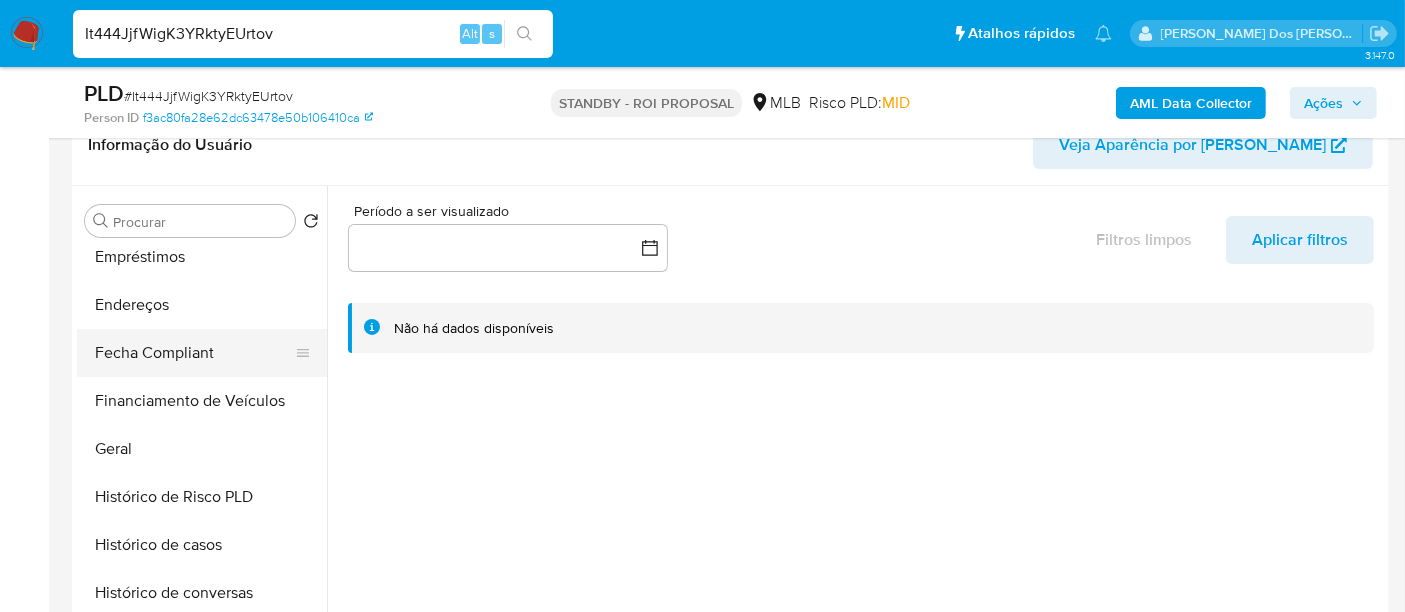 scroll, scrollTop: 666, scrollLeft: 0, axis: vertical 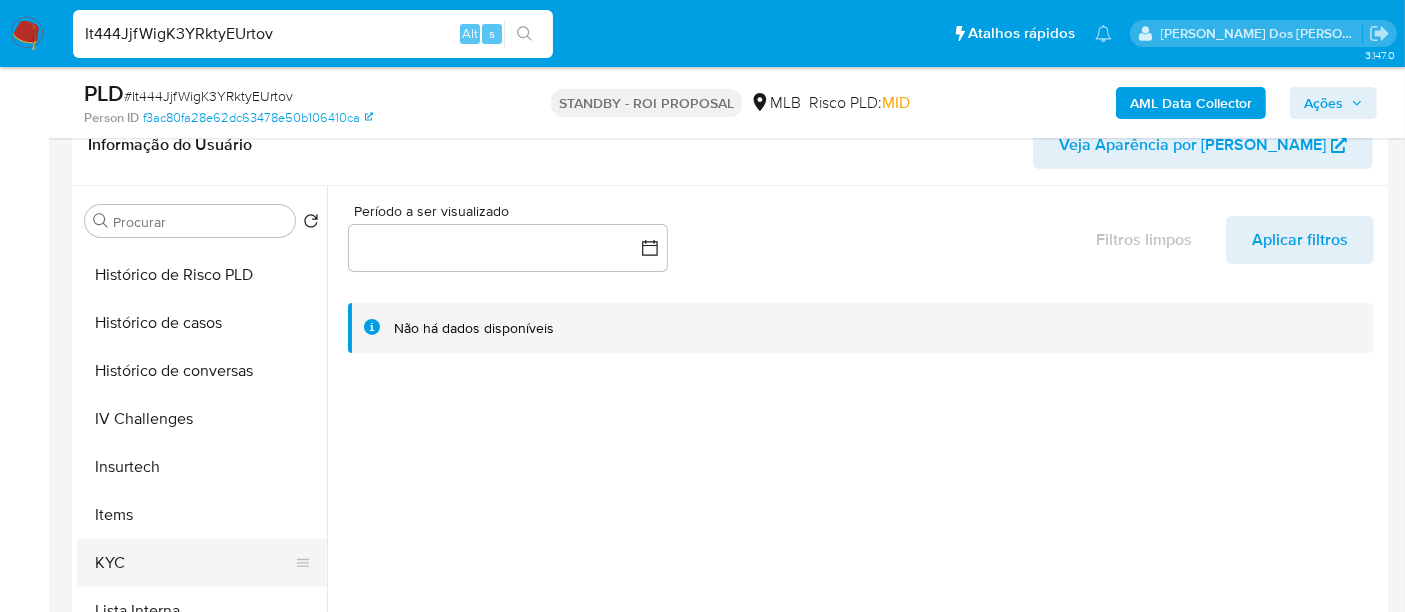 click on "KYC" at bounding box center [194, 563] 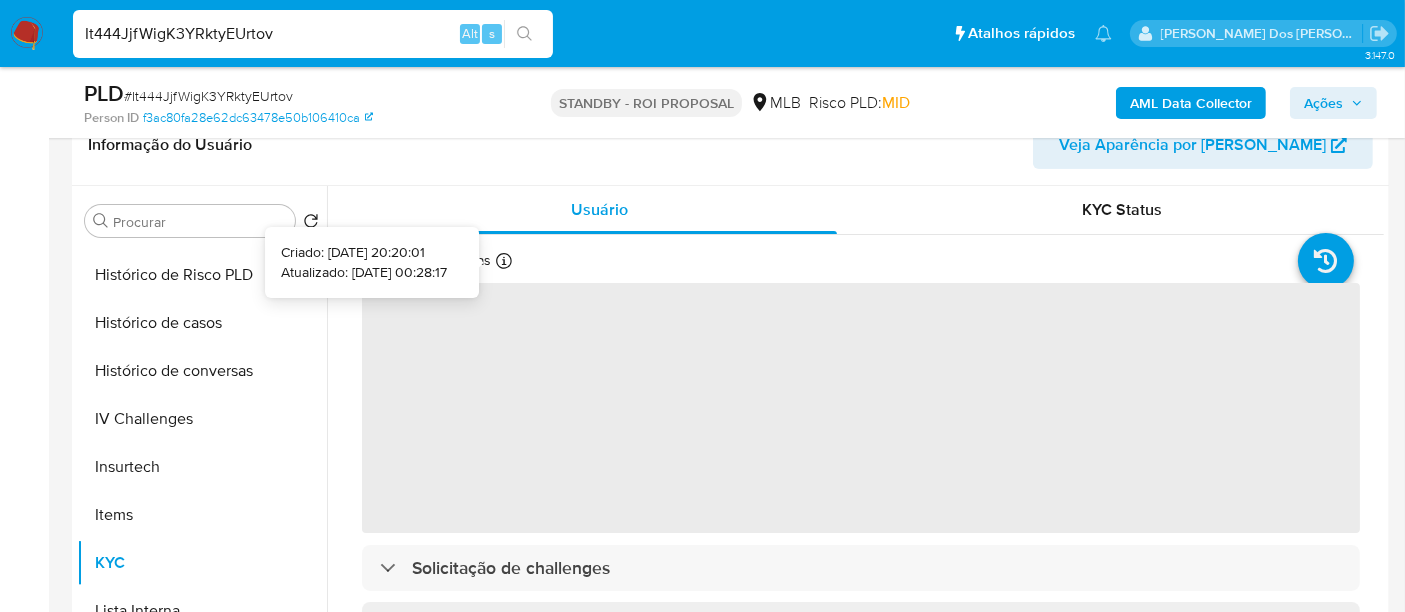 type 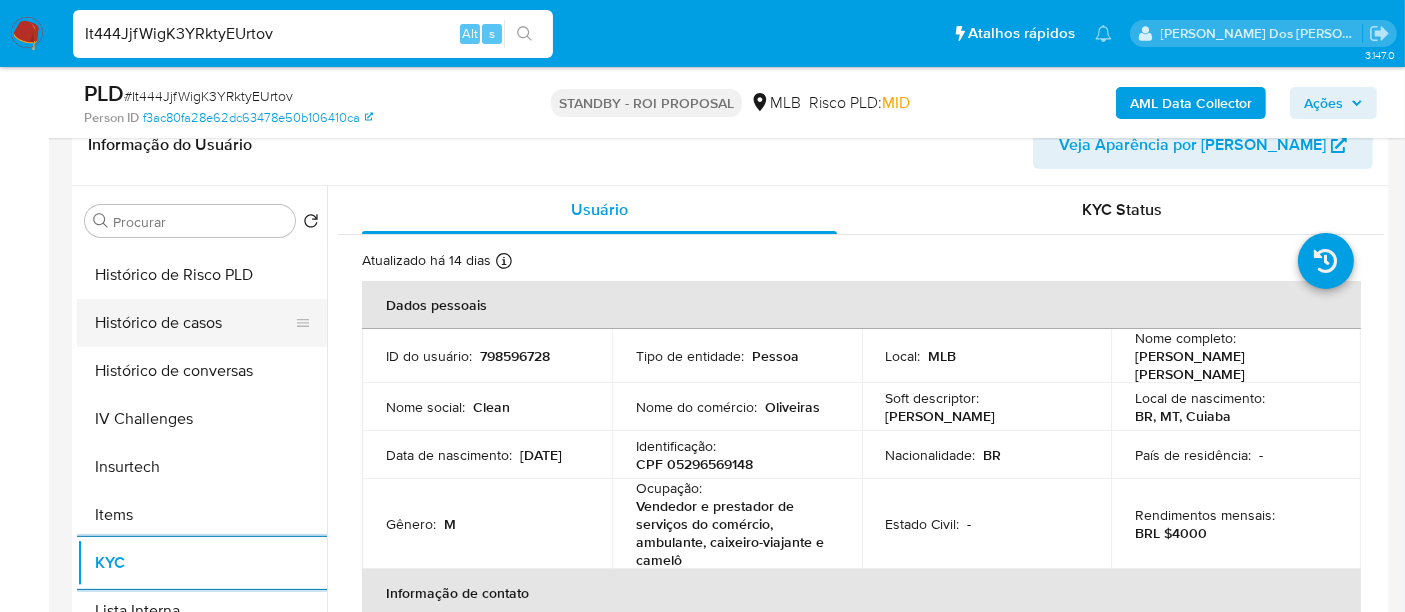 click on "Histórico de casos" at bounding box center (194, 323) 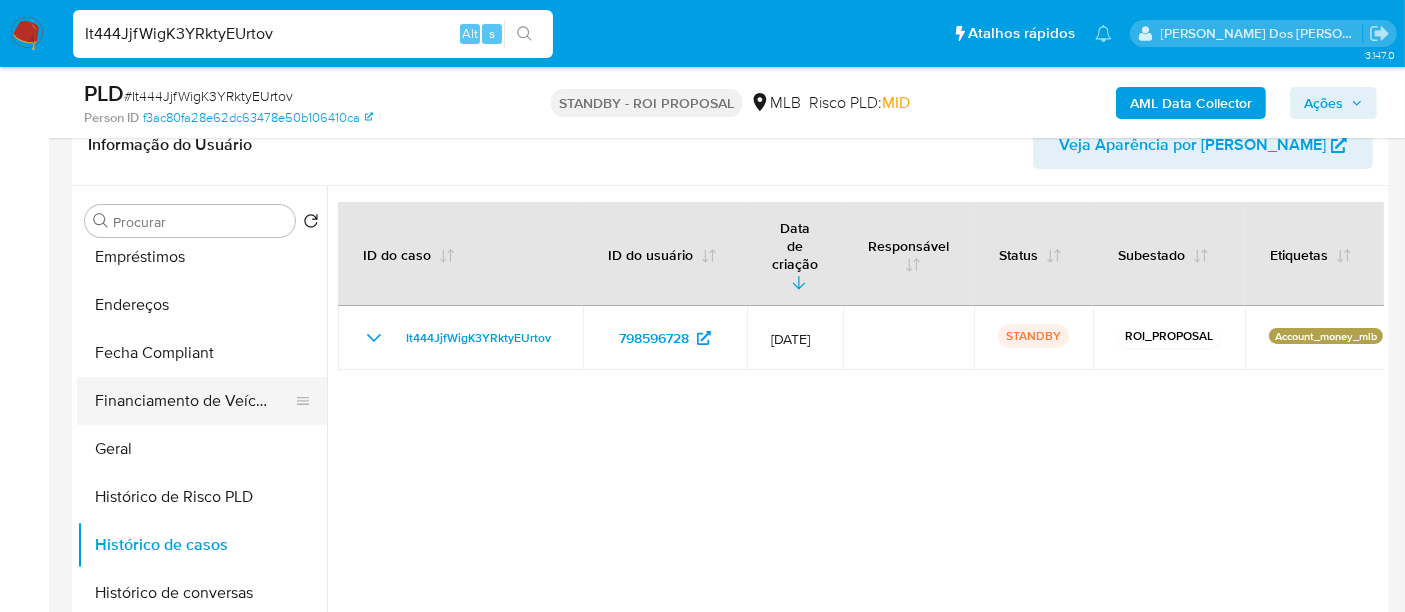 scroll, scrollTop: 333, scrollLeft: 0, axis: vertical 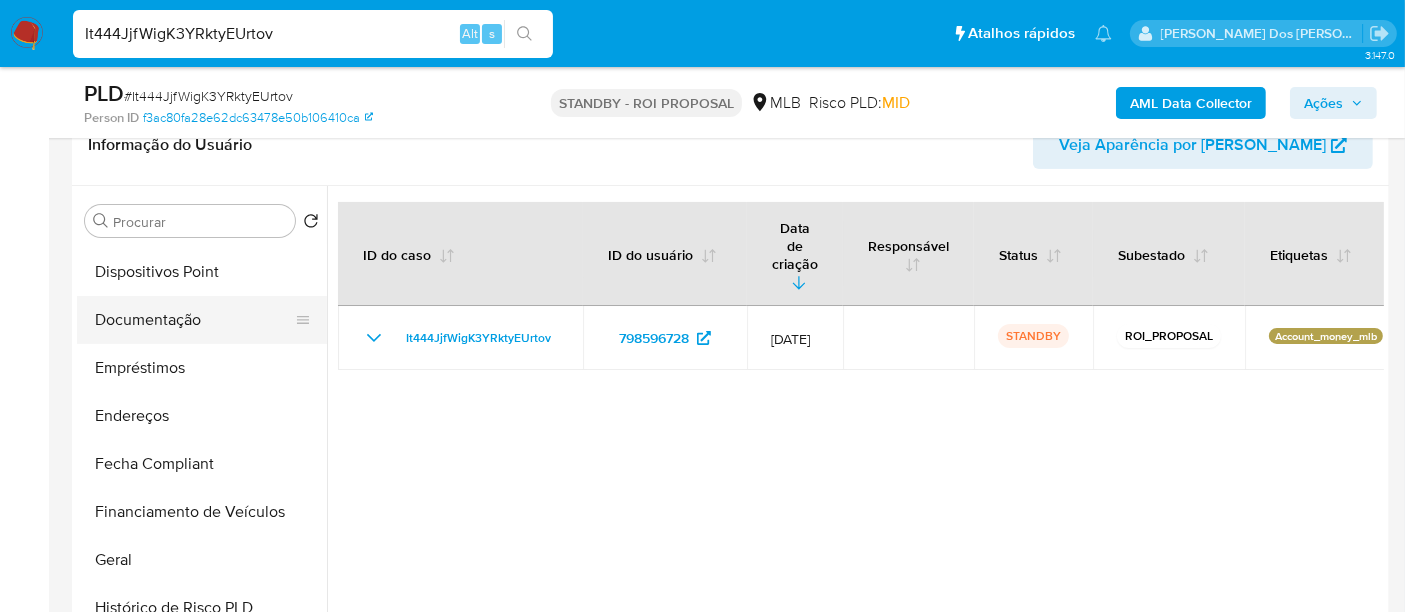 drag, startPoint x: 137, startPoint y: 328, endPoint x: 166, endPoint y: 331, distance: 29.15476 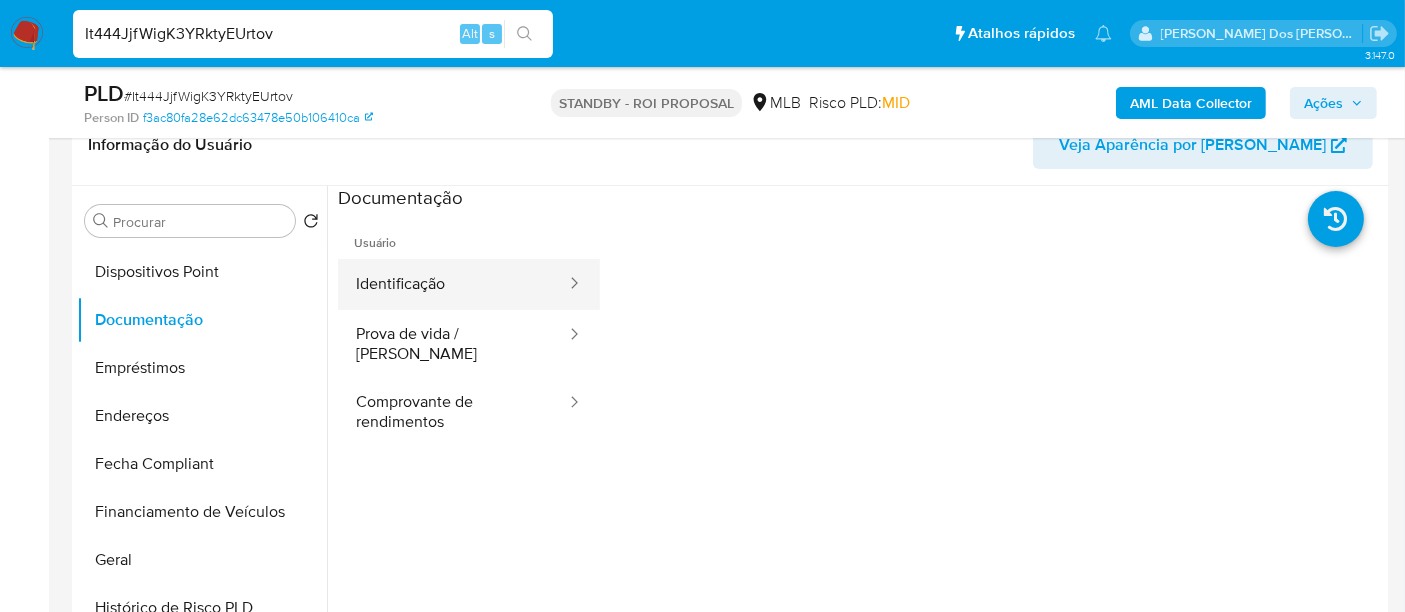 click on "Identificação" at bounding box center [453, 284] 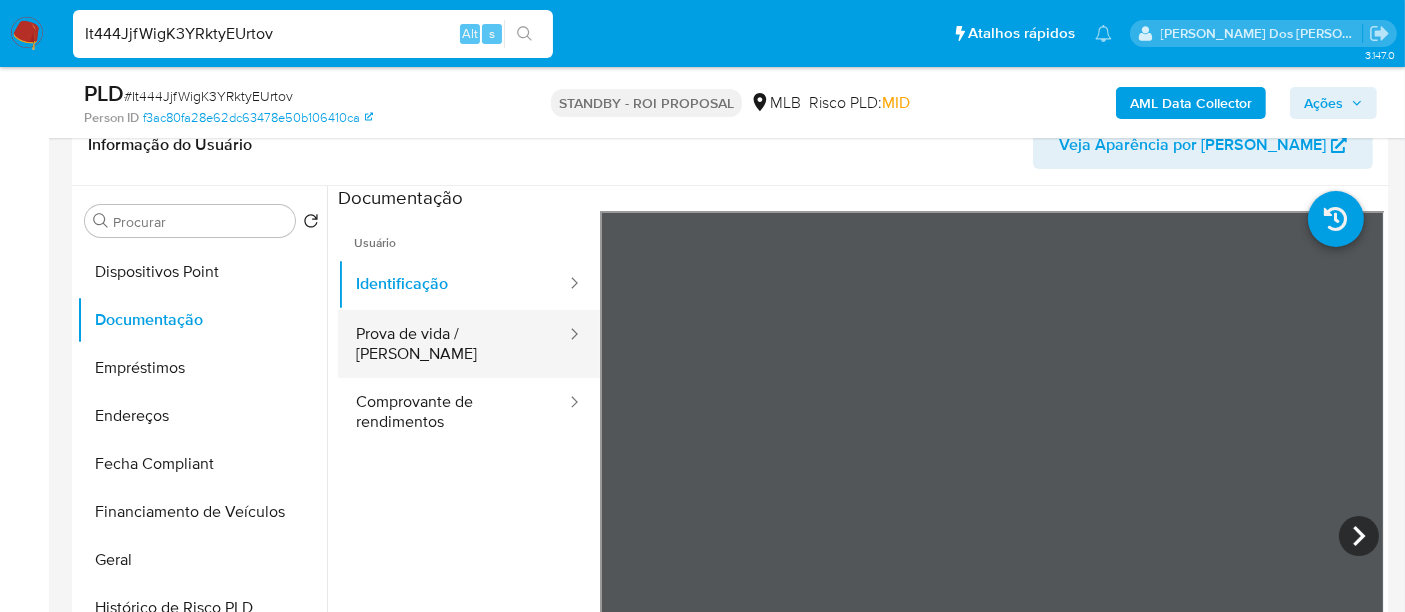 click on "Prova de vida / Selfie" at bounding box center [453, 344] 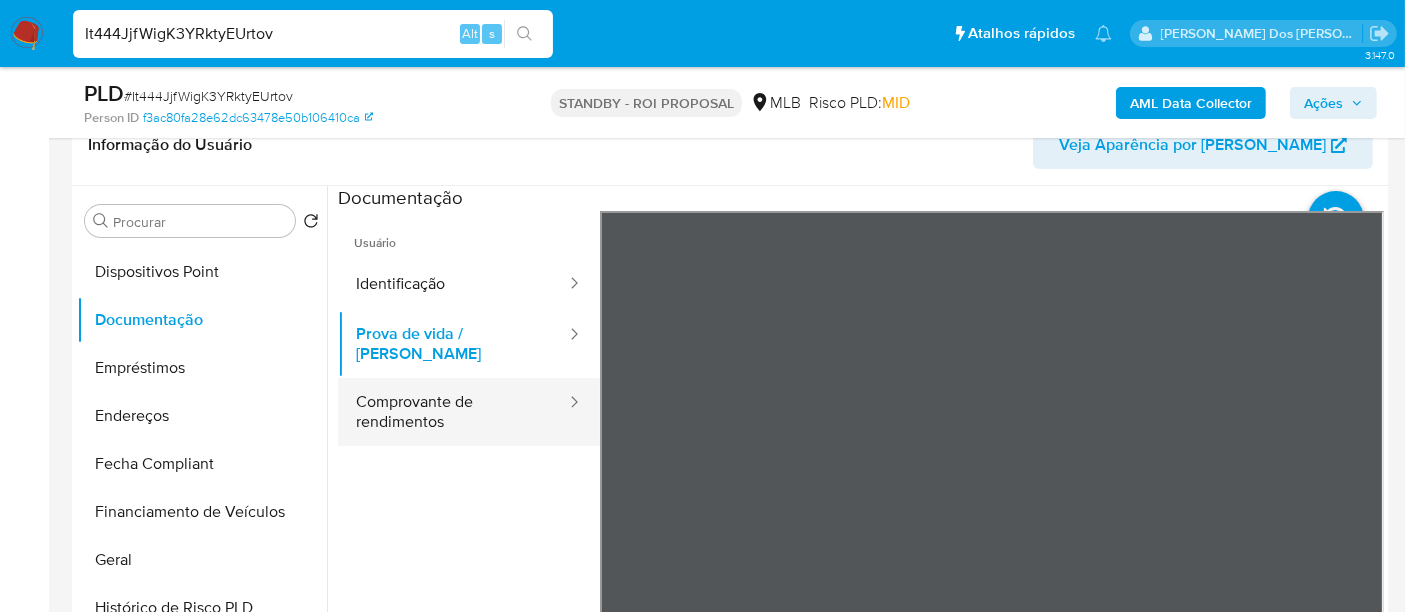 click on "Comprovante de rendimentos" at bounding box center [453, 412] 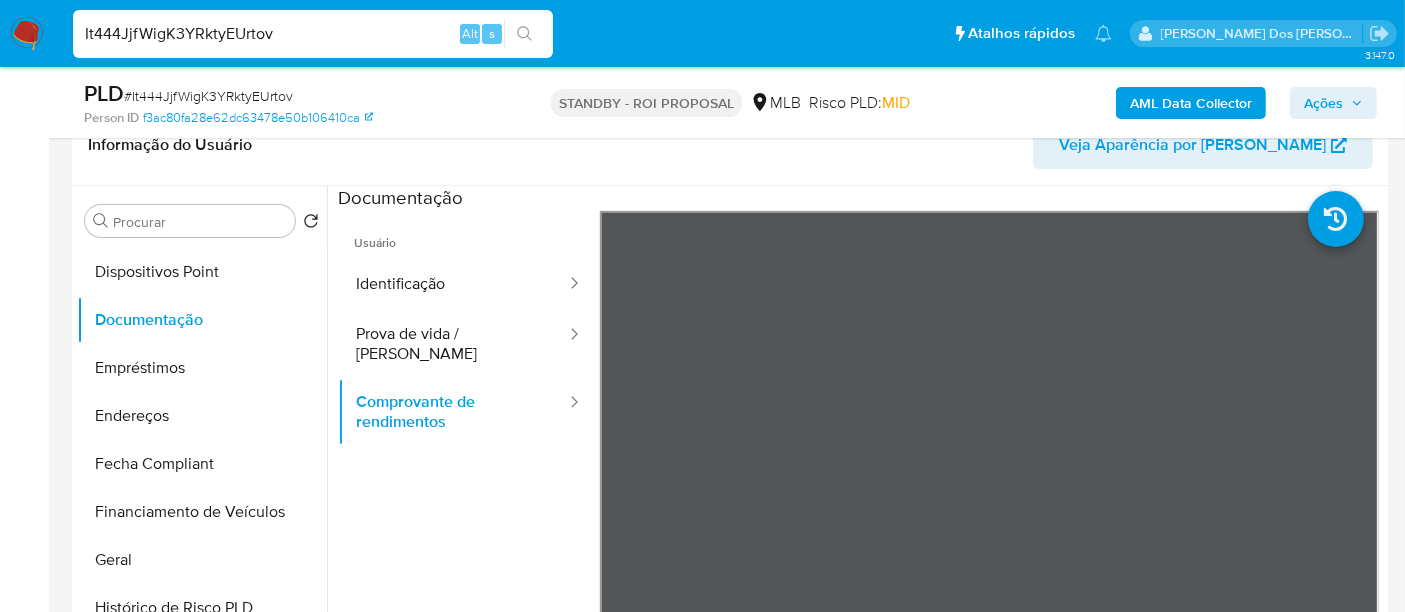 scroll, scrollTop: 844, scrollLeft: 0, axis: vertical 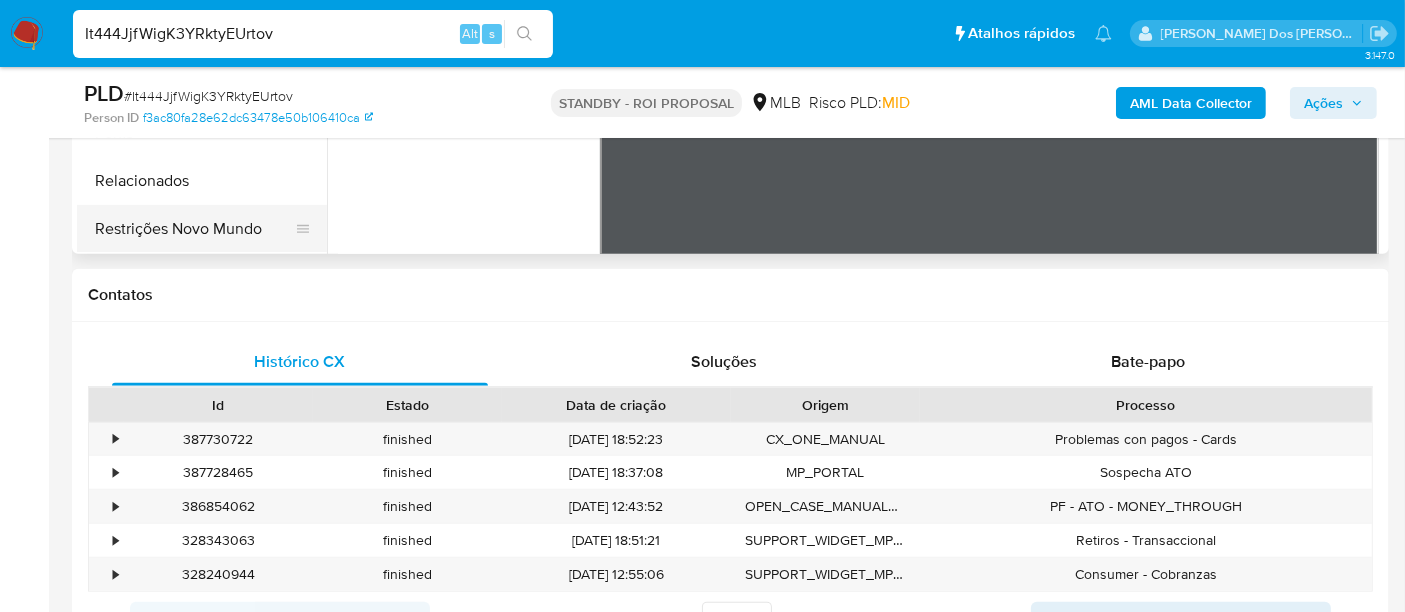 click on "Restrições Novo Mundo" at bounding box center (194, 229) 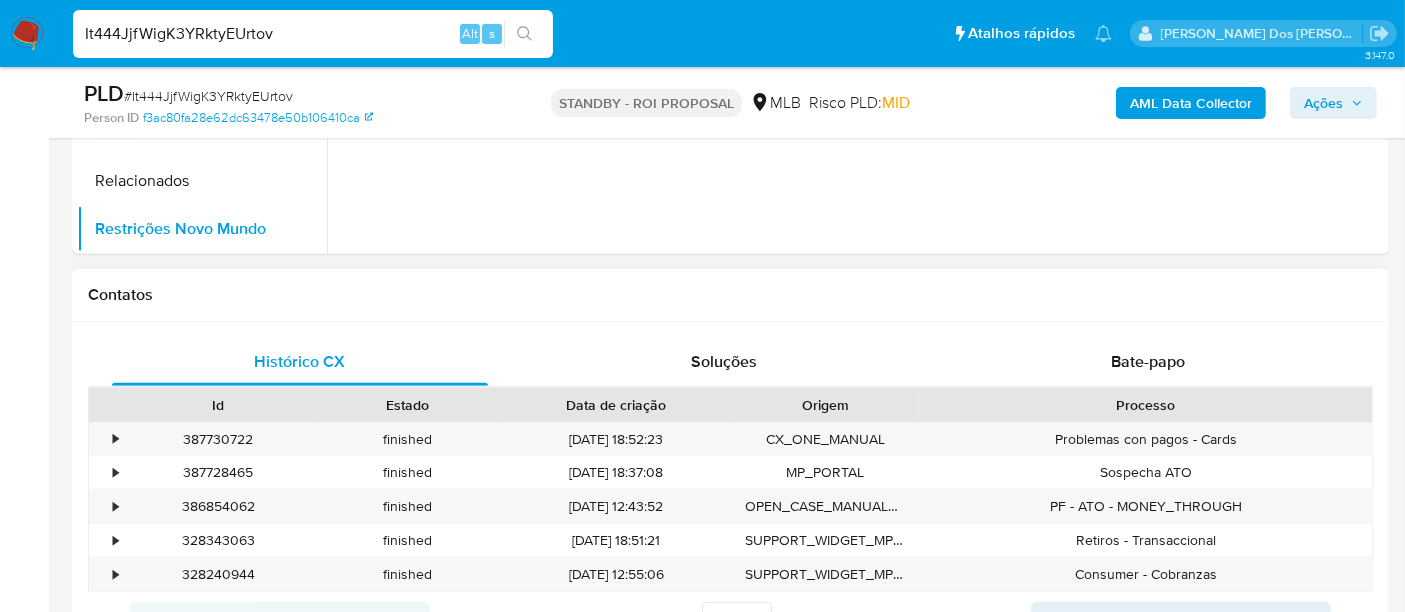 scroll, scrollTop: 444, scrollLeft: 0, axis: vertical 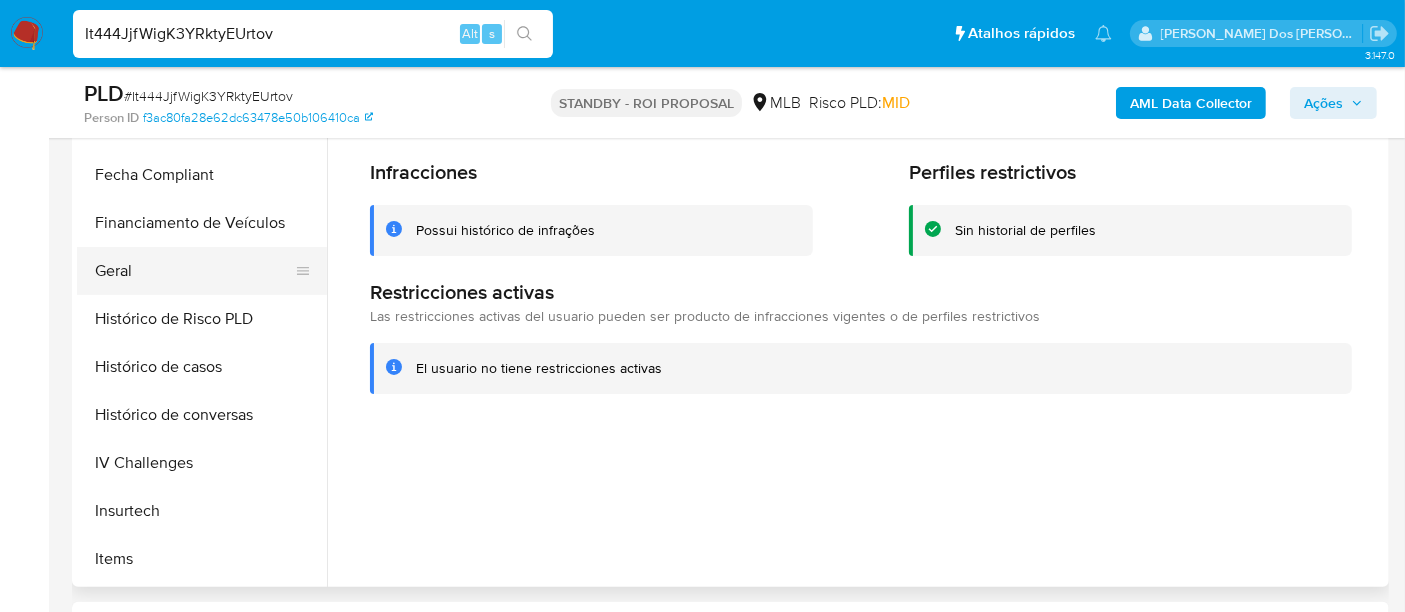 drag, startPoint x: 130, startPoint y: 272, endPoint x: 228, endPoint y: 286, distance: 98.99495 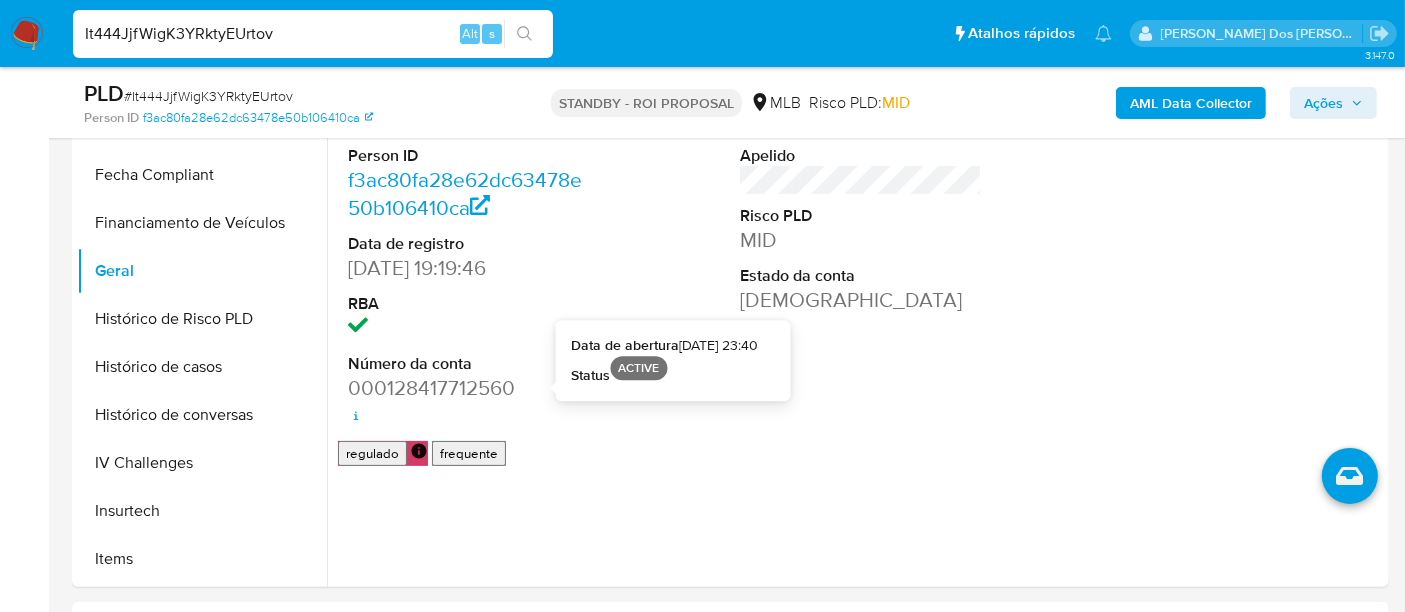 type 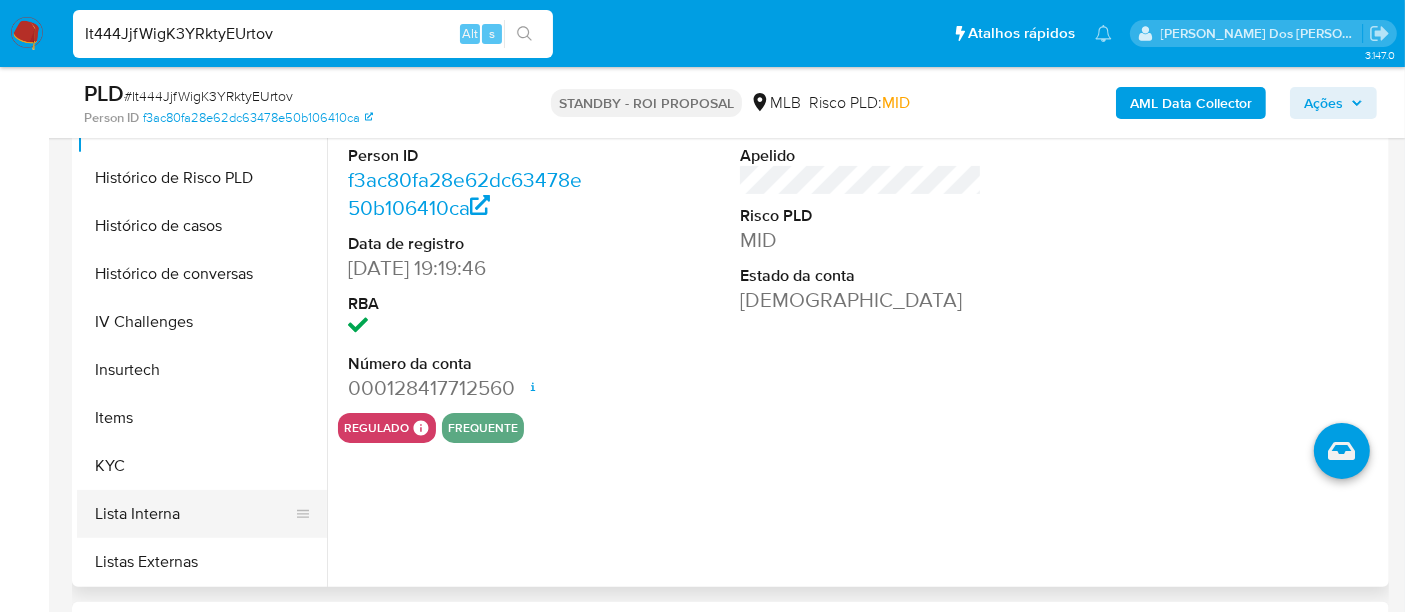 scroll, scrollTop: 733, scrollLeft: 0, axis: vertical 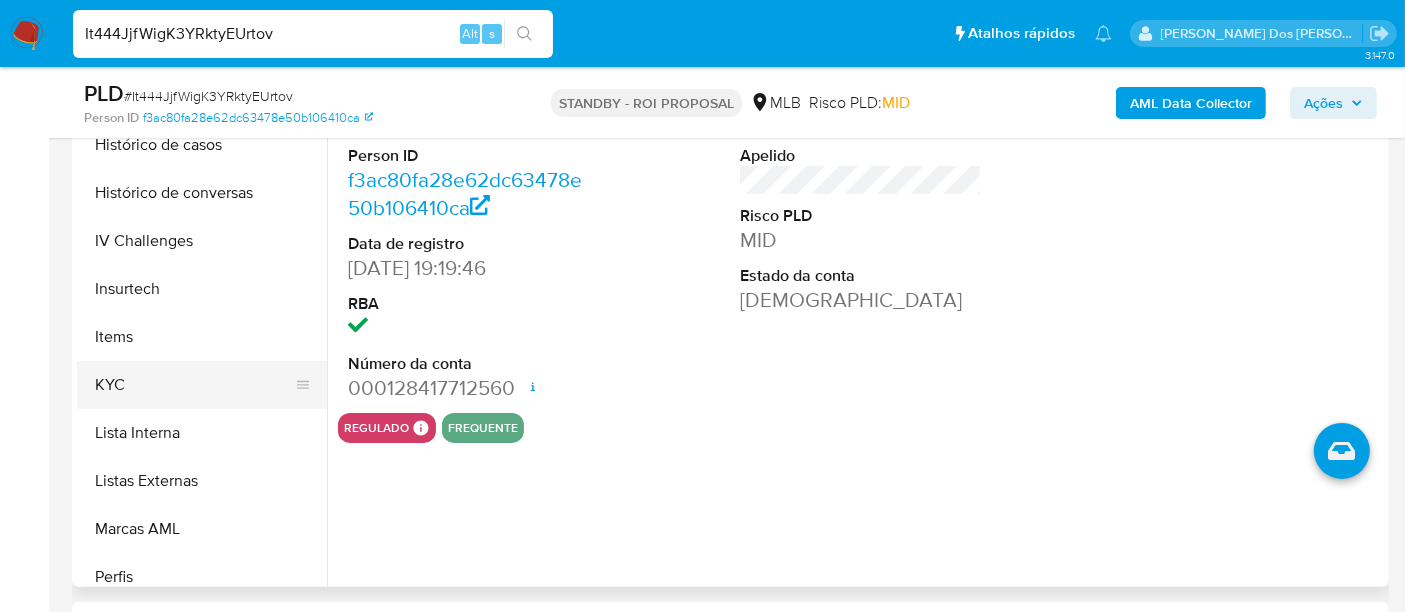 click on "KYC" at bounding box center [194, 385] 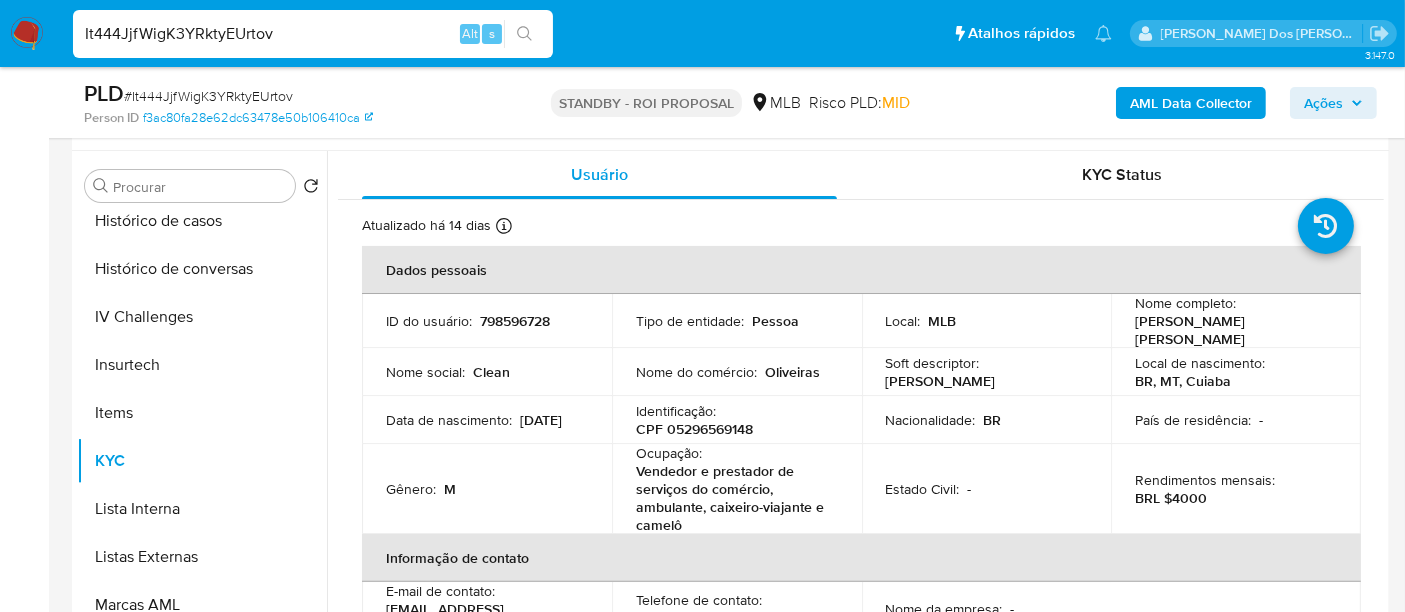 scroll, scrollTop: 333, scrollLeft: 0, axis: vertical 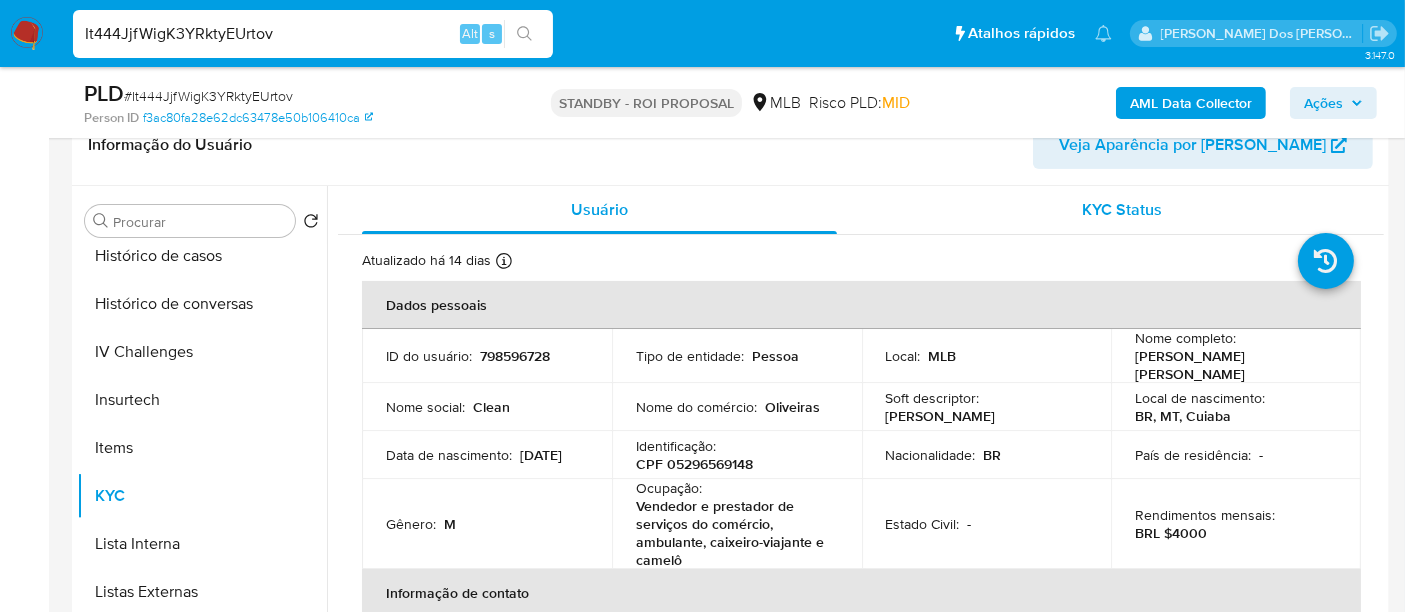 click on "KYC Status" at bounding box center (1123, 209) 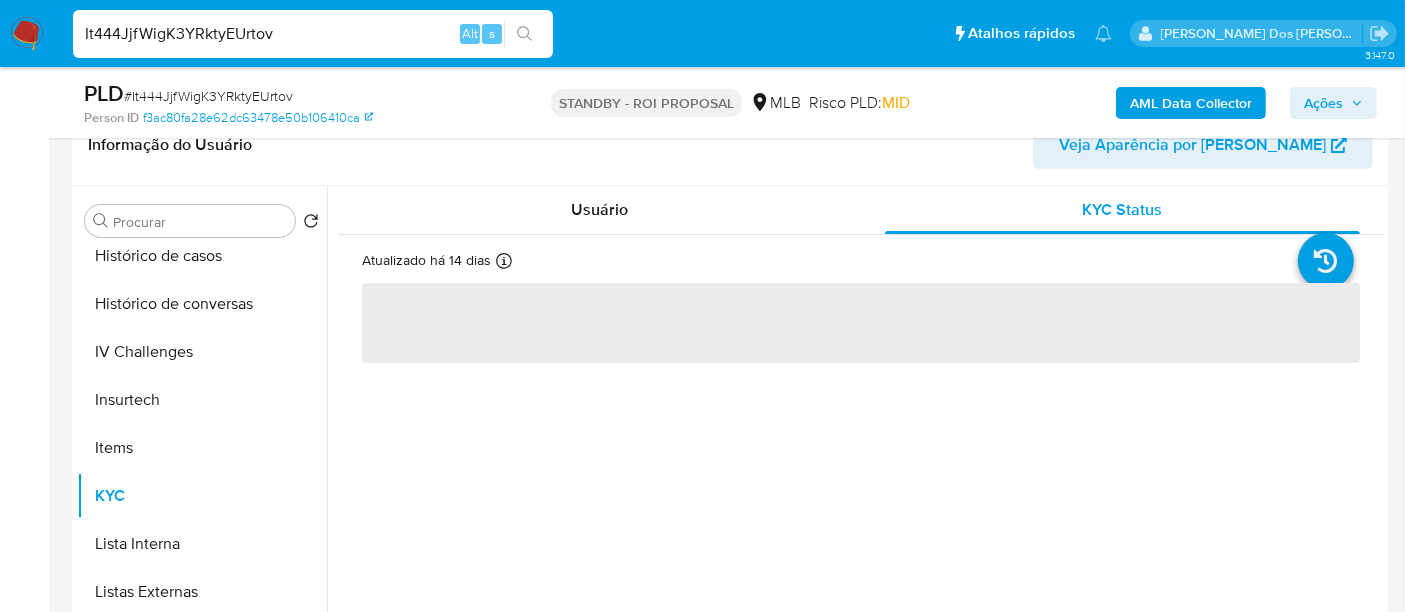 scroll, scrollTop: 444, scrollLeft: 0, axis: vertical 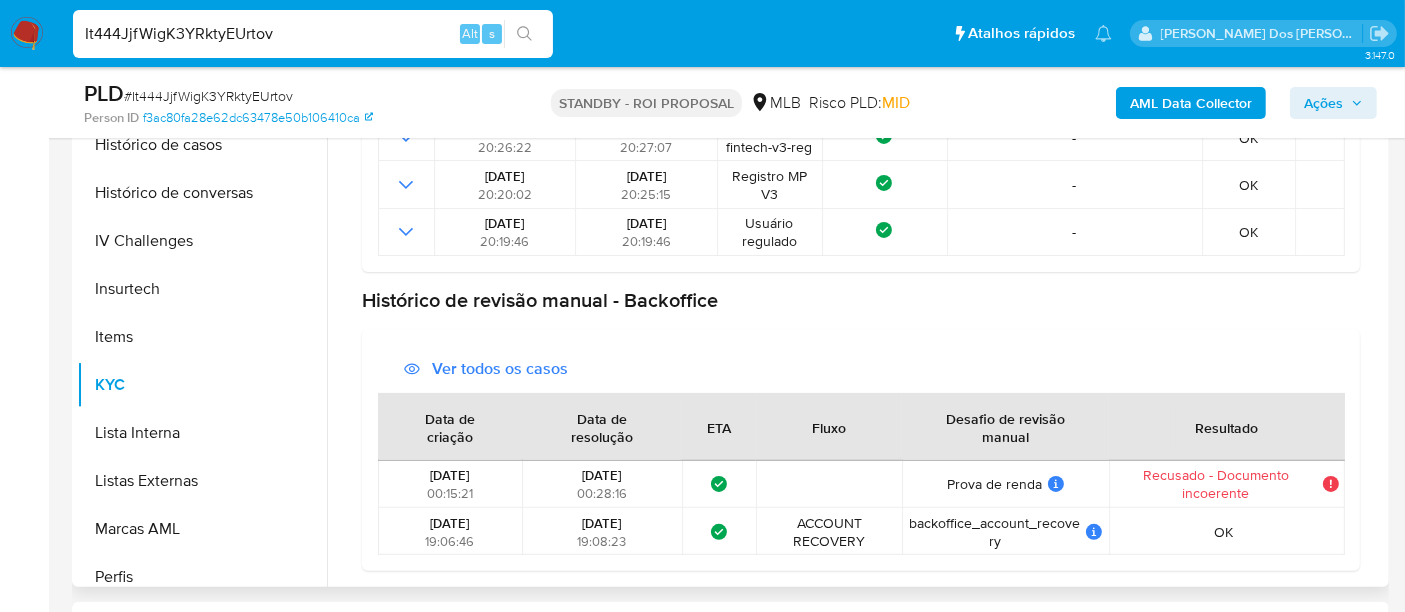 type 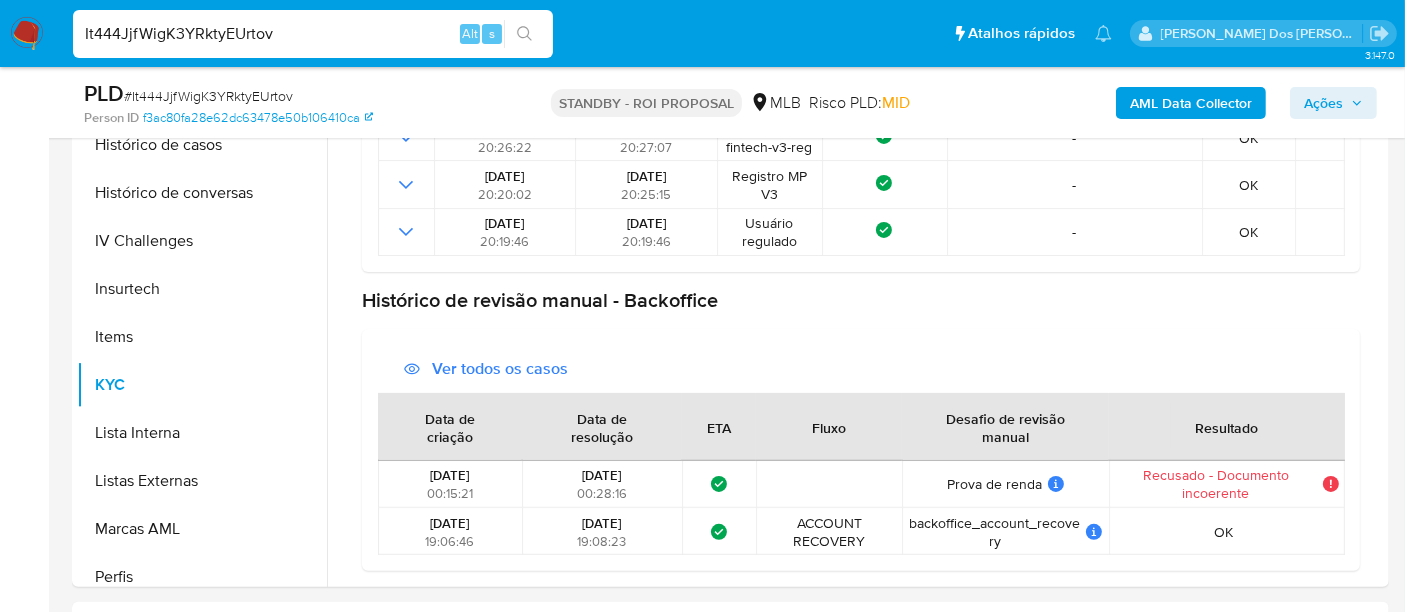 click on "It444JjfWigK3YRktyEUrtov" at bounding box center (313, 34) 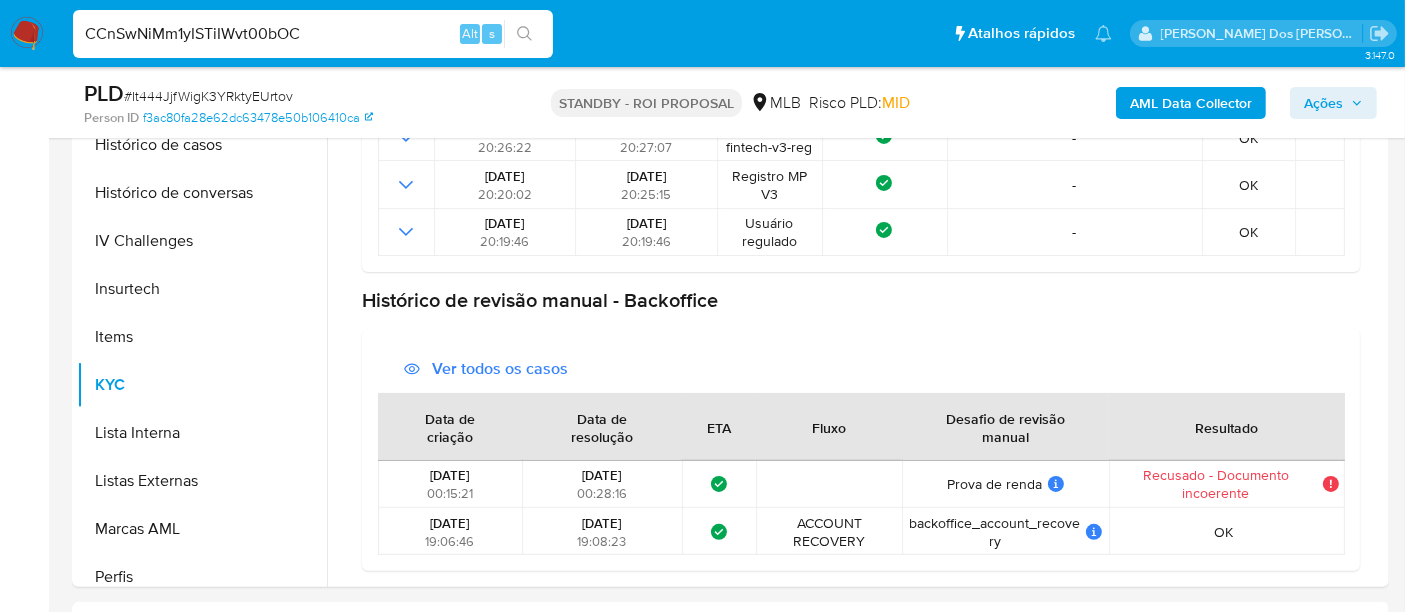 type on "CCnSwNiMm1yISTiIWvt00bOC" 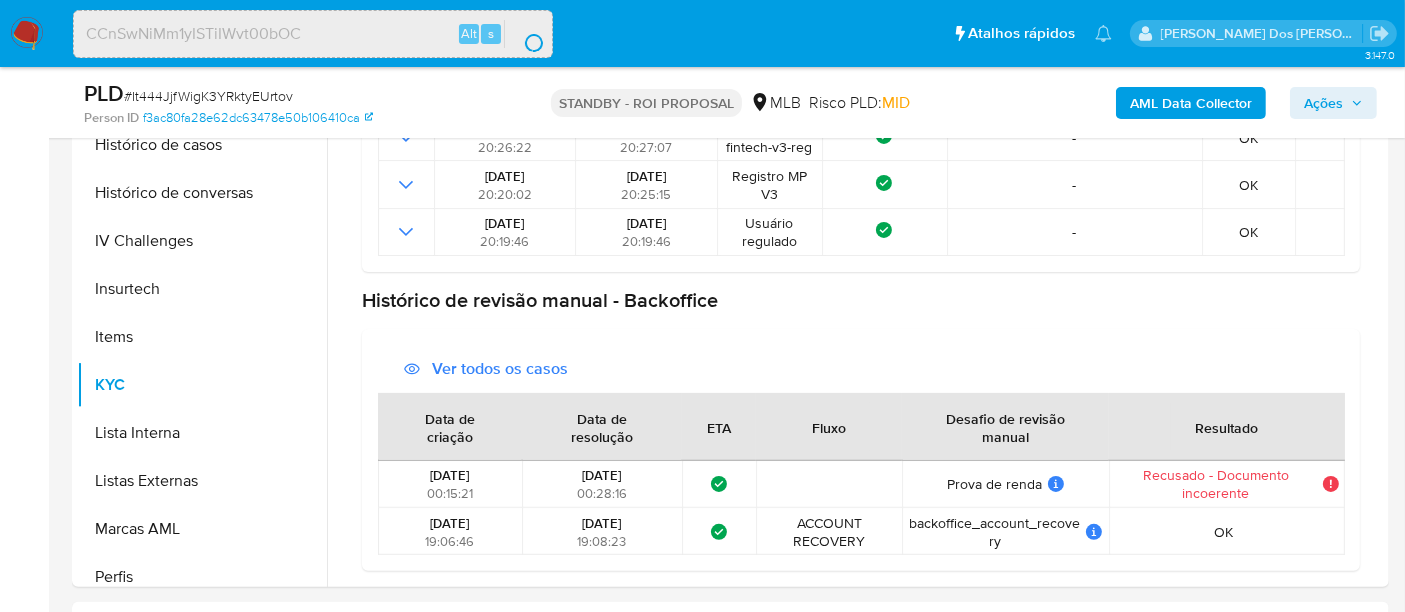 scroll, scrollTop: 0, scrollLeft: 0, axis: both 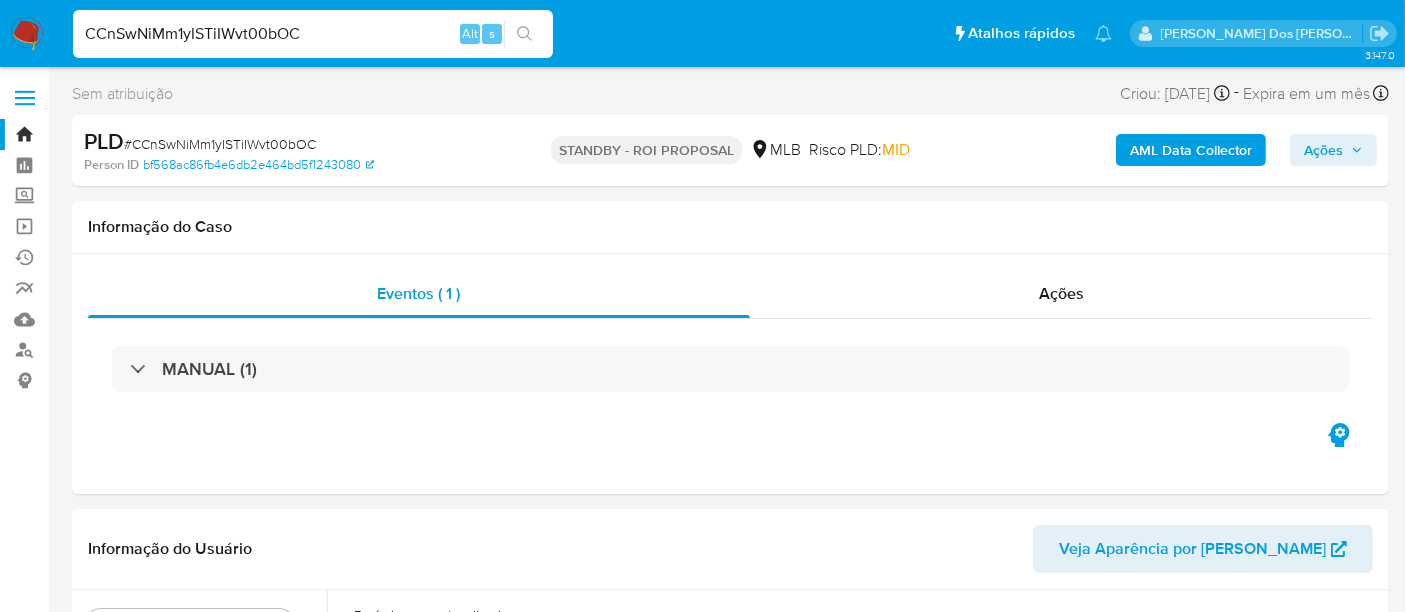 select on "10" 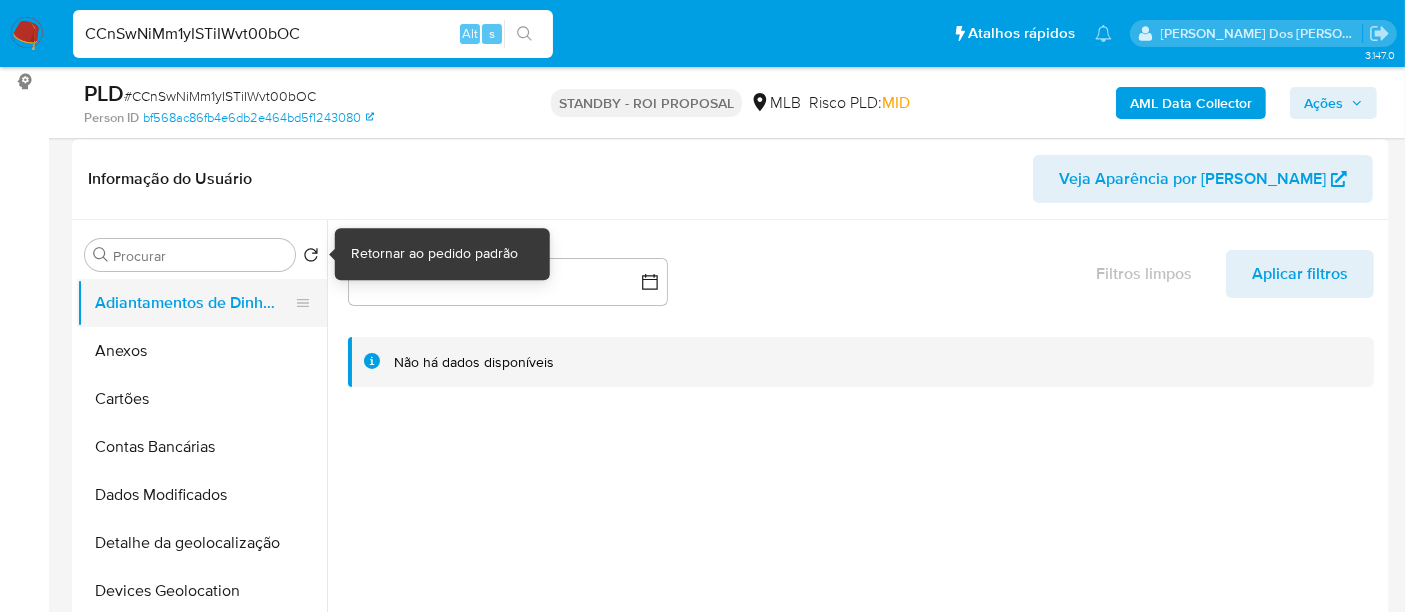 scroll, scrollTop: 333, scrollLeft: 0, axis: vertical 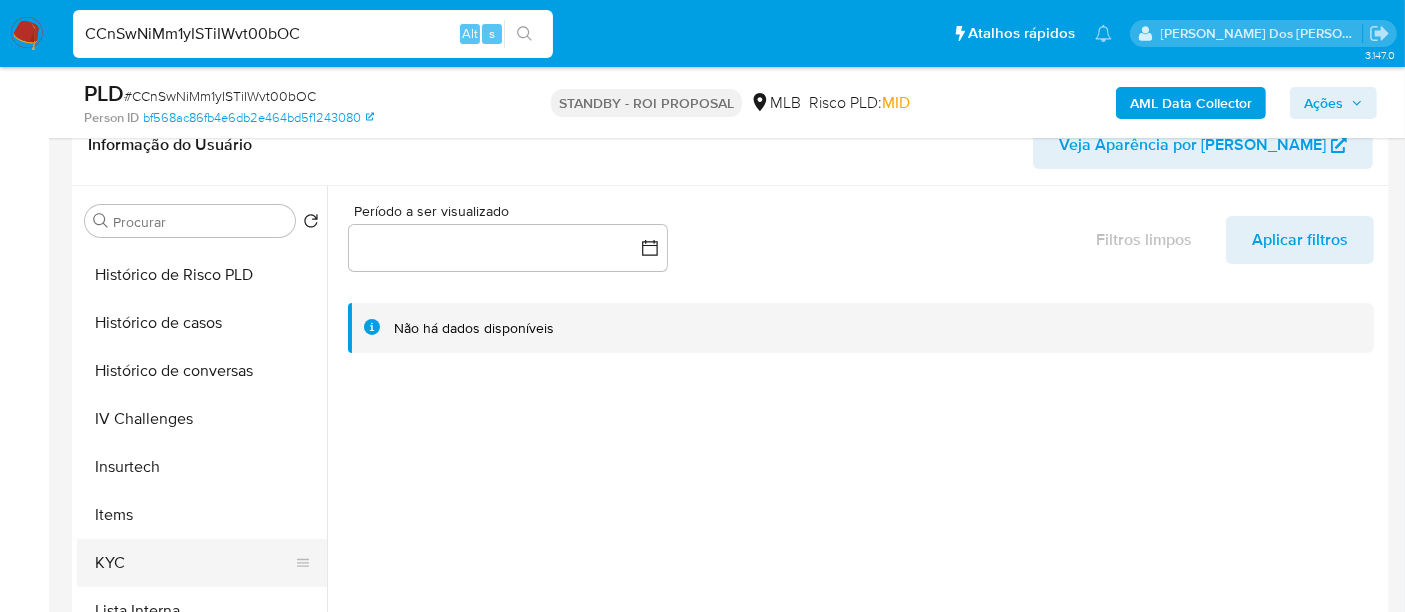 click on "KYC" at bounding box center (194, 563) 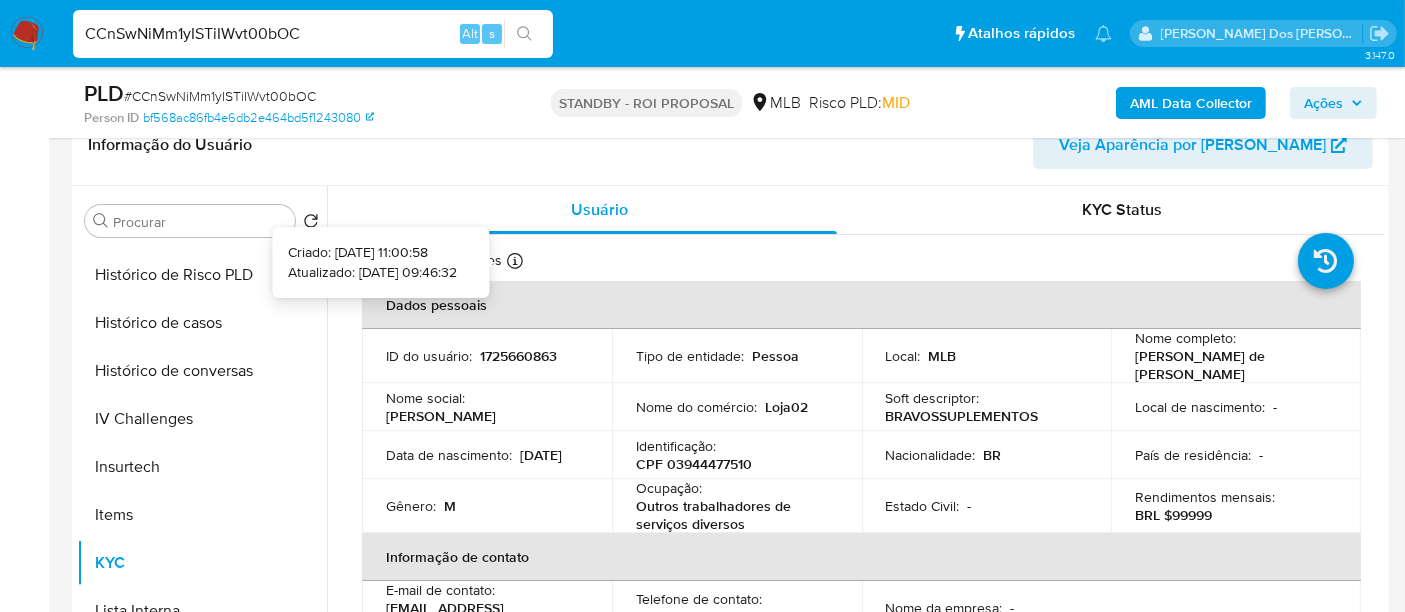 type 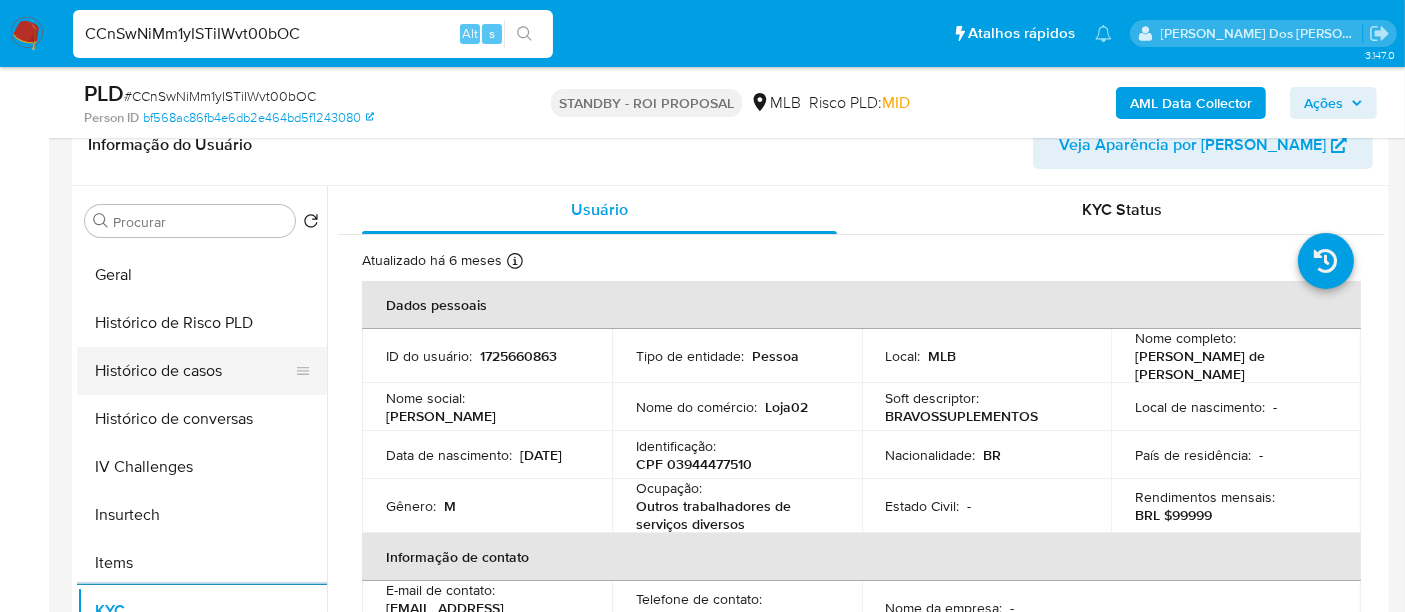 scroll, scrollTop: 555, scrollLeft: 0, axis: vertical 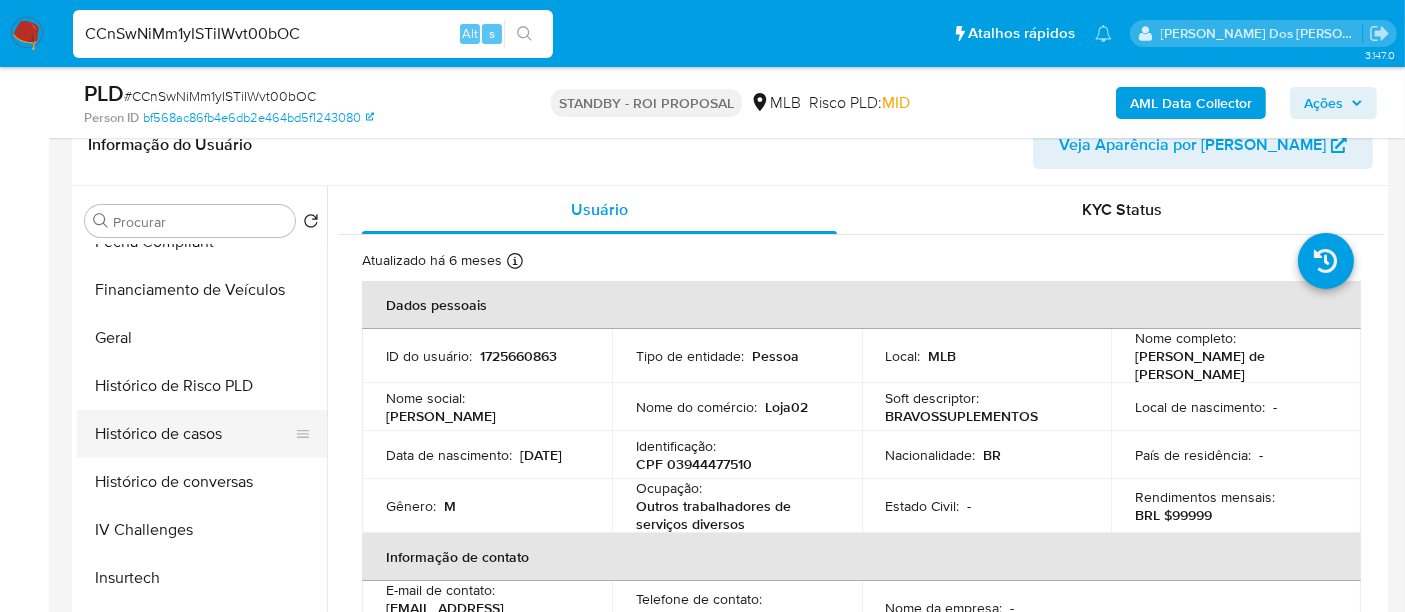 click on "Histórico de casos" at bounding box center (194, 434) 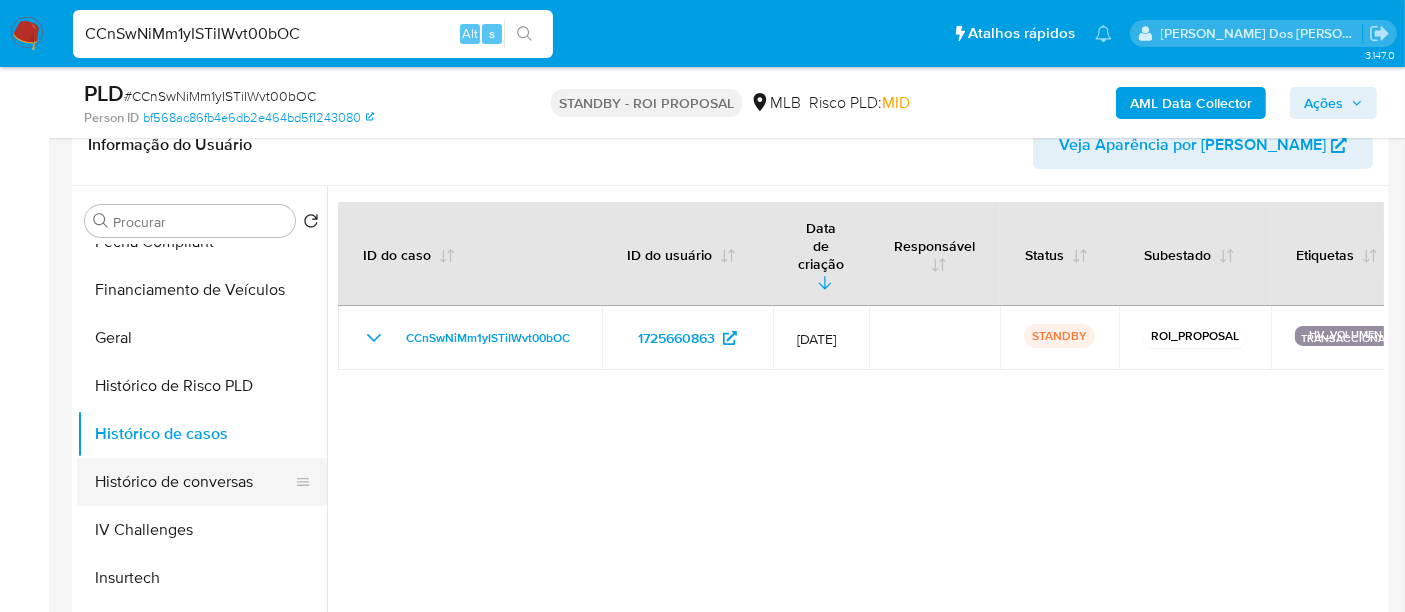 scroll, scrollTop: 333, scrollLeft: 0, axis: vertical 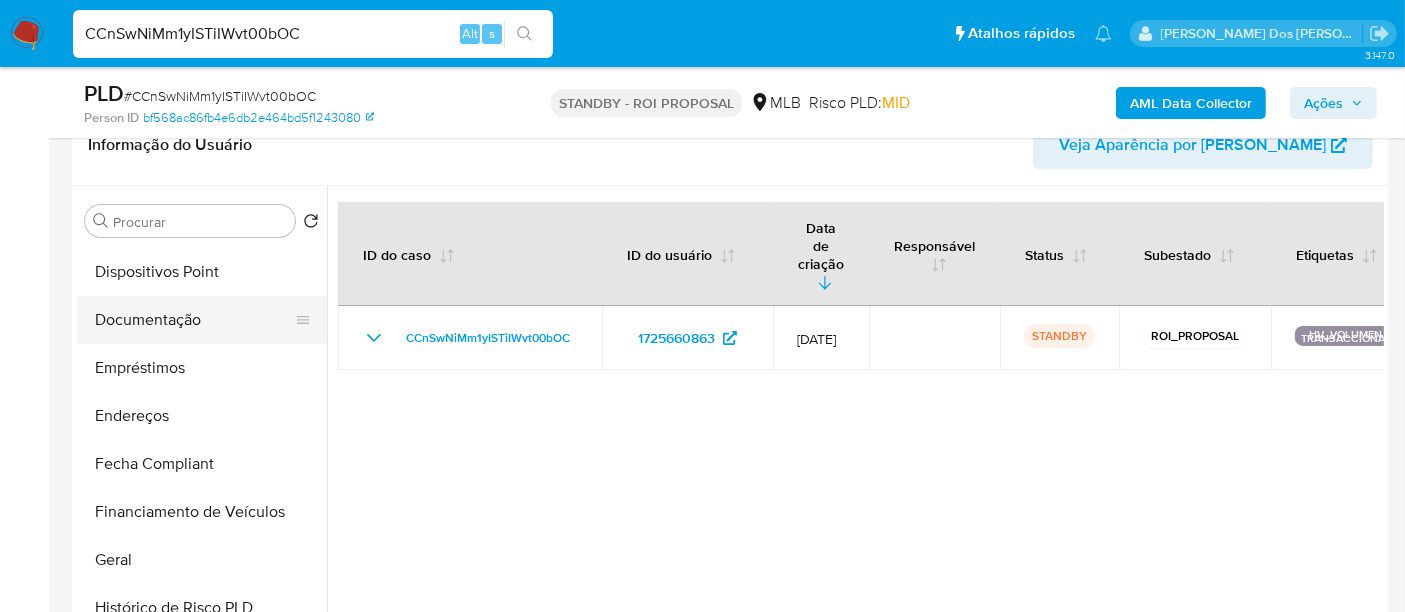 click on "Documentação" at bounding box center (194, 320) 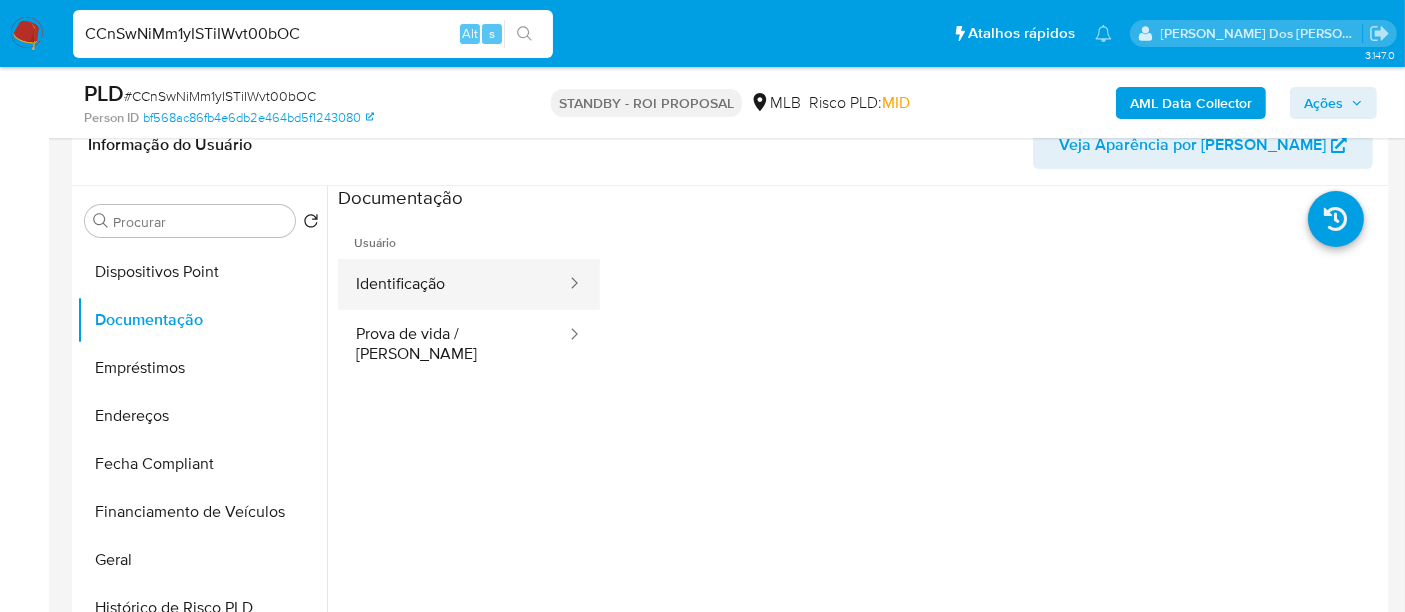 click on "Identificação" at bounding box center [453, 284] 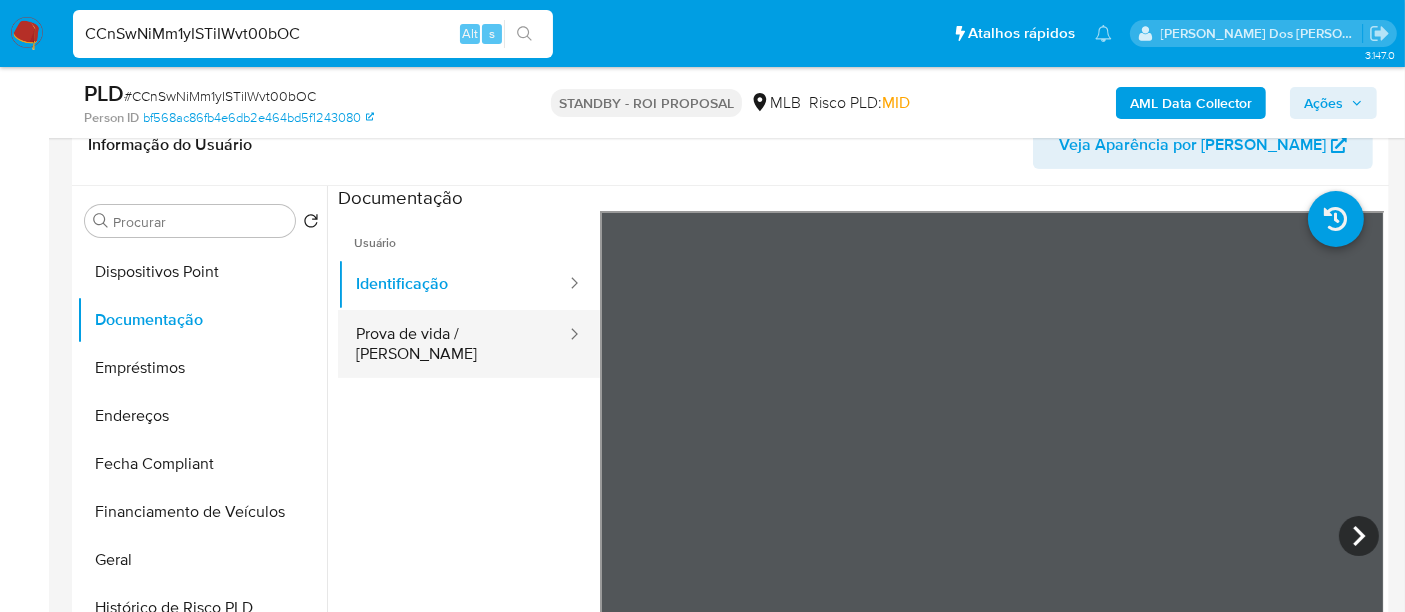 click on "Prova de vida / [PERSON_NAME]" at bounding box center (453, 344) 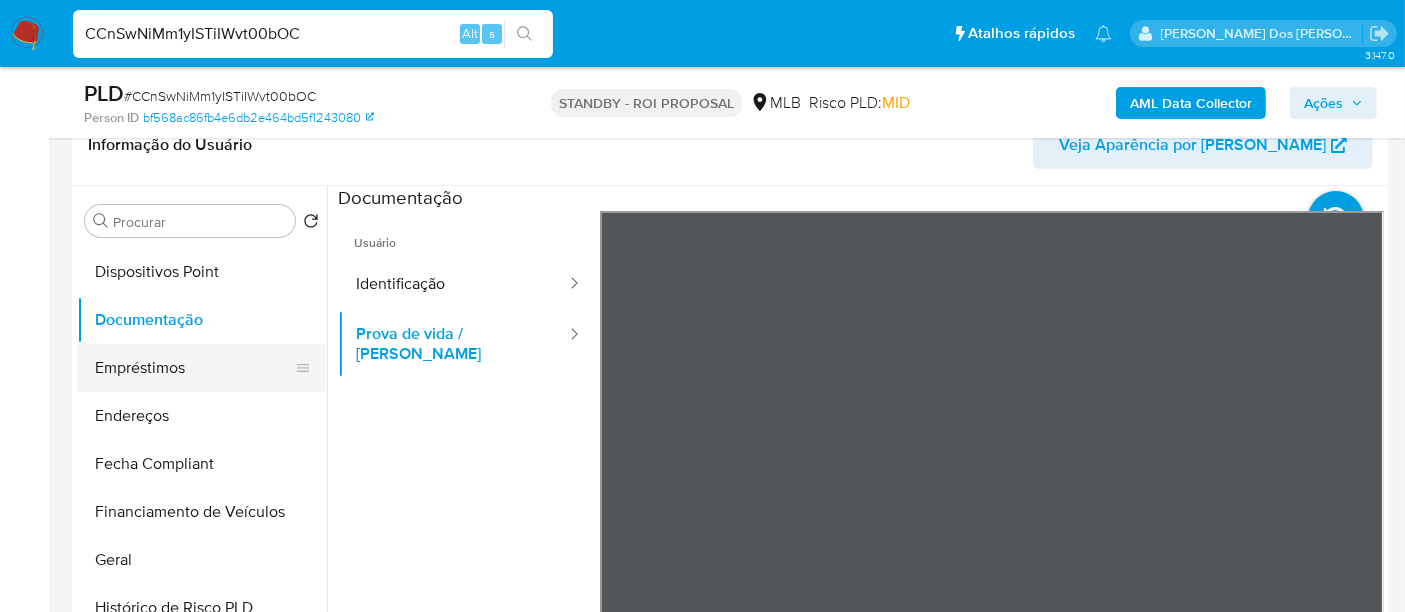 scroll, scrollTop: 844, scrollLeft: 0, axis: vertical 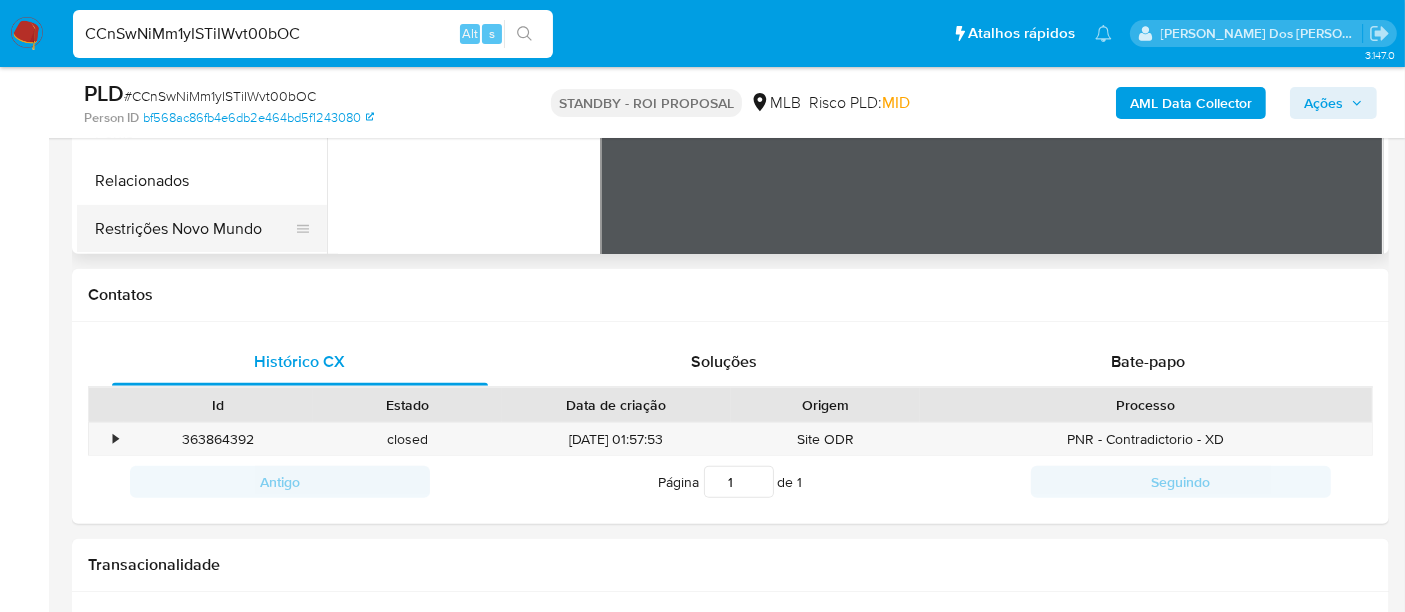 click on "Restrições Novo Mundo" at bounding box center [194, 229] 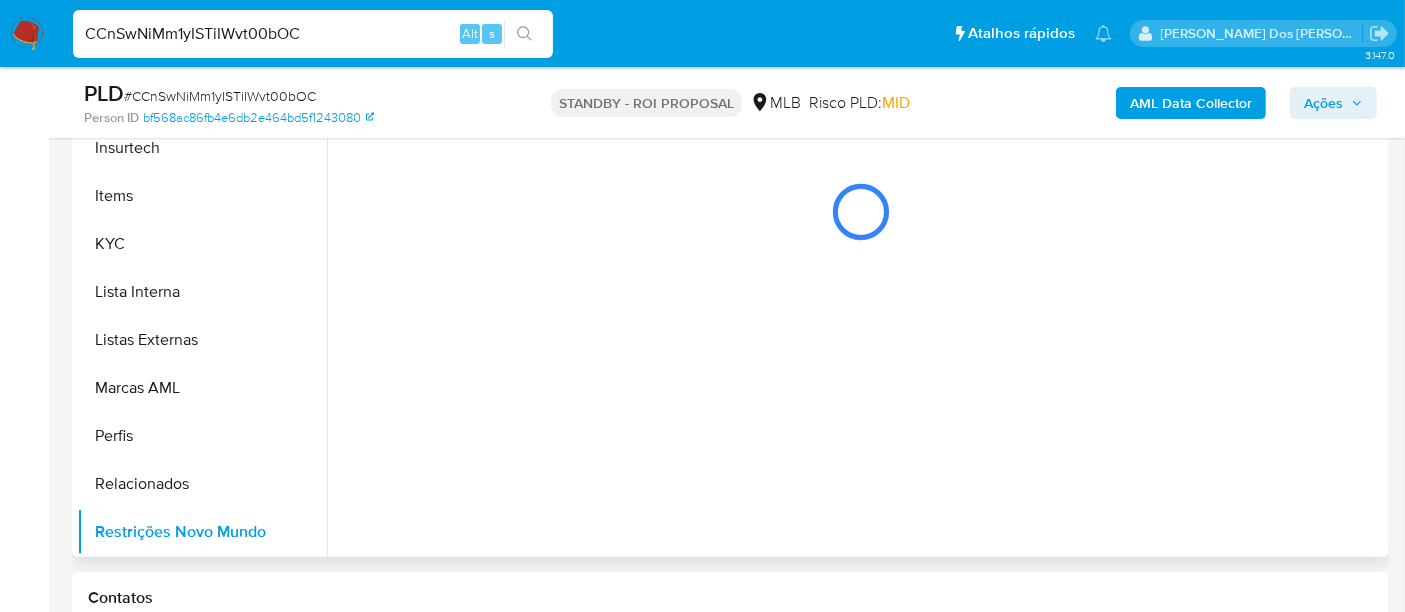 scroll, scrollTop: 444, scrollLeft: 0, axis: vertical 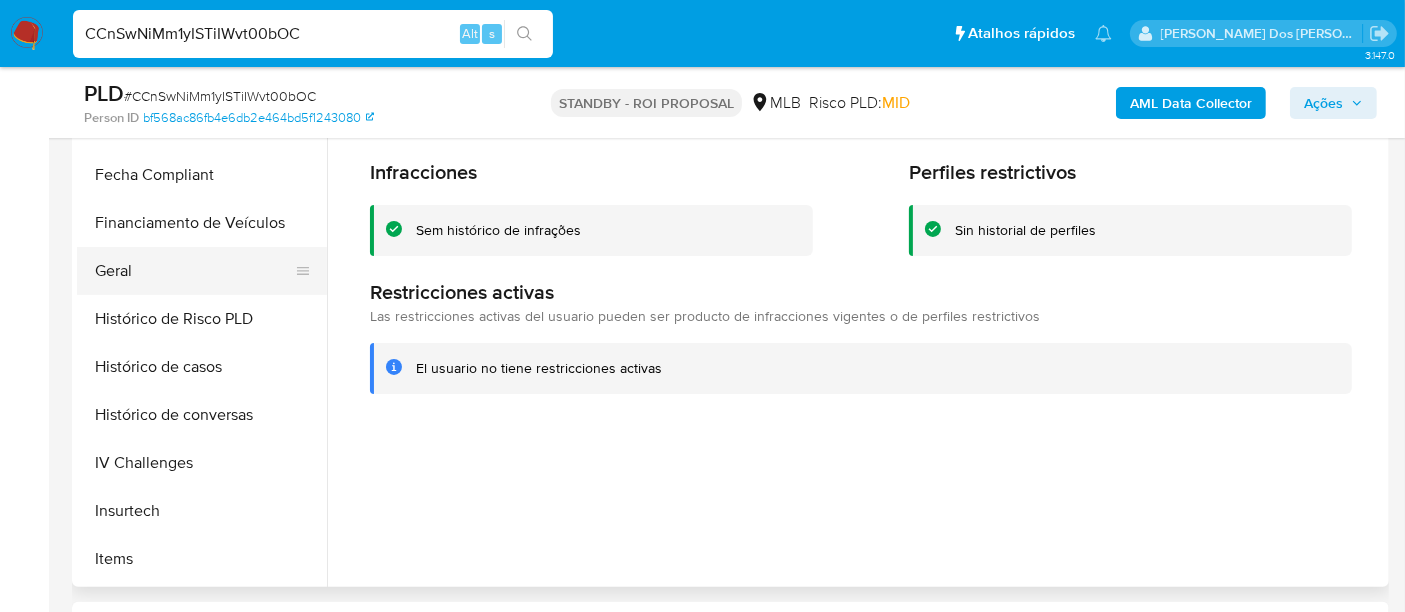 click on "Geral" at bounding box center [194, 271] 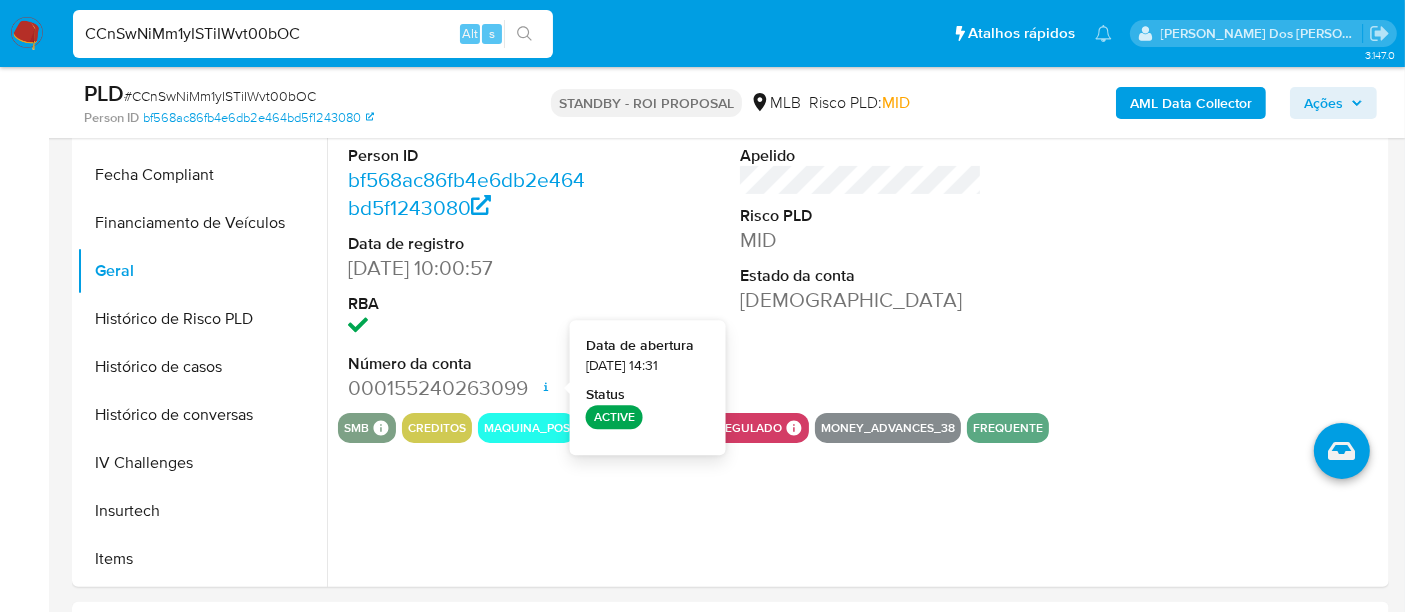 type 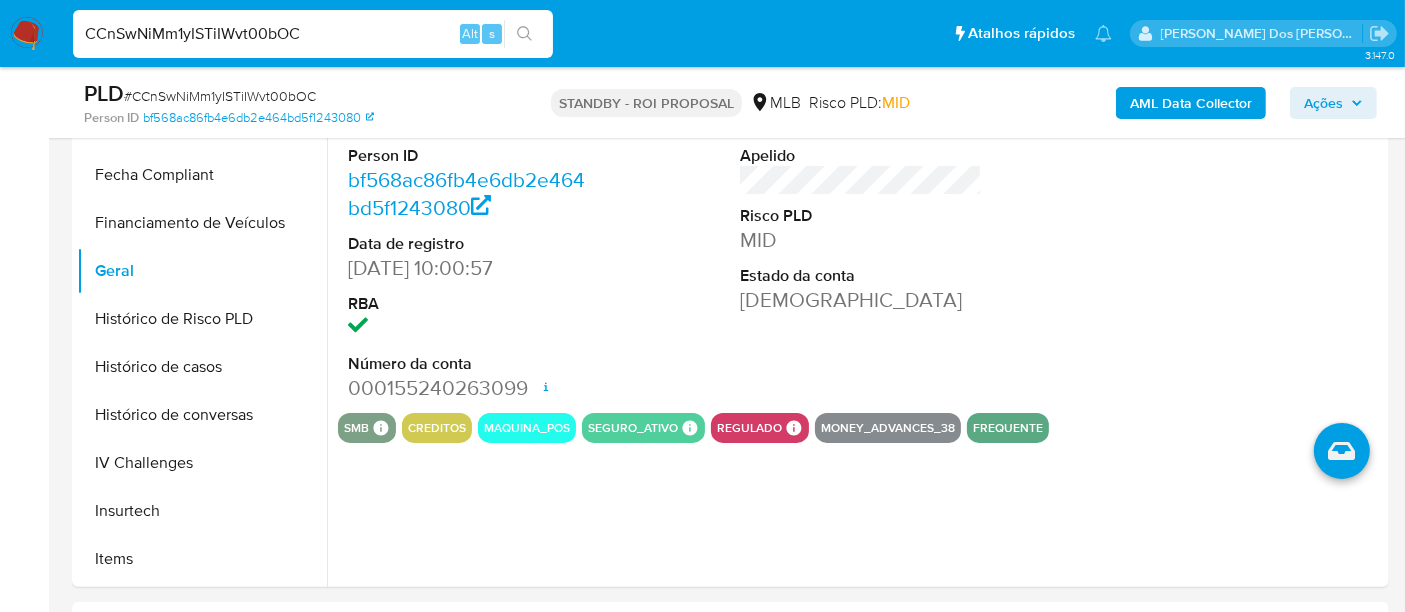 click on "CCnSwNiMm1yISTiIWvt00bOC" at bounding box center [313, 34] 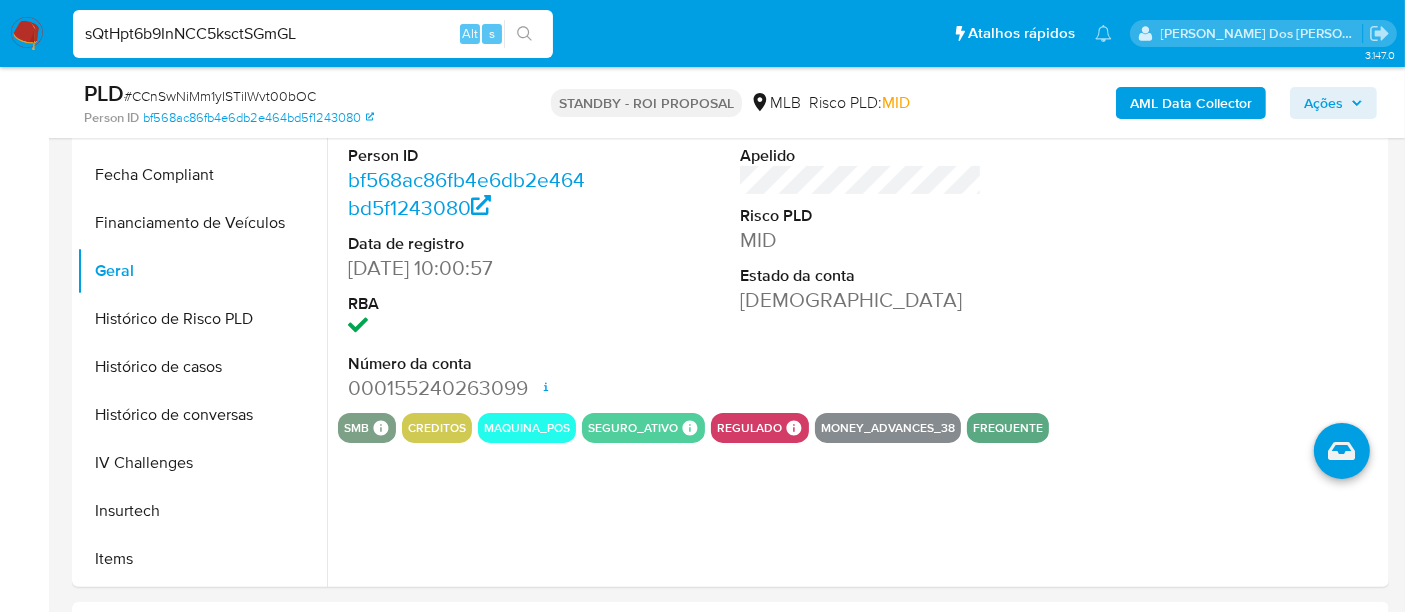 type on "sQtHpt6b9InNCC5ksctSGmGL" 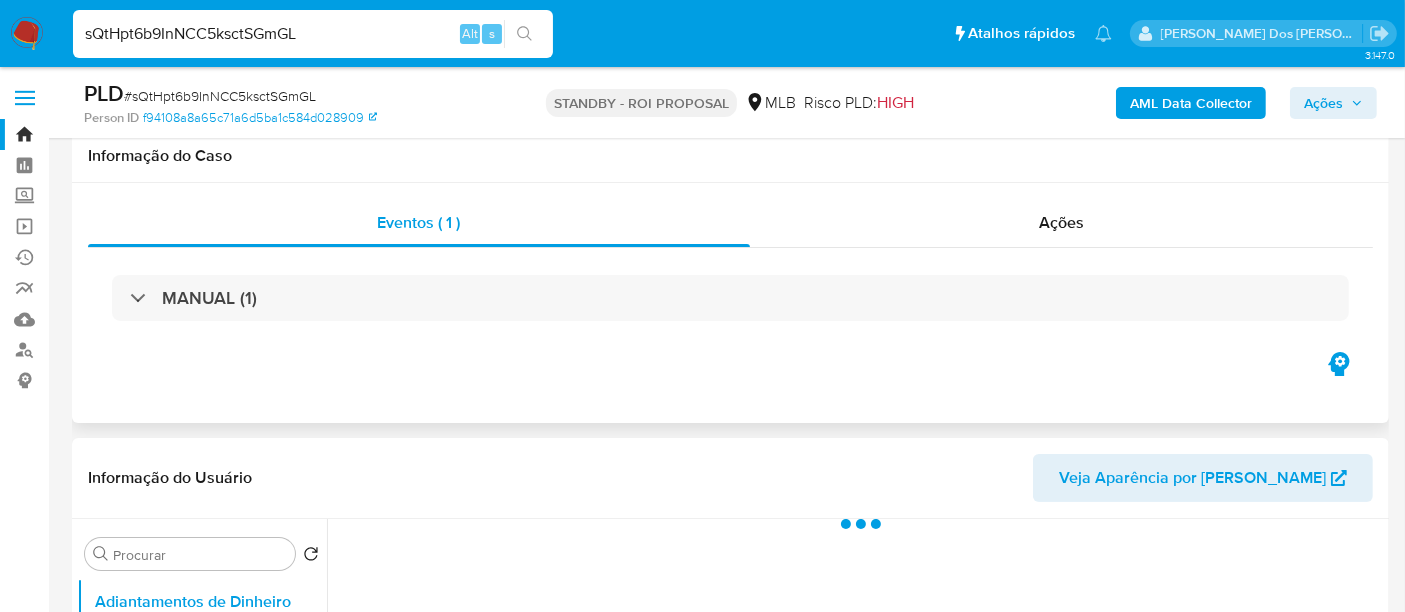 scroll, scrollTop: 333, scrollLeft: 0, axis: vertical 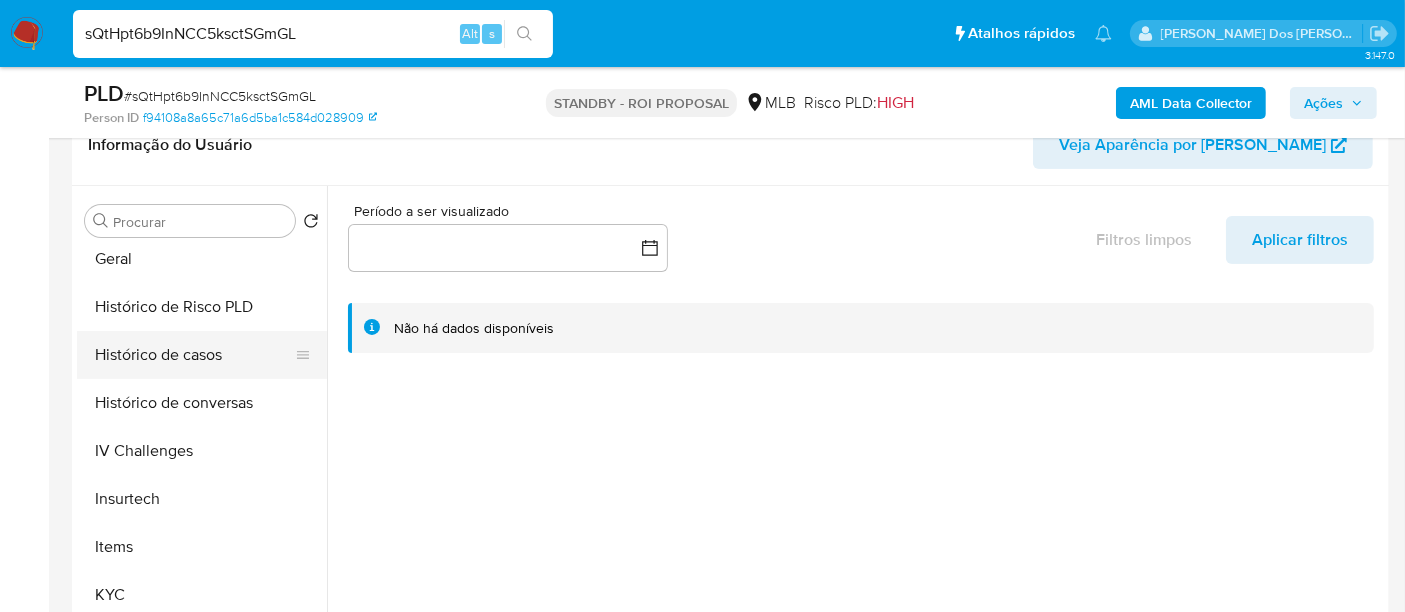 select on "10" 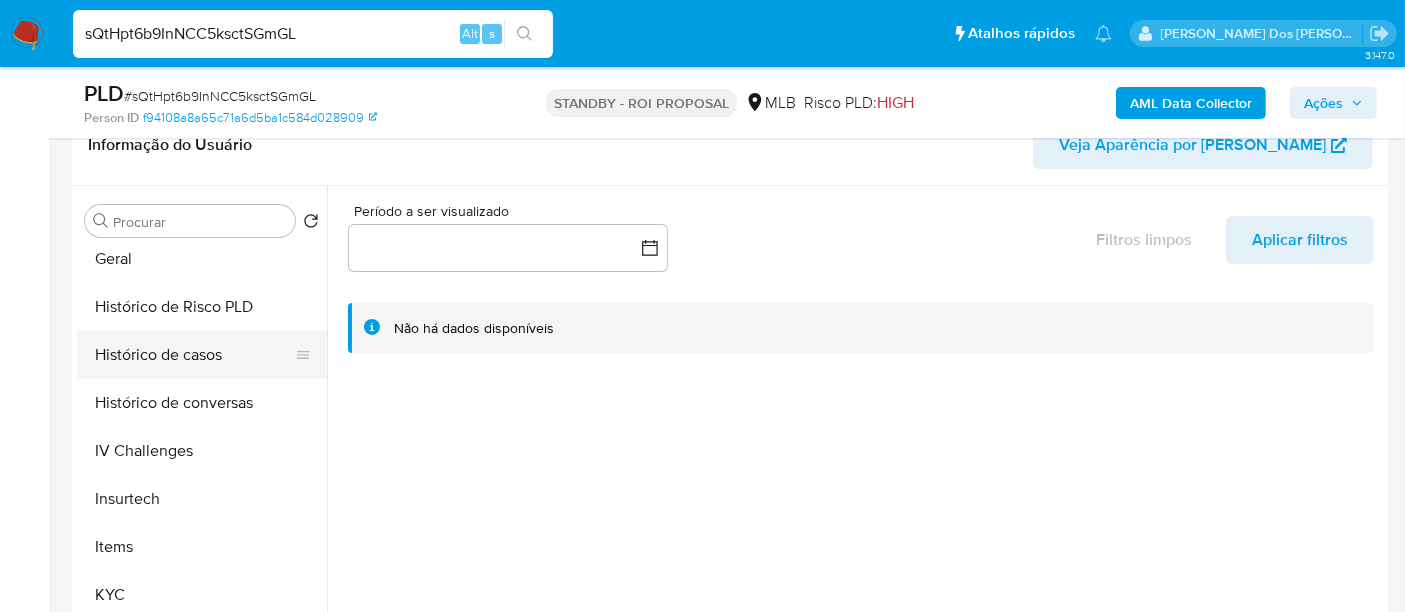 scroll, scrollTop: 777, scrollLeft: 0, axis: vertical 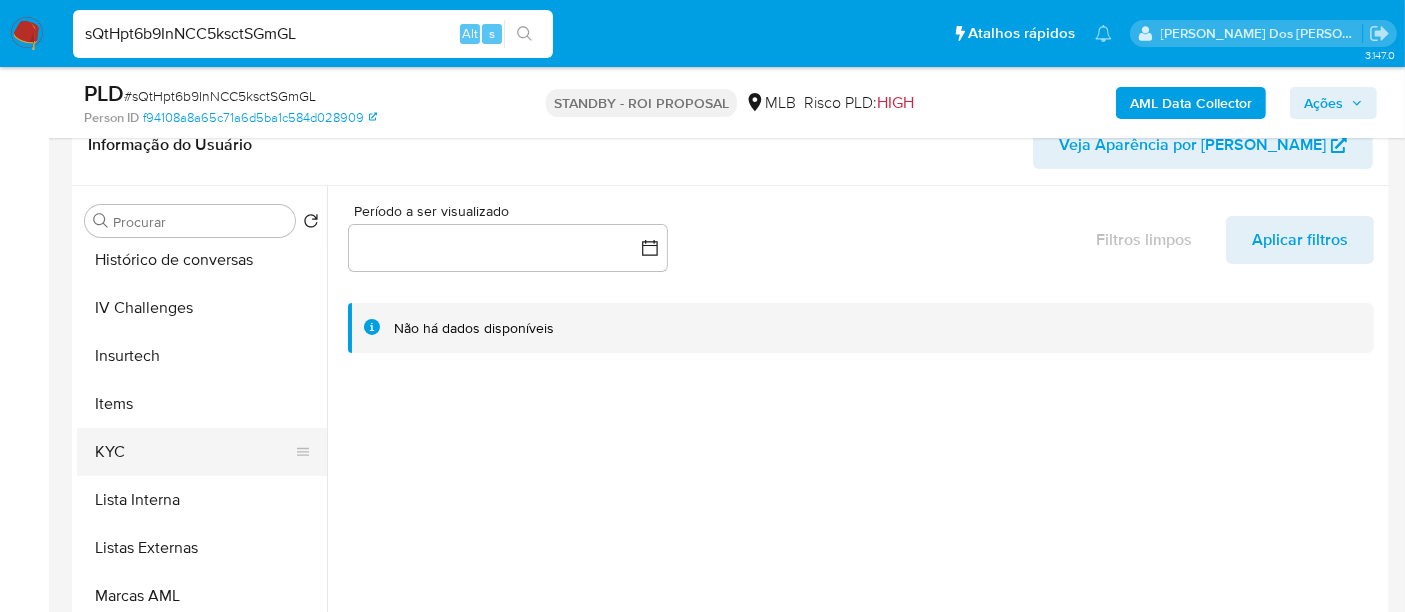 click on "KYC" at bounding box center [194, 452] 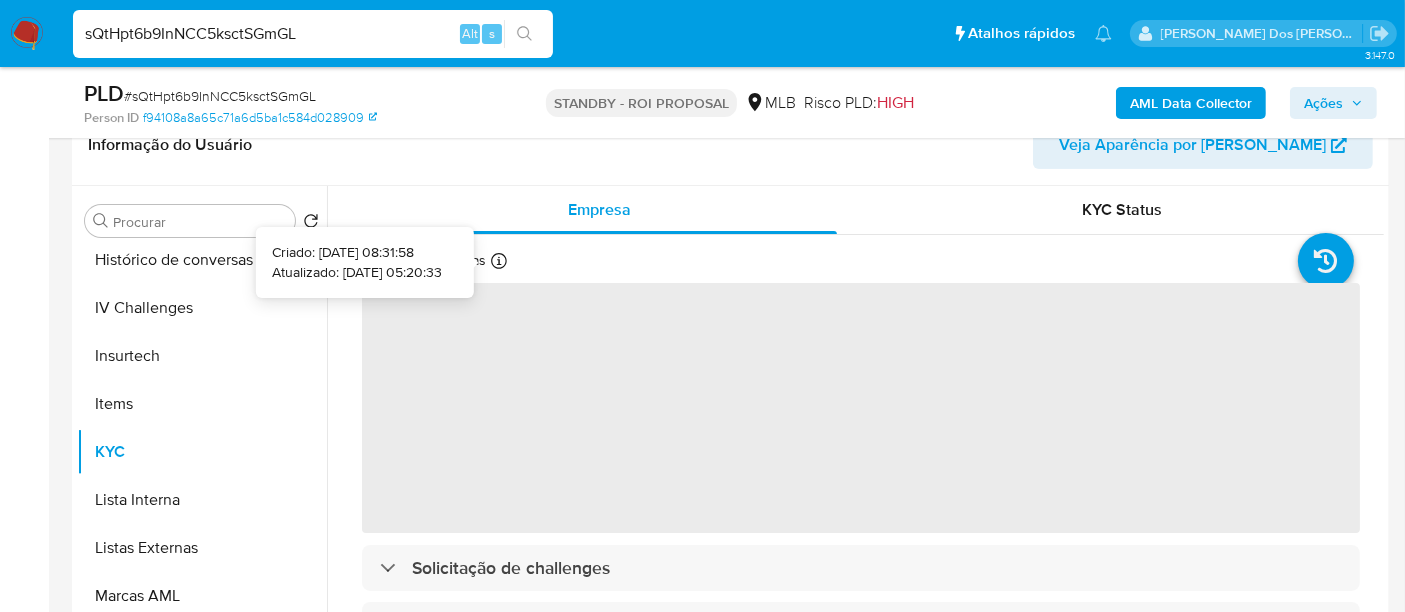 type 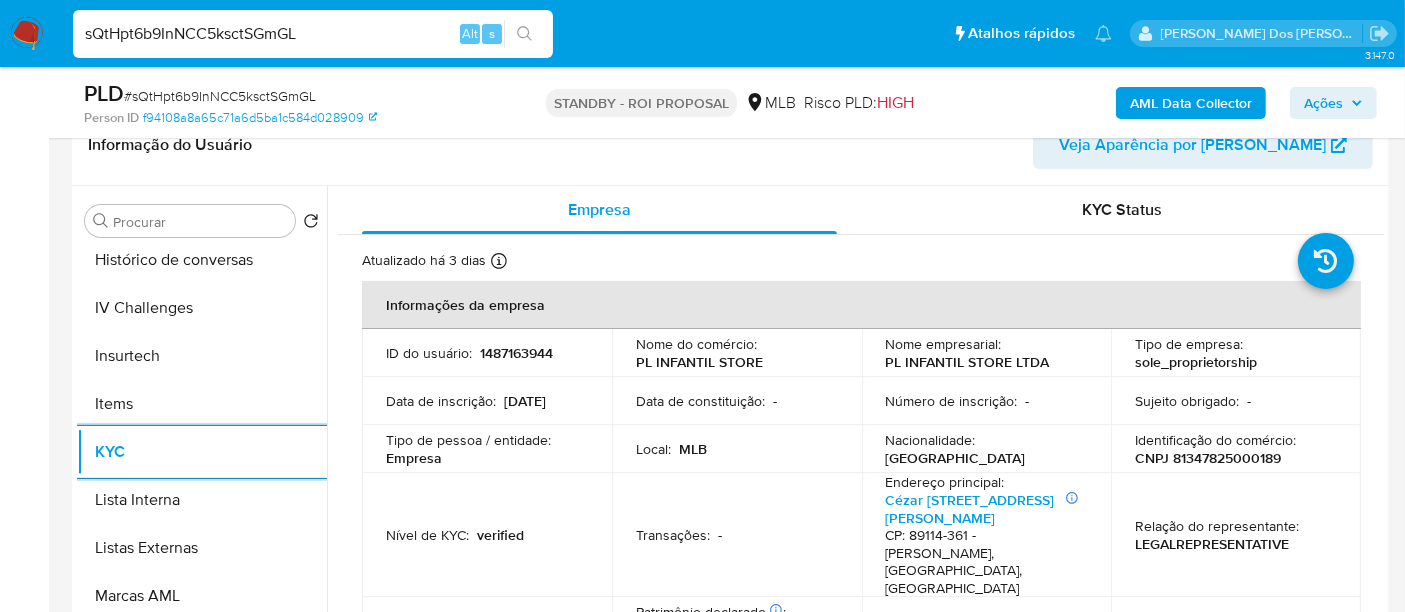 scroll, scrollTop: 111, scrollLeft: 0, axis: vertical 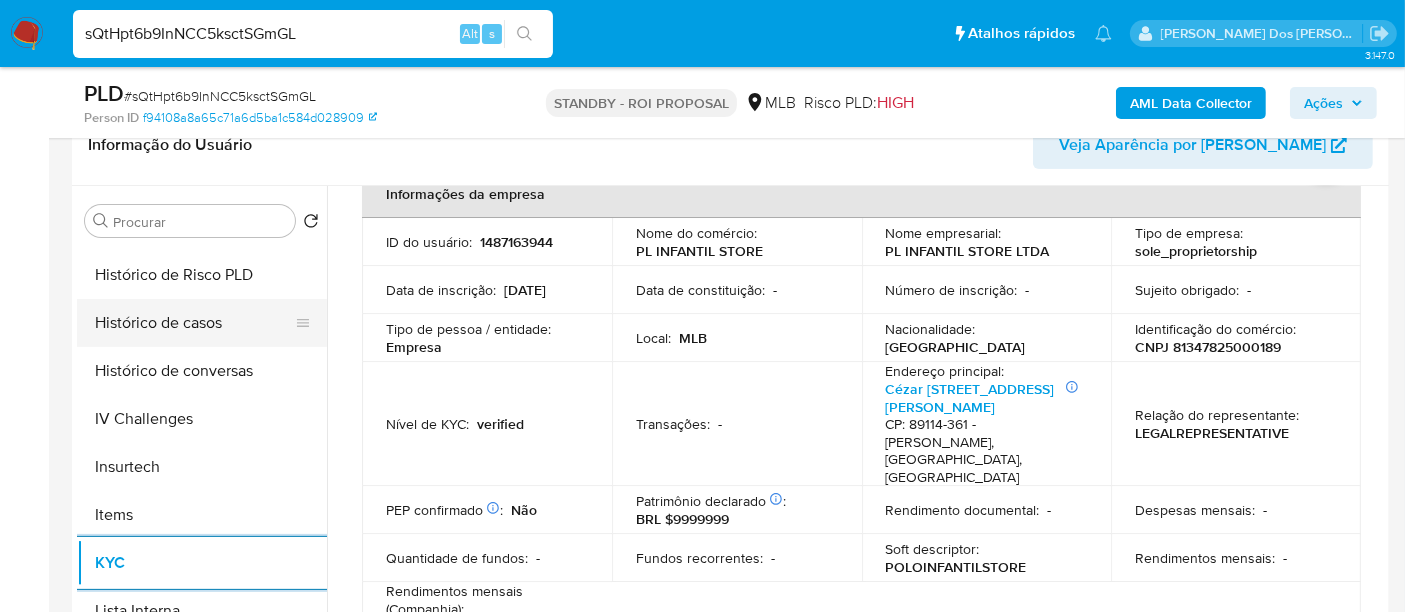 click on "Histórico de casos" at bounding box center [194, 323] 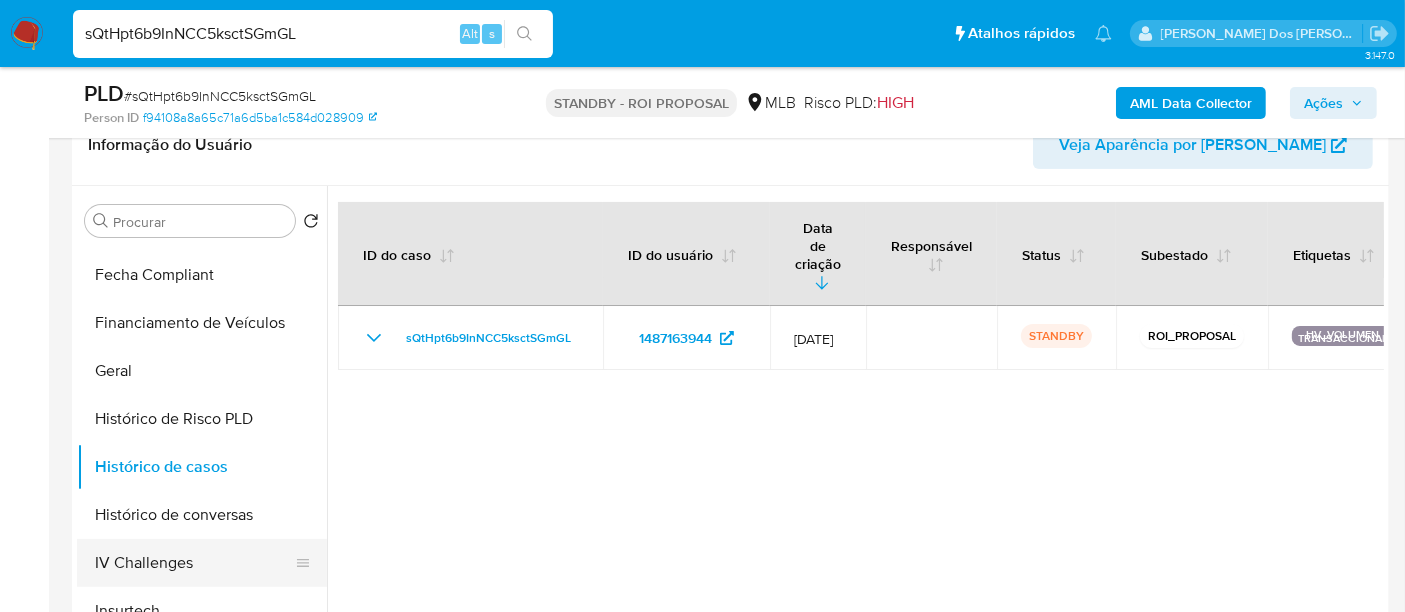 scroll, scrollTop: 333, scrollLeft: 0, axis: vertical 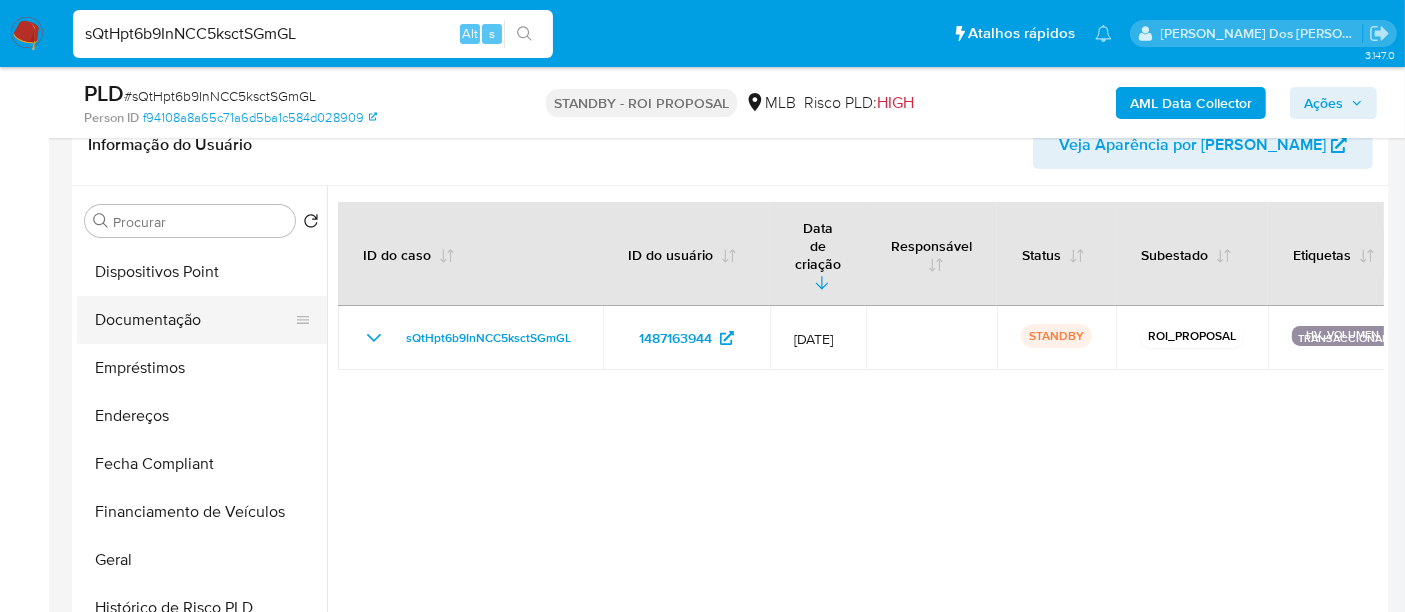 click on "Documentação" at bounding box center (194, 320) 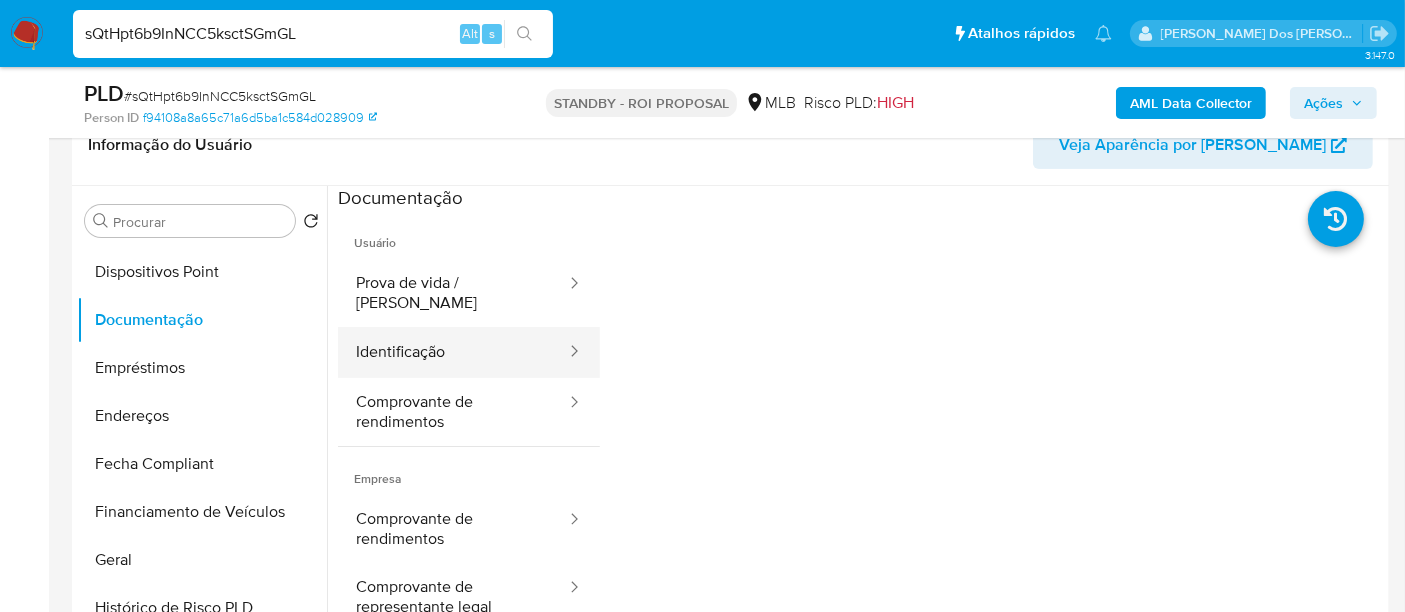 click on "Identificação" at bounding box center [453, 352] 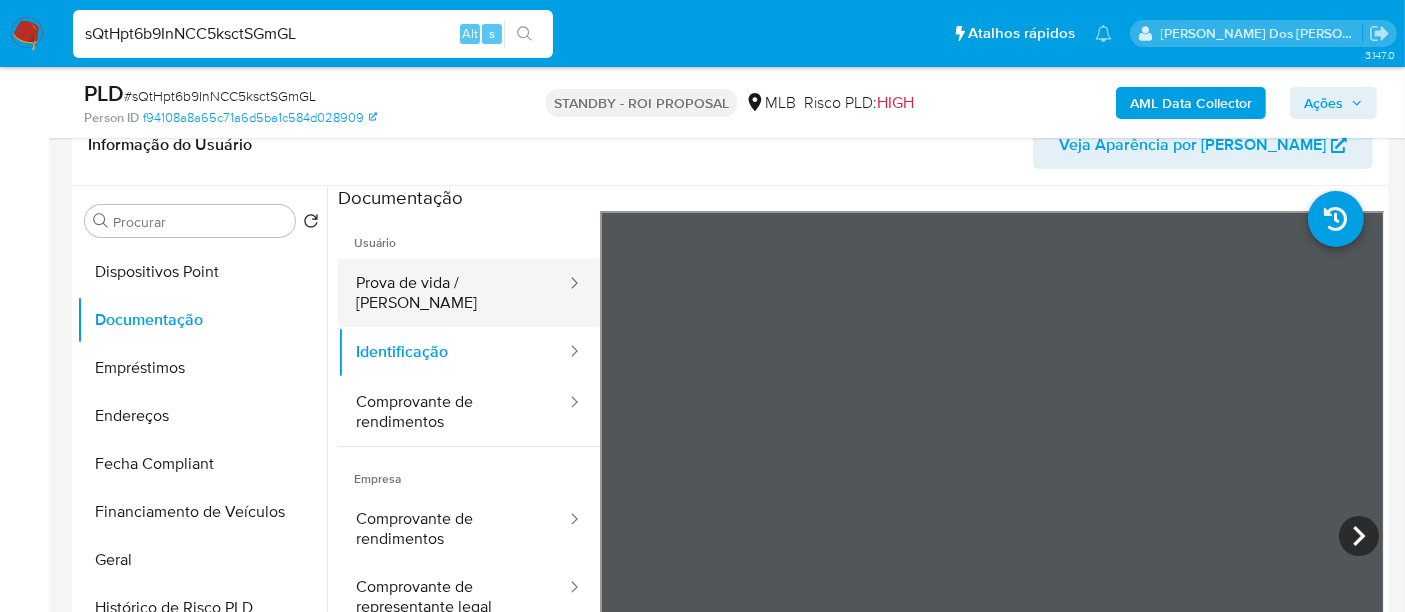 click on "Prova de vida / [PERSON_NAME]" at bounding box center (453, 293) 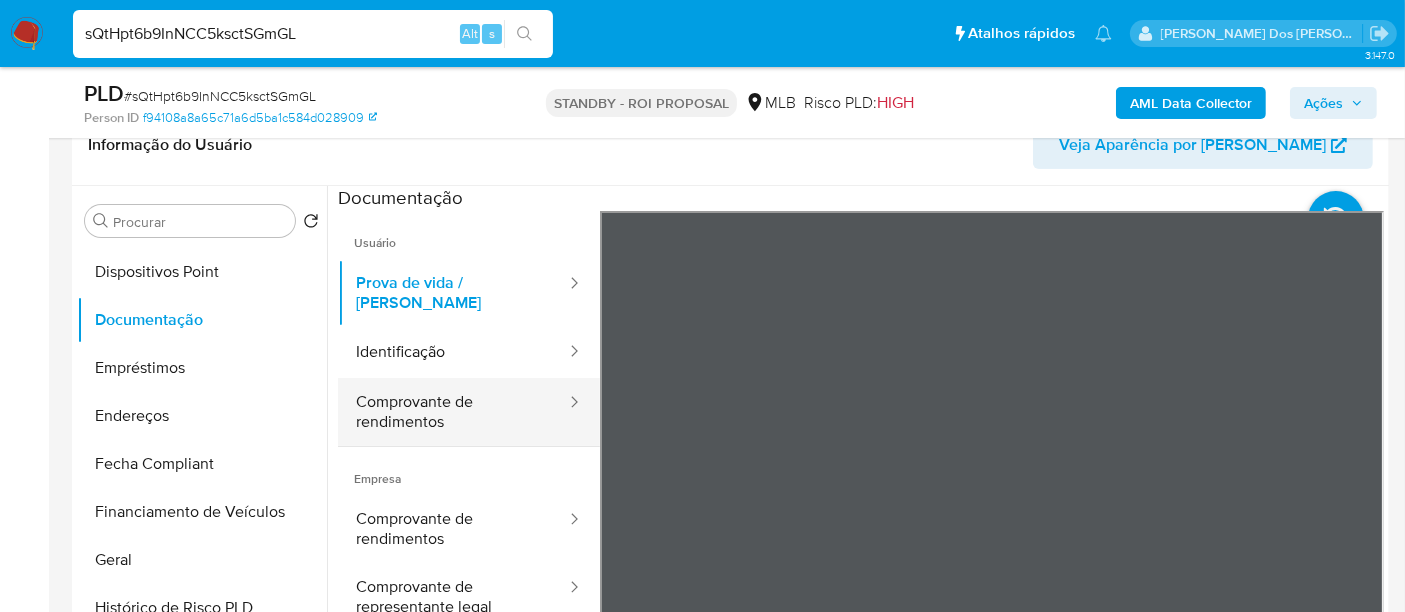 click on "Comprovante de rendimentos" at bounding box center (453, 412) 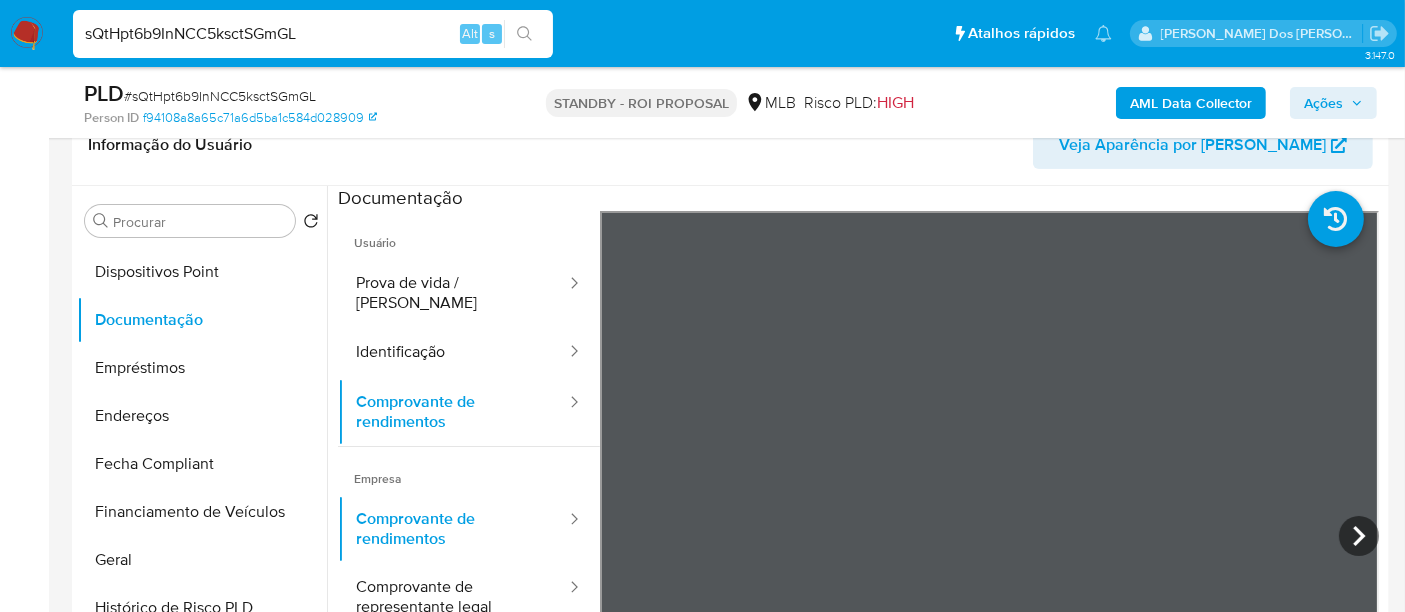 type 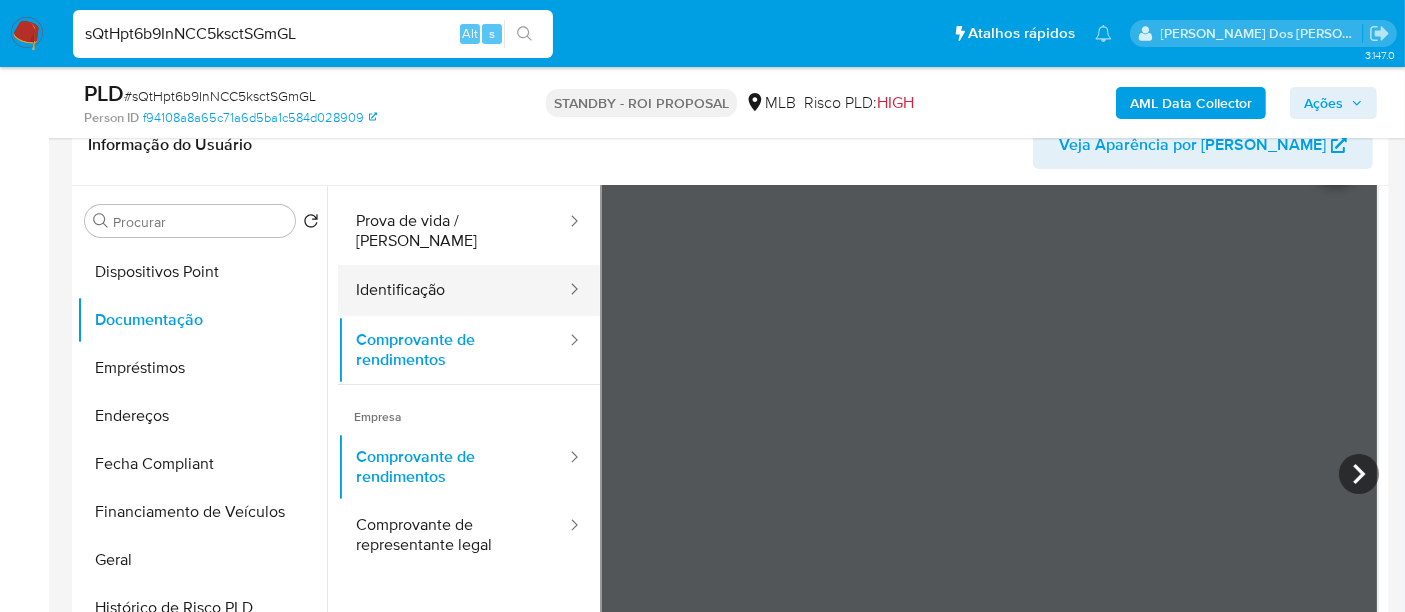 scroll, scrollTop: 111, scrollLeft: 0, axis: vertical 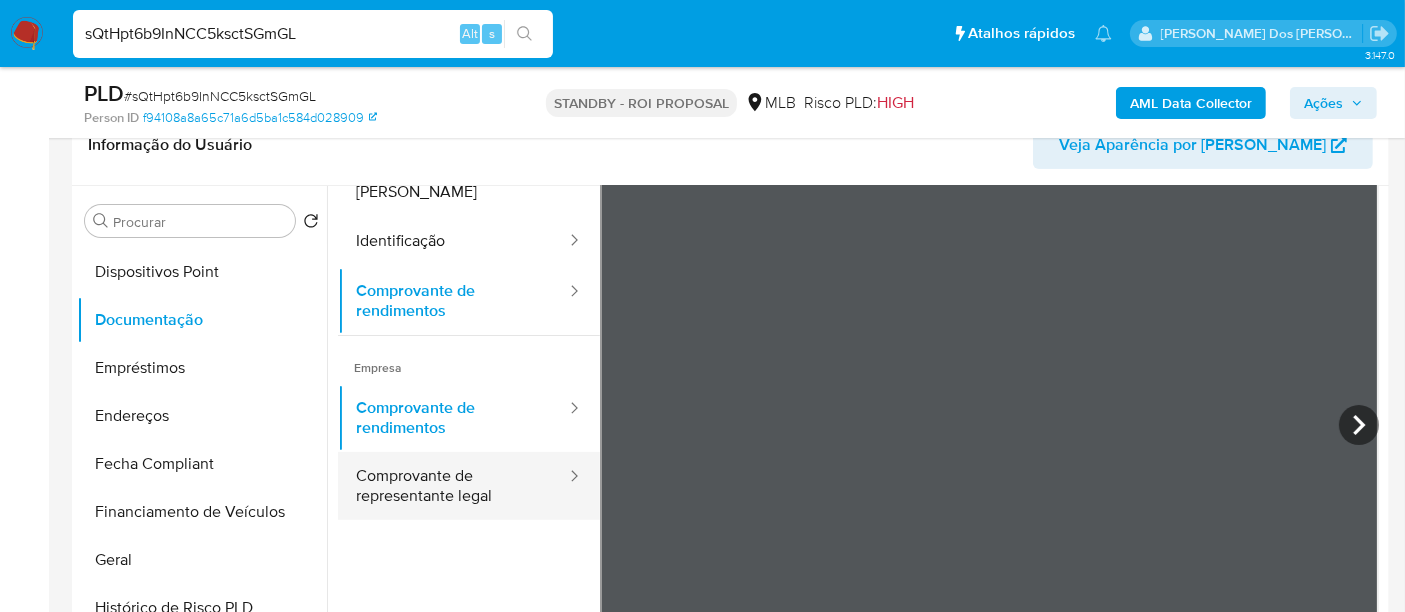 click on "Comprovante de representante legal" at bounding box center [453, 486] 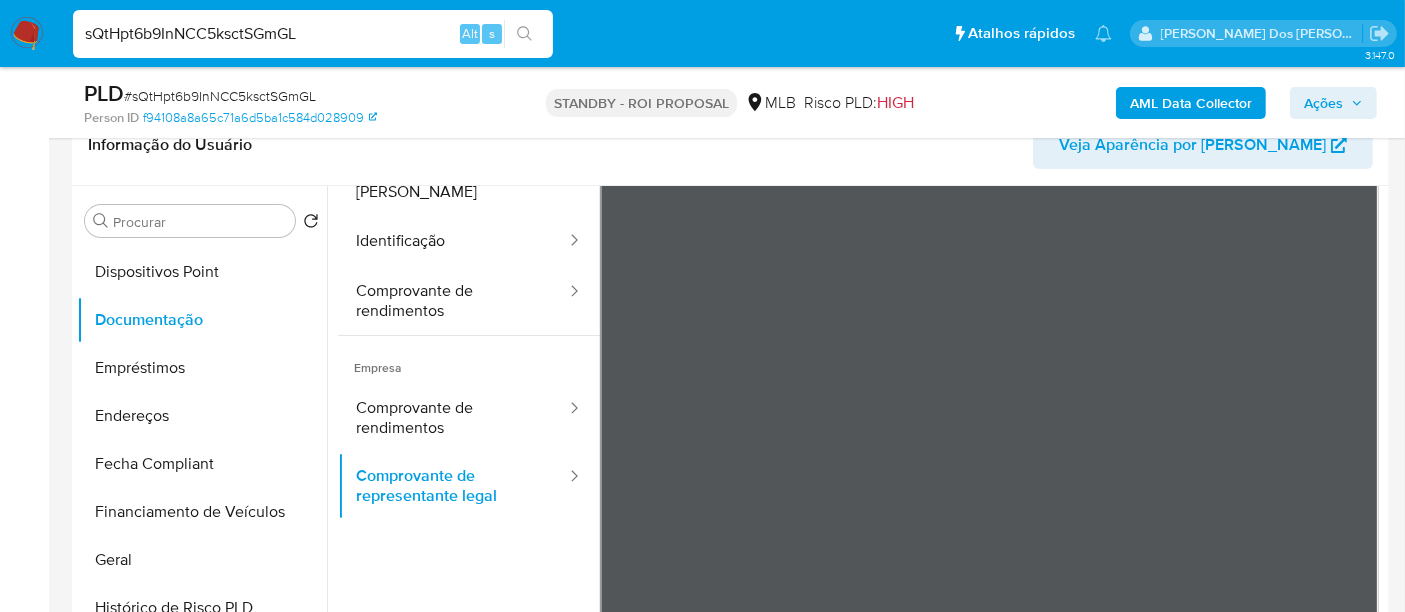 scroll, scrollTop: 666, scrollLeft: 0, axis: vertical 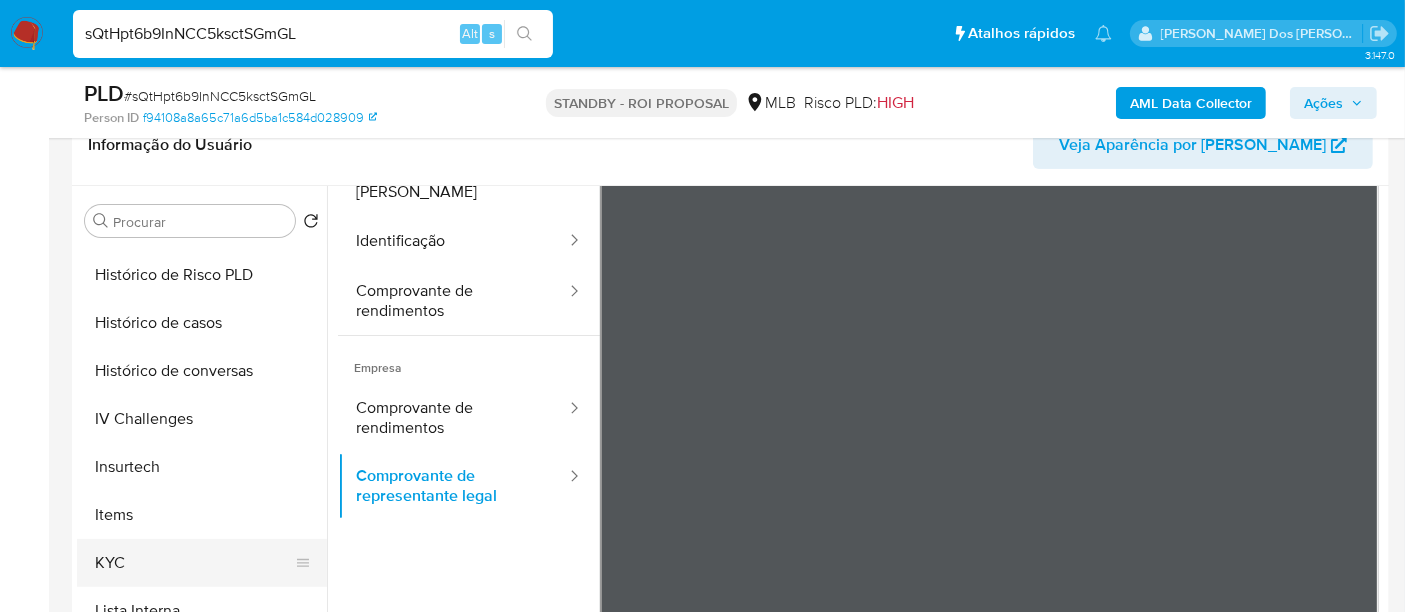 click on "KYC" at bounding box center (194, 563) 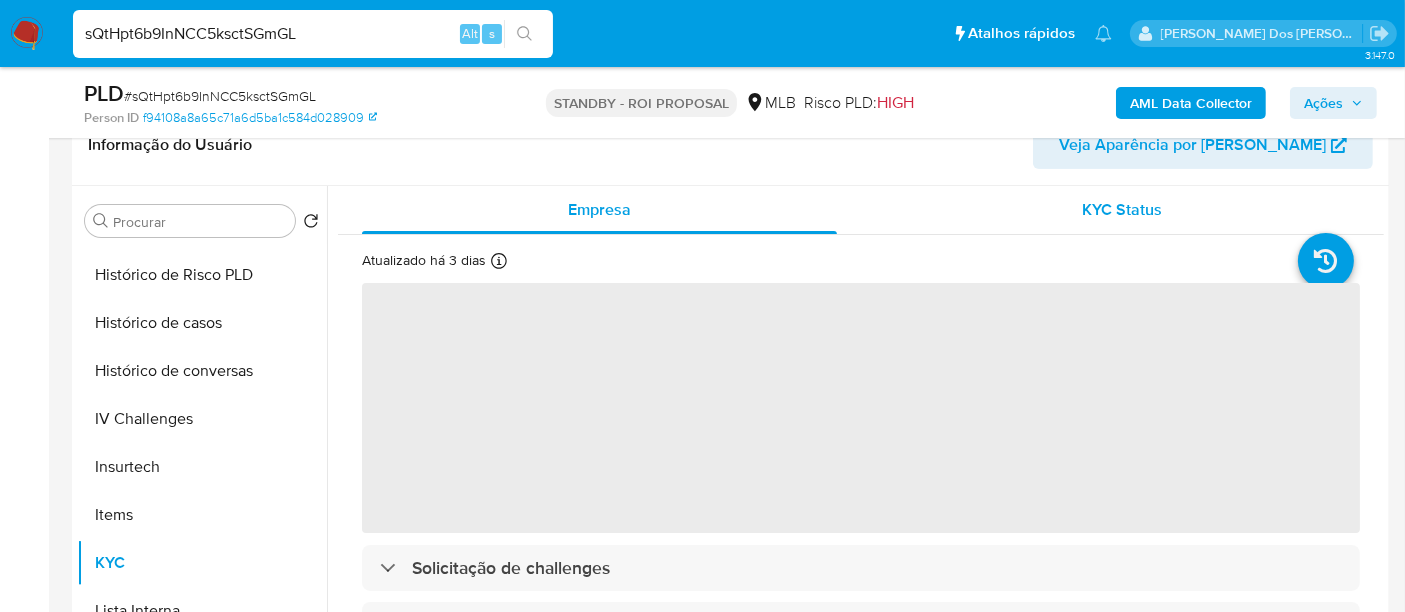 click on "KYC Status" at bounding box center [1123, 209] 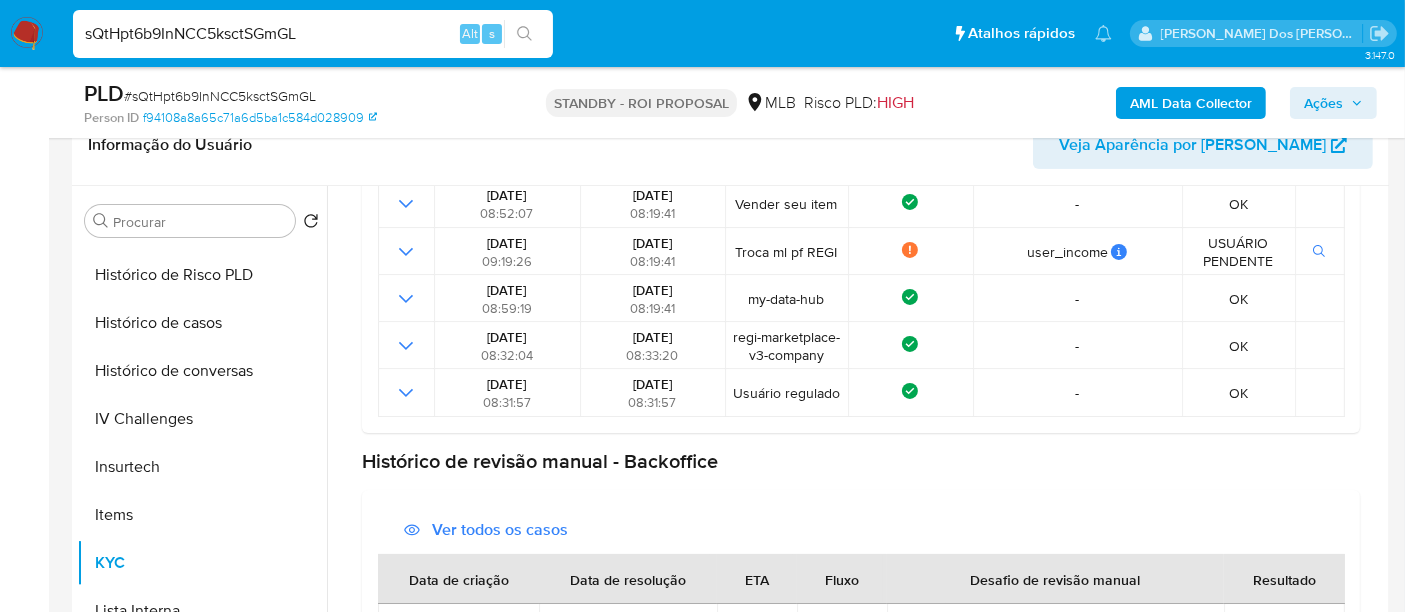 scroll, scrollTop: 614, scrollLeft: 0, axis: vertical 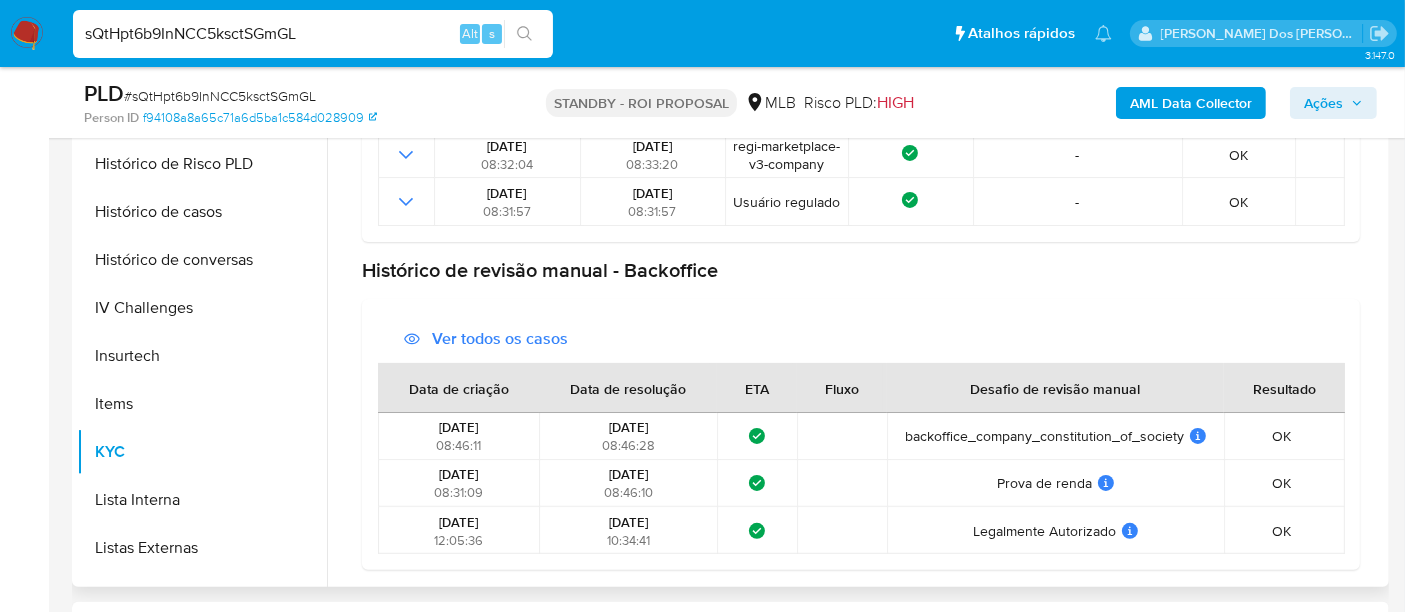 type 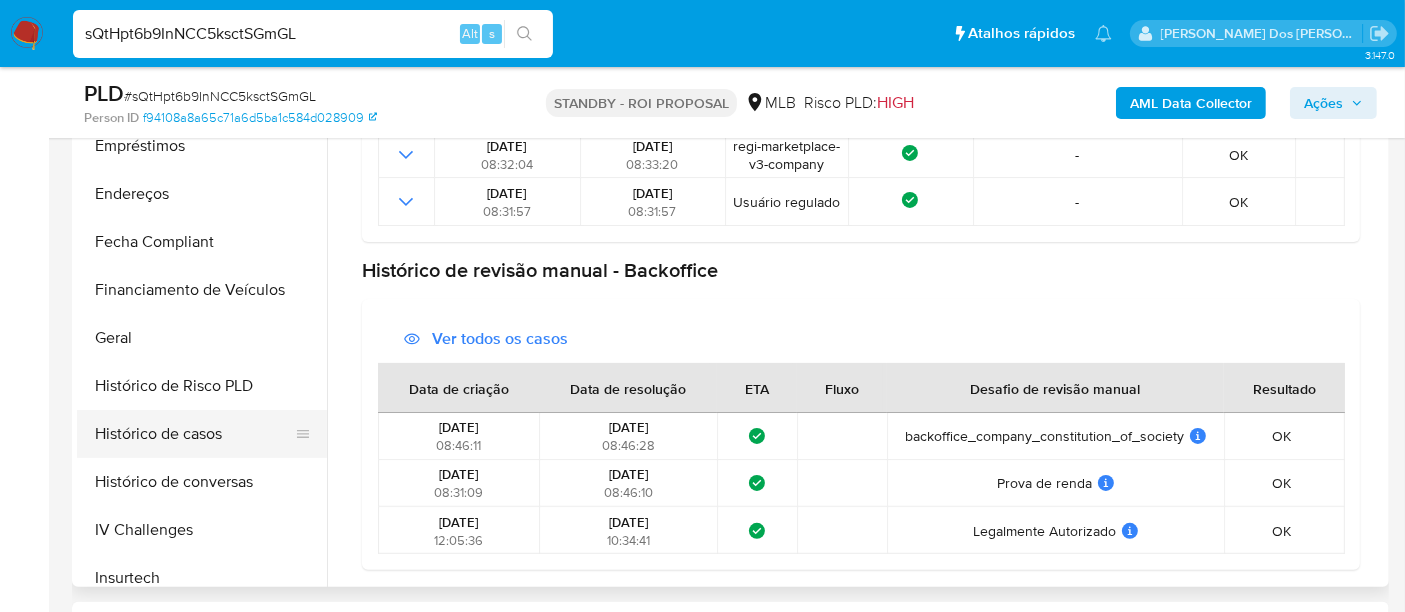 scroll, scrollTop: 222, scrollLeft: 0, axis: vertical 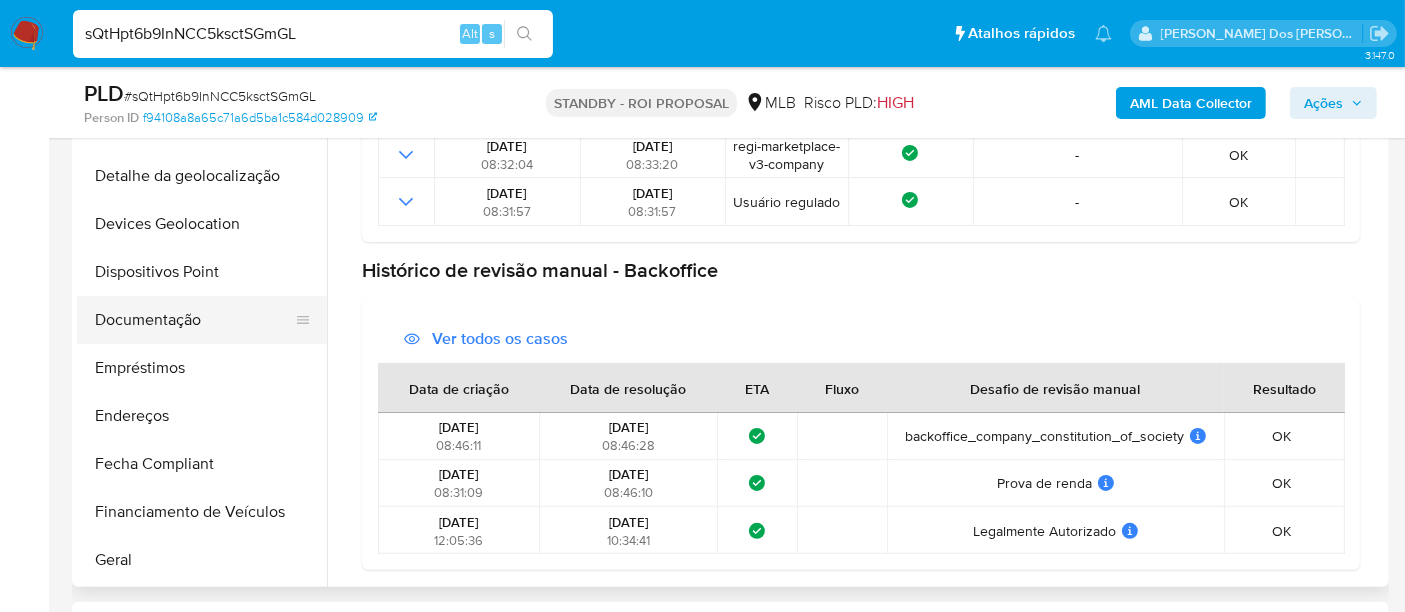 click on "Documentação" at bounding box center [194, 320] 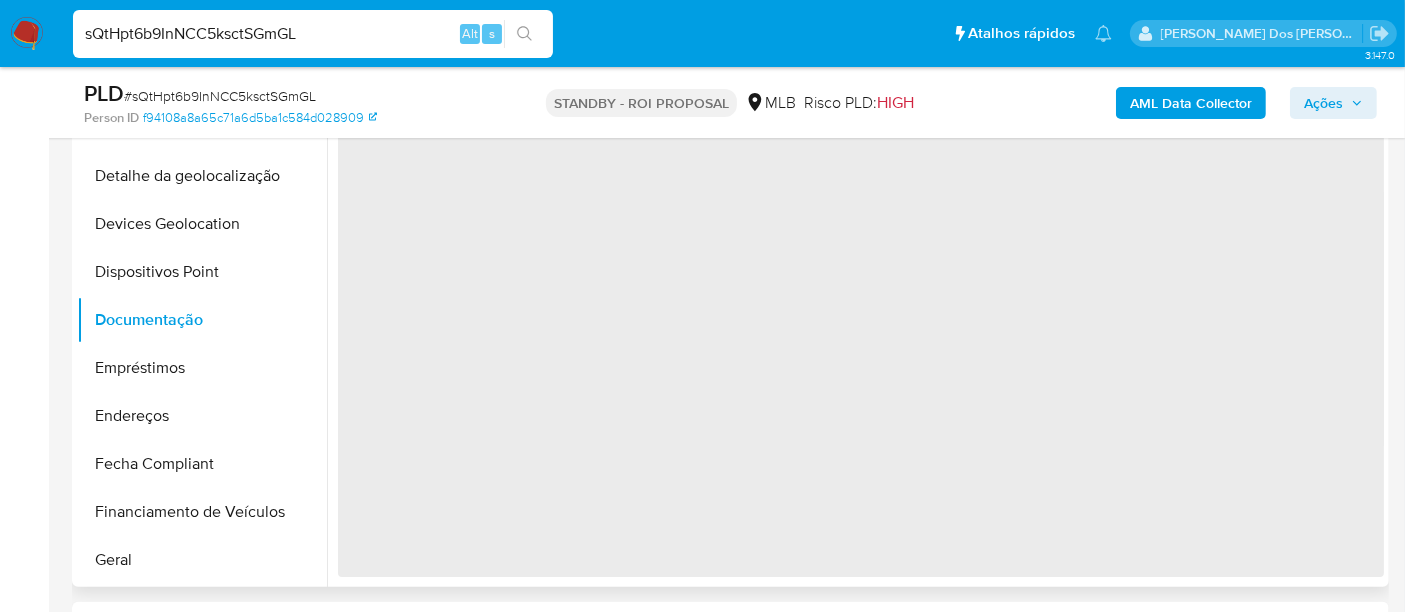 scroll, scrollTop: 0, scrollLeft: 0, axis: both 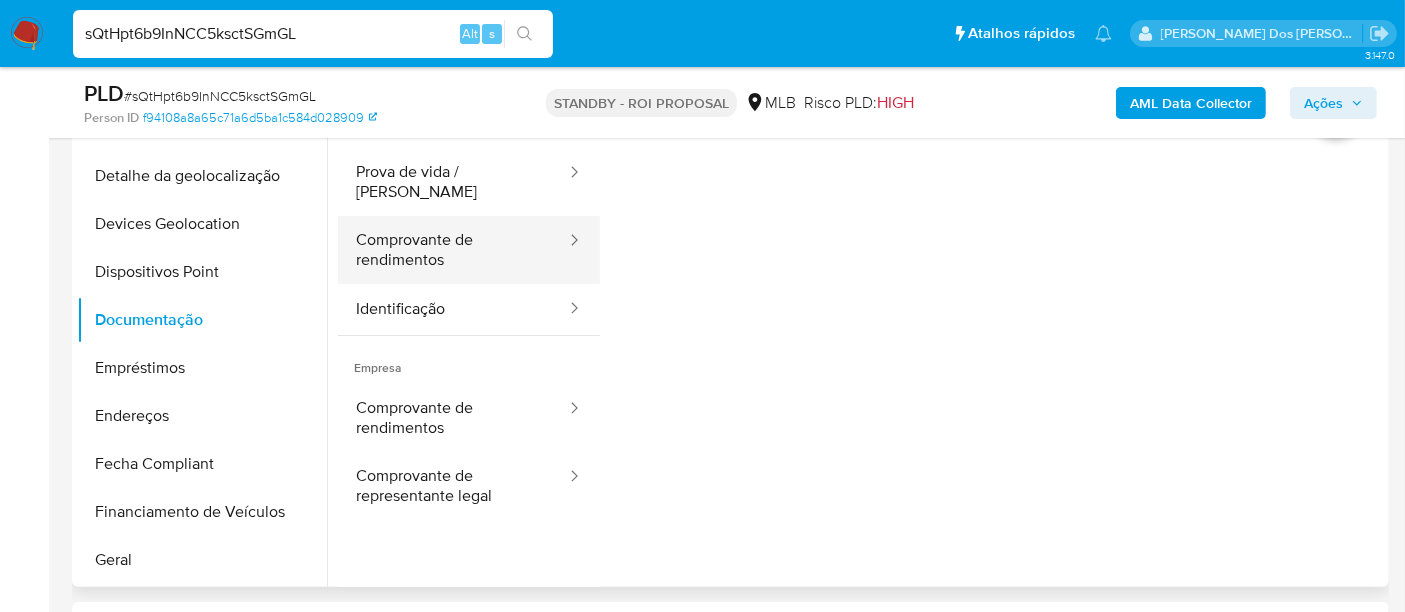 click on "Comprovante de rendimentos" at bounding box center (453, 250) 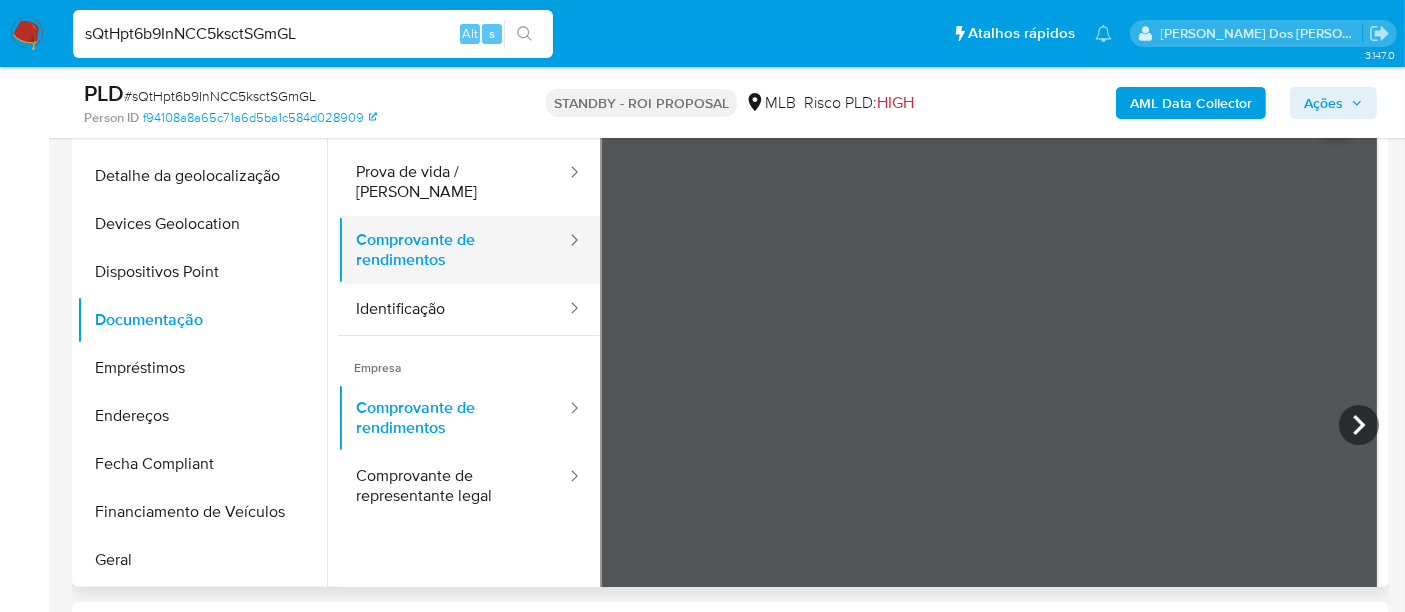 type 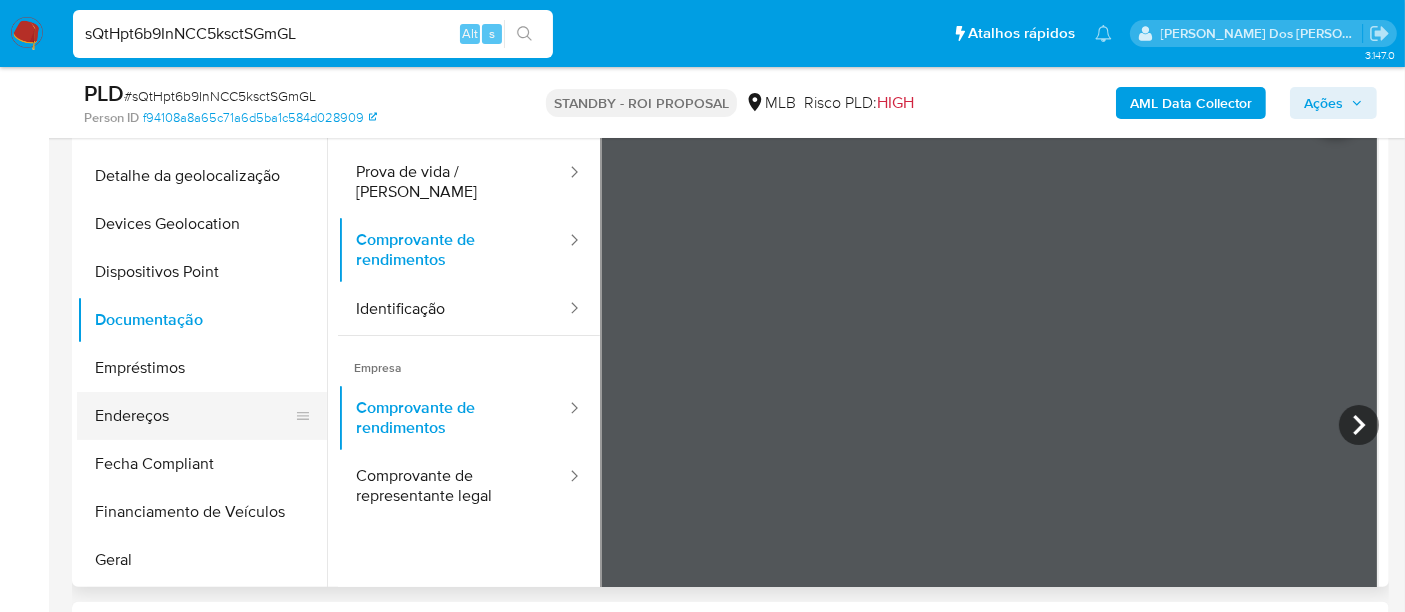 scroll, scrollTop: 555, scrollLeft: 0, axis: vertical 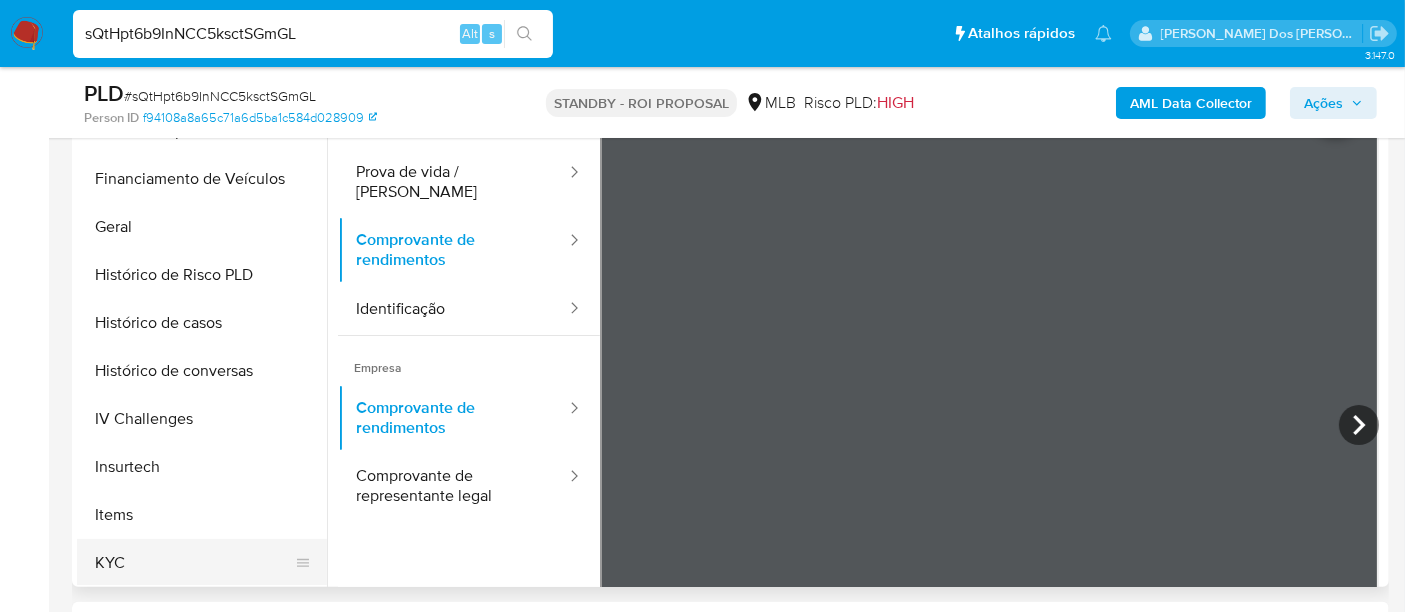 click on "KYC" at bounding box center (194, 563) 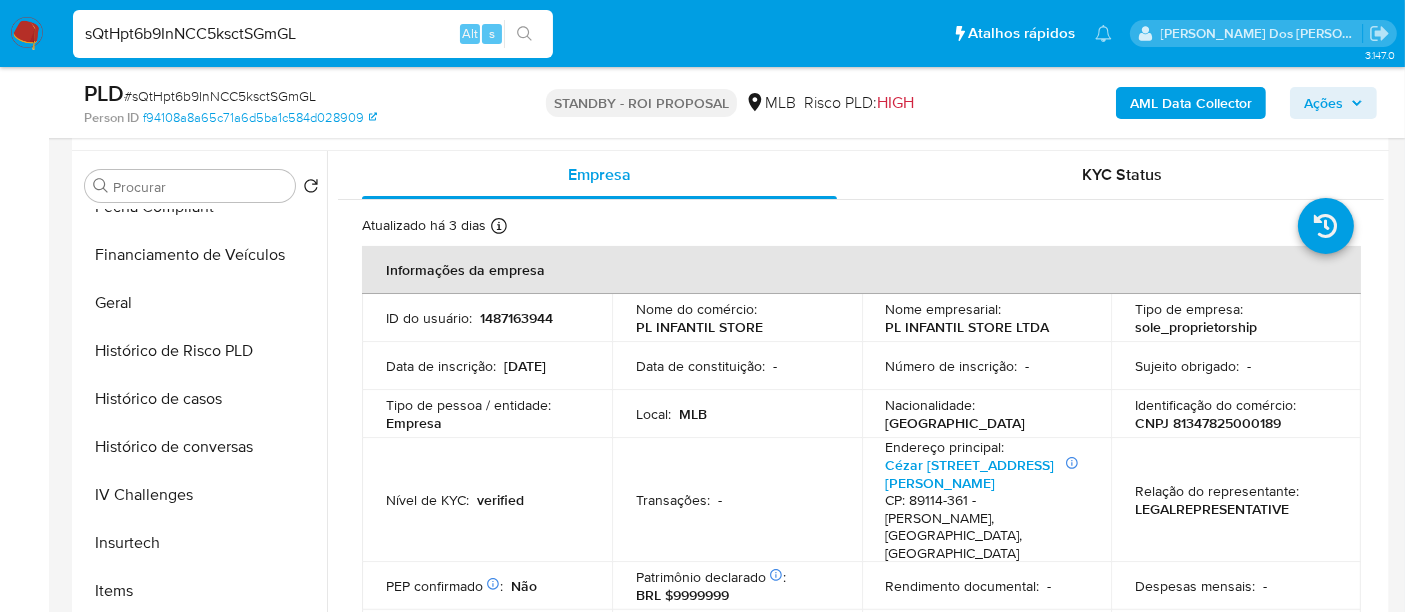 scroll, scrollTop: 333, scrollLeft: 0, axis: vertical 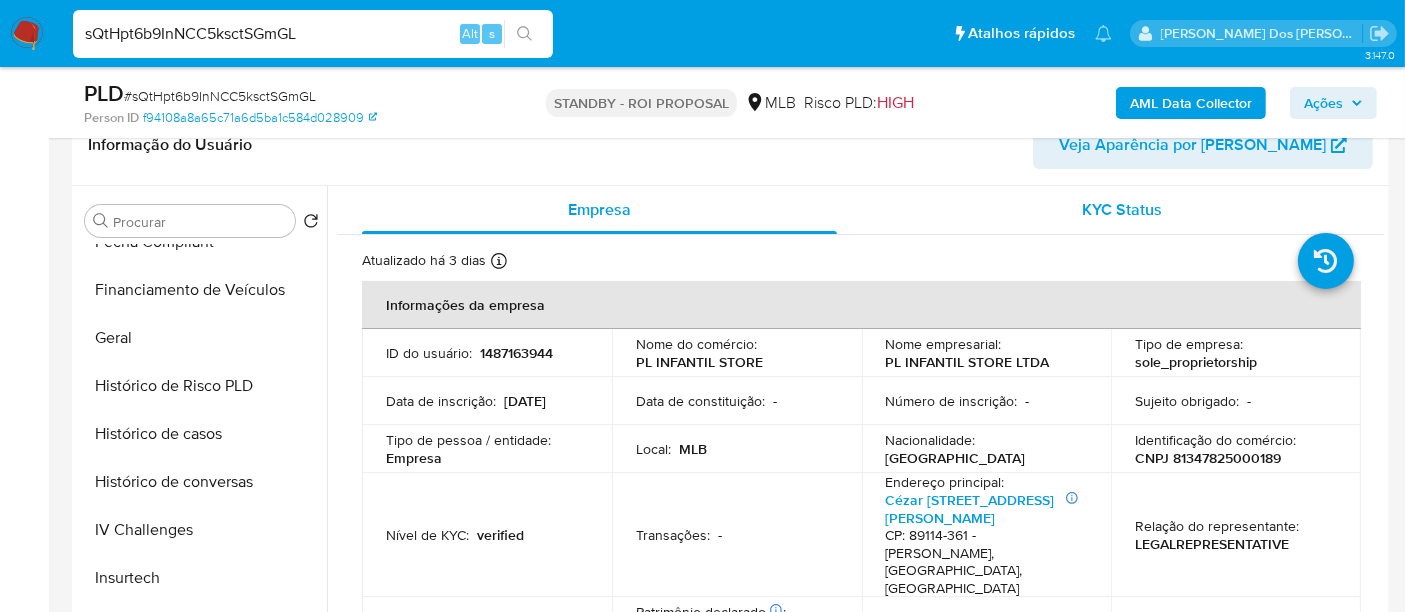 click on "KYC Status" at bounding box center [1123, 209] 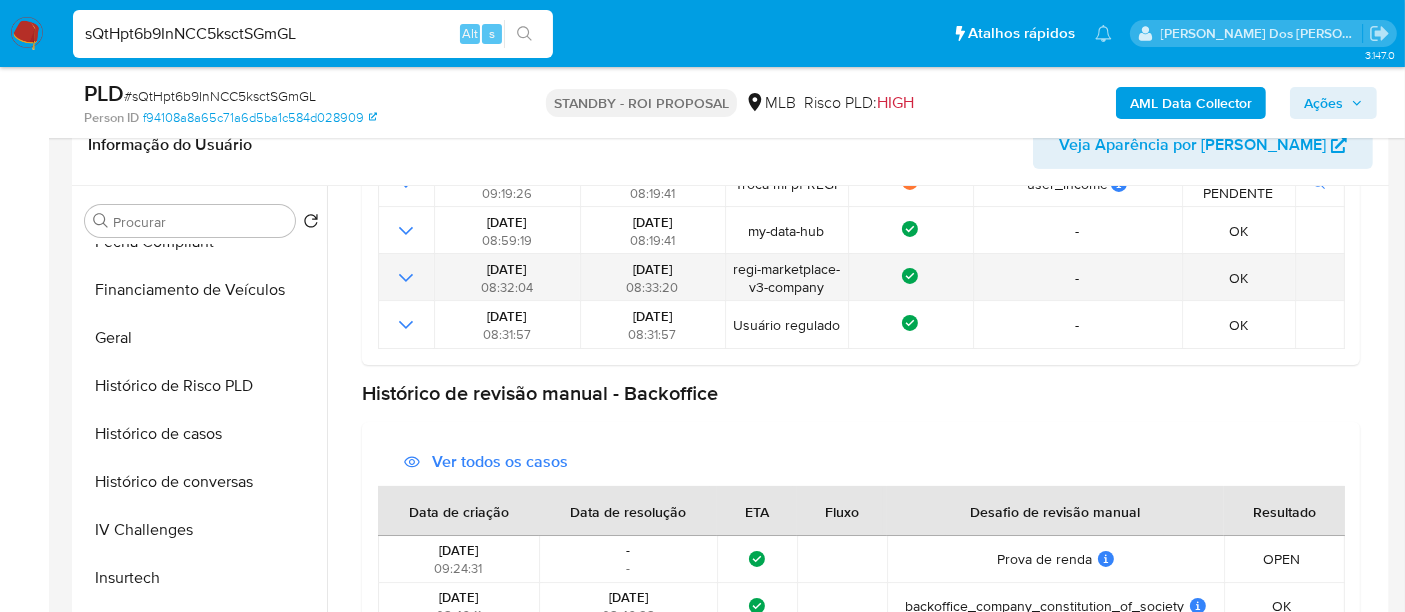 scroll, scrollTop: 614, scrollLeft: 0, axis: vertical 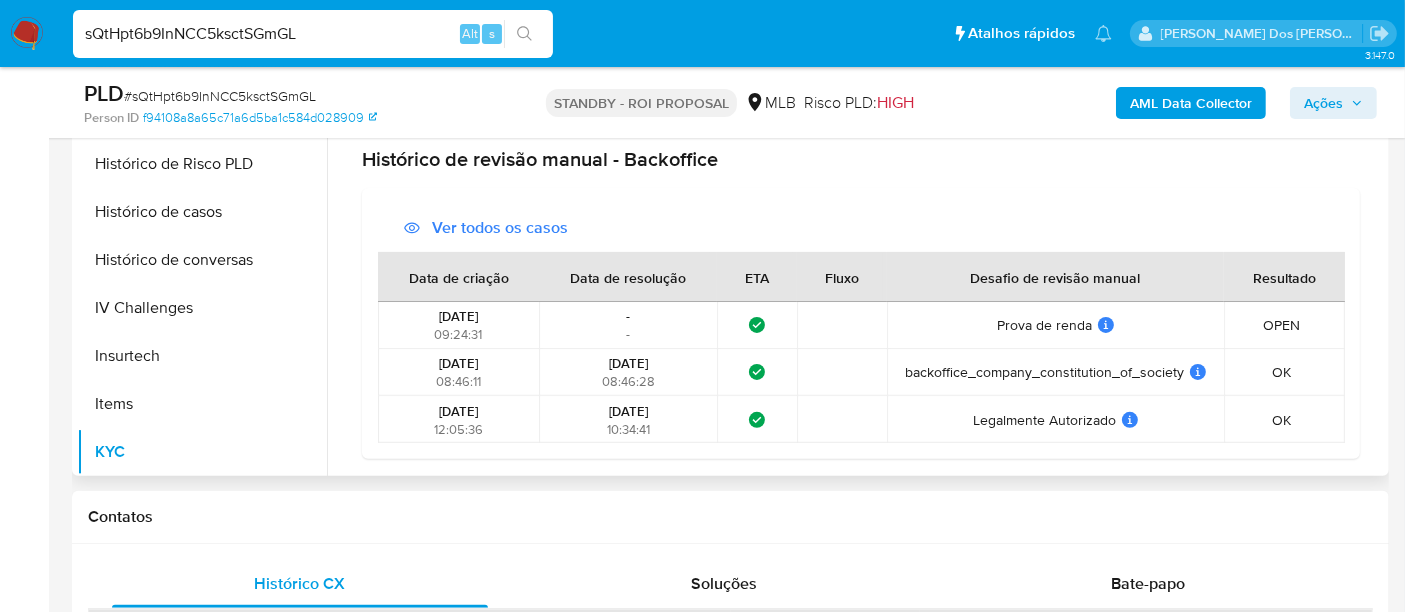 type 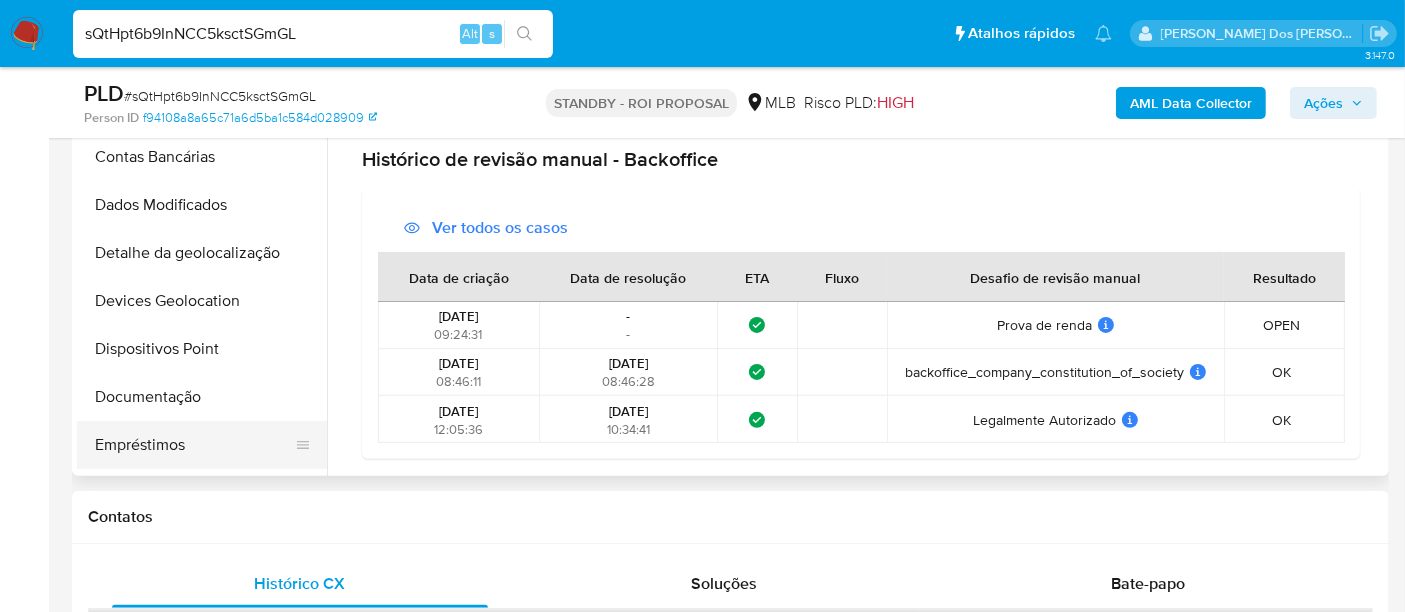 scroll, scrollTop: 0, scrollLeft: 0, axis: both 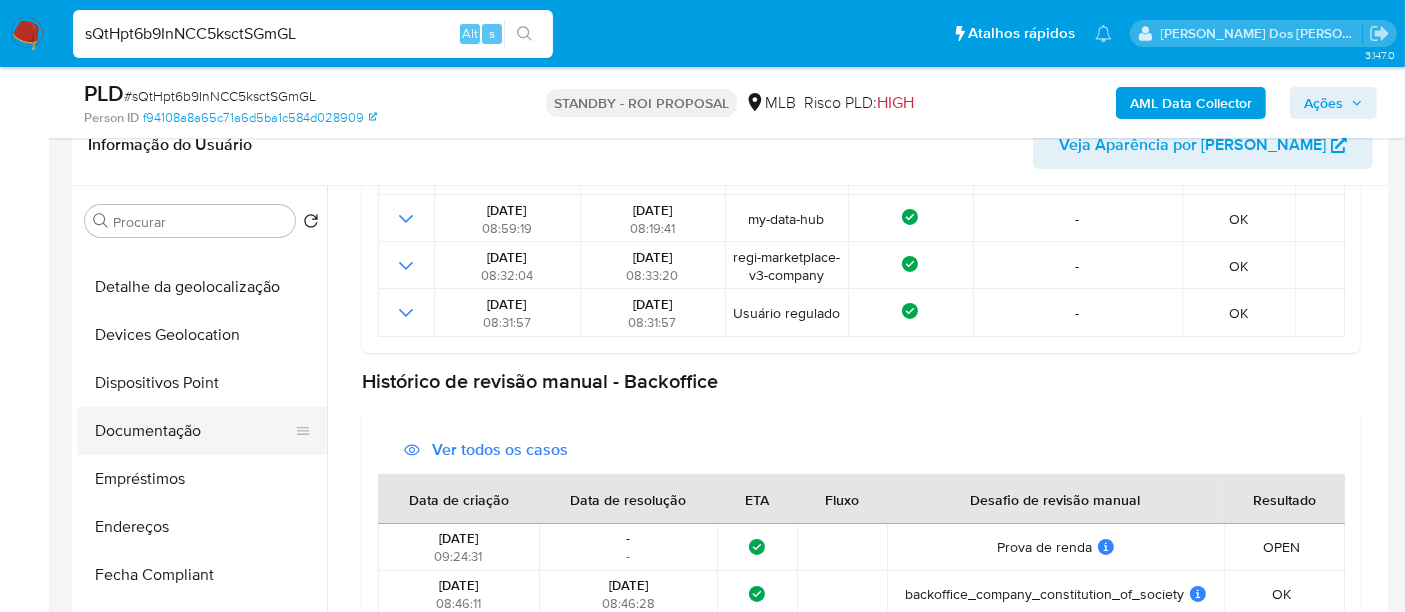 click on "Documentação" at bounding box center [194, 431] 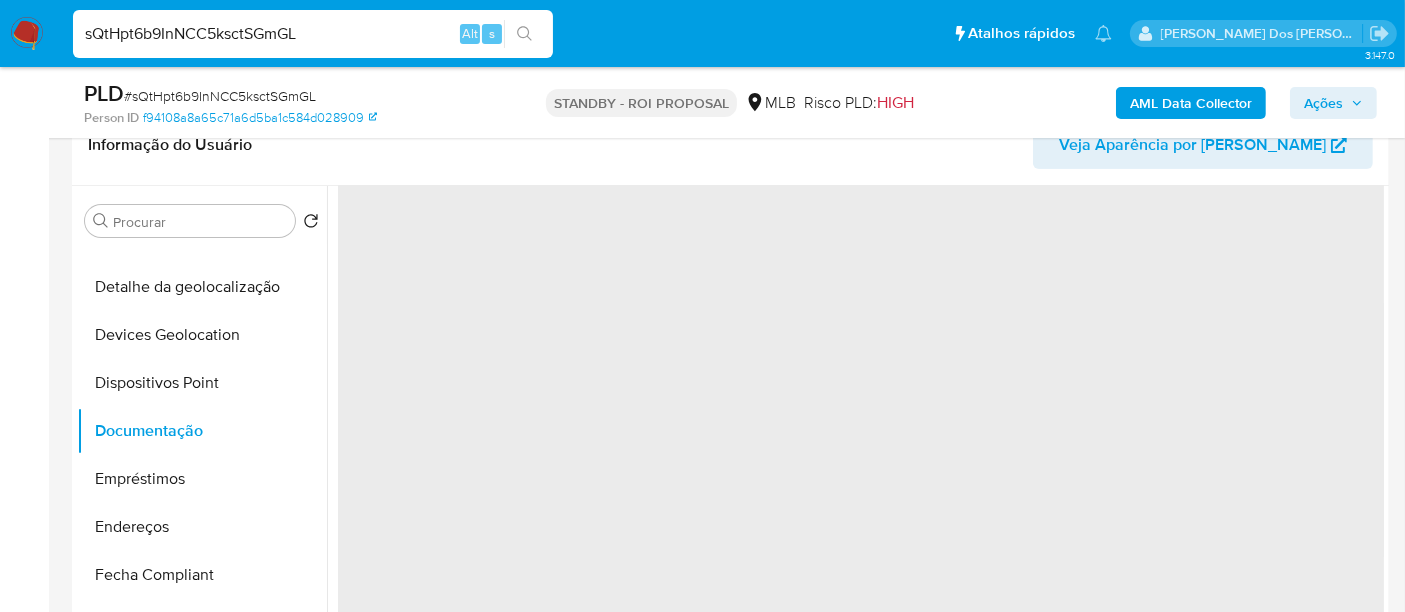 scroll, scrollTop: 0, scrollLeft: 0, axis: both 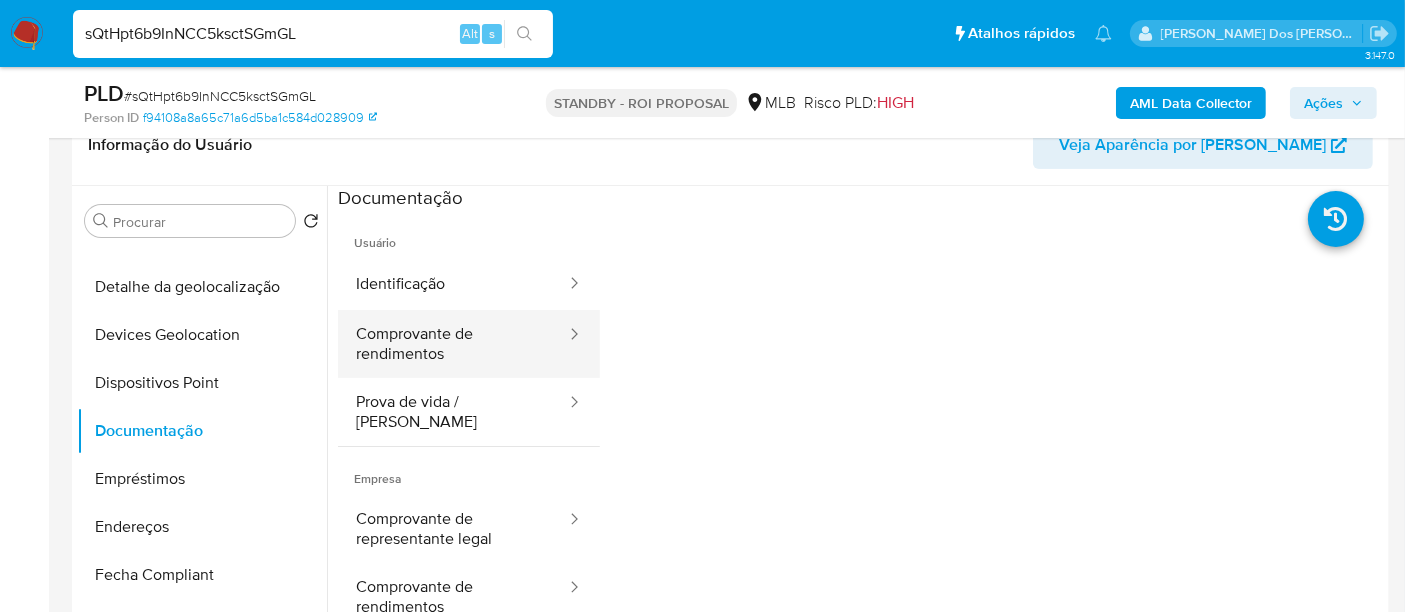 click on "Comprovante de rendimentos" at bounding box center [453, 344] 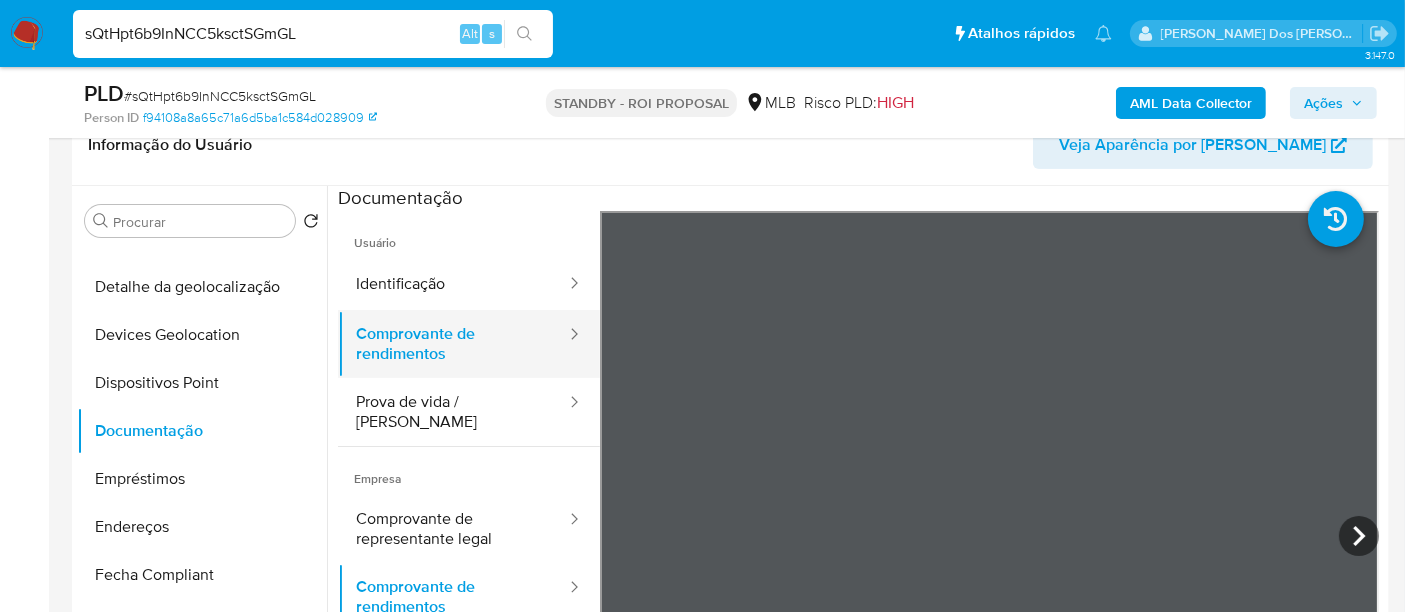 type 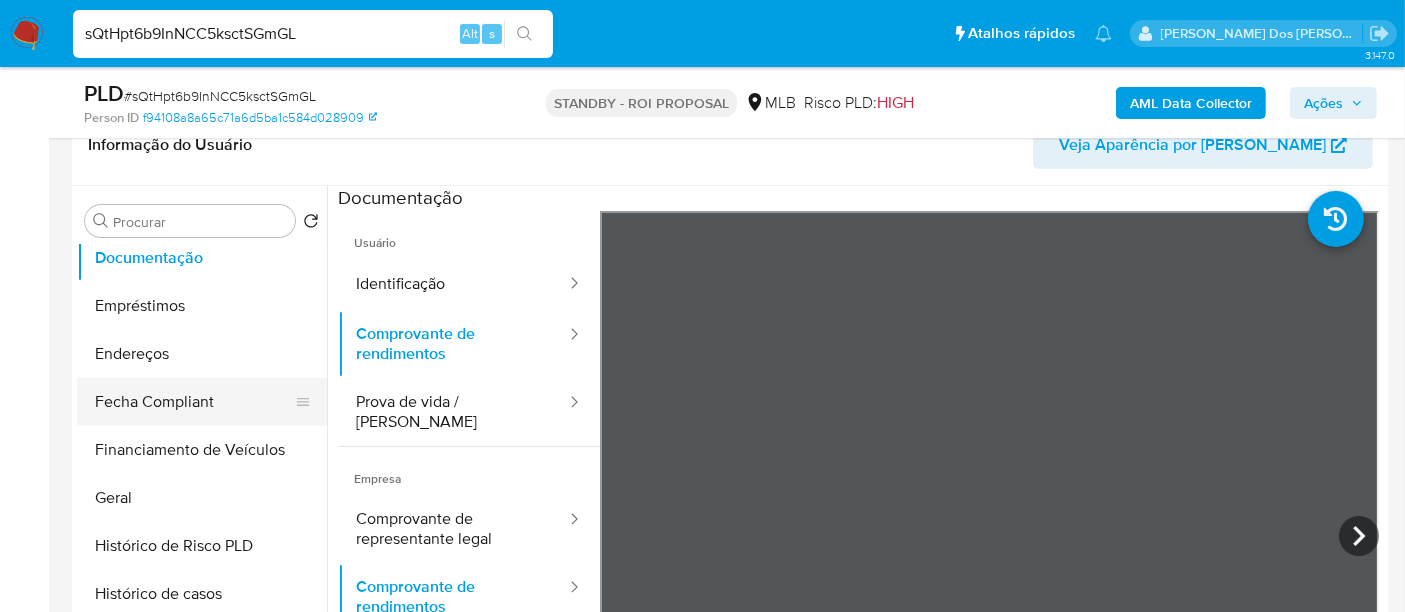 scroll, scrollTop: 555, scrollLeft: 0, axis: vertical 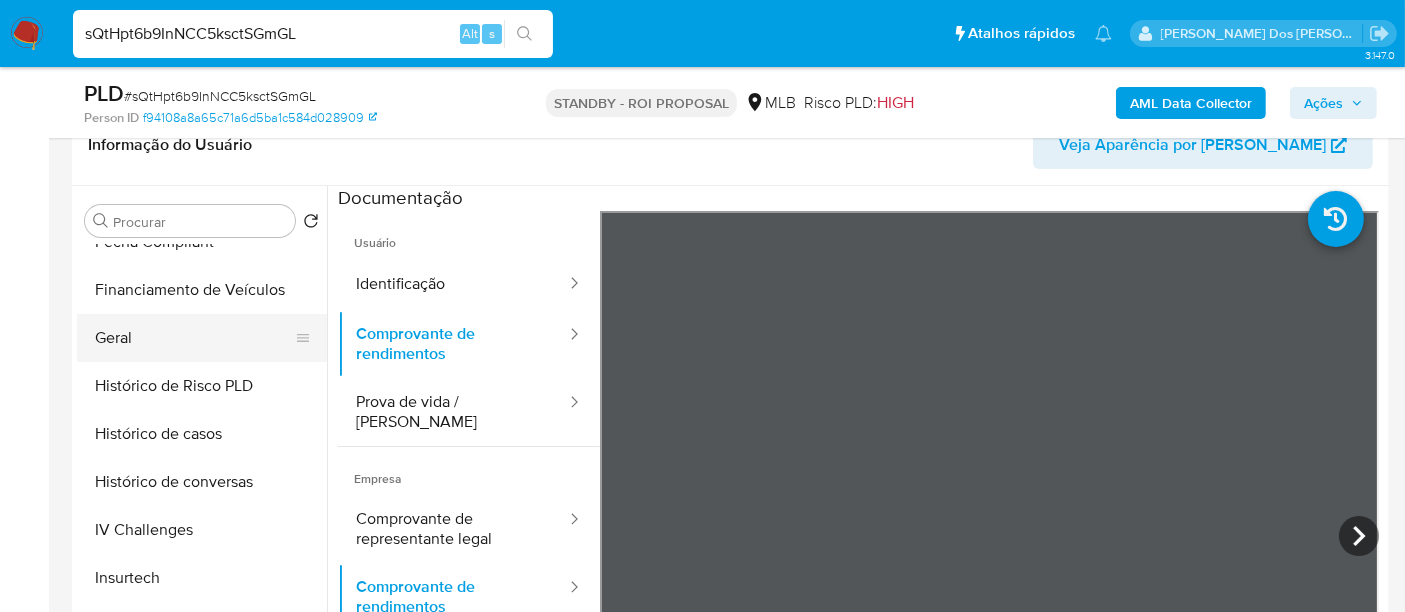 click on "Geral" at bounding box center (194, 338) 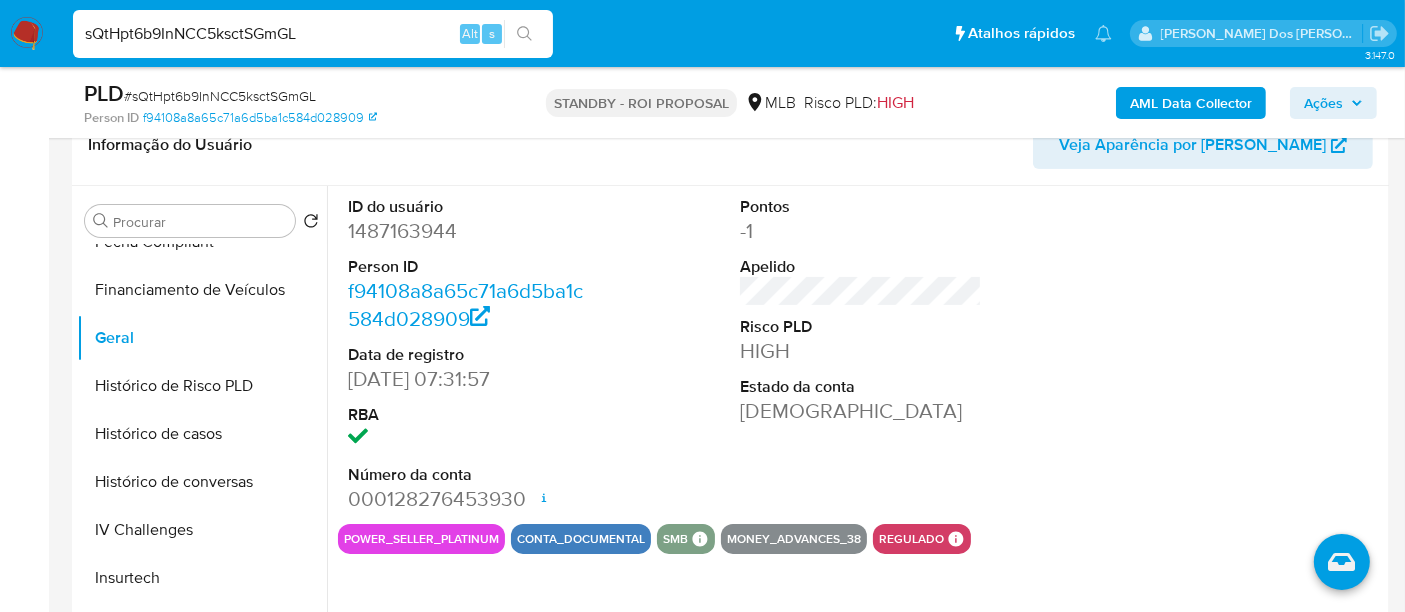 type 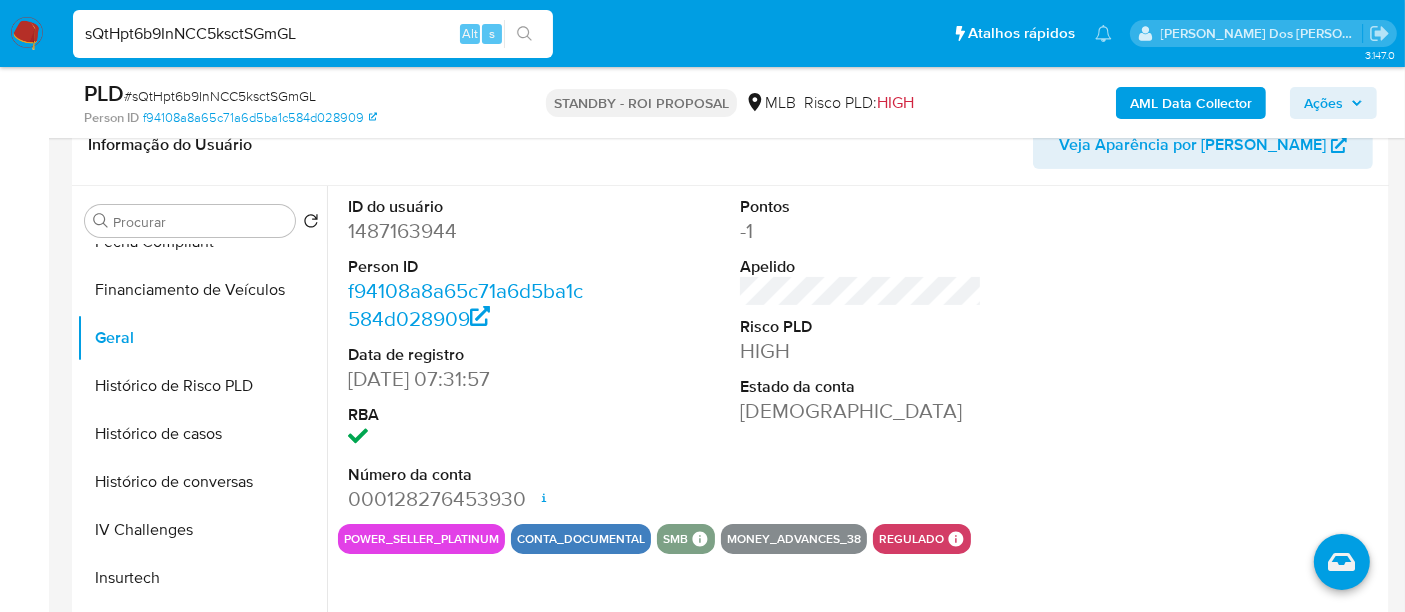 click at bounding box center [27, 34] 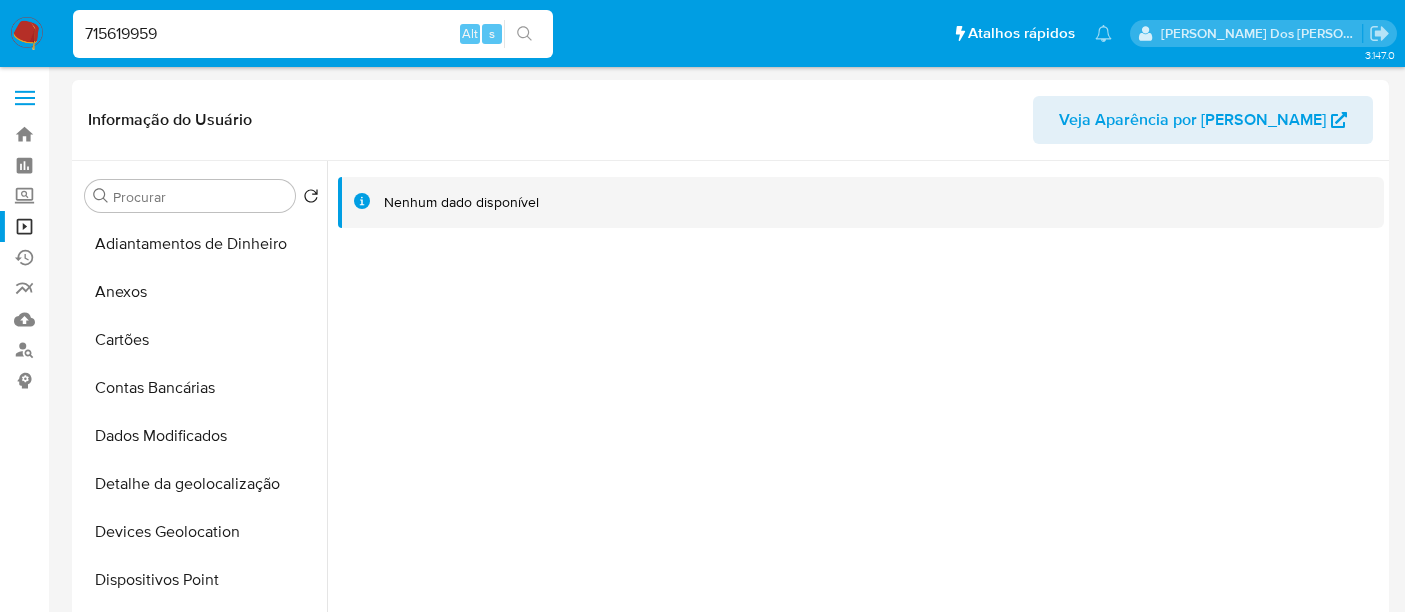 select on "10" 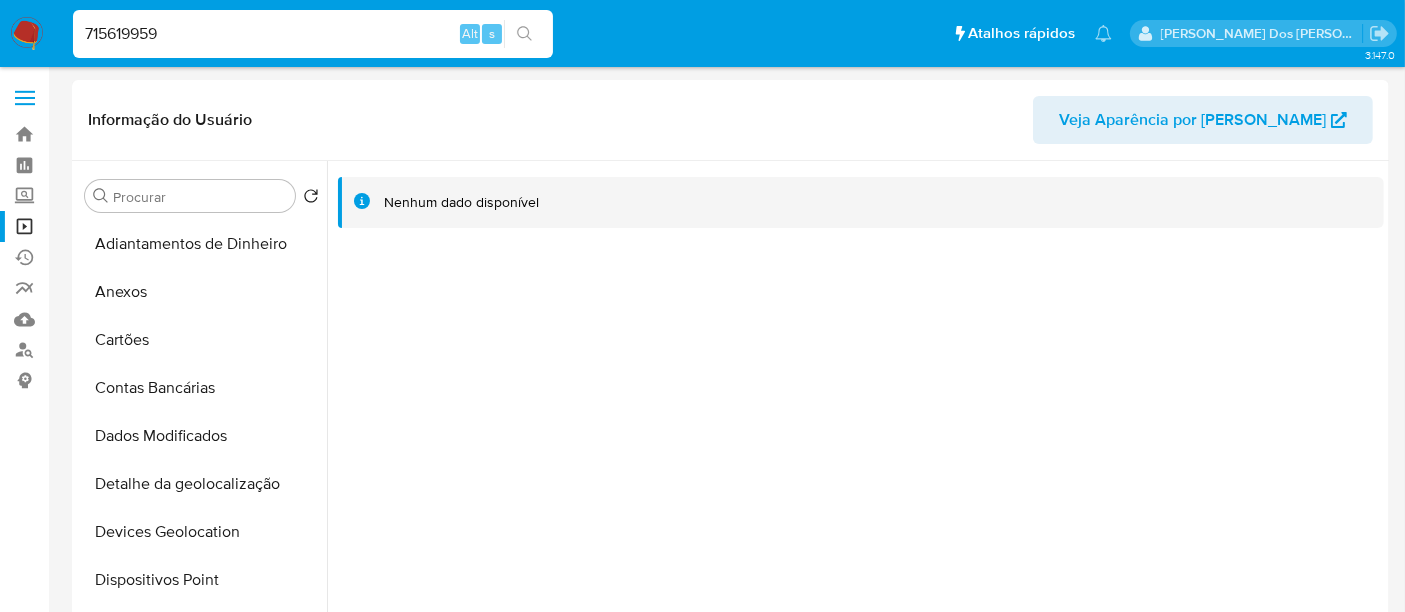 scroll, scrollTop: 555, scrollLeft: 0, axis: vertical 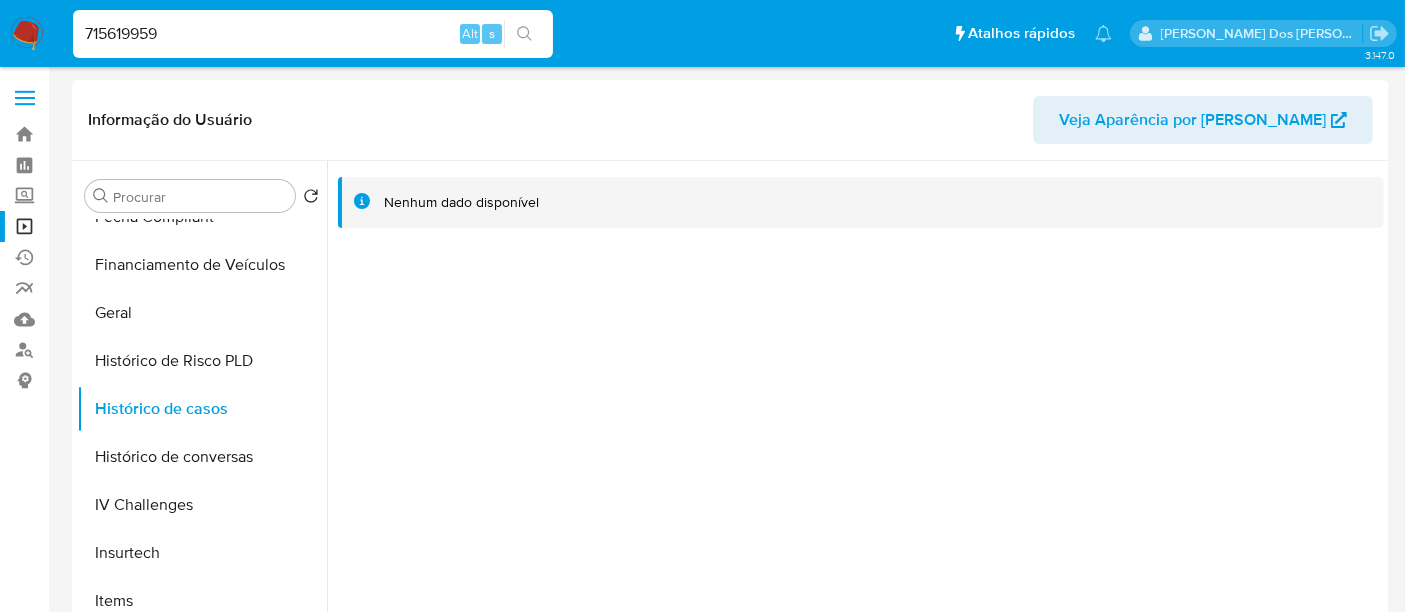 click on "715619959" at bounding box center (313, 34) 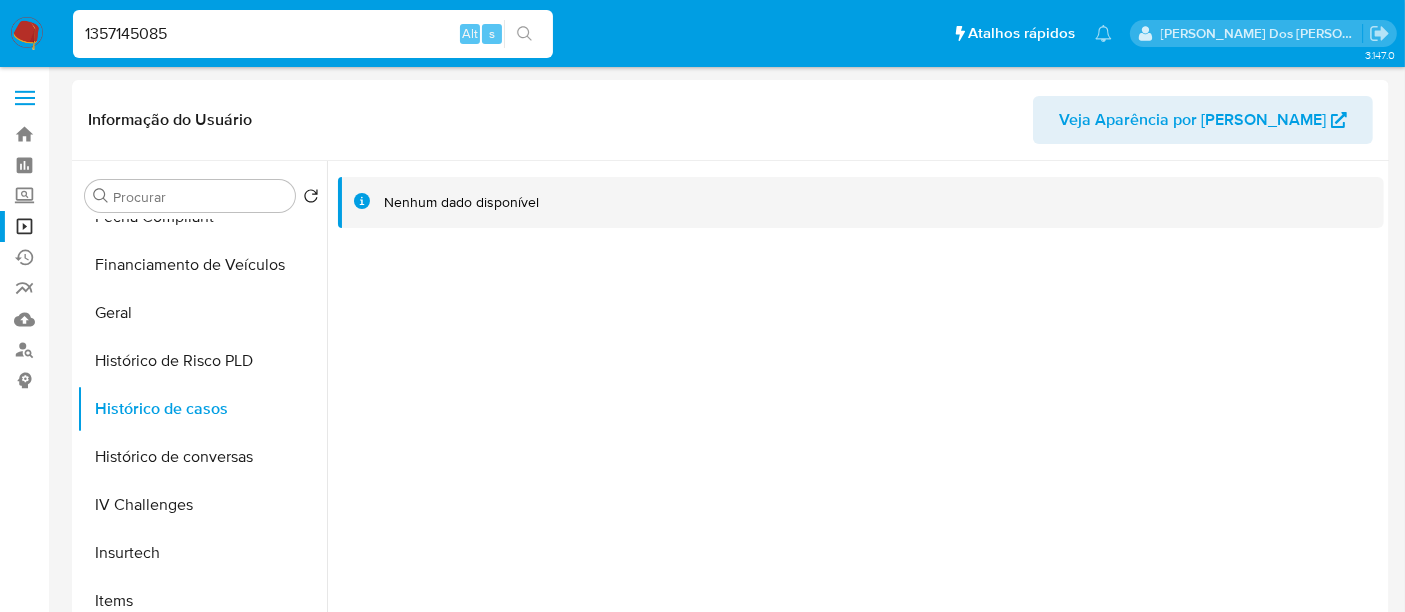type on "1357145085" 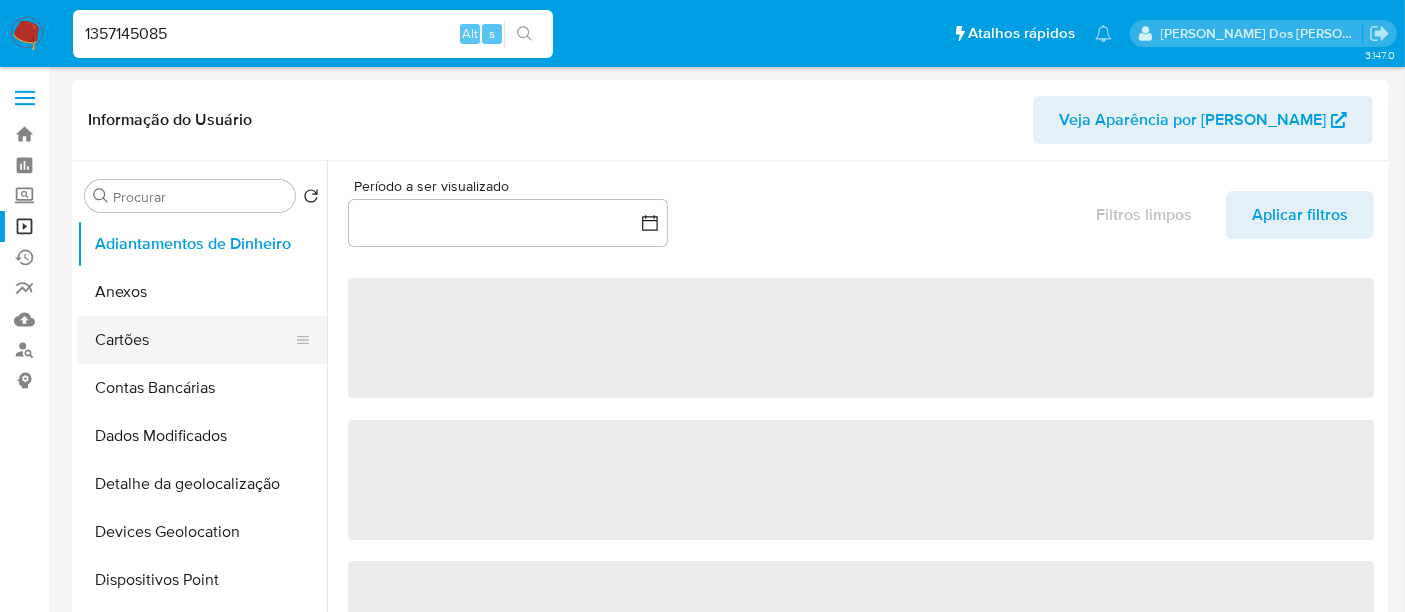 select on "10" 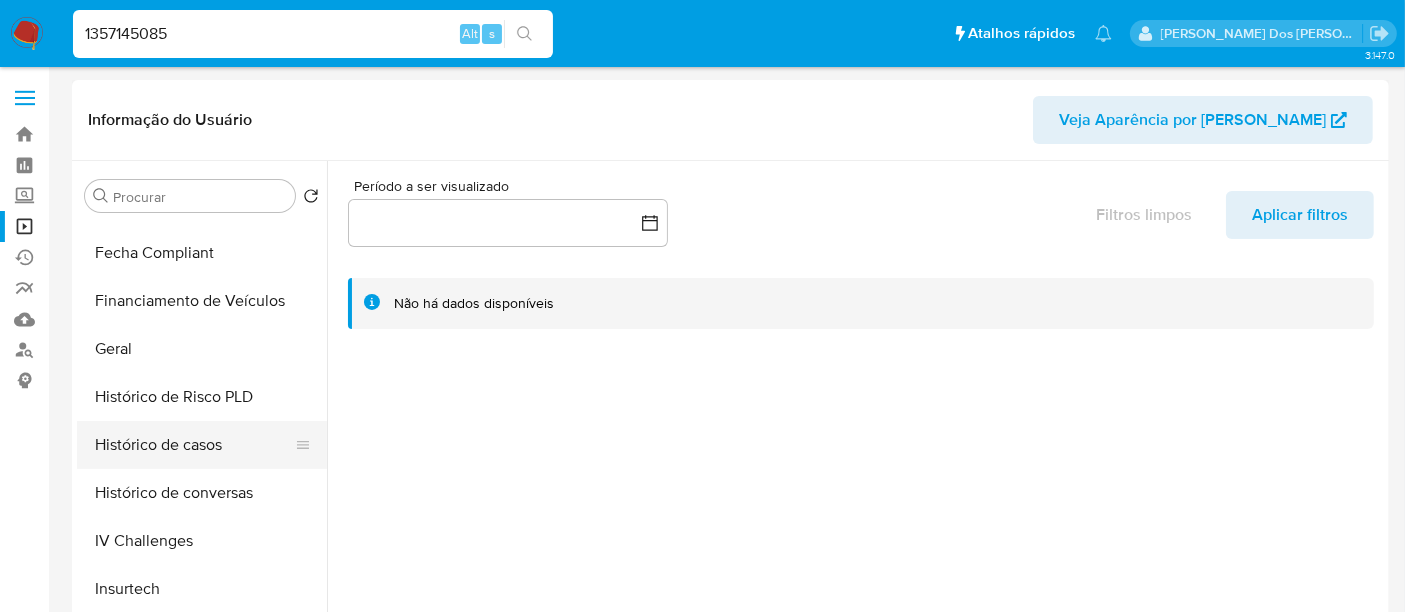 scroll, scrollTop: 555, scrollLeft: 0, axis: vertical 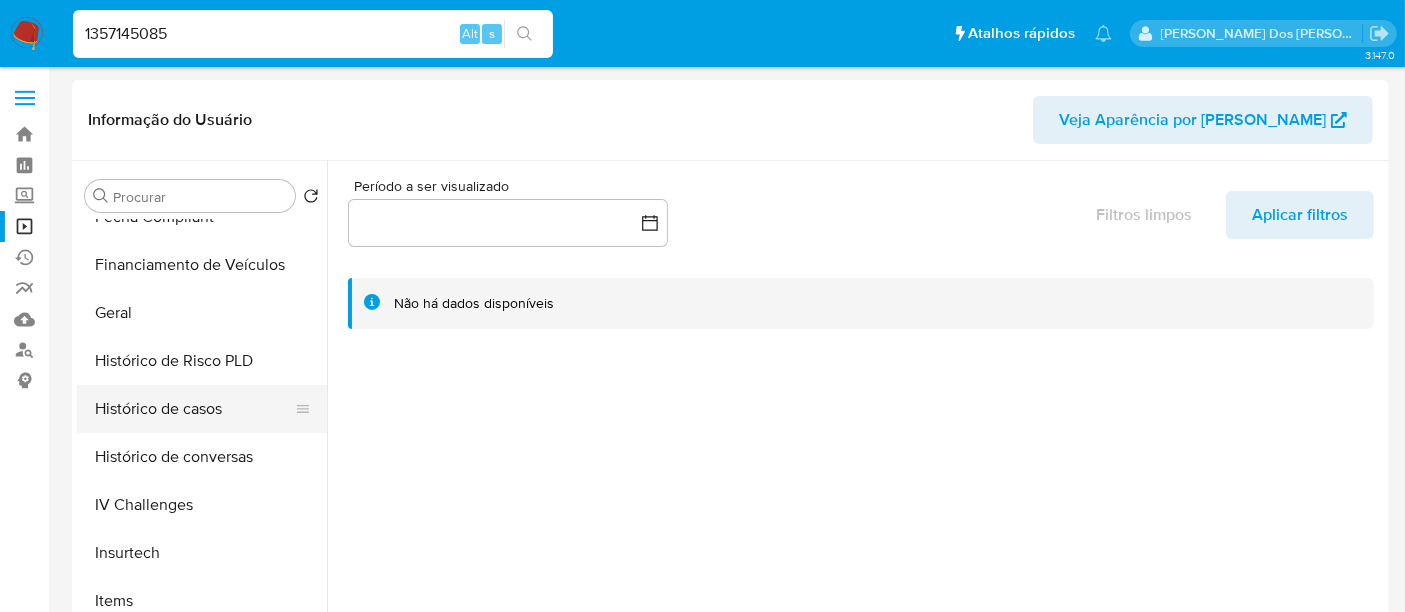 click on "Histórico de casos" at bounding box center (194, 409) 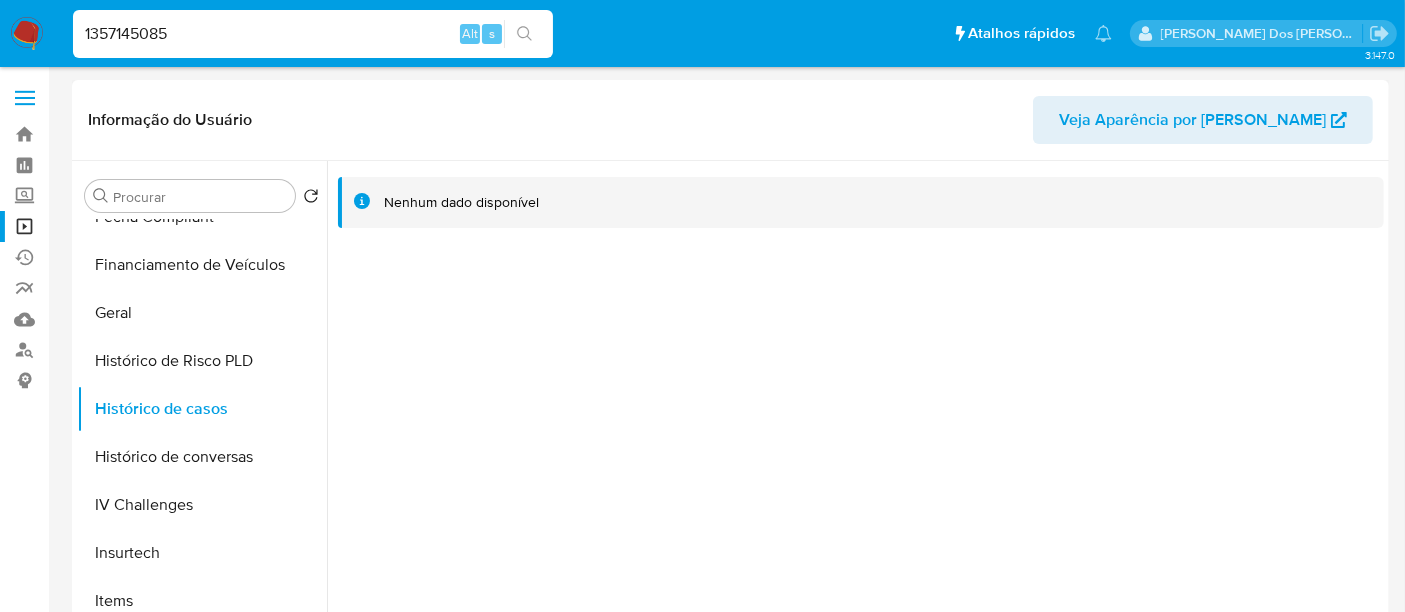 type 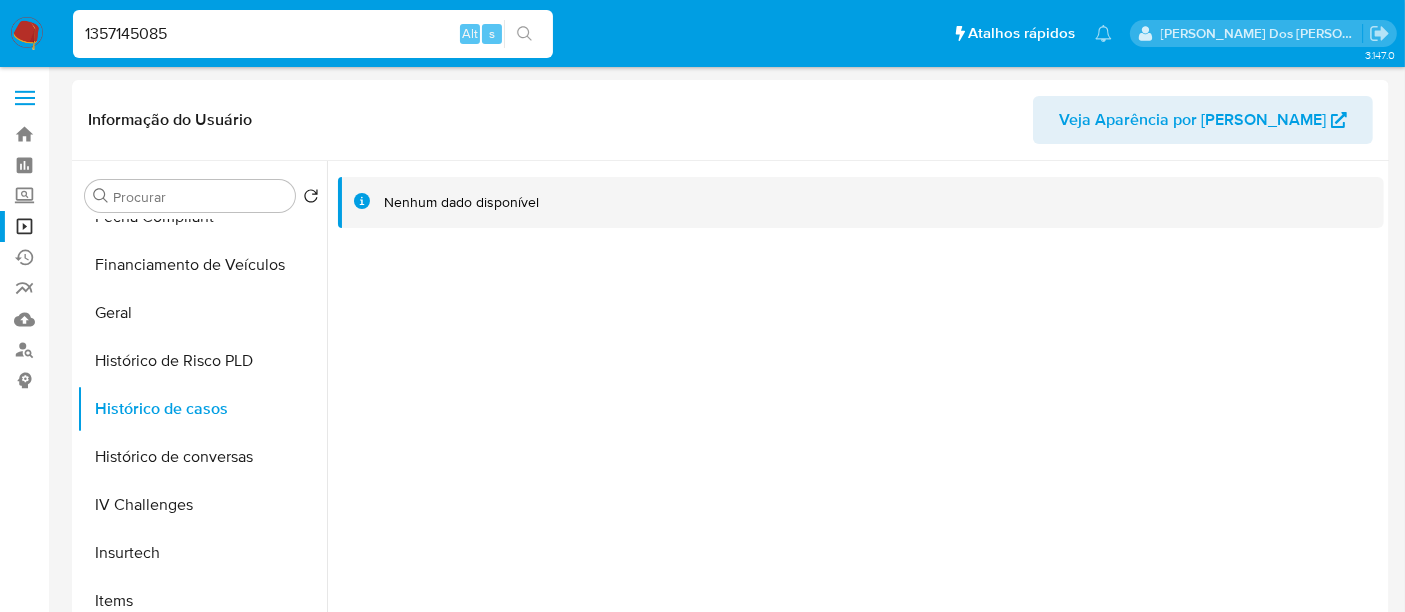 click on "1357145085" at bounding box center (313, 34) 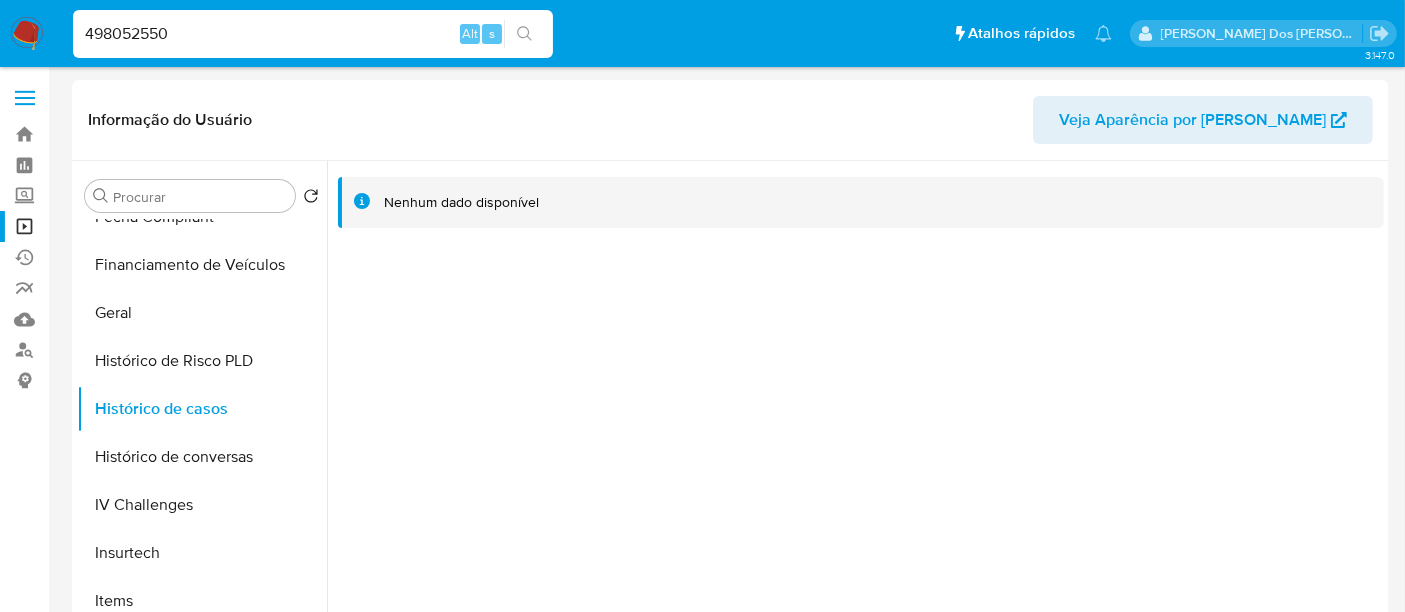 type on "498052550" 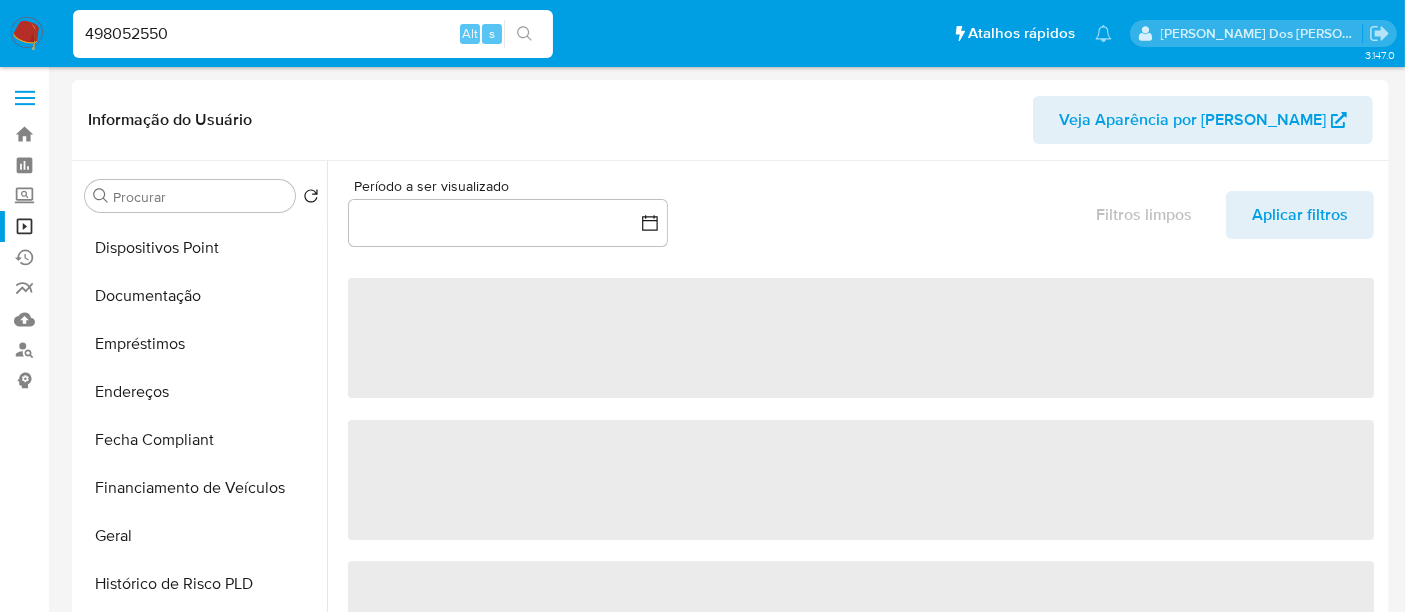 select on "10" 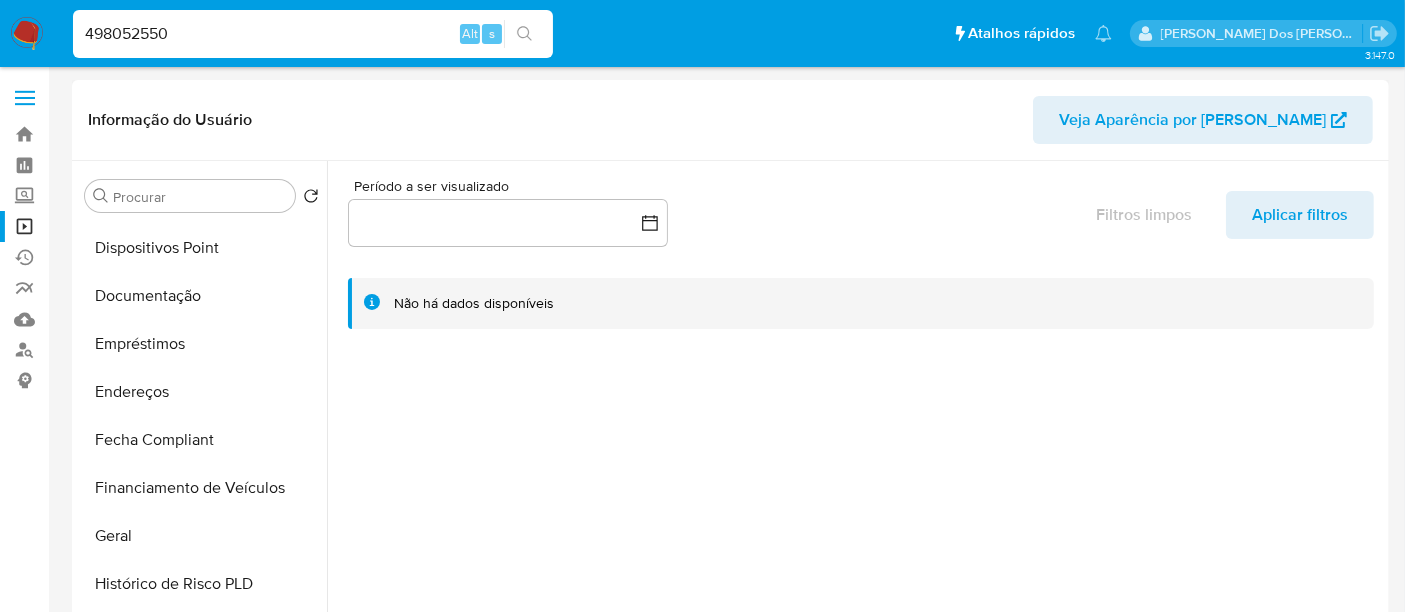 scroll, scrollTop: 443, scrollLeft: 0, axis: vertical 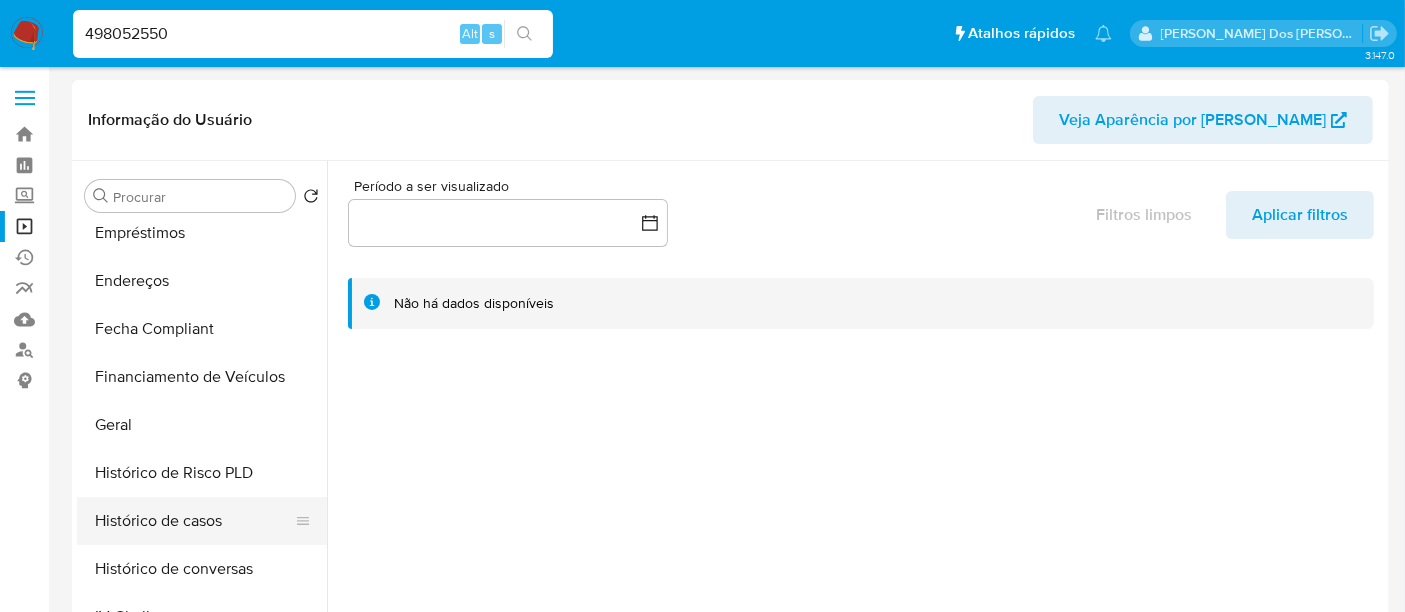 click on "Histórico de casos" at bounding box center [194, 521] 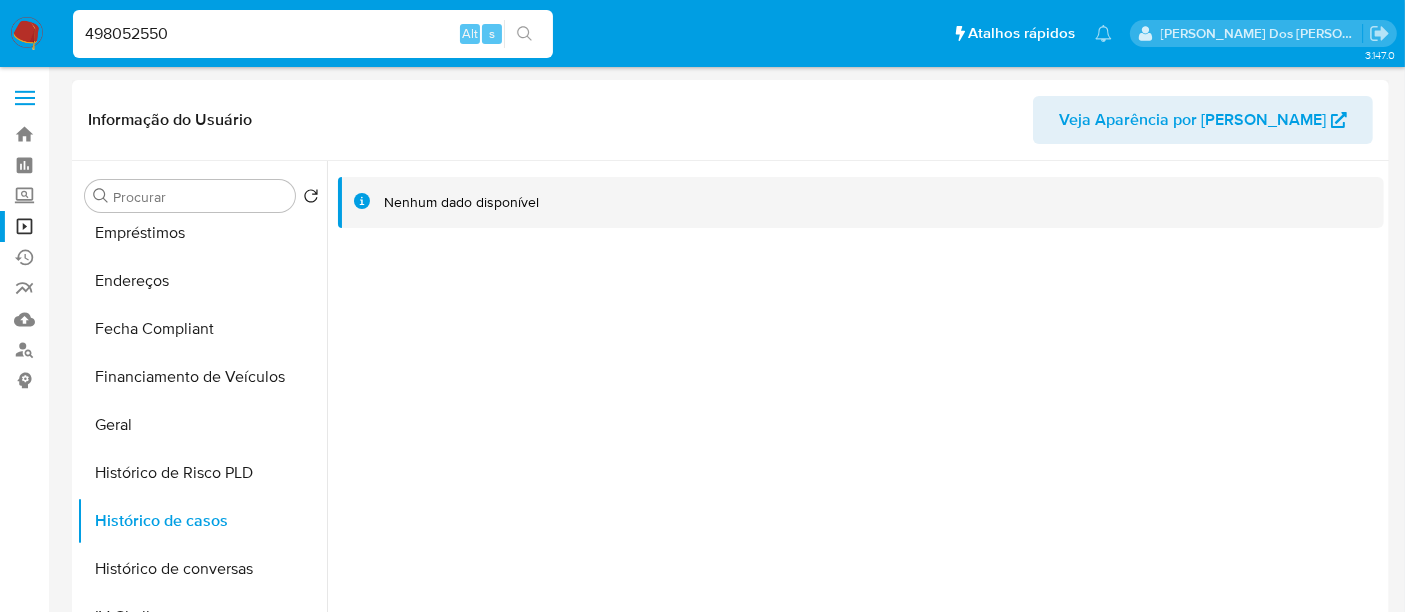 type 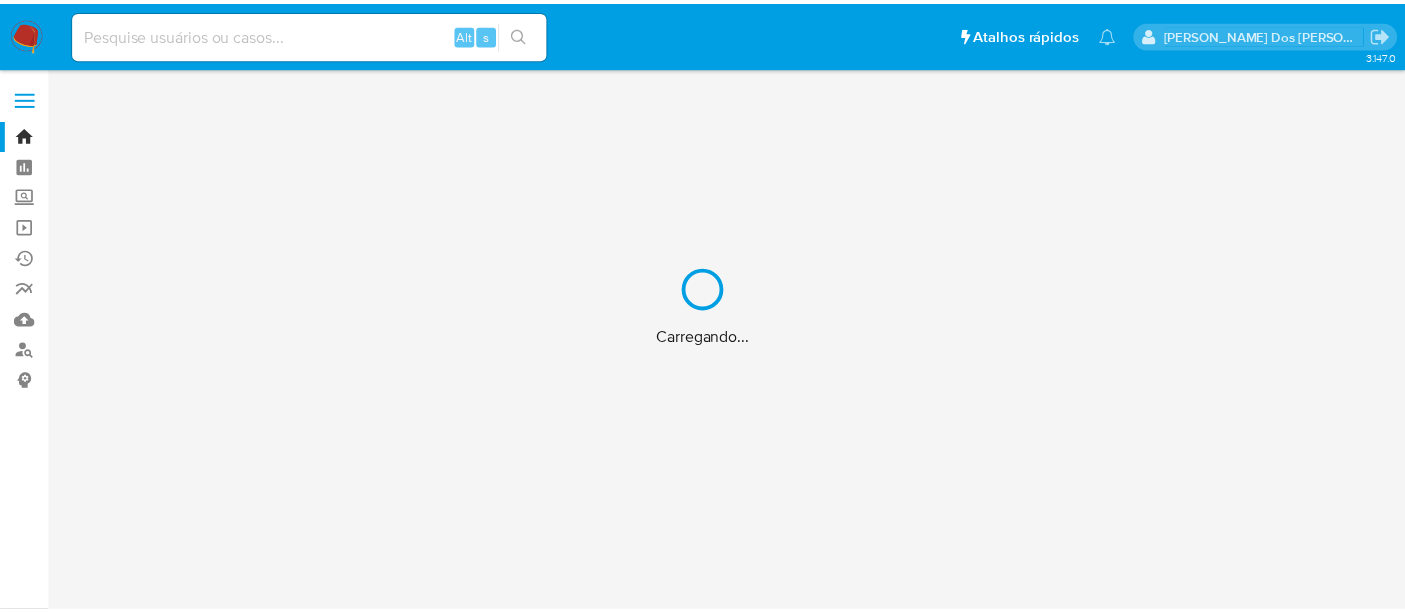 scroll, scrollTop: 0, scrollLeft: 0, axis: both 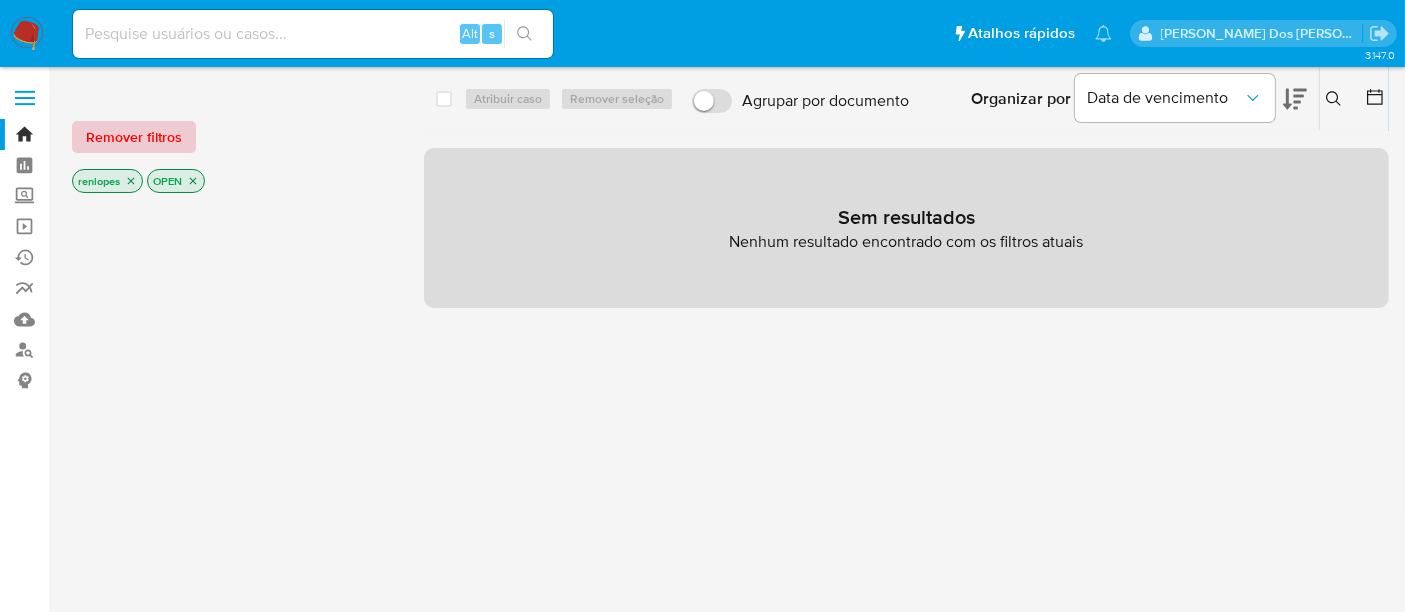 click on "Remover filtros" at bounding box center [134, 137] 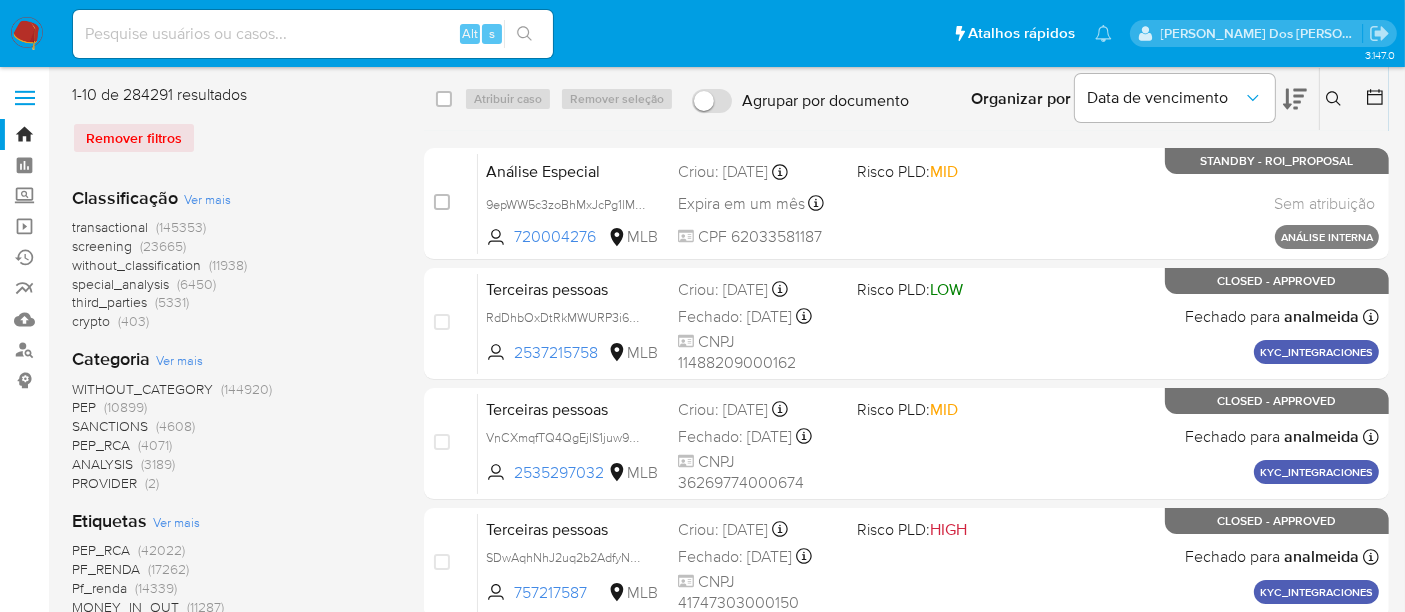 click 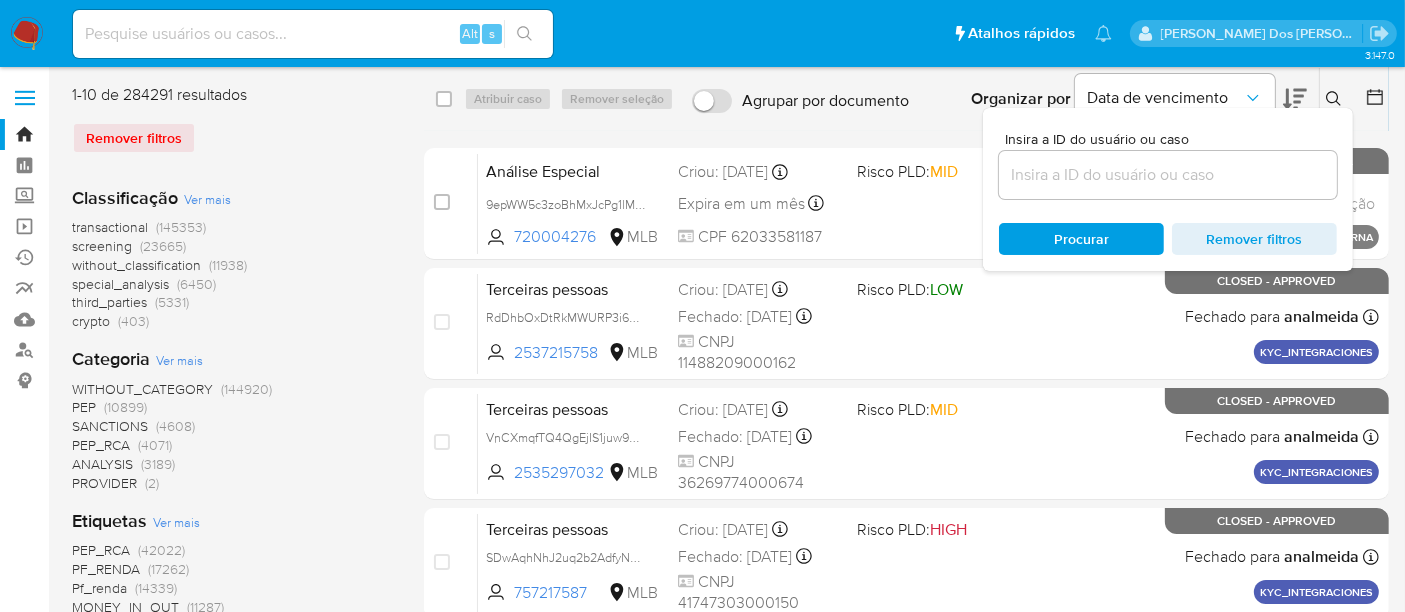 click at bounding box center (1168, 175) 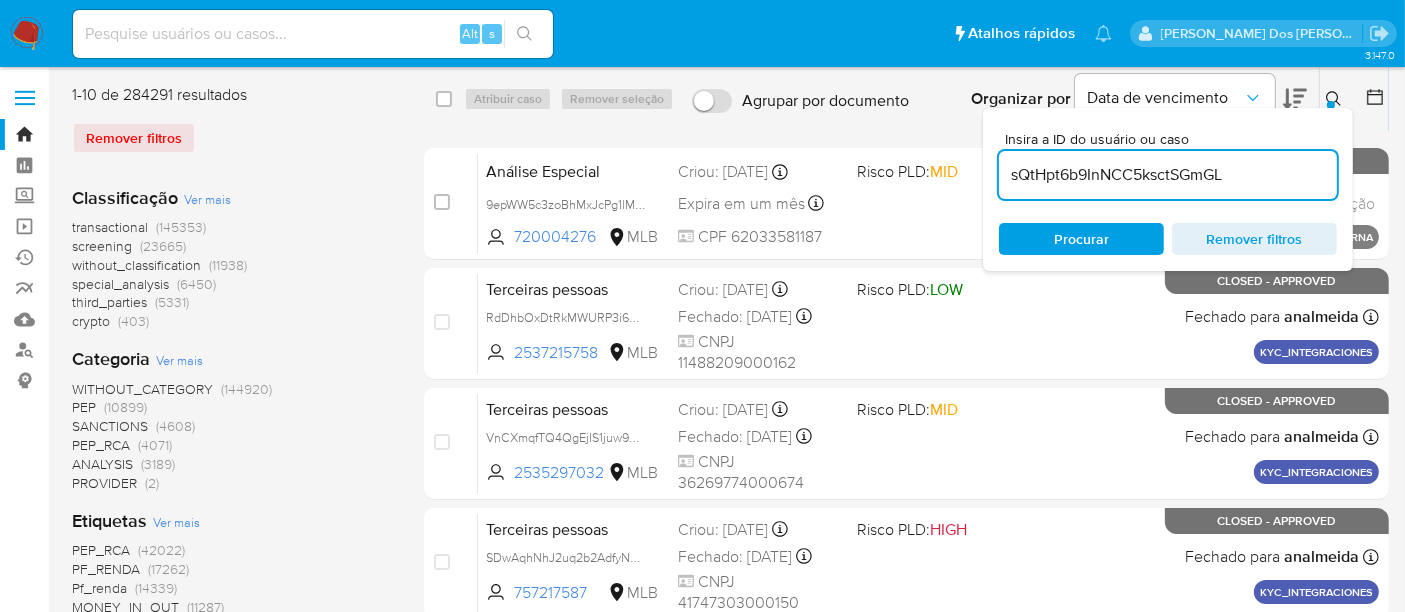 type on "sQtHpt6b9InNCC5ksctSGmGL" 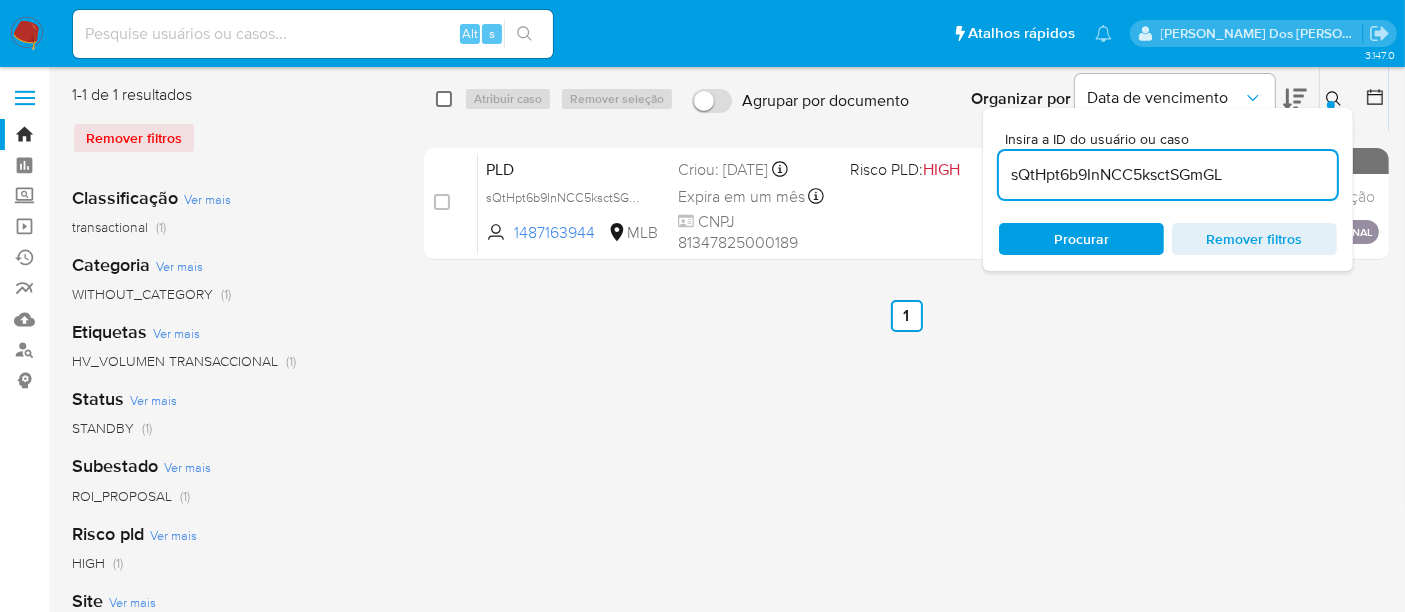 drag, startPoint x: 435, startPoint y: 102, endPoint x: 458, endPoint y: 101, distance: 23.021729 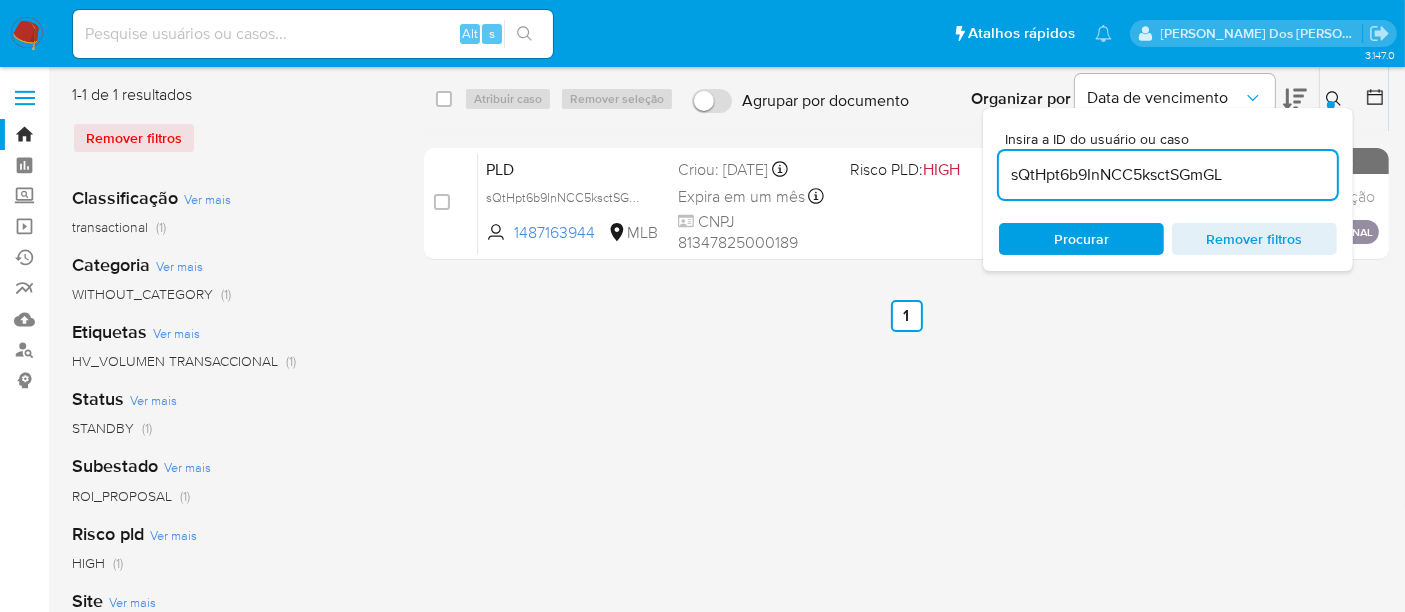 click at bounding box center (444, 99) 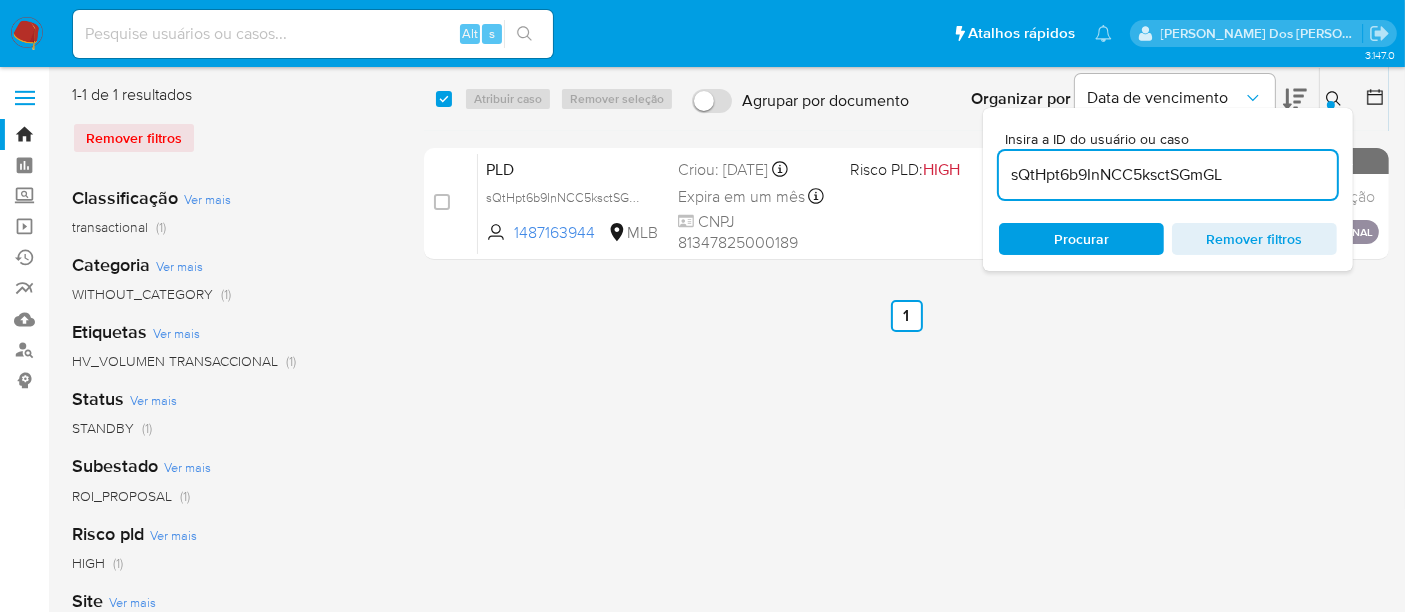 checkbox on "true" 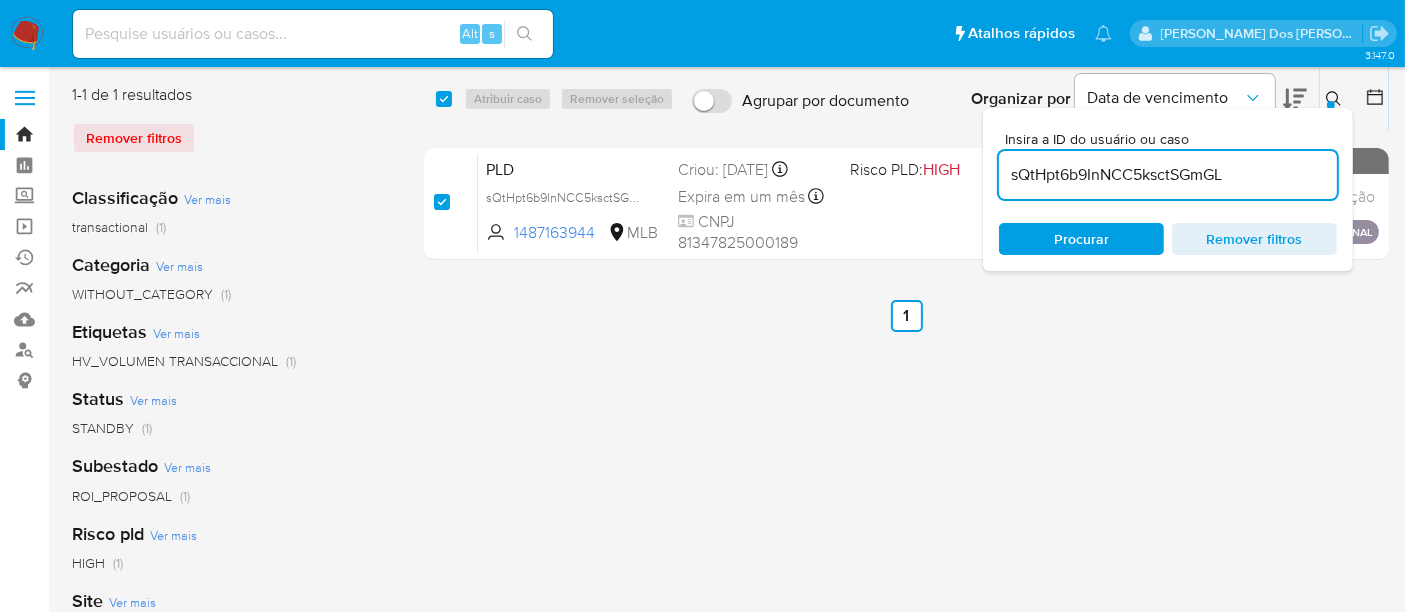 checkbox on "true" 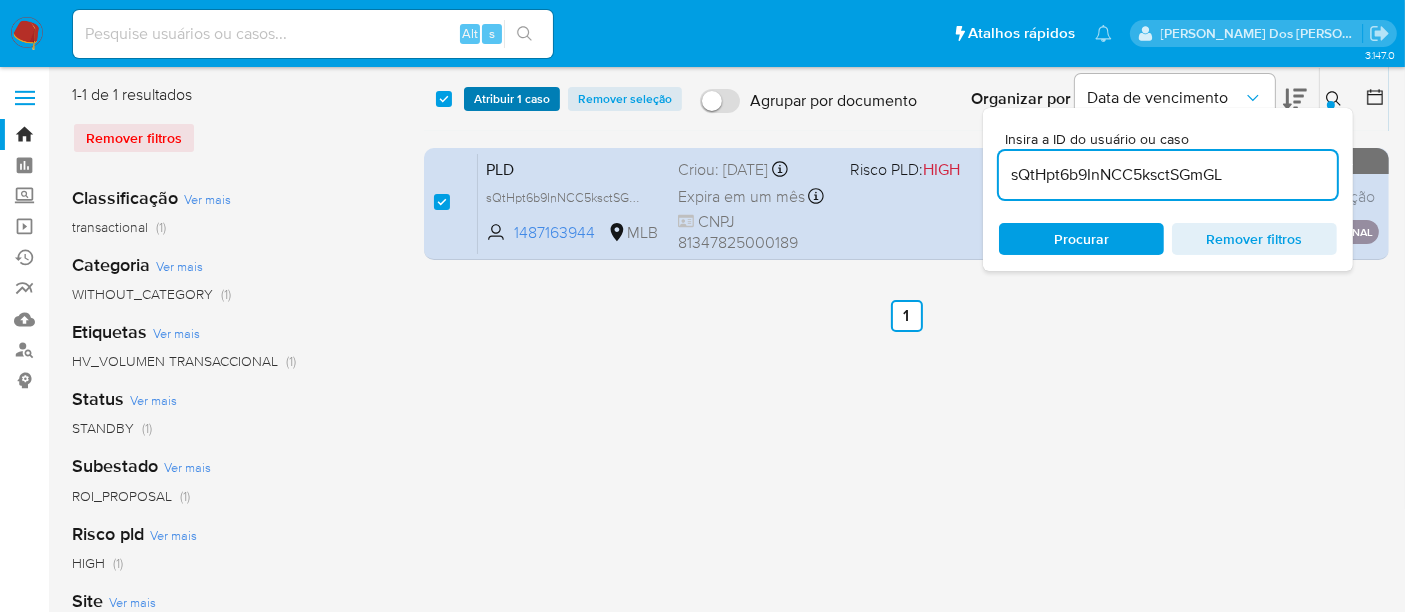 click on "Atribuir 1 caso" at bounding box center (512, 99) 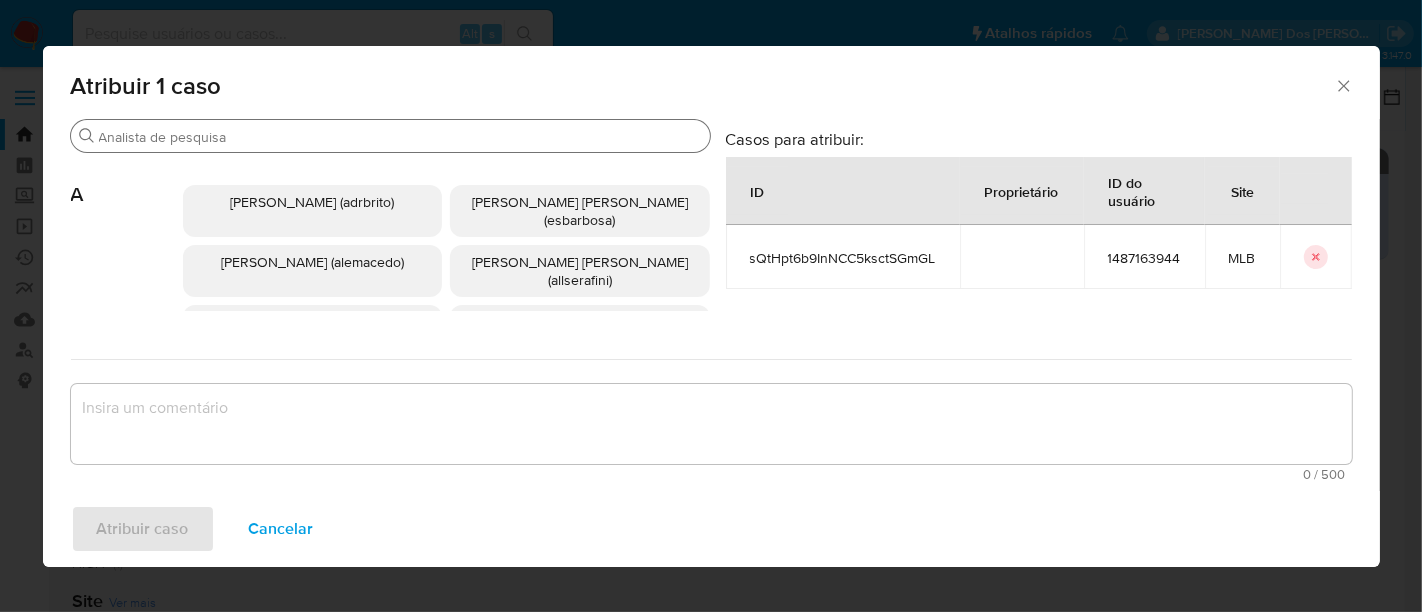 click on "Buscar" at bounding box center [400, 137] 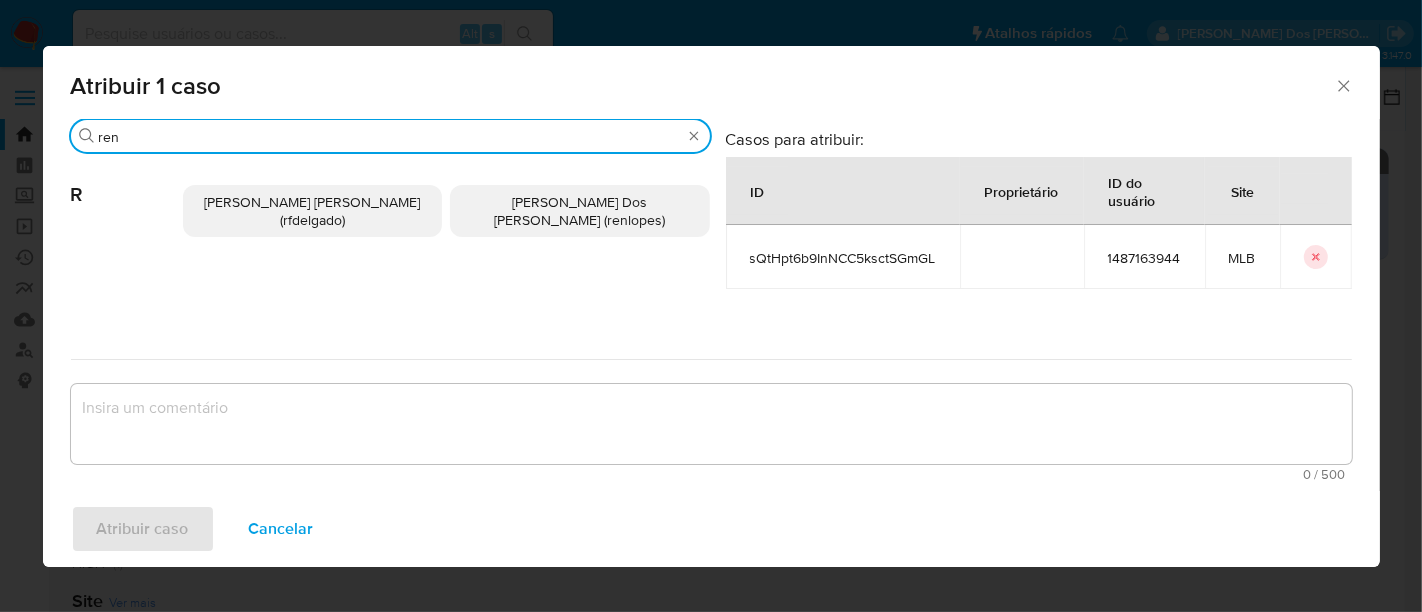 type on "ren" 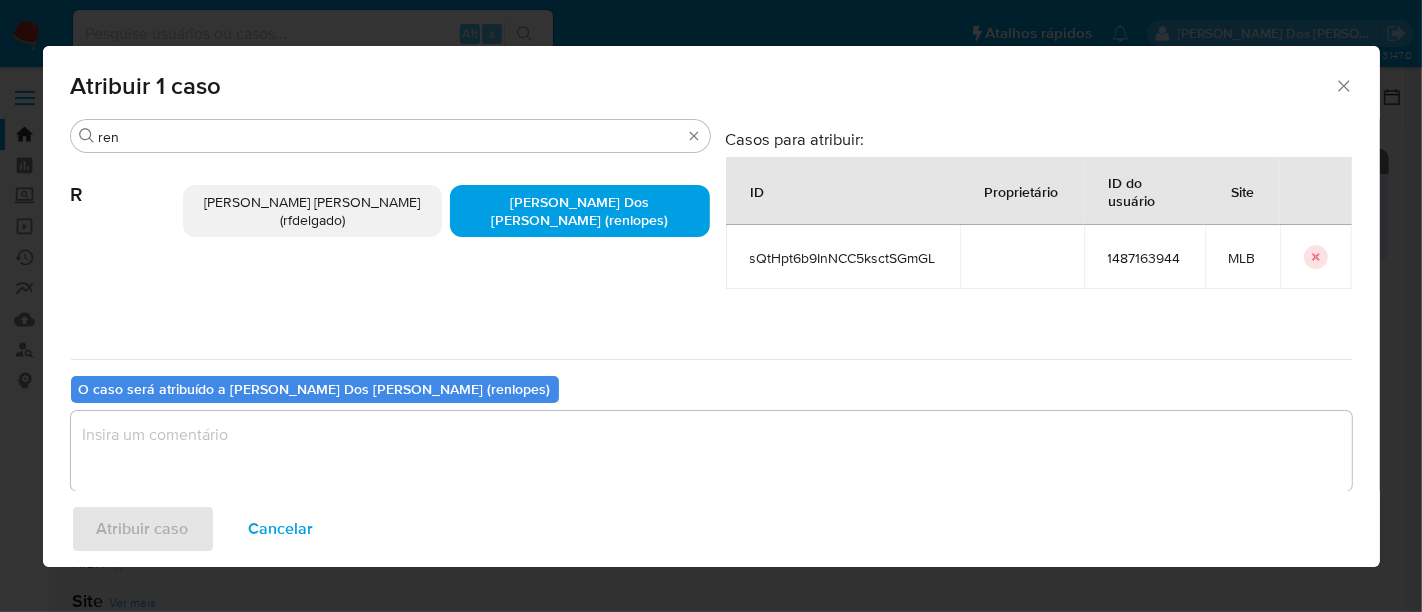 click at bounding box center (711, 451) 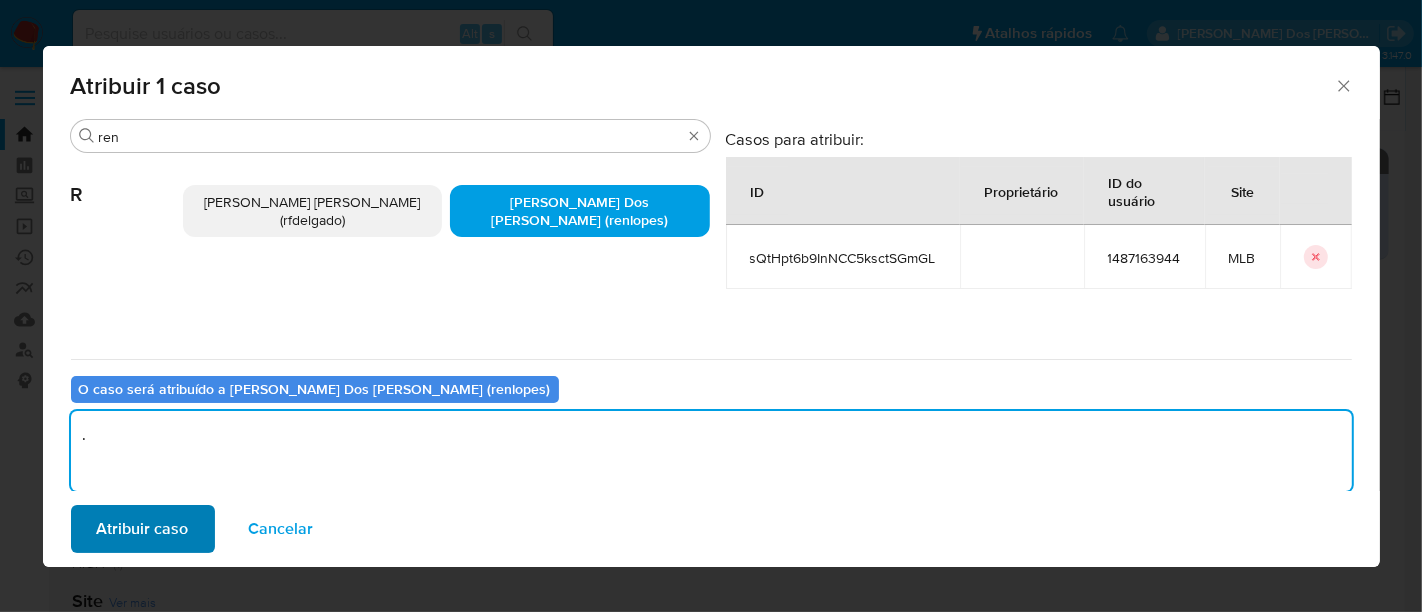 type on "." 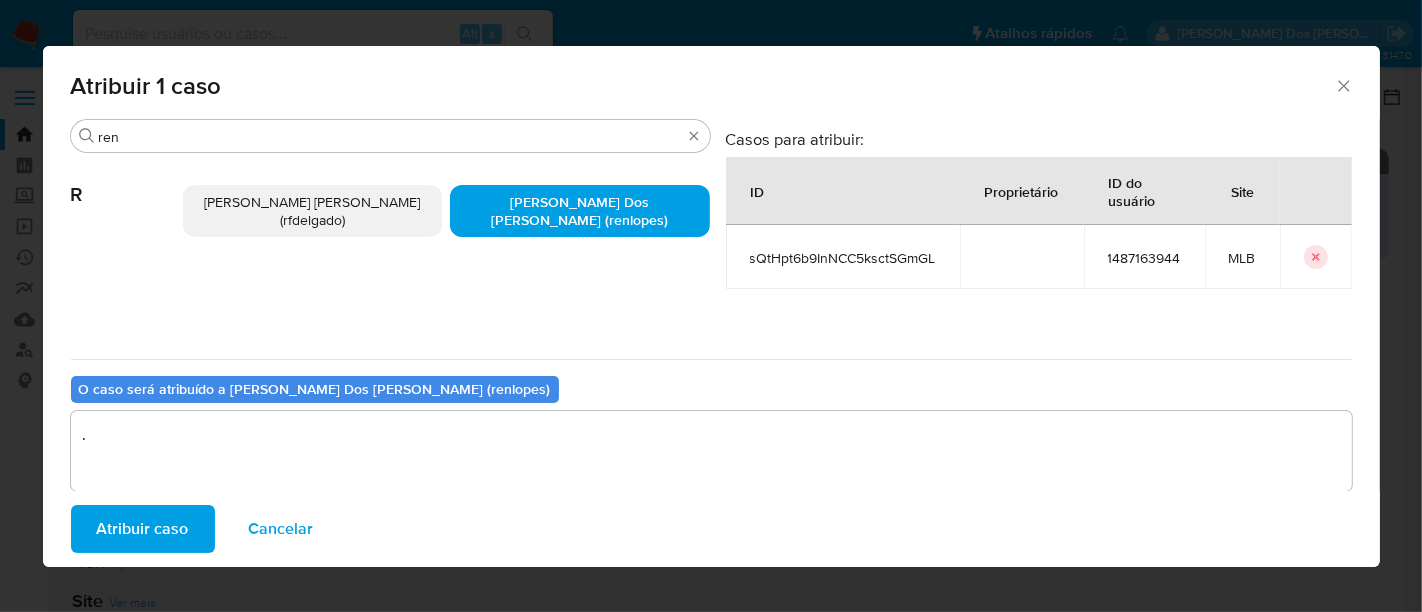 click on "Atribuir caso" at bounding box center [143, 529] 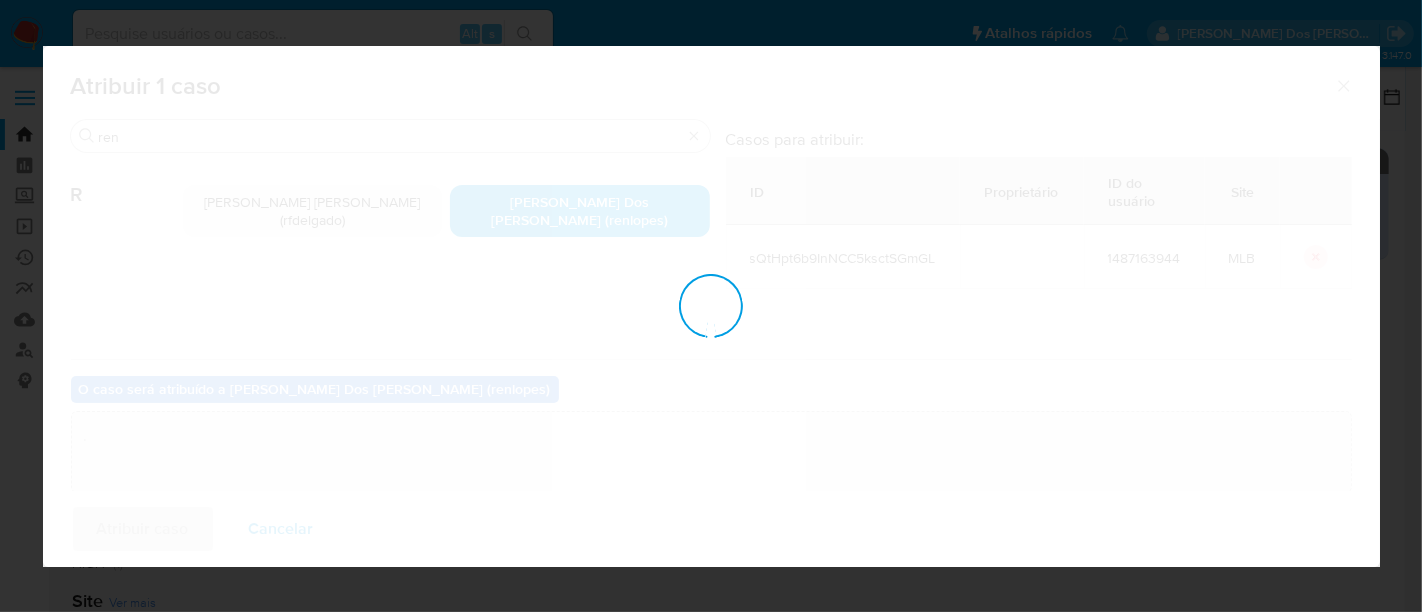 type 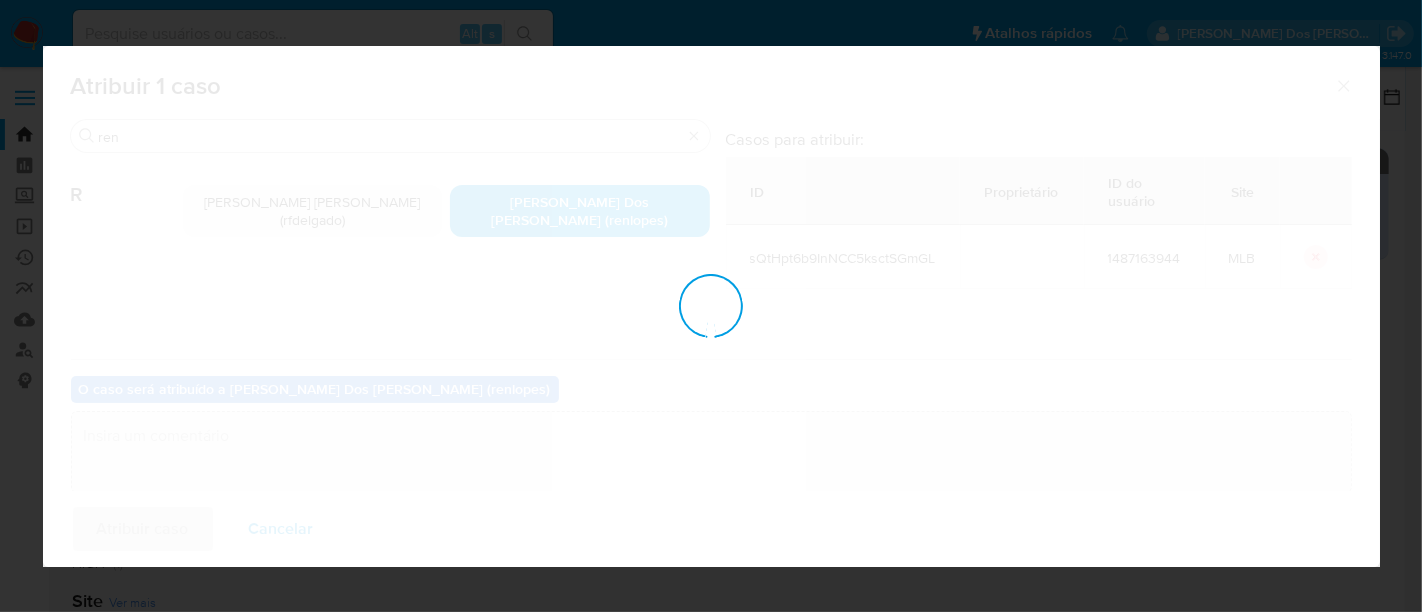 checkbox on "false" 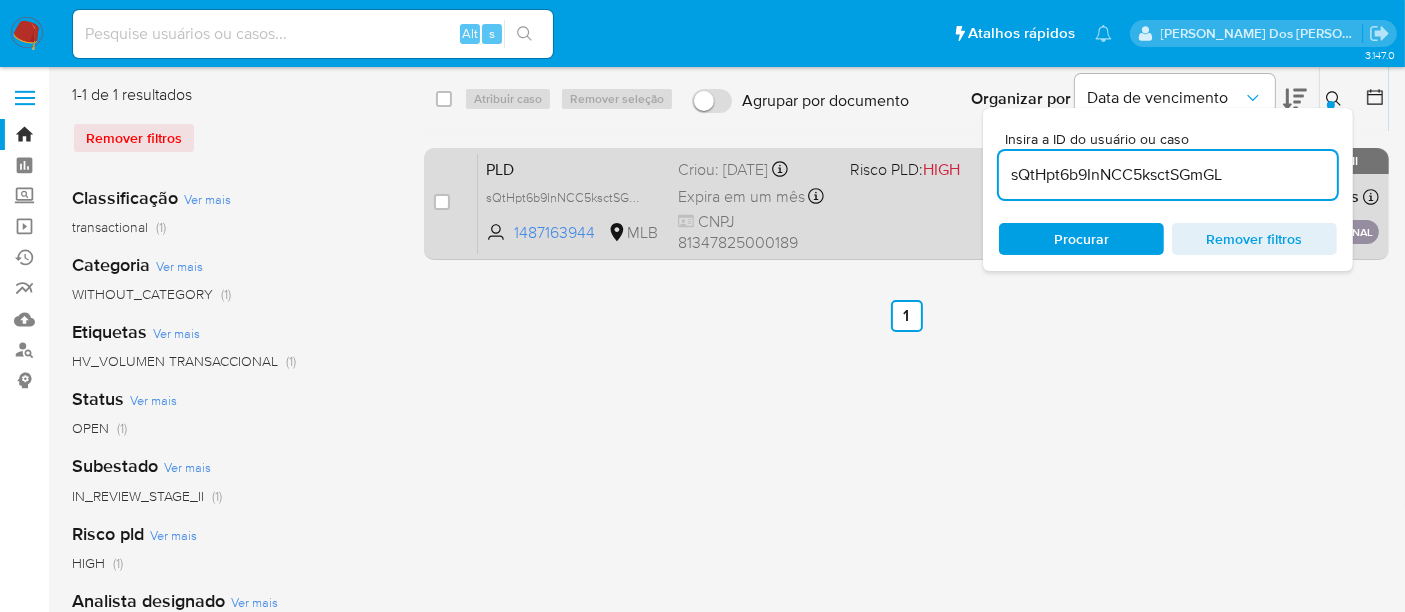 click on "Expira em um mês   Expira em 29/08/2025 08:55:49" at bounding box center (756, 196) 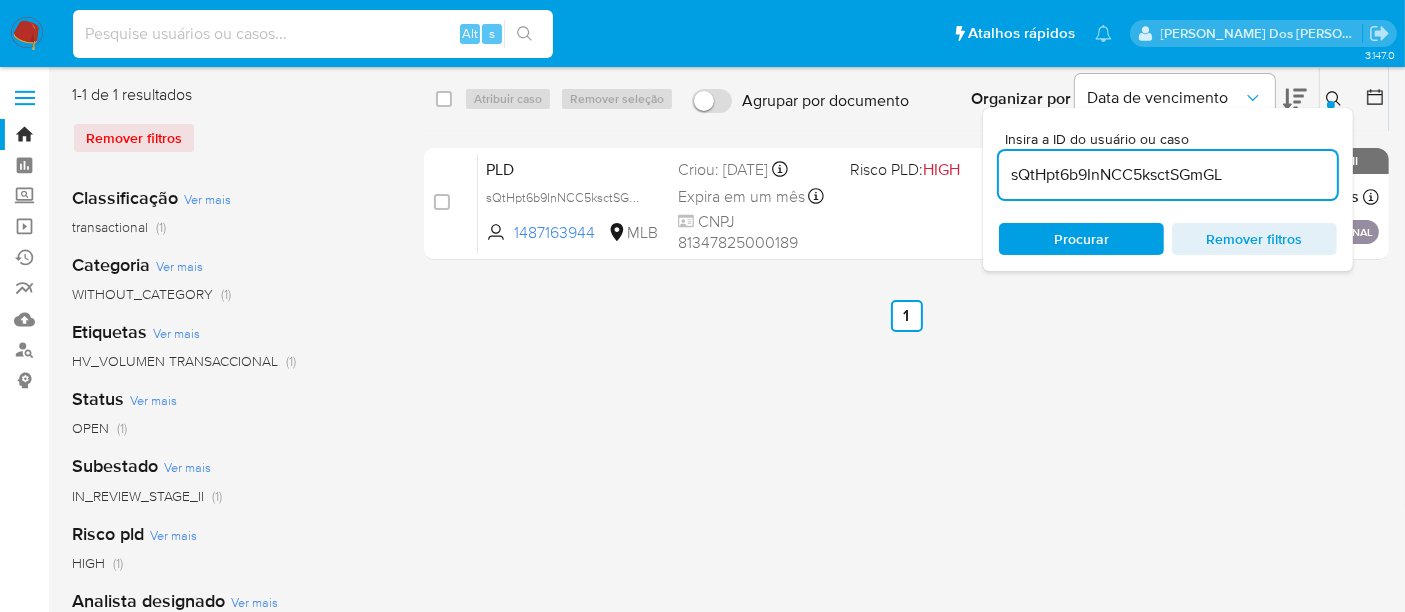 click at bounding box center [313, 34] 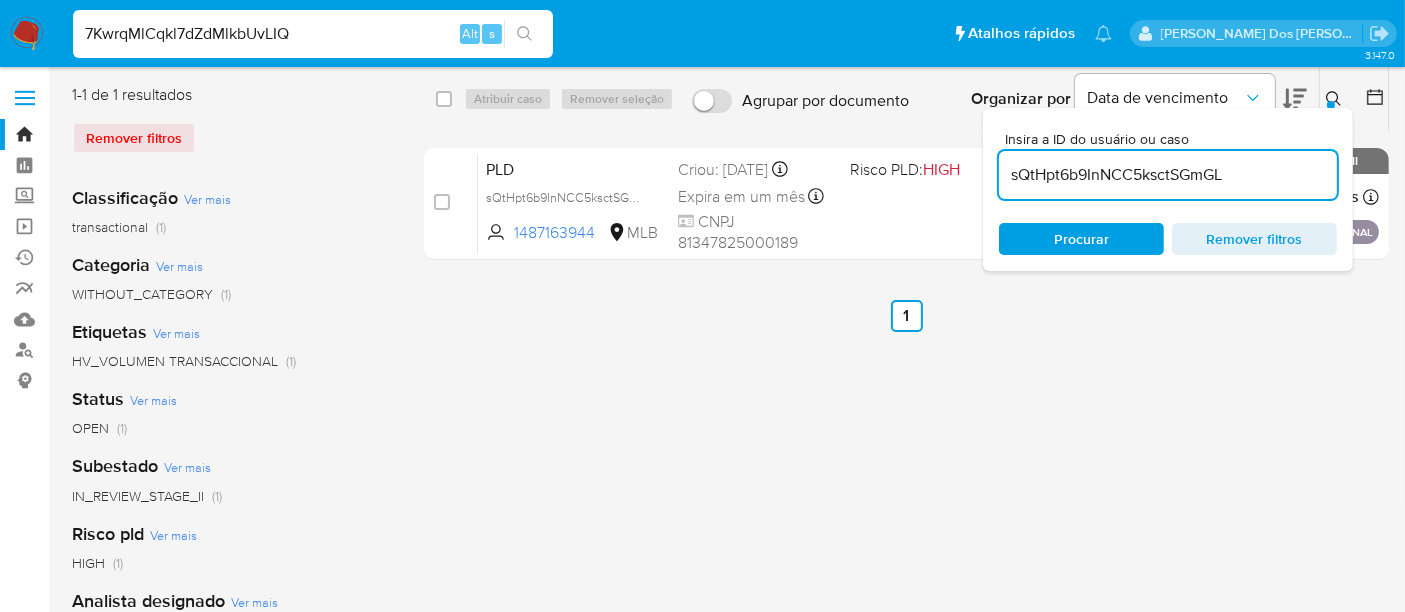 type on "7KwrqMlCqkl7dZdMlkbUvLIQ" 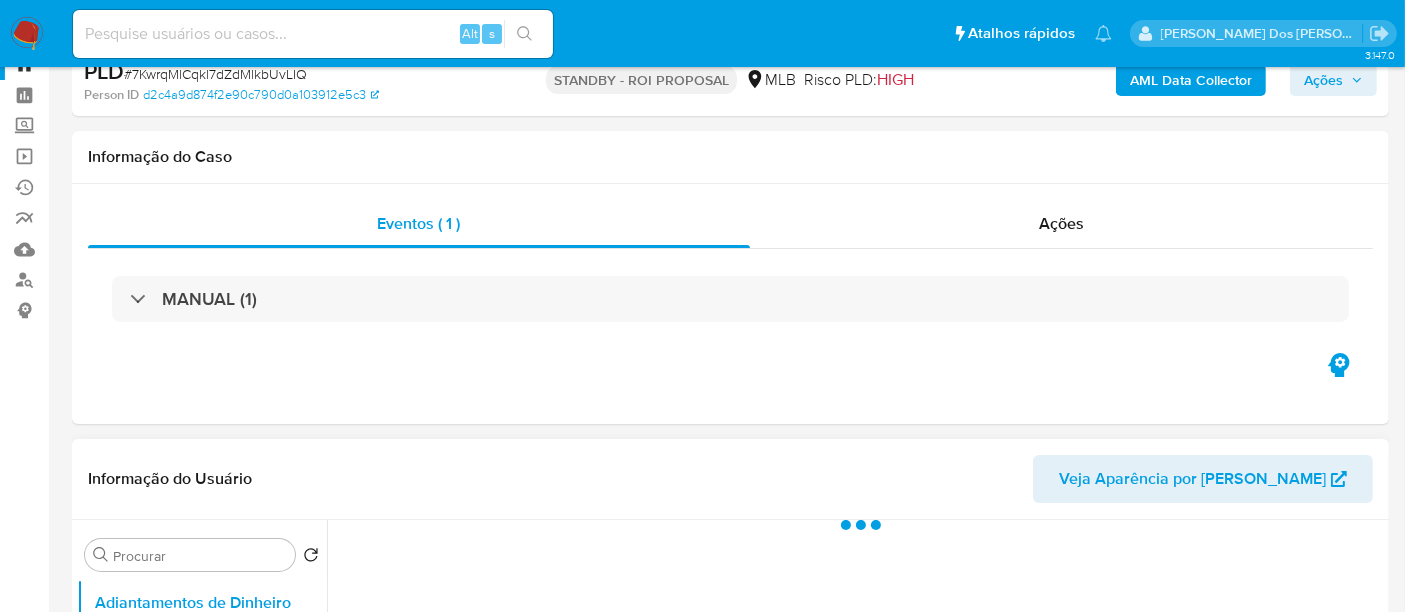 scroll, scrollTop: 444, scrollLeft: 0, axis: vertical 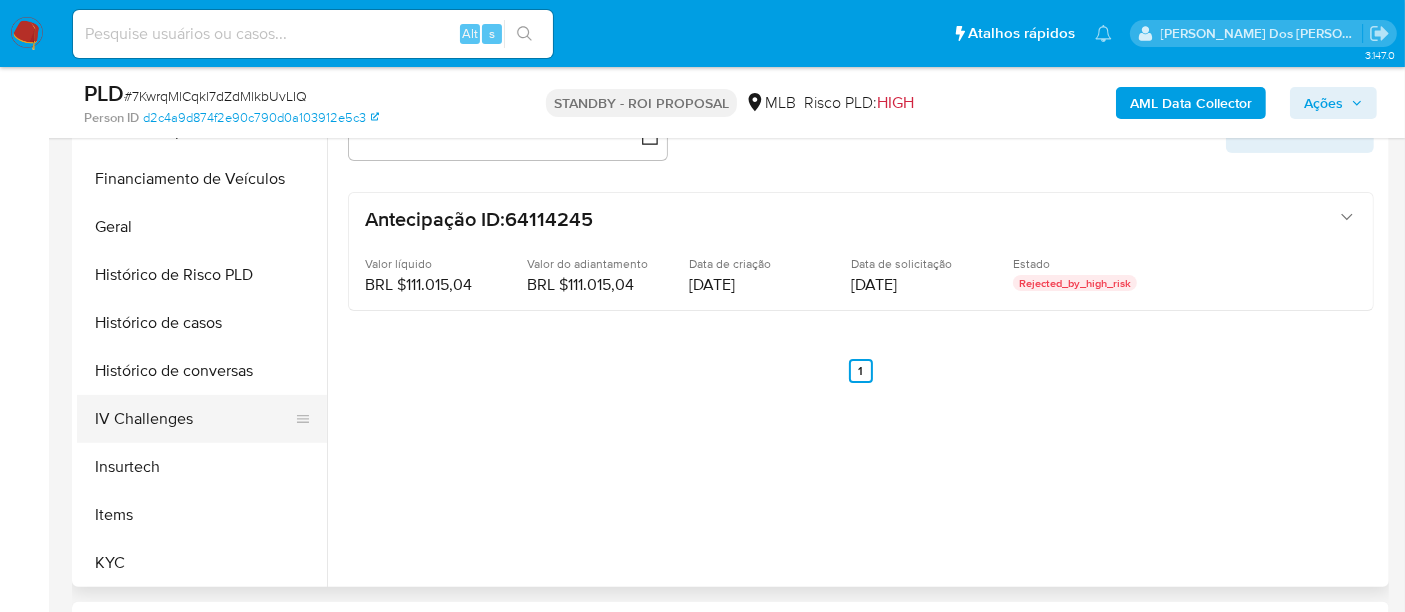 select on "10" 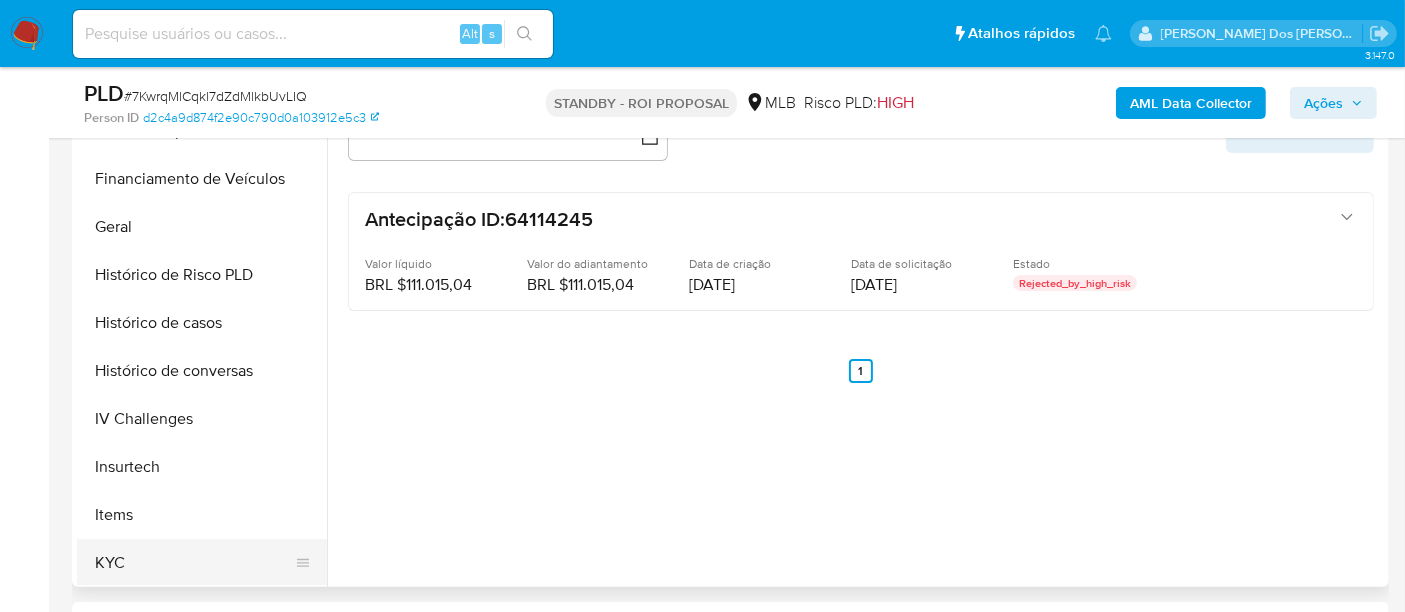 click on "KYC" at bounding box center (194, 563) 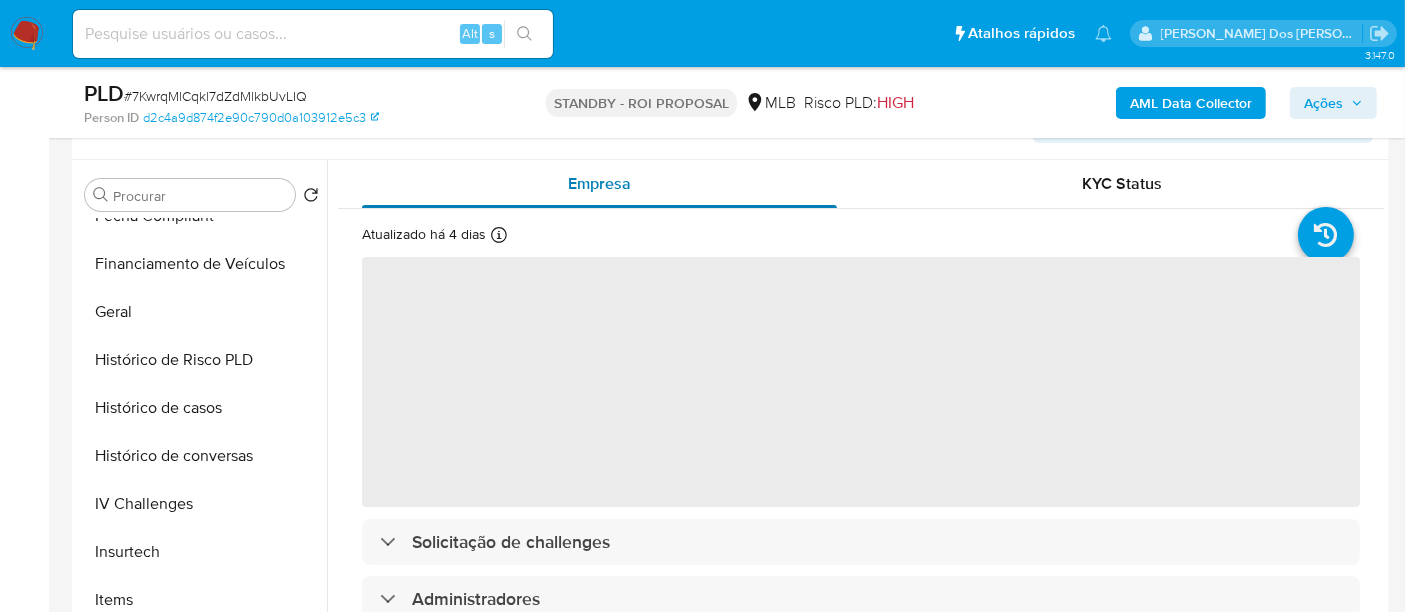scroll, scrollTop: 222, scrollLeft: 0, axis: vertical 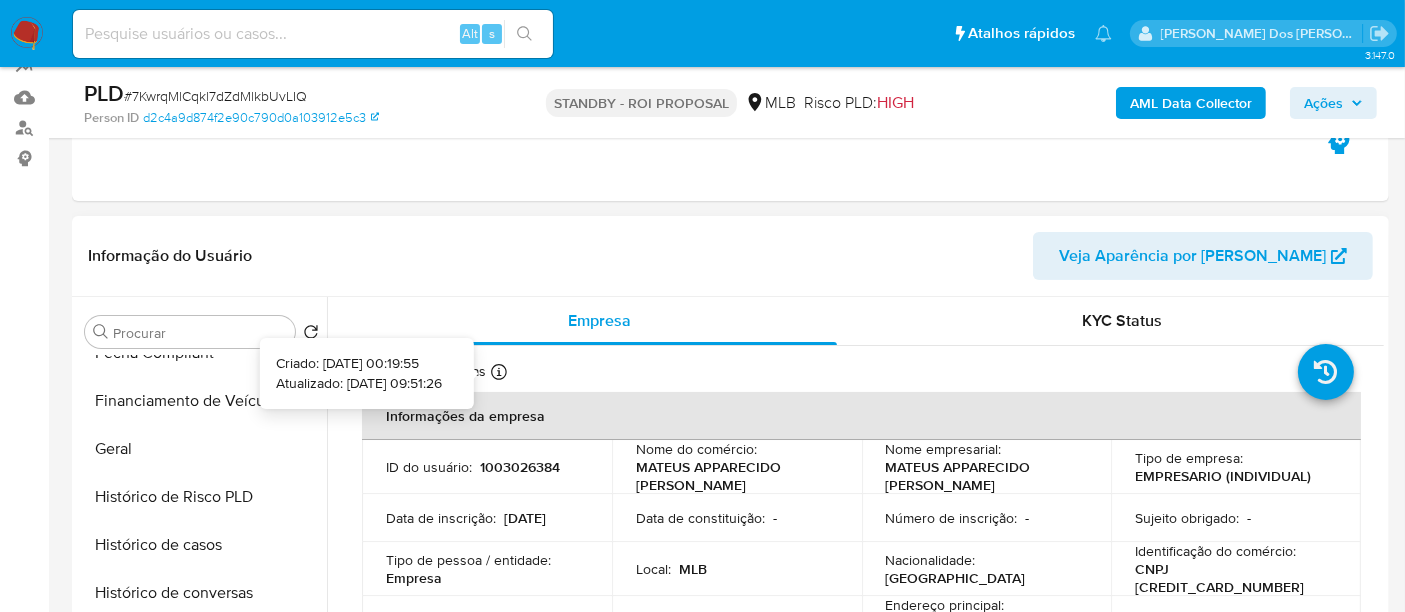 type 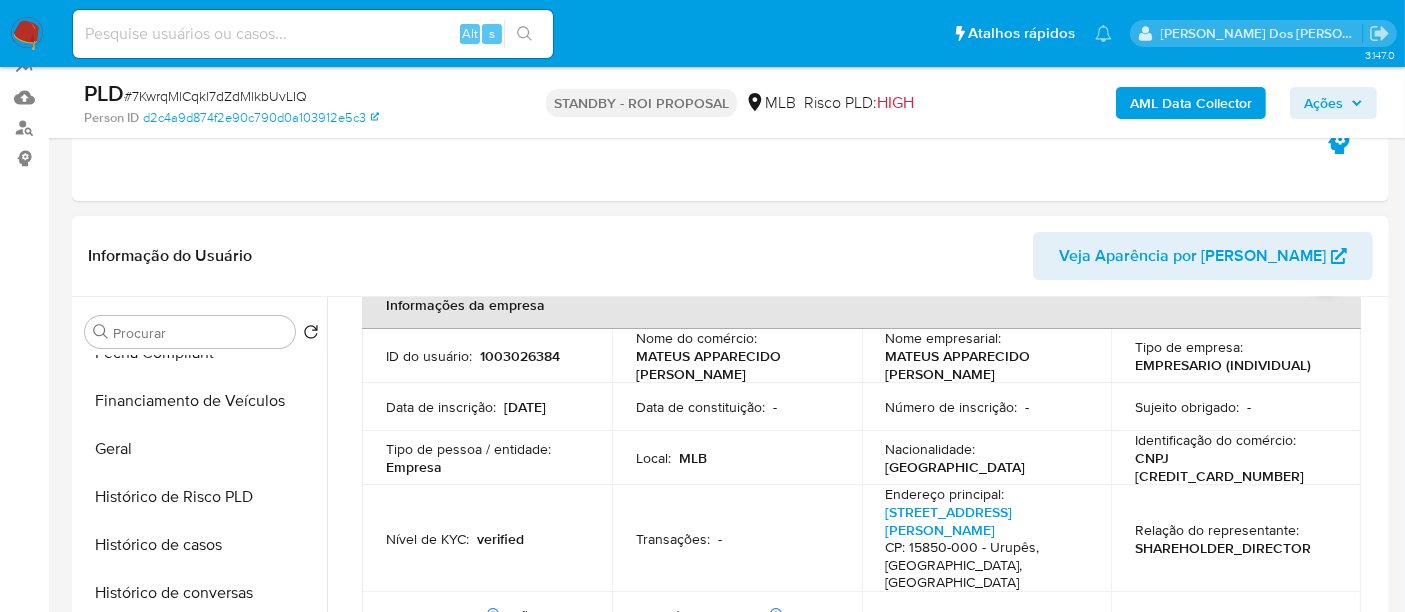 scroll, scrollTop: 222, scrollLeft: 0, axis: vertical 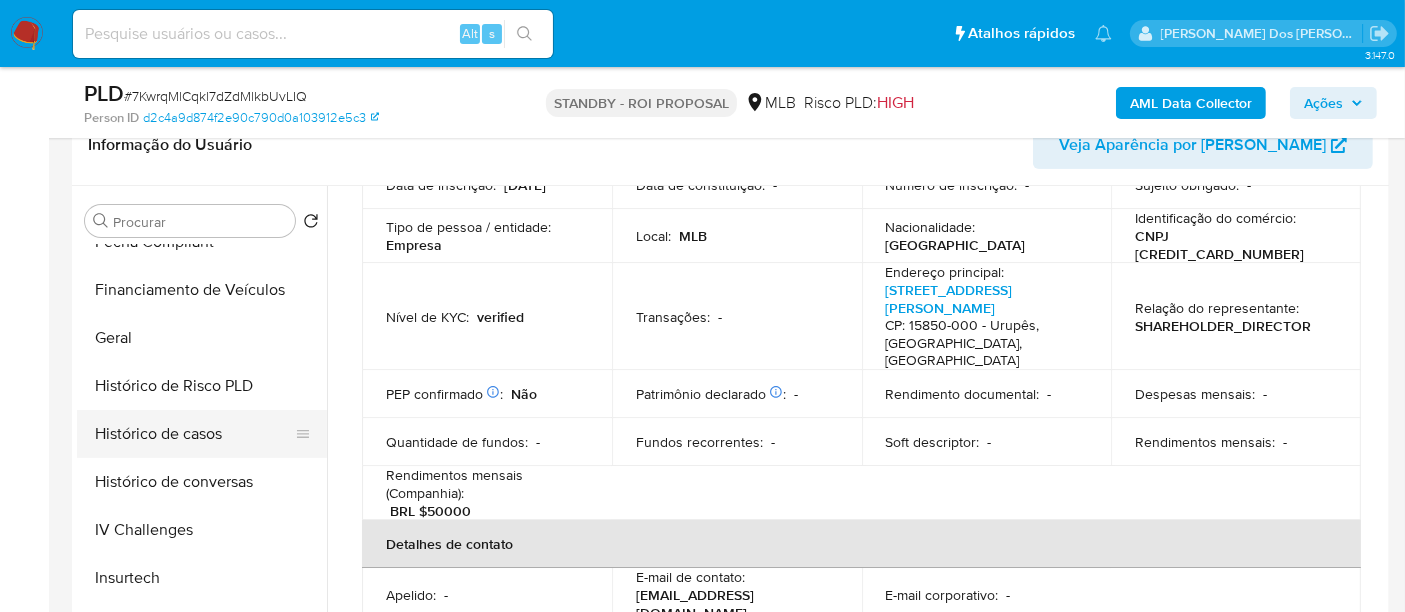 click on "Histórico de casos" at bounding box center (194, 434) 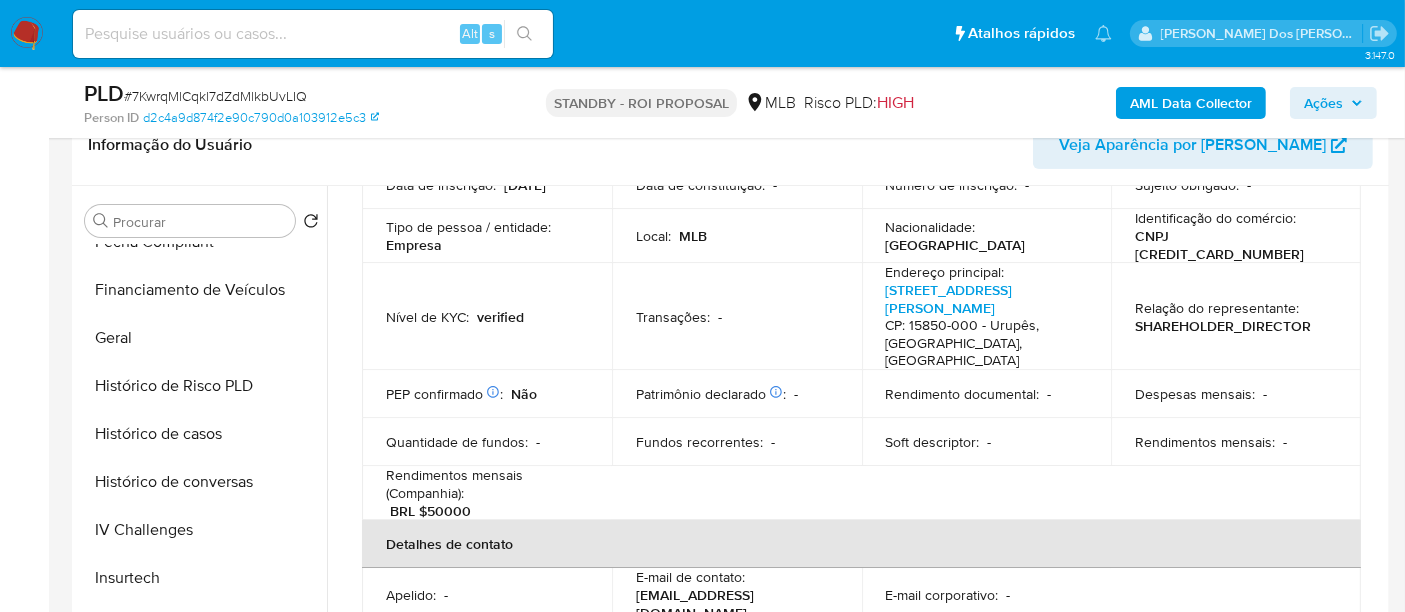 scroll, scrollTop: 0, scrollLeft: 0, axis: both 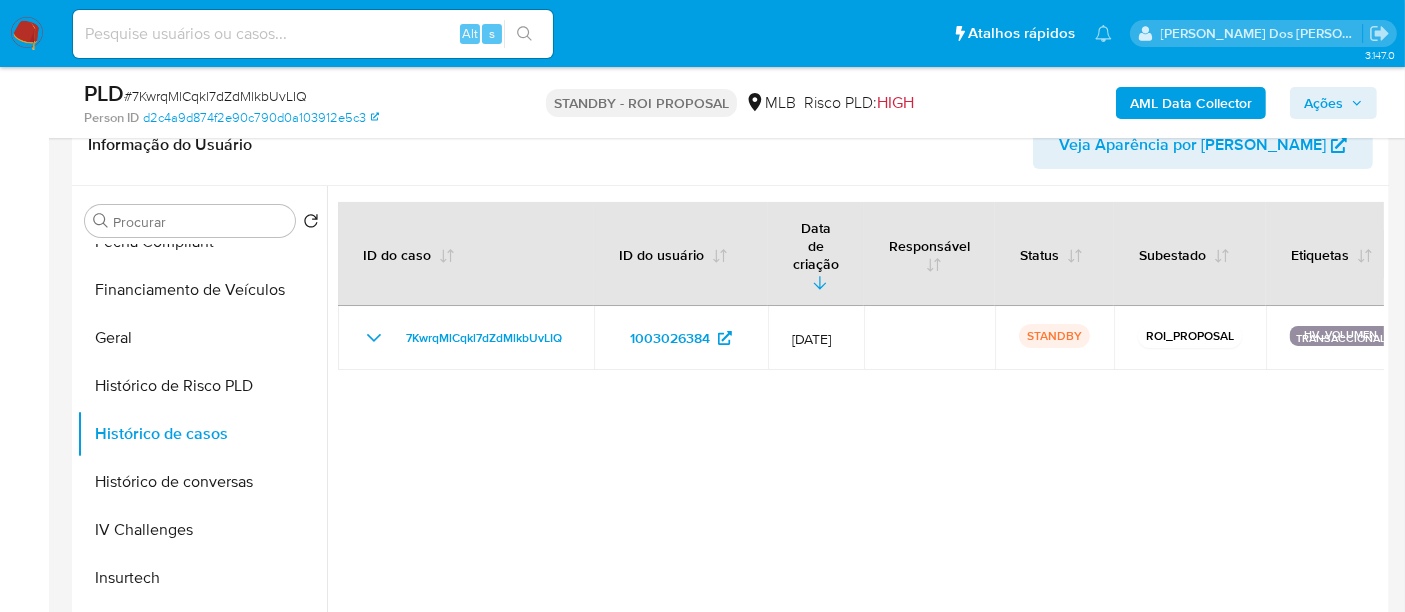 type 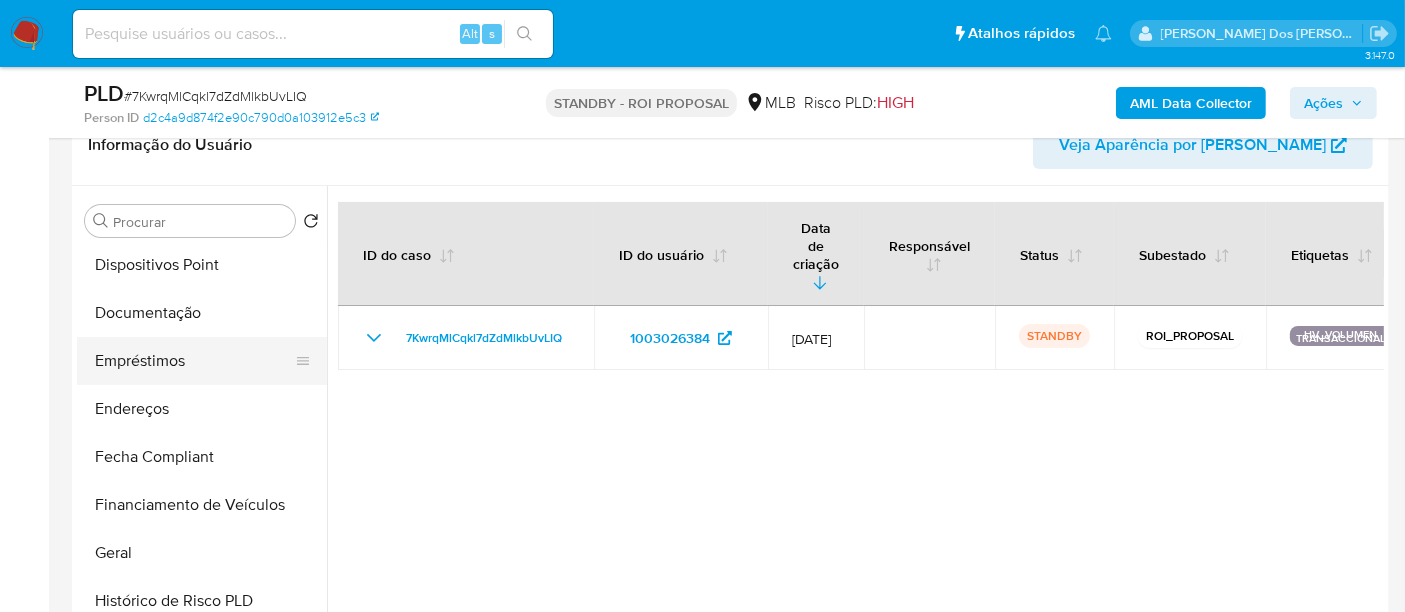 scroll, scrollTop: 333, scrollLeft: 0, axis: vertical 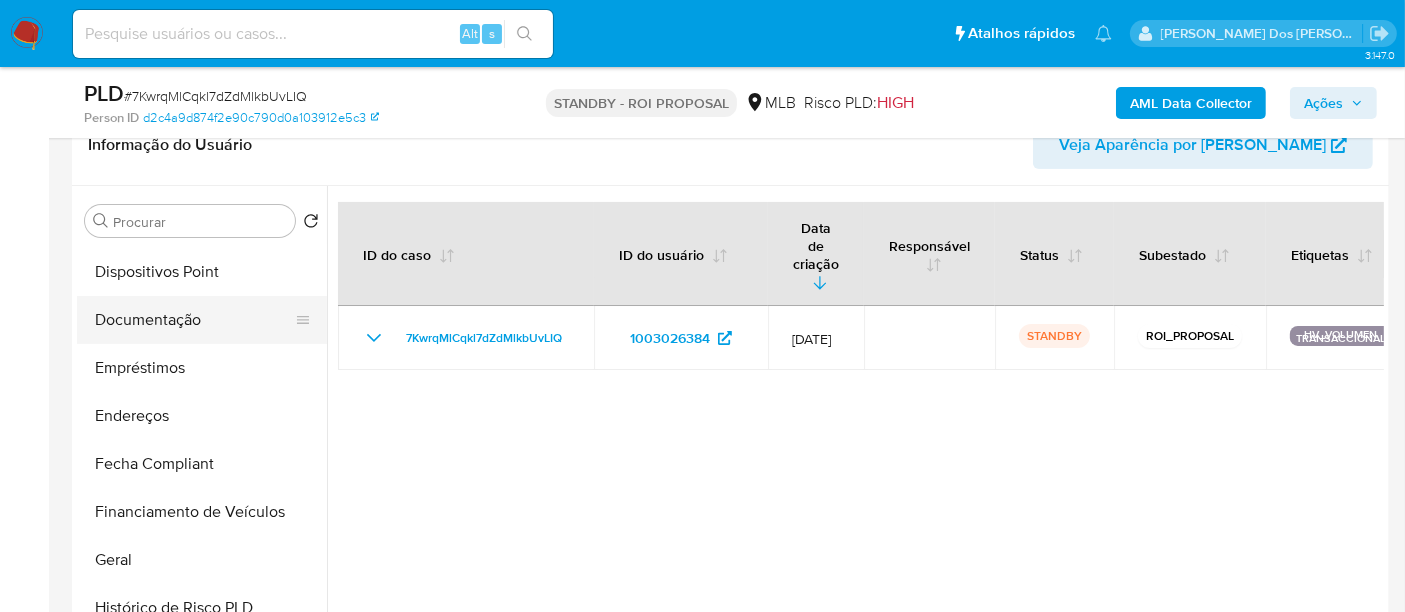 click on "Documentação" at bounding box center (194, 320) 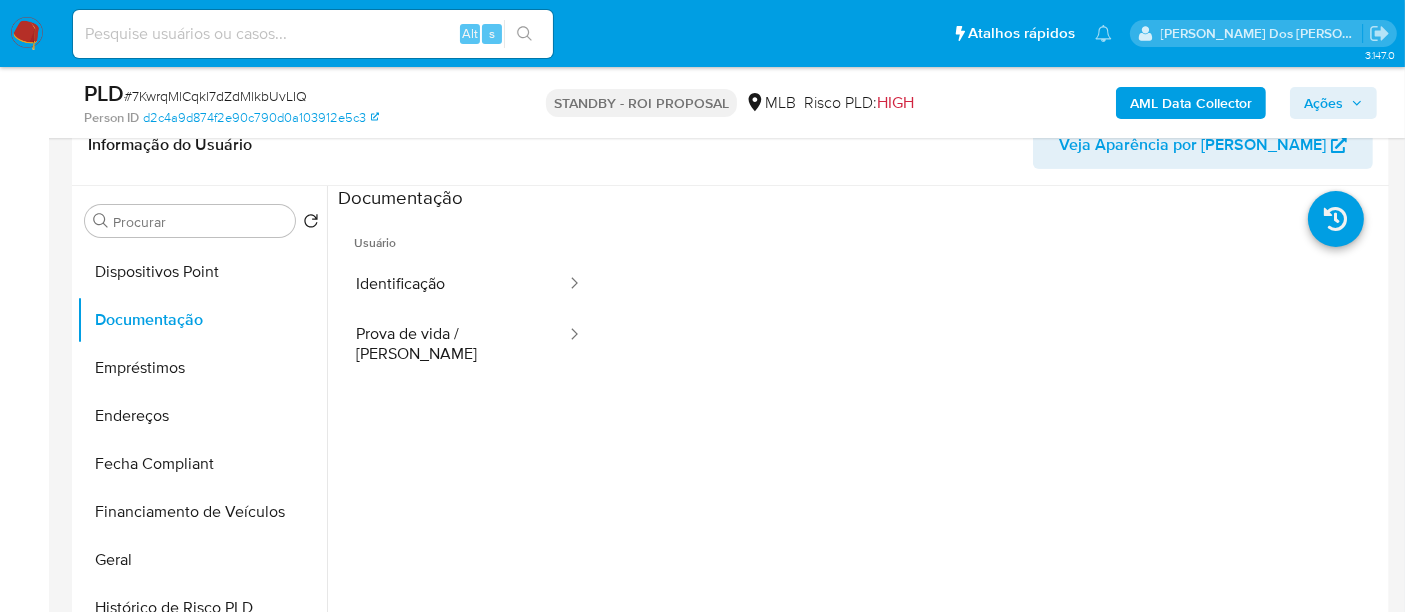 type 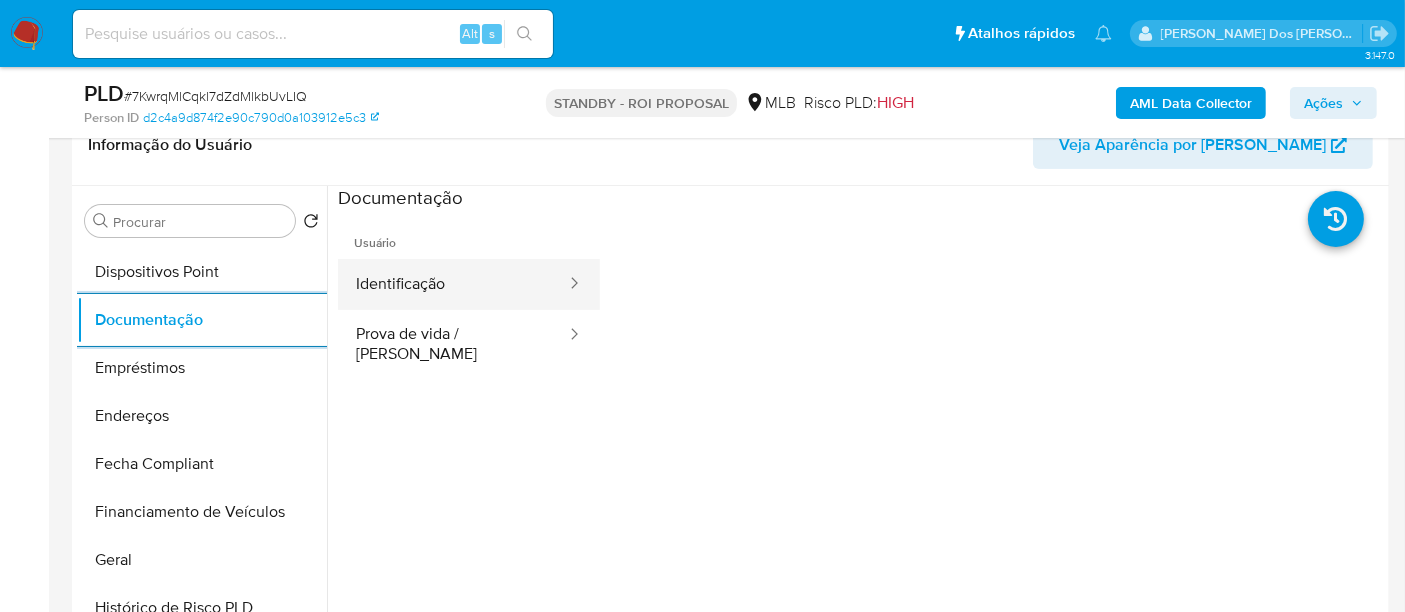 click on "Identificação" at bounding box center (453, 284) 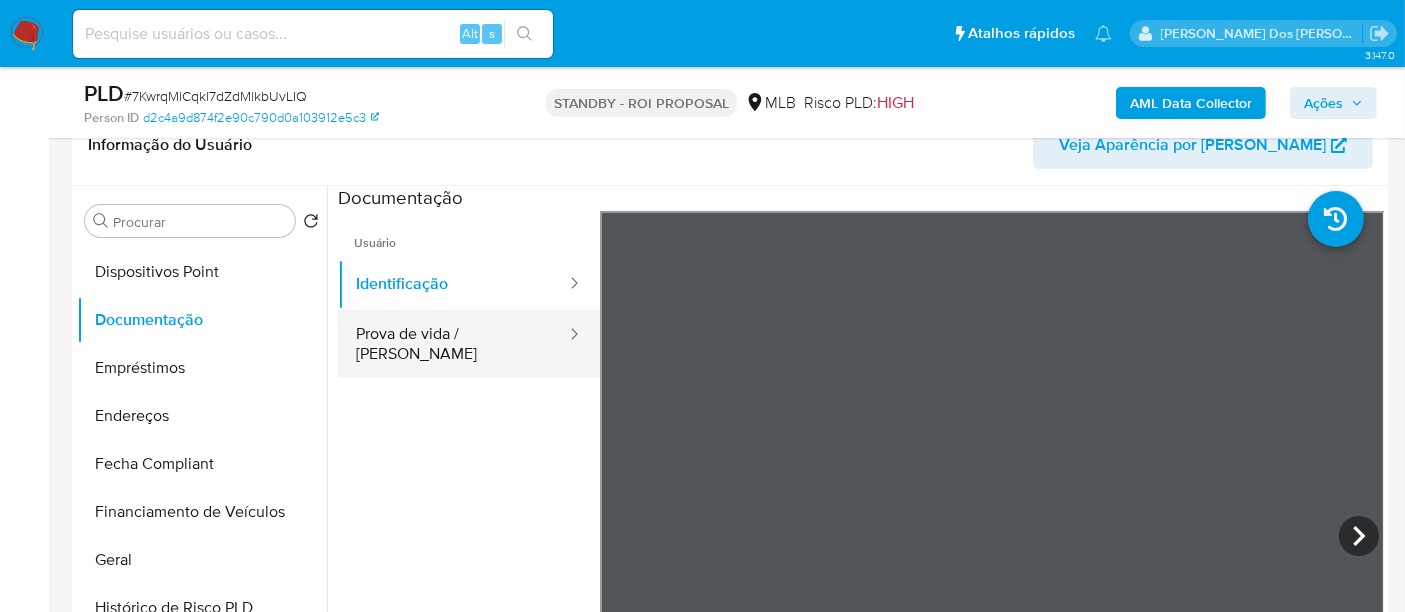 click on "Prova de vida / Selfie" at bounding box center [453, 344] 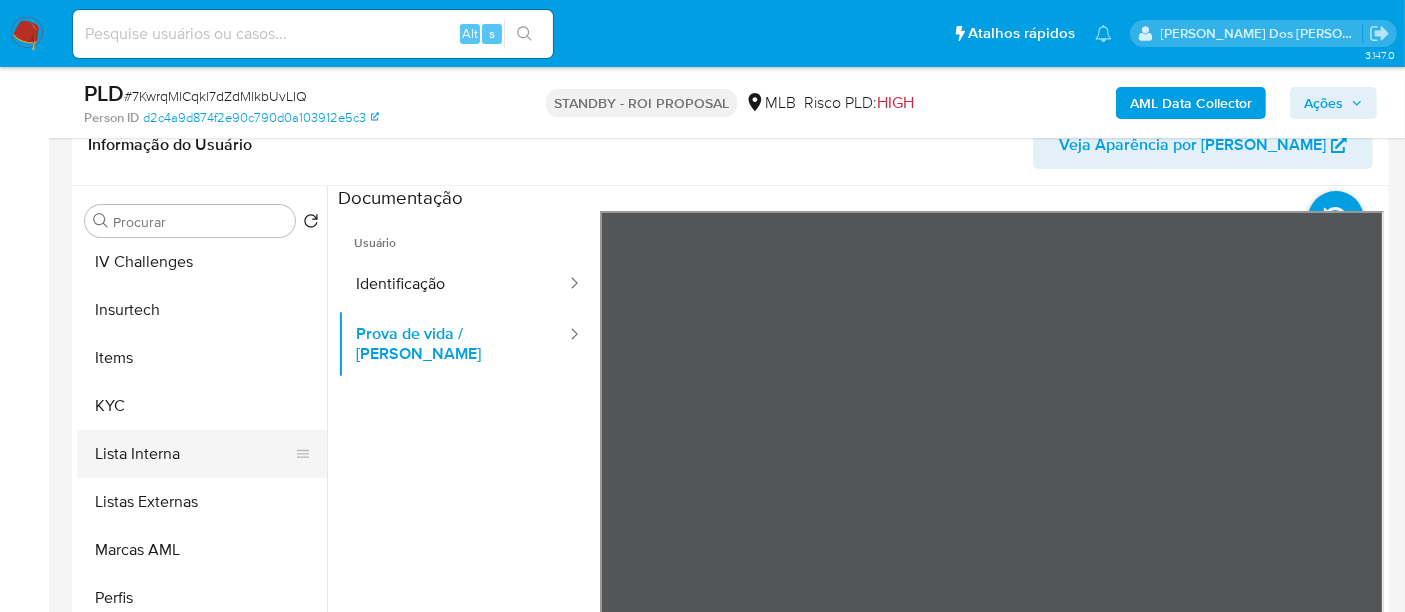 scroll, scrollTop: 844, scrollLeft: 0, axis: vertical 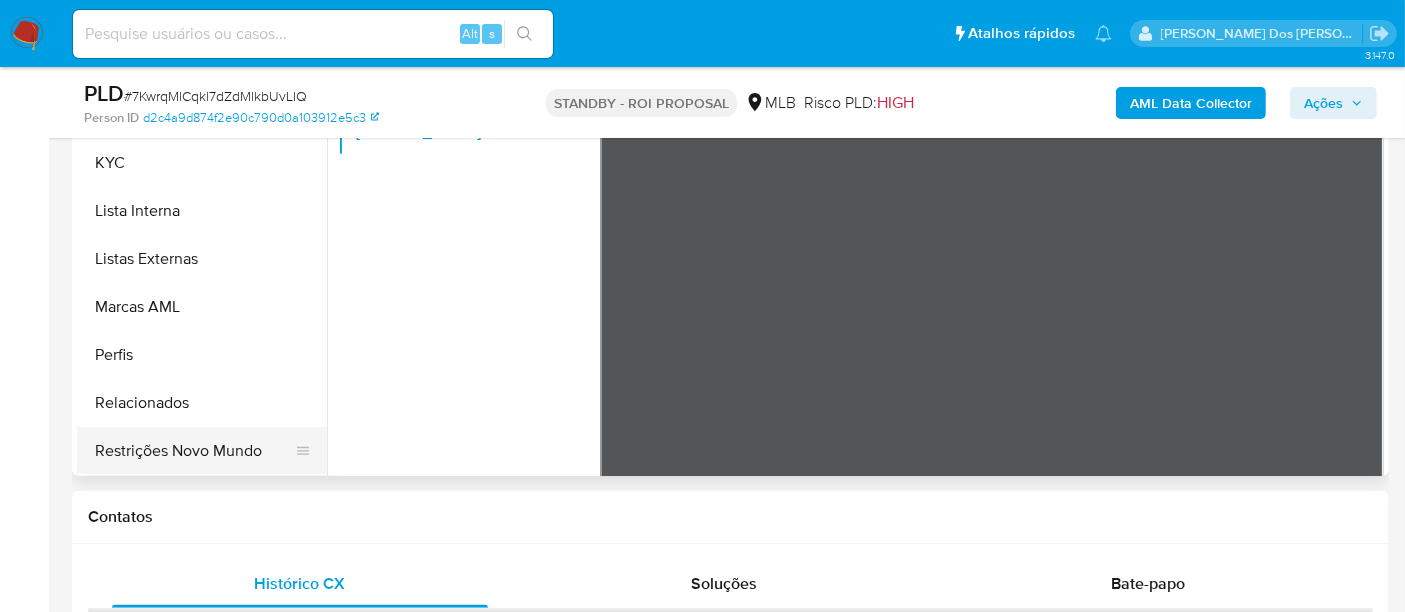 click on "Restrições Novo Mundo" at bounding box center [194, 451] 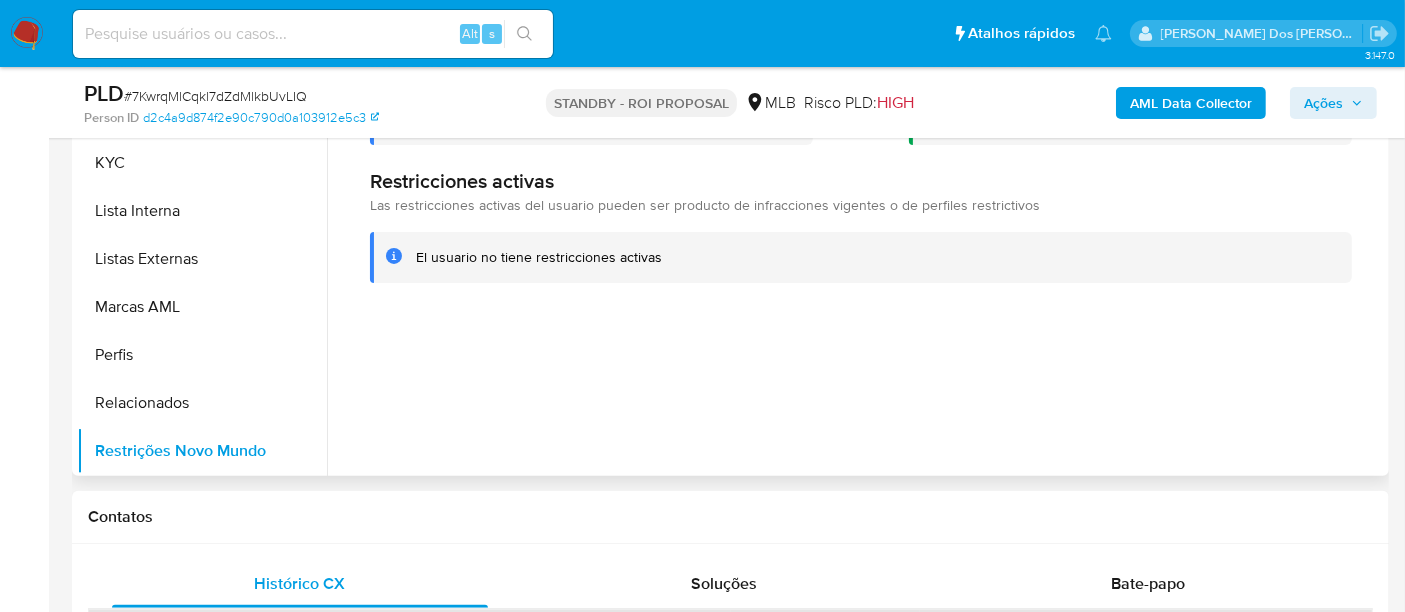 scroll, scrollTop: 444, scrollLeft: 0, axis: vertical 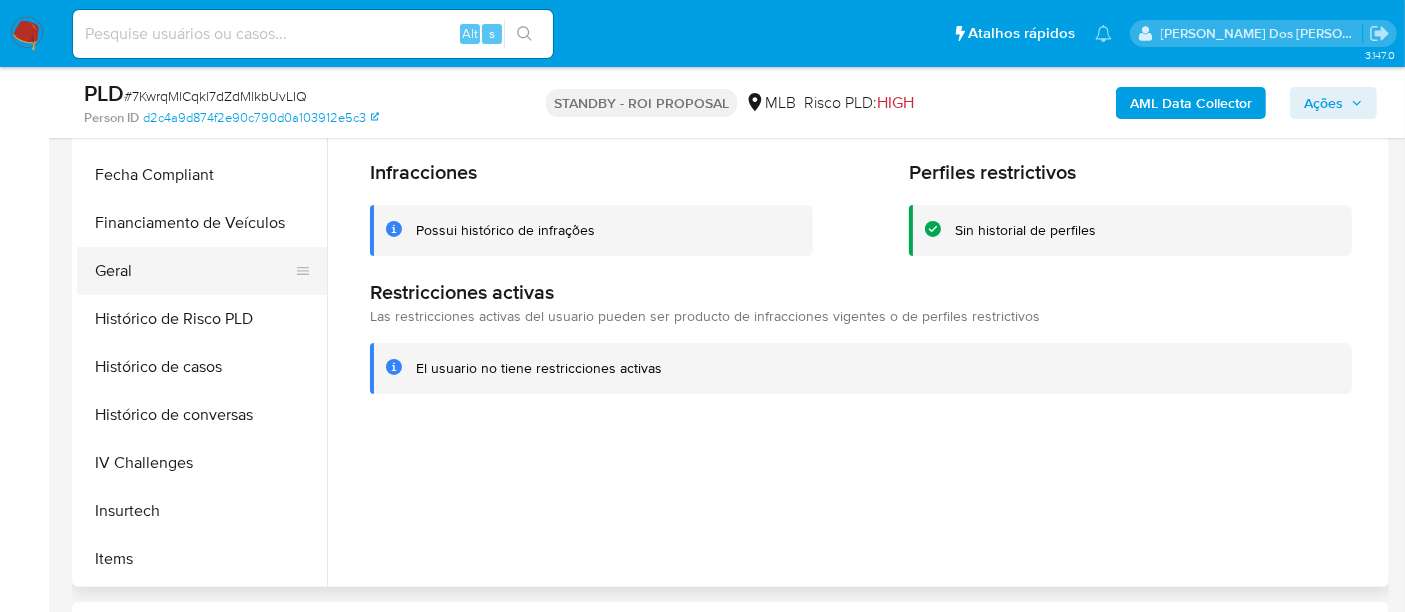 click on "Geral" at bounding box center [194, 271] 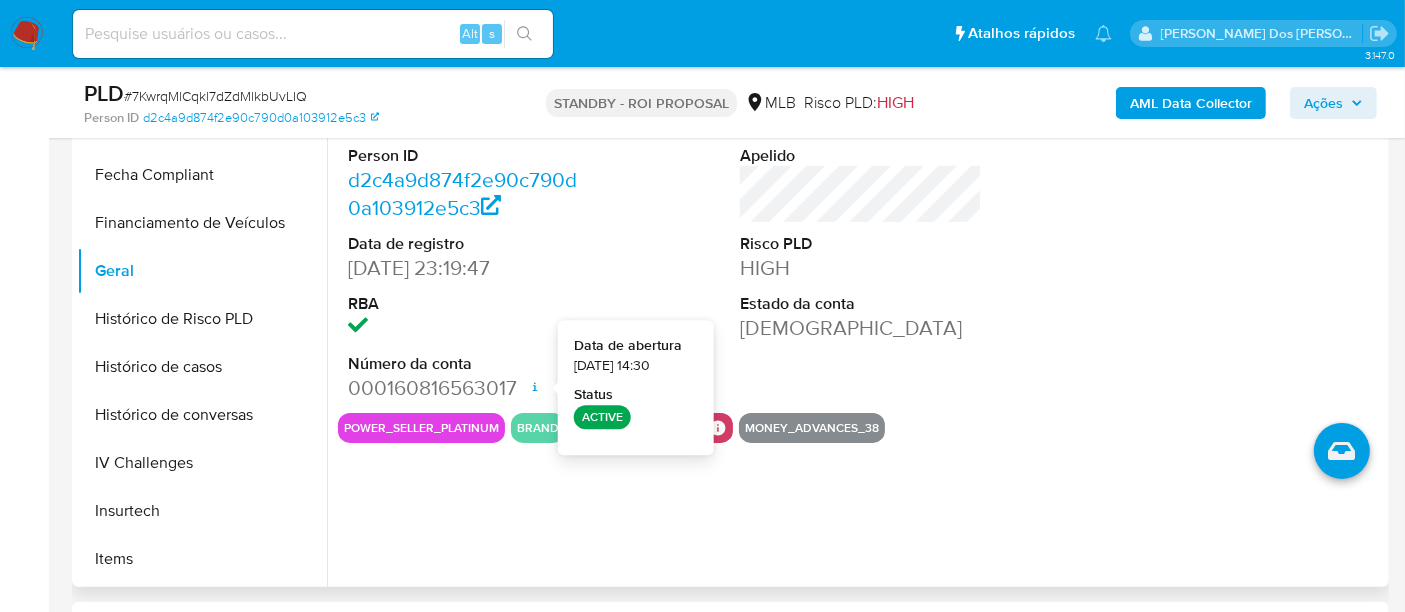 type 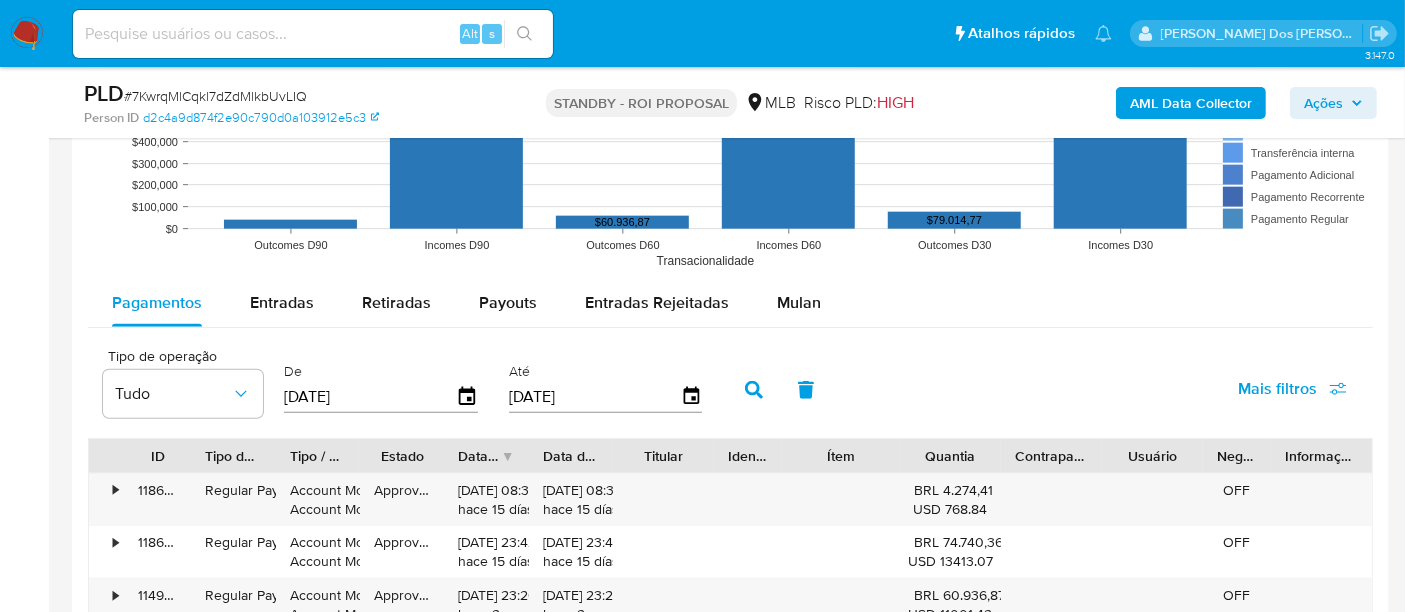 scroll, scrollTop: 2111, scrollLeft: 0, axis: vertical 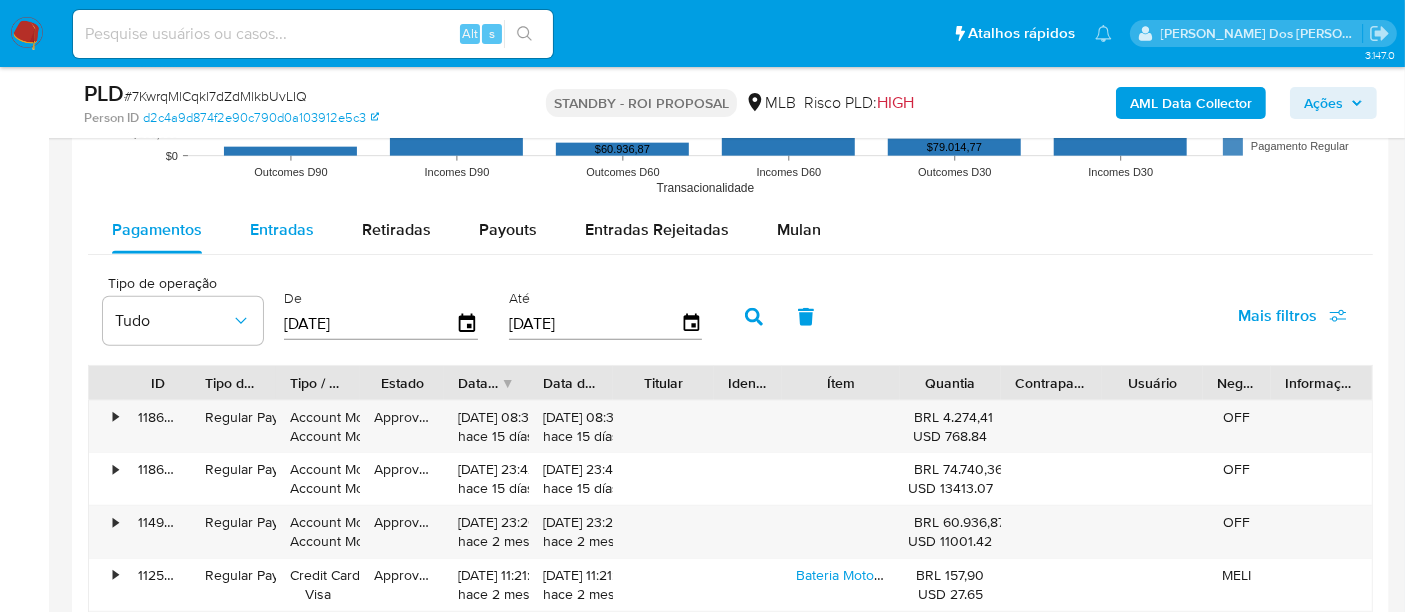 click on "Entradas" at bounding box center [282, 229] 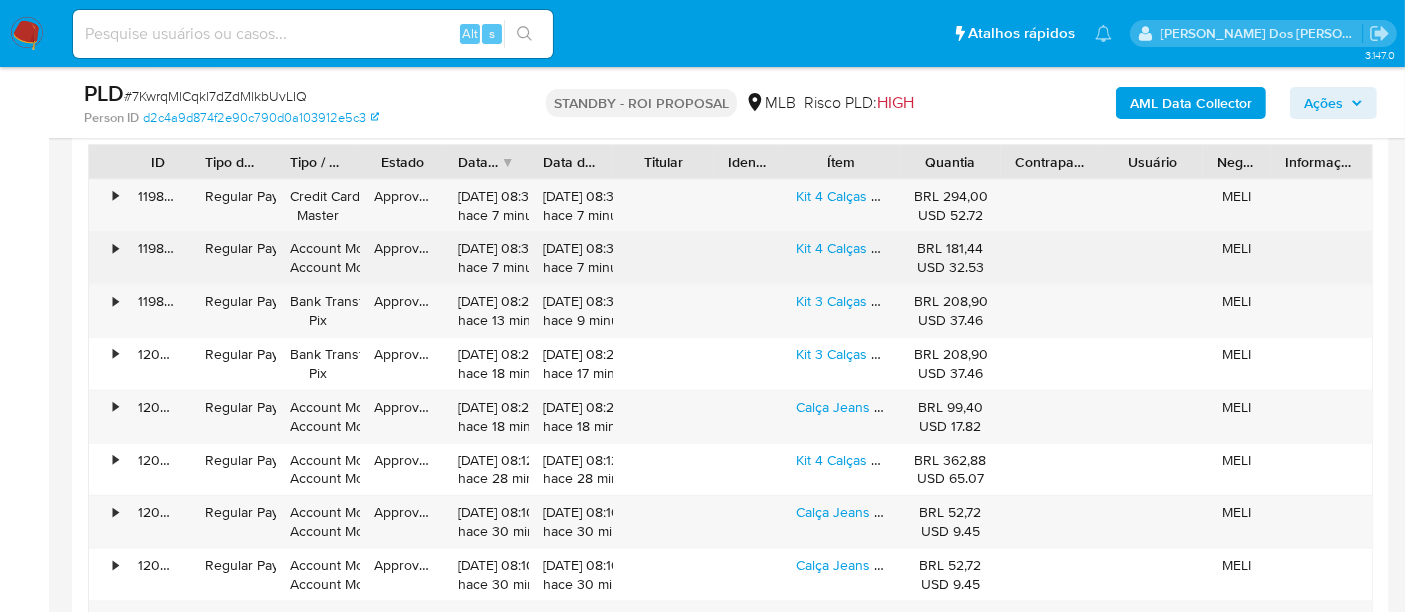 scroll, scrollTop: 2333, scrollLeft: 0, axis: vertical 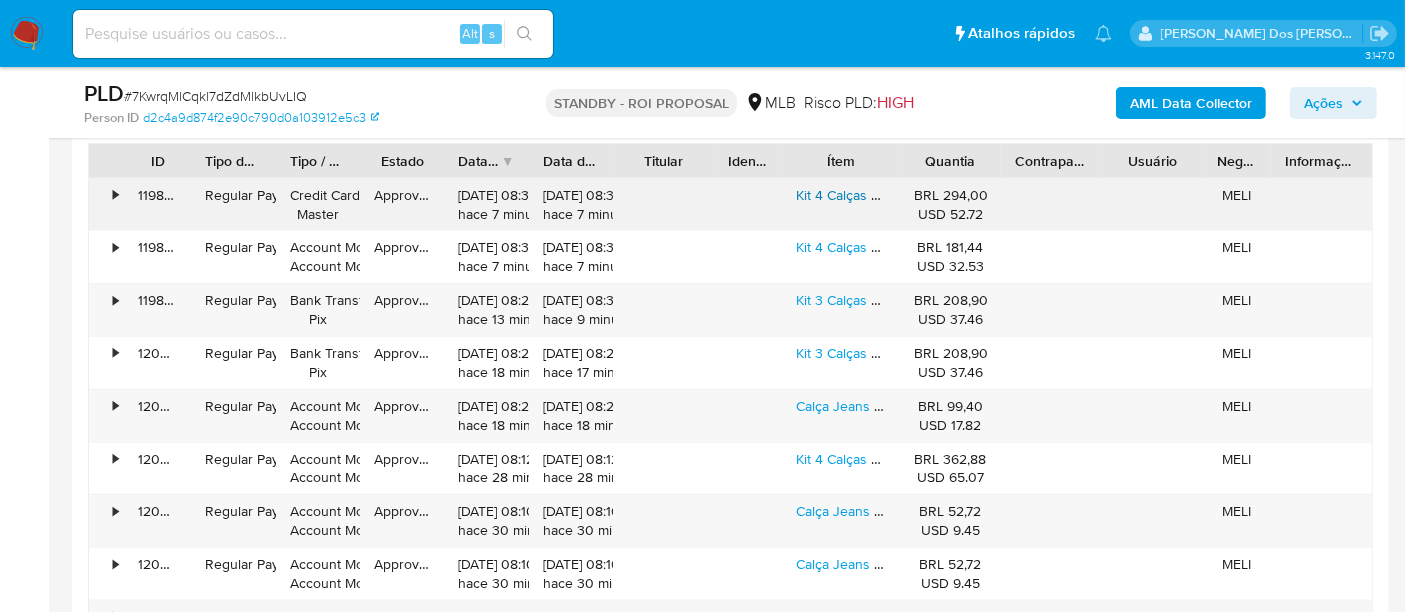 click on "Kit 4 Calças Country Masculina Tradicional Com Elastano" at bounding box center [969, 195] 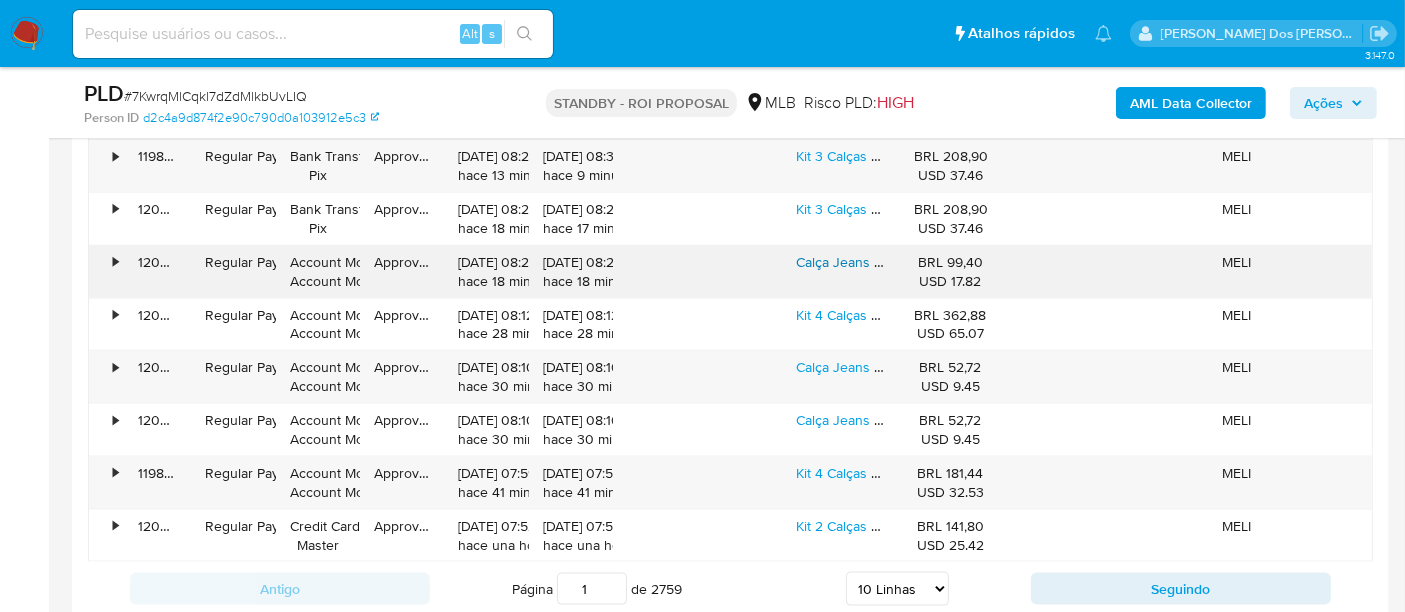 scroll, scrollTop: 2444, scrollLeft: 0, axis: vertical 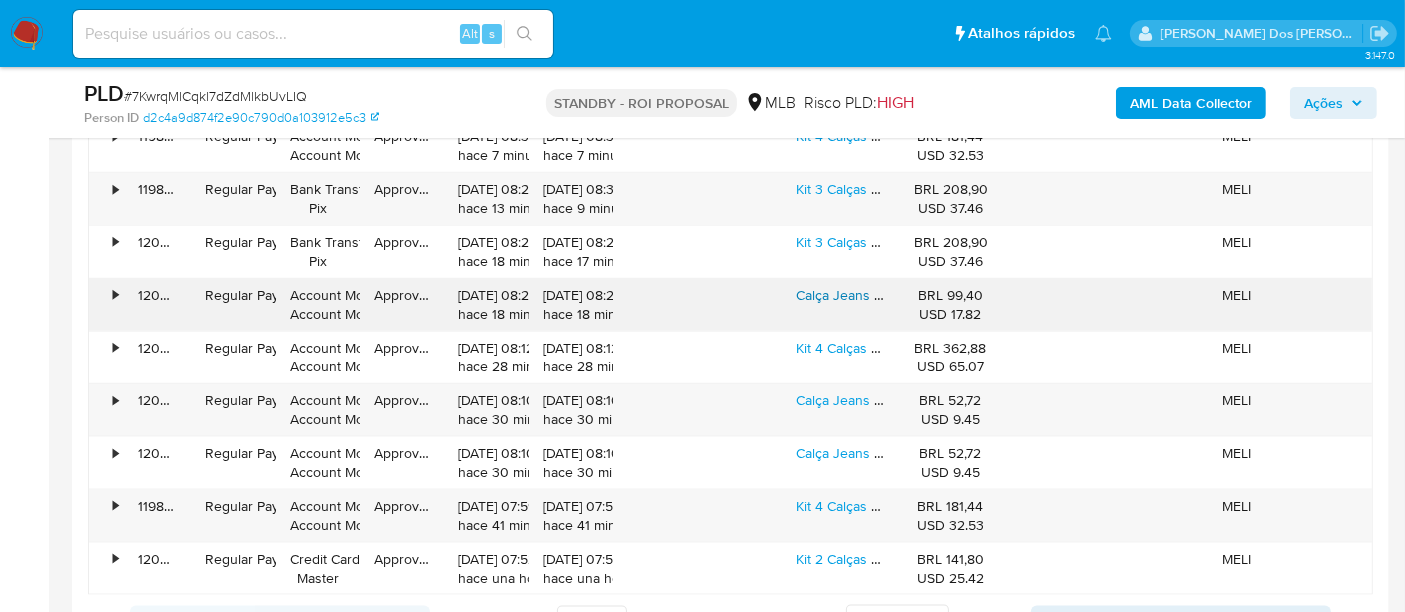 click on "Calça Jeans Masculina Tradicional Corte Reto Promoção" at bounding box center [969, 295] 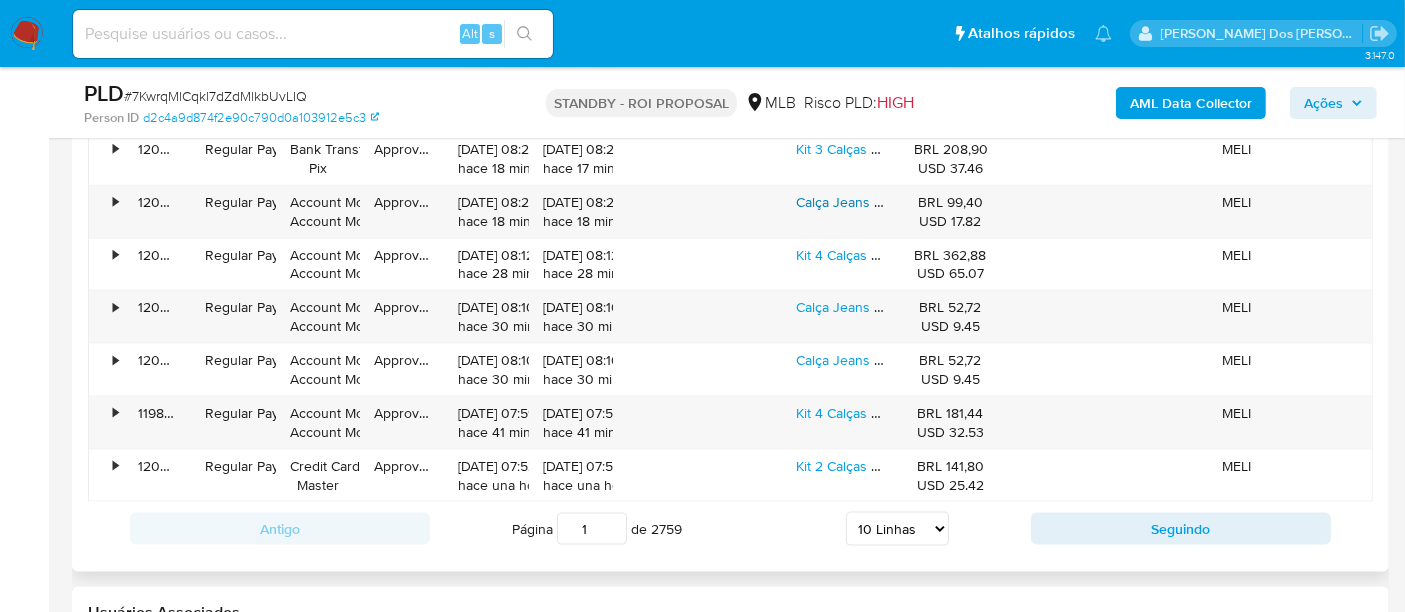 scroll, scrollTop: 2666, scrollLeft: 0, axis: vertical 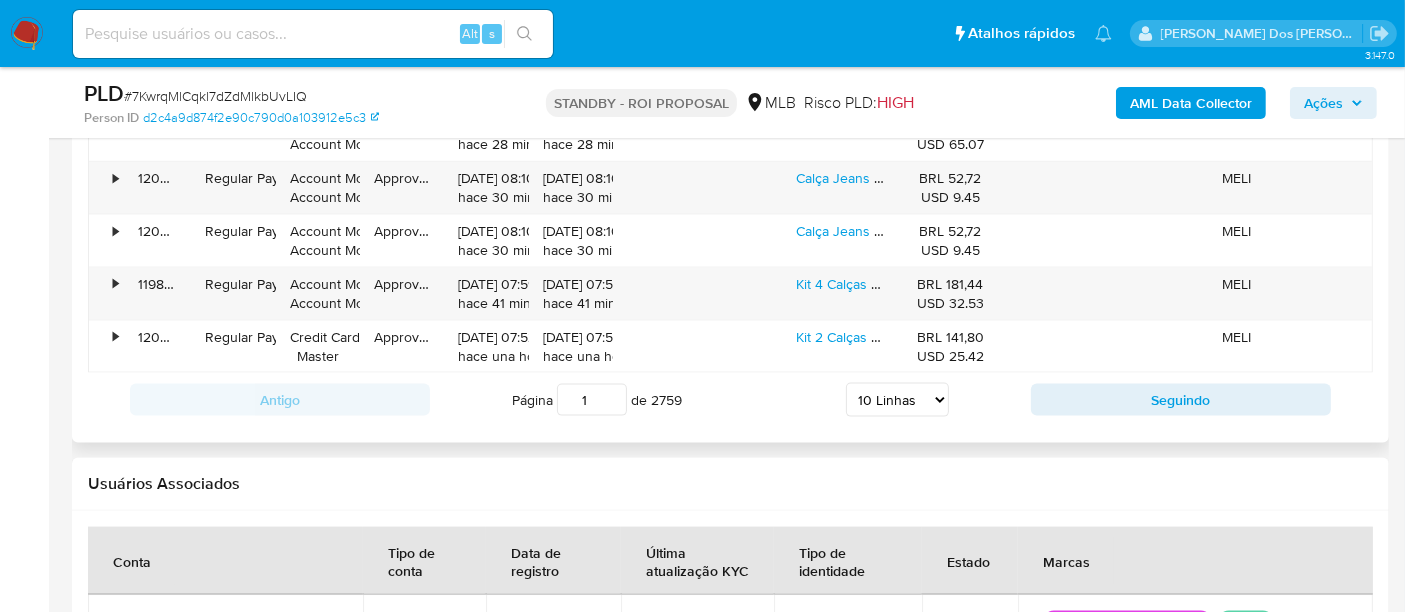 click on "5   Linhas 10   Linhas 20   Linhas 25   Linhas 50   Linhas 100   Linhas" at bounding box center [897, 400] 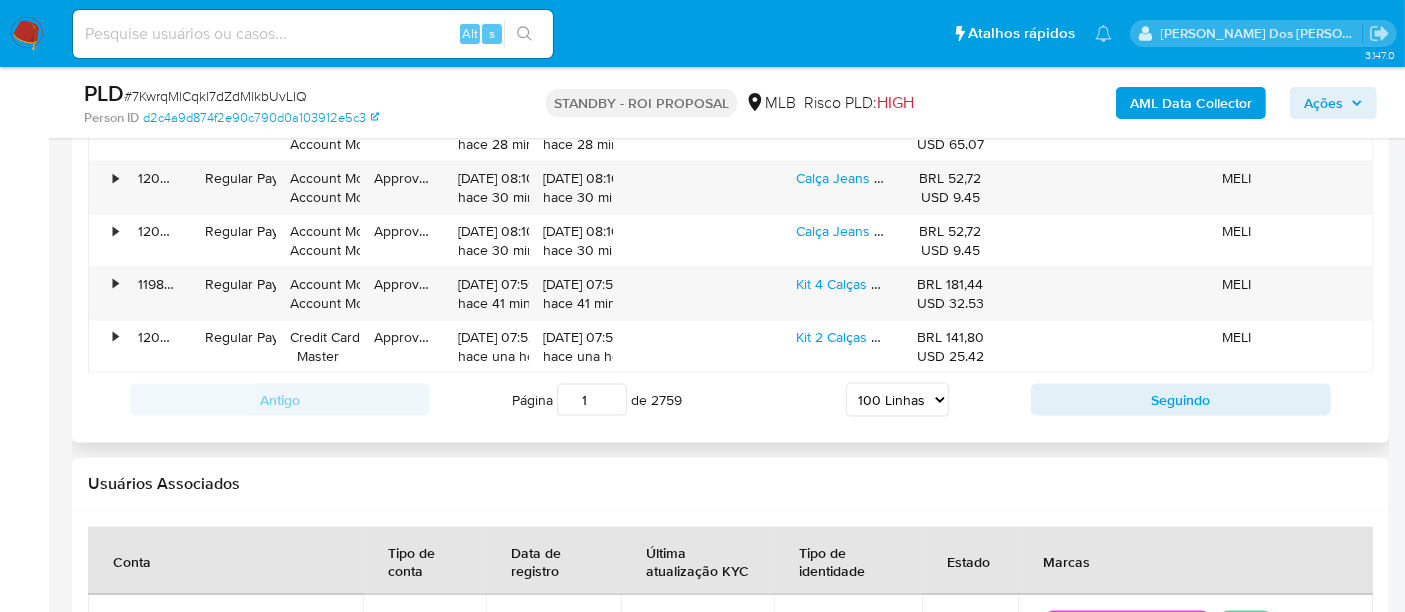 click on "5   Linhas 10   Linhas 20   Linhas 25   Linhas 50   Linhas 100   Linhas" at bounding box center [897, 400] 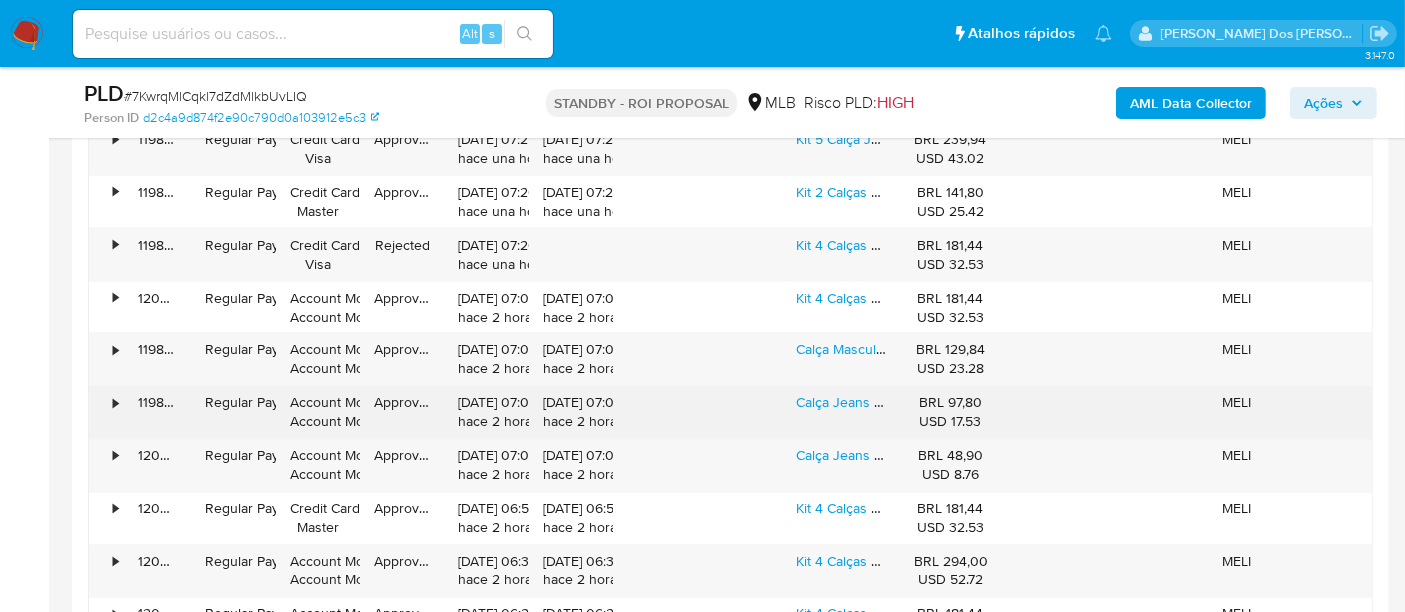 scroll, scrollTop: 3555, scrollLeft: 0, axis: vertical 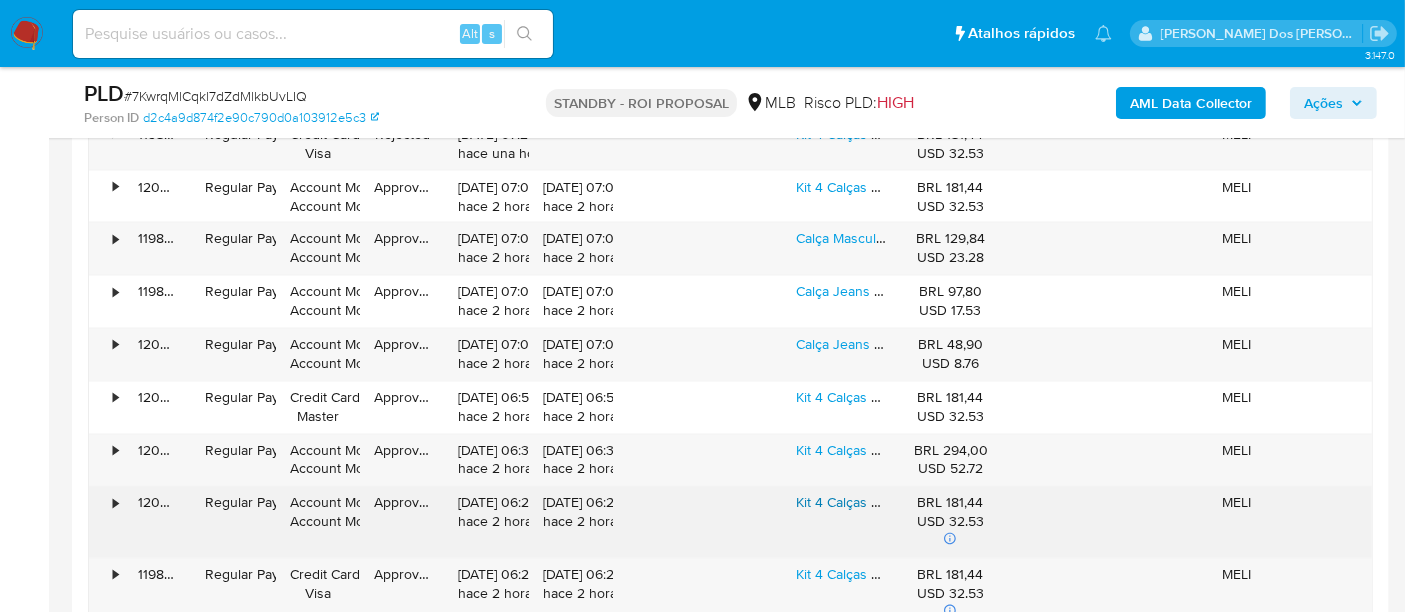click on "Kit 4 Calças Jeans Masculina Trabalho Atacado Reforçada" at bounding box center [973, 503] 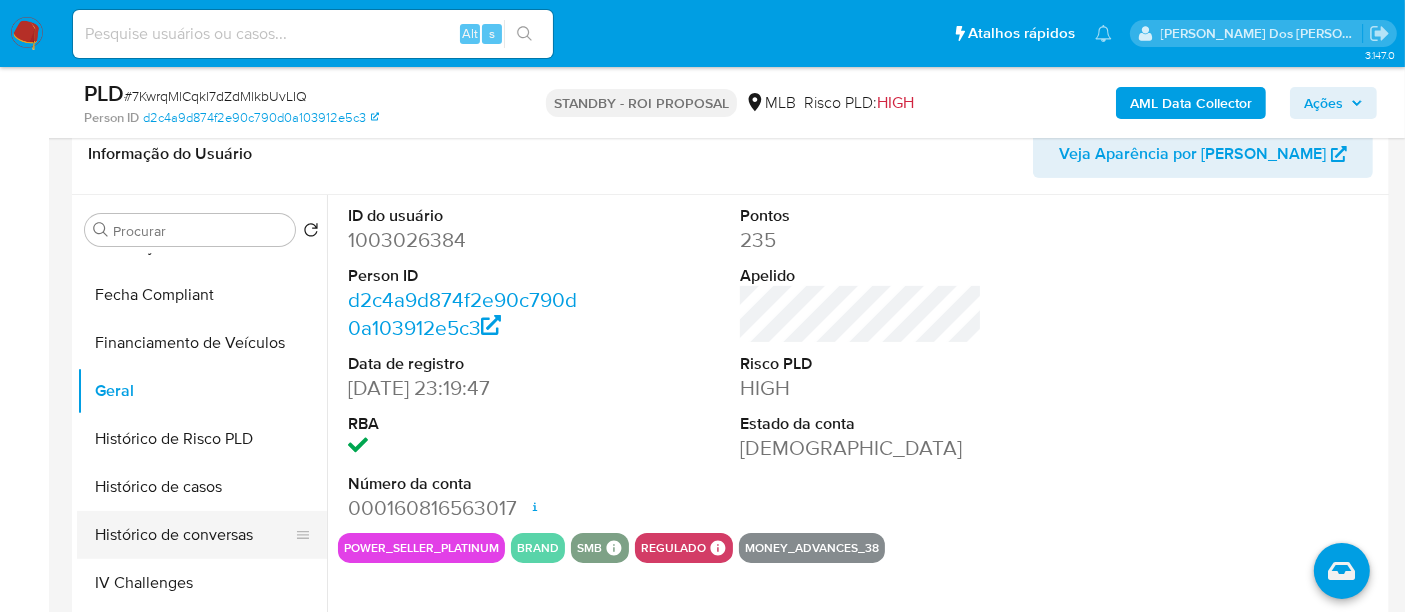 scroll, scrollTop: 555, scrollLeft: 0, axis: vertical 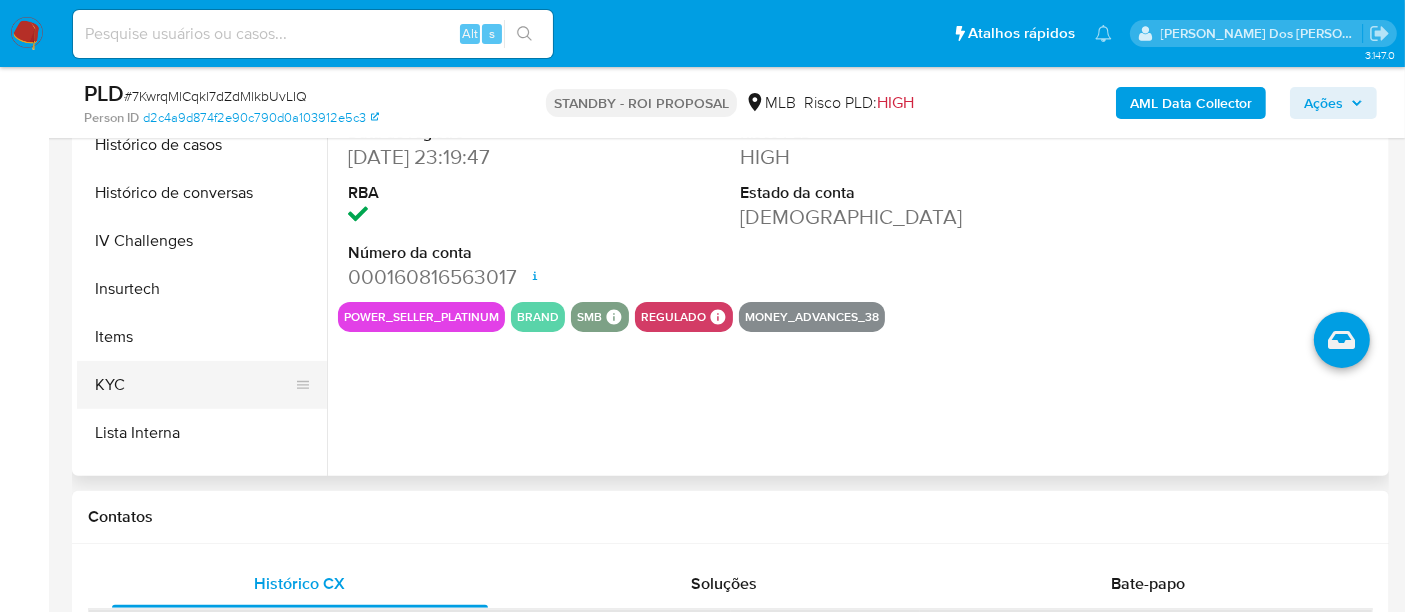 click on "KYC" at bounding box center (194, 385) 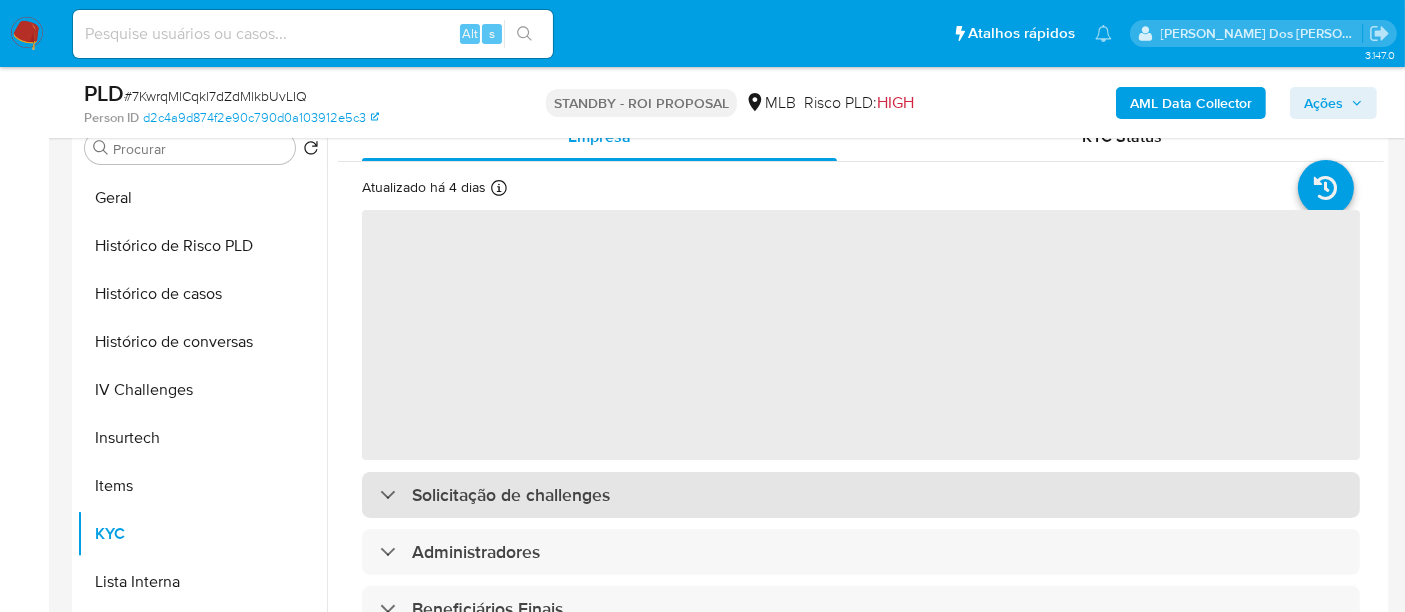 scroll, scrollTop: 333, scrollLeft: 0, axis: vertical 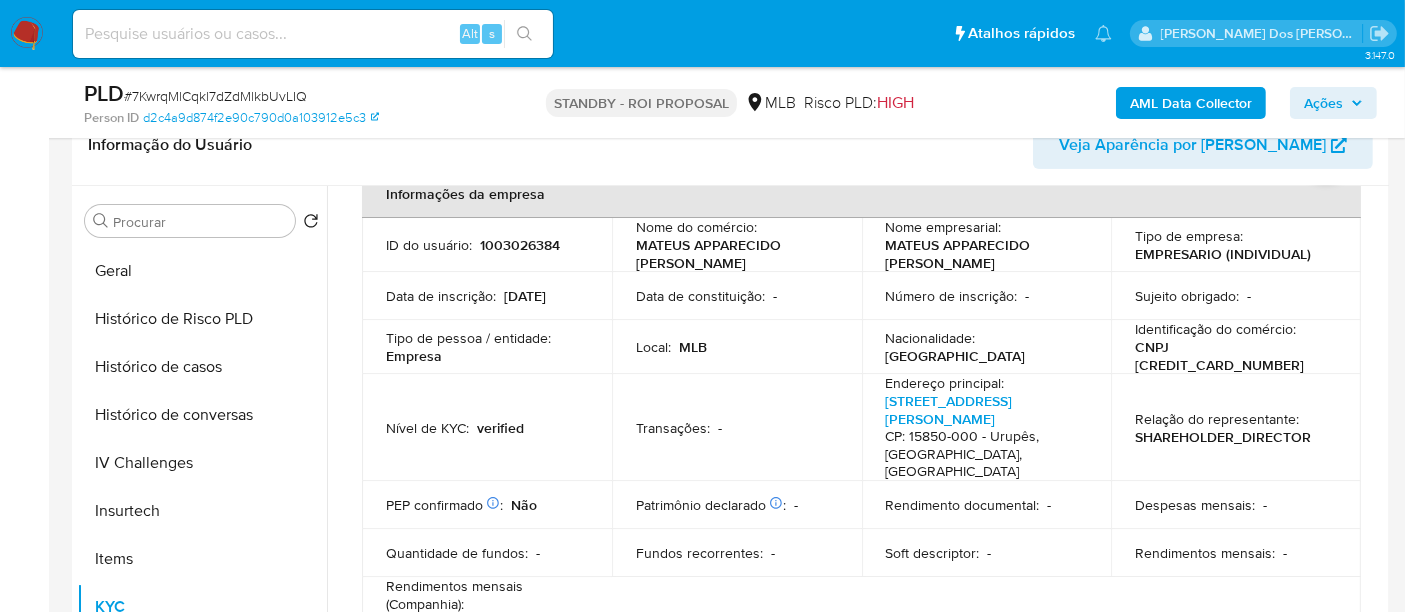 click at bounding box center (313, 34) 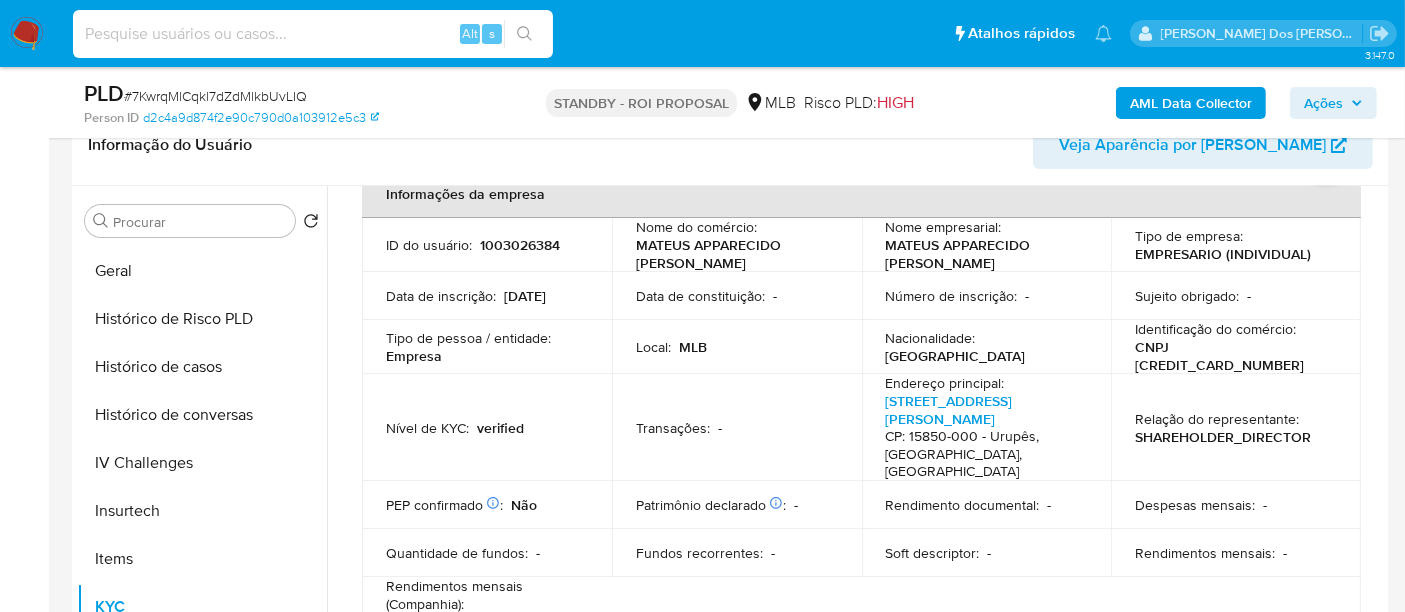 paste on "BZ1wClfPyvT550L2Ph8creuL" 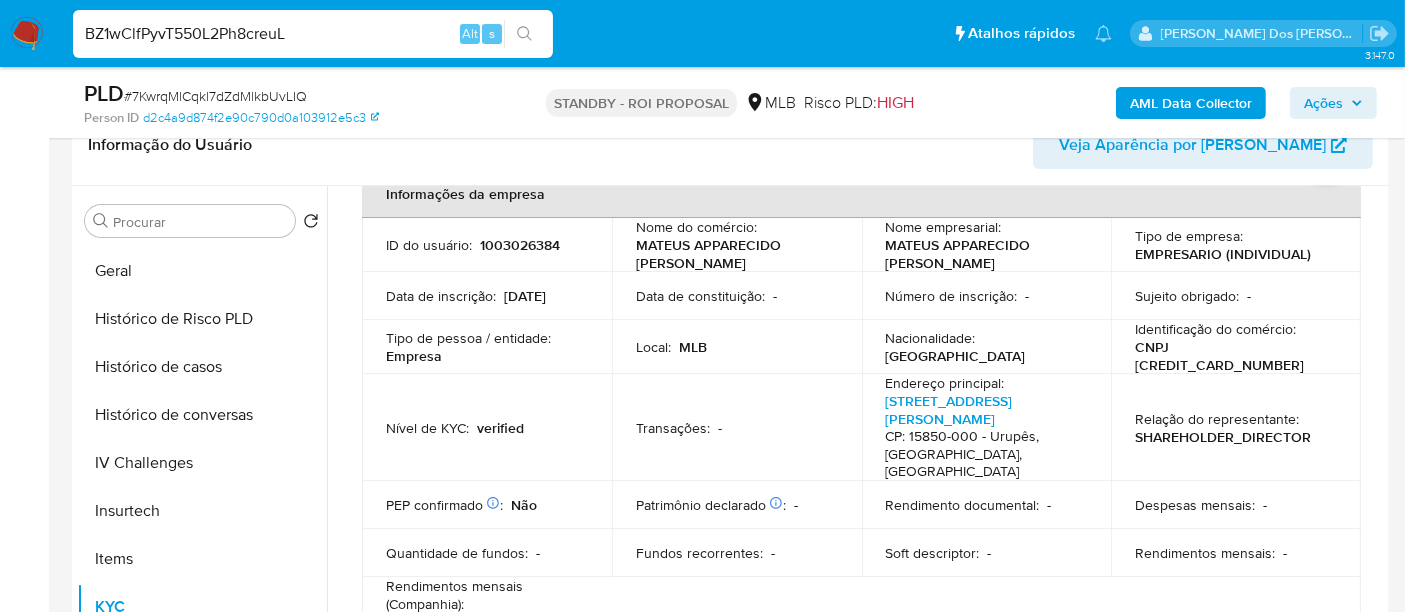 type on "BZ1wClfPyvT550L2Ph8creuL" 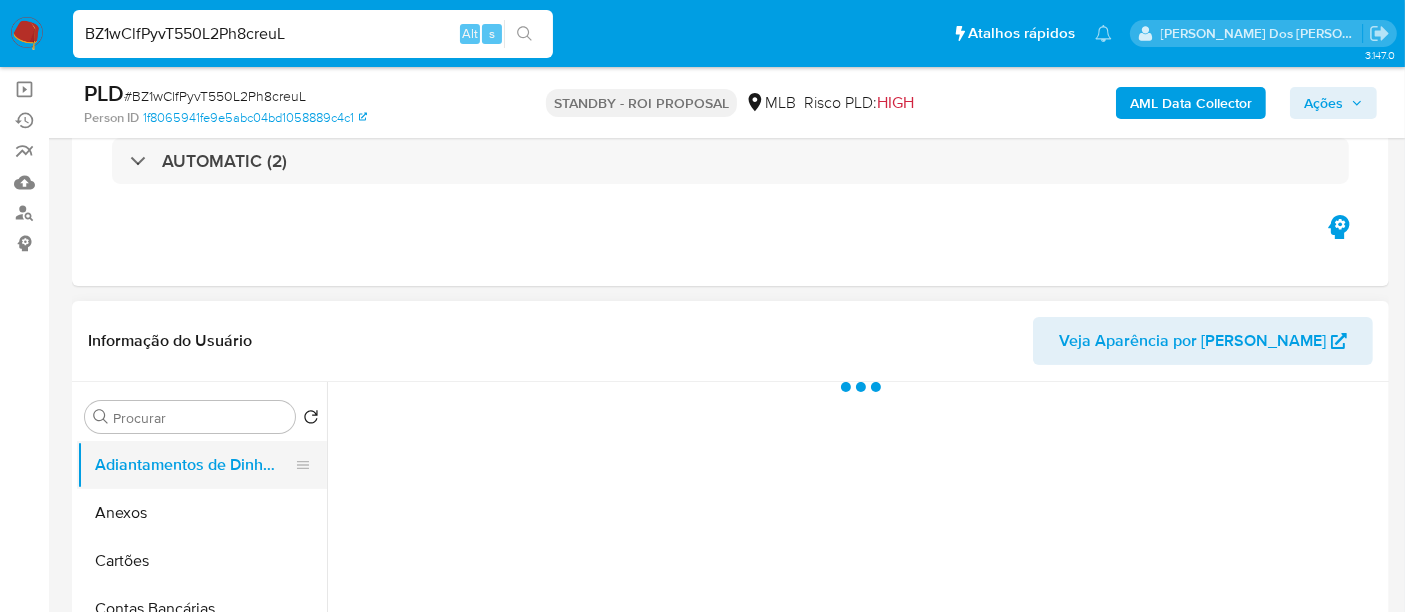 scroll, scrollTop: 333, scrollLeft: 0, axis: vertical 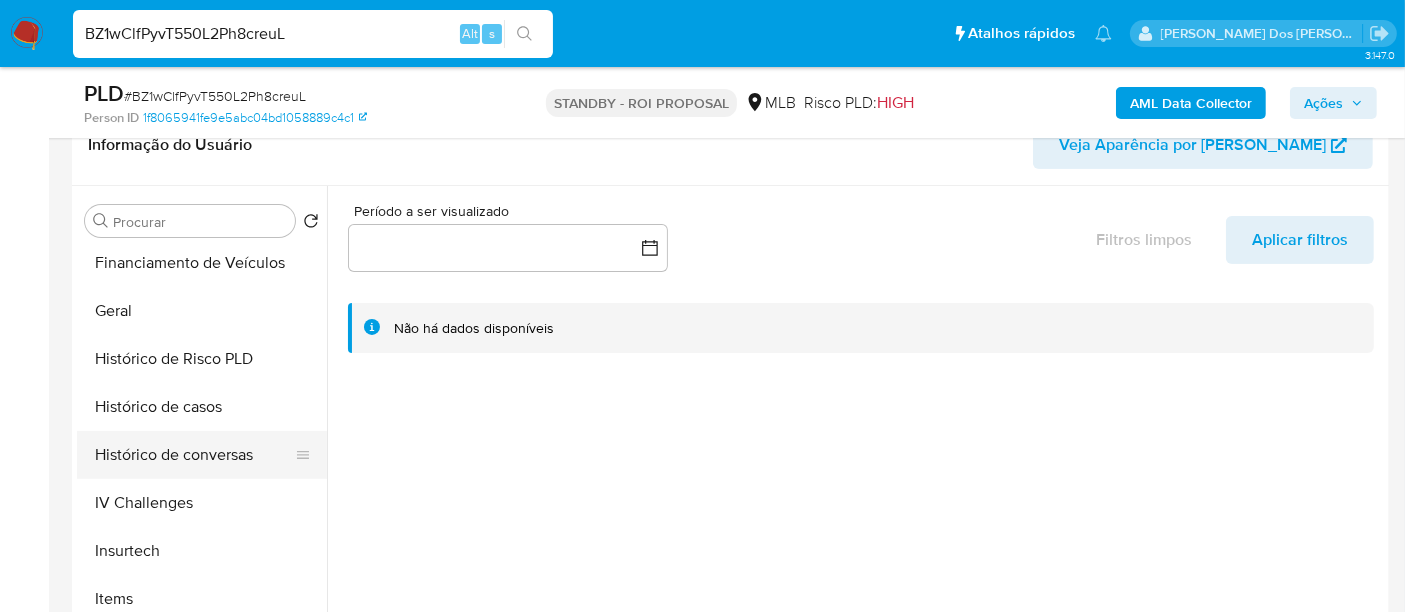 select on "10" 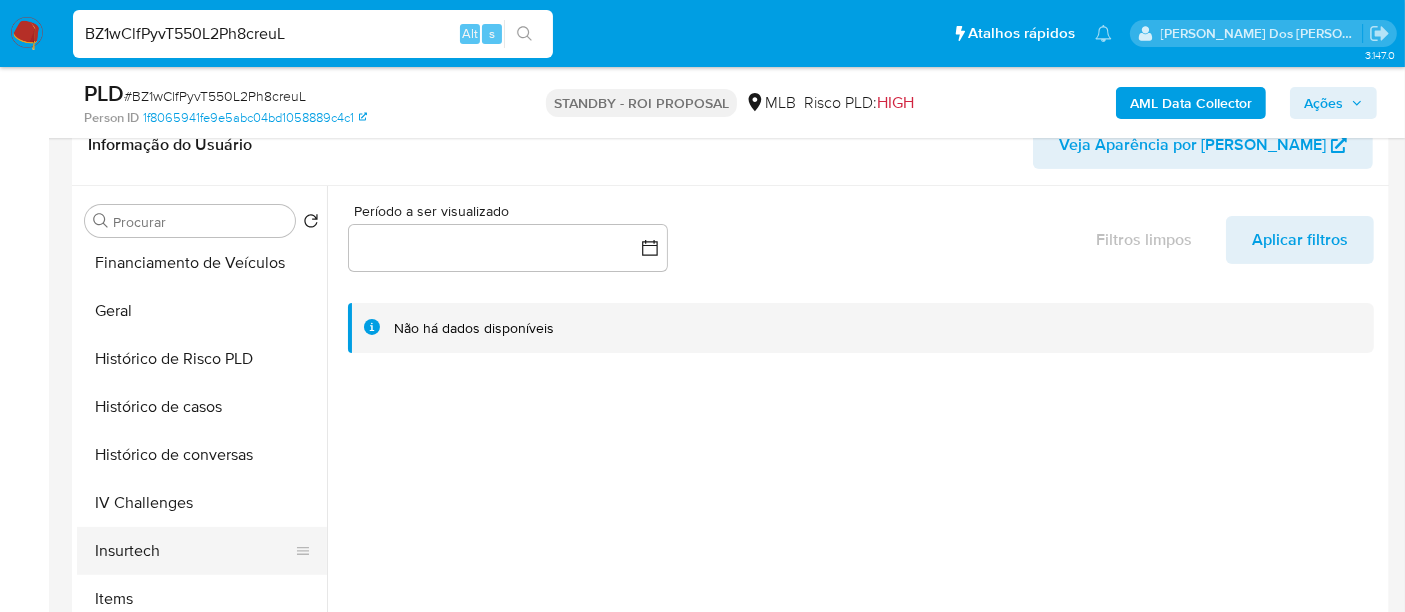 scroll, scrollTop: 665, scrollLeft: 0, axis: vertical 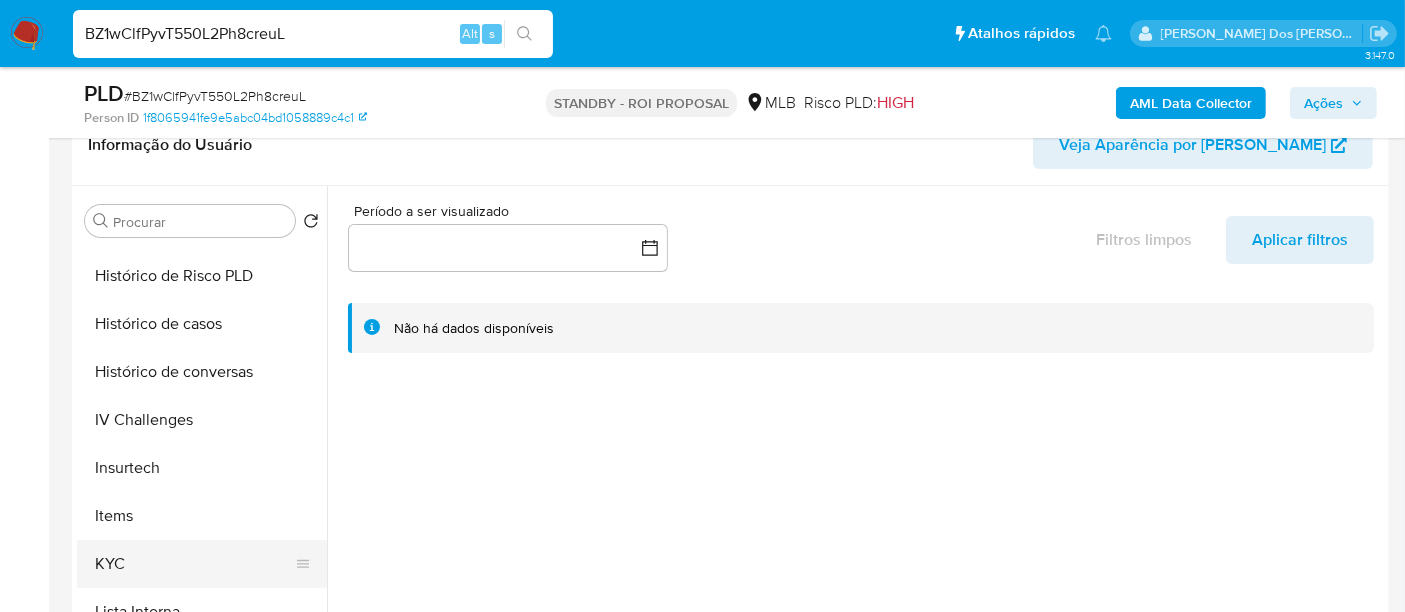 click on "KYC" at bounding box center (194, 564) 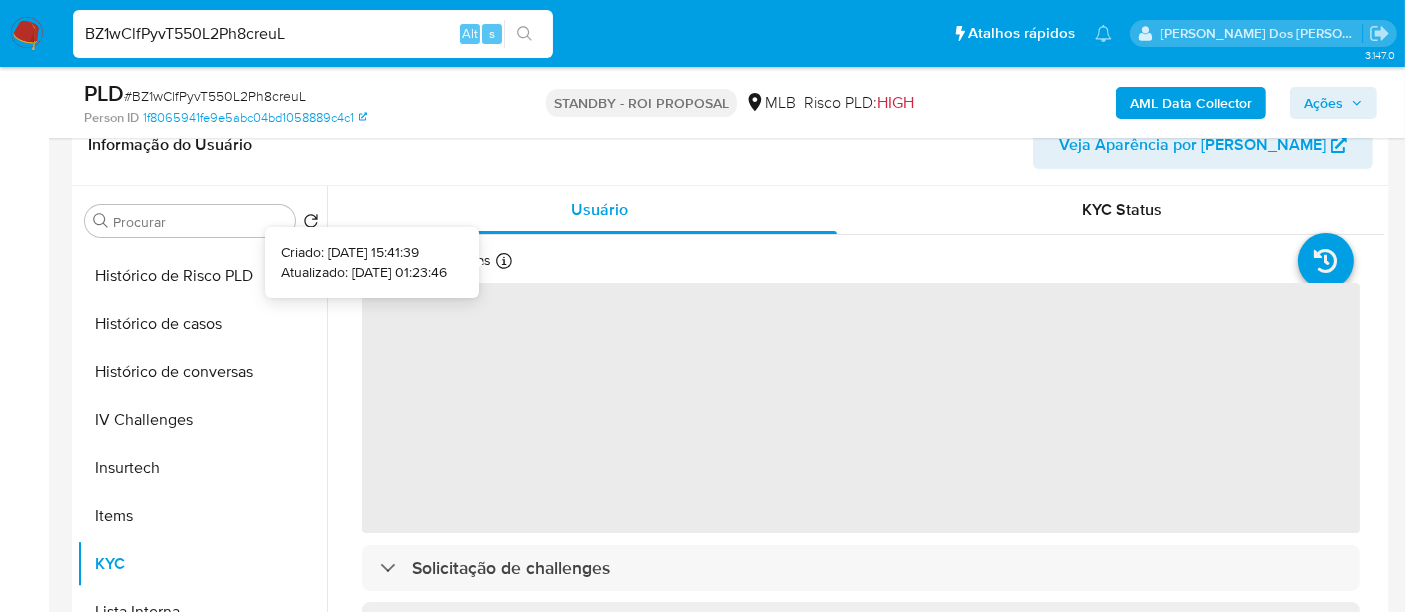 type 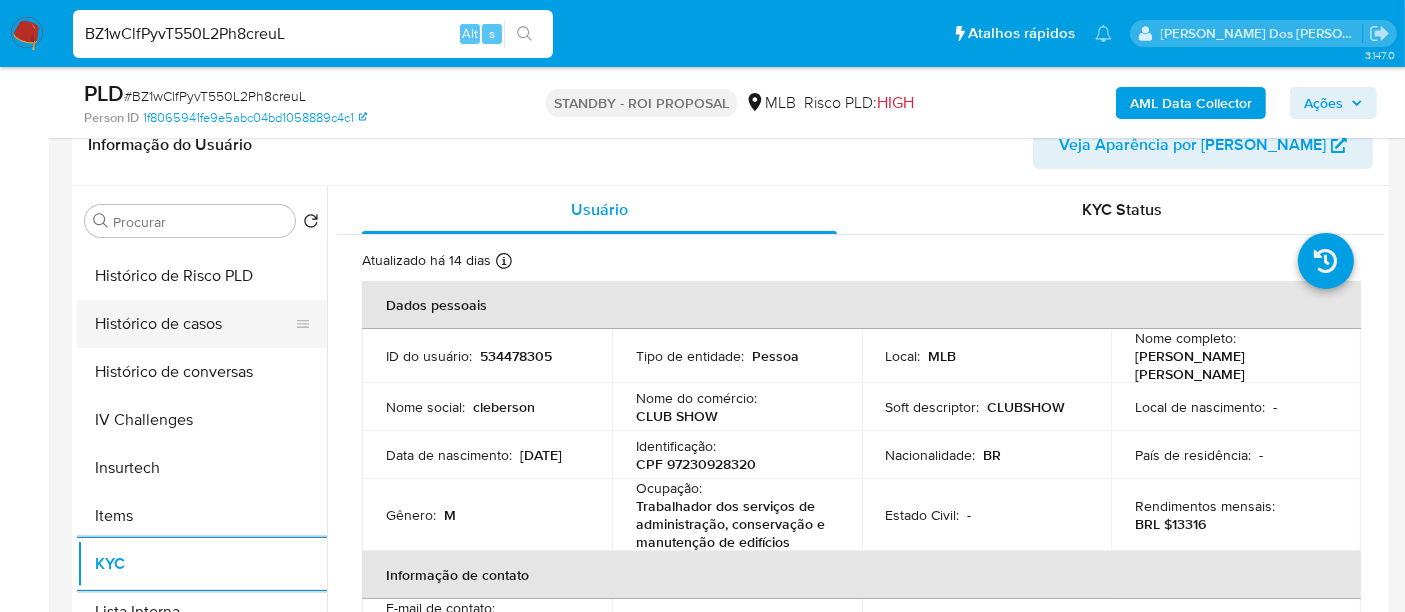 click on "Histórico de casos" at bounding box center (194, 324) 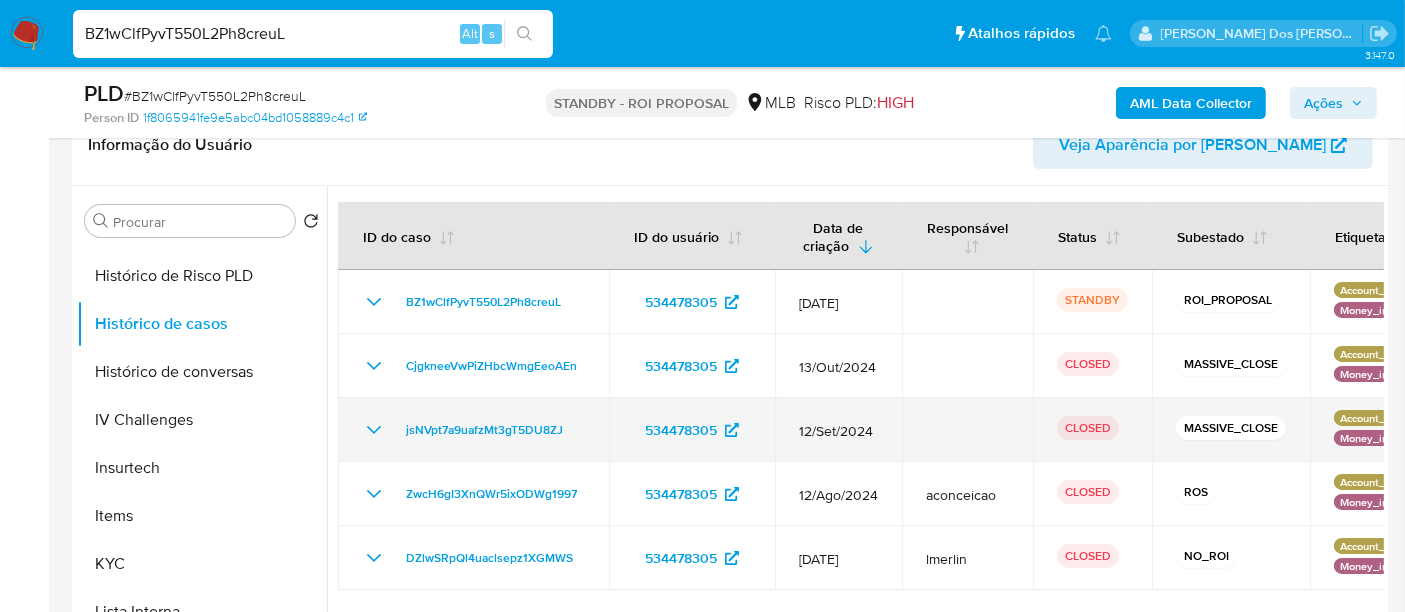 scroll, scrollTop: 444, scrollLeft: 0, axis: vertical 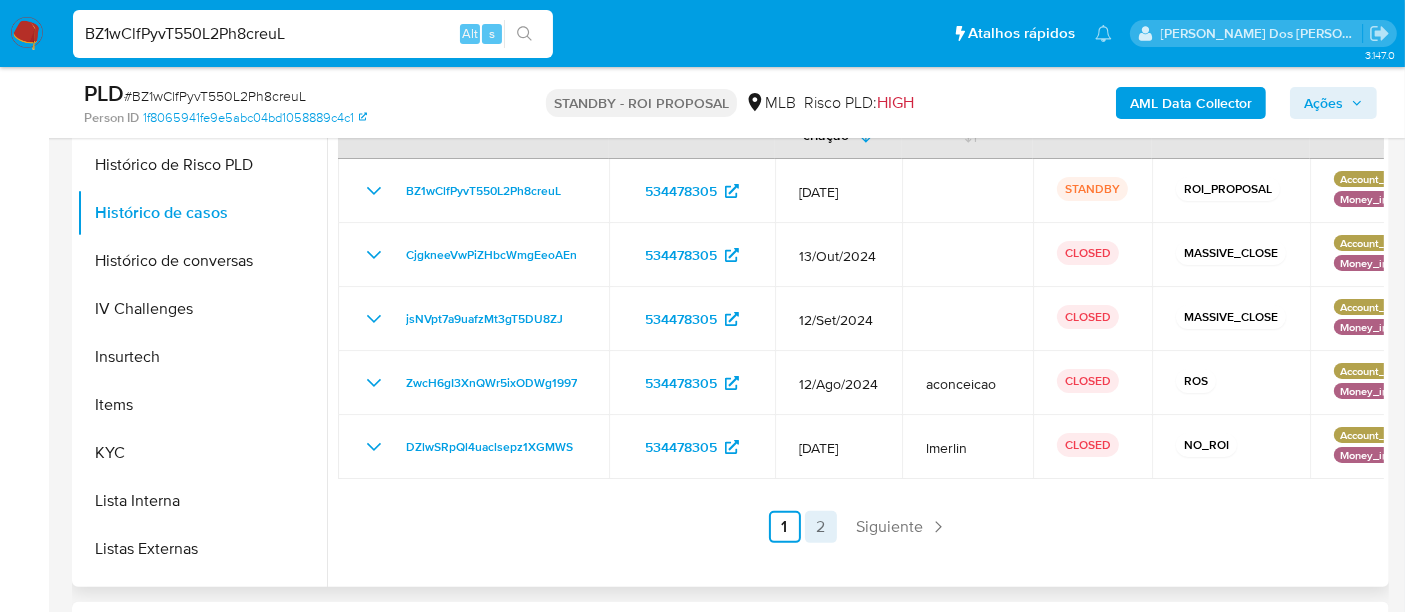 click on "2" at bounding box center (821, 527) 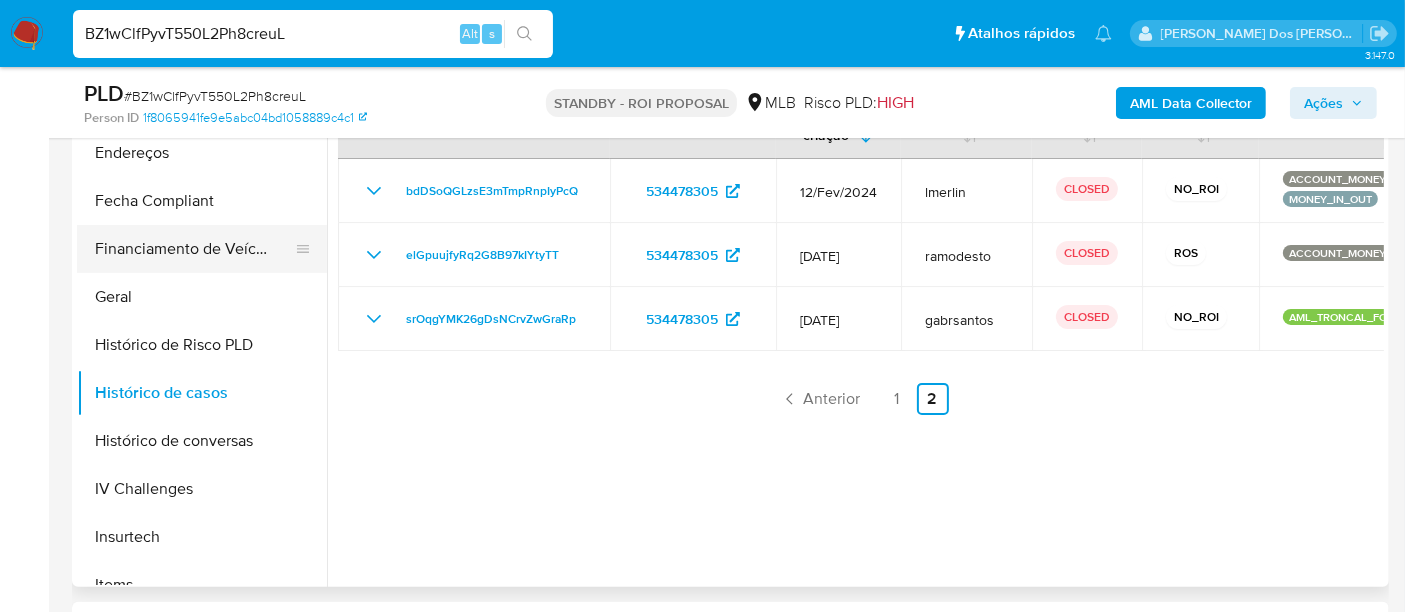 scroll, scrollTop: 332, scrollLeft: 0, axis: vertical 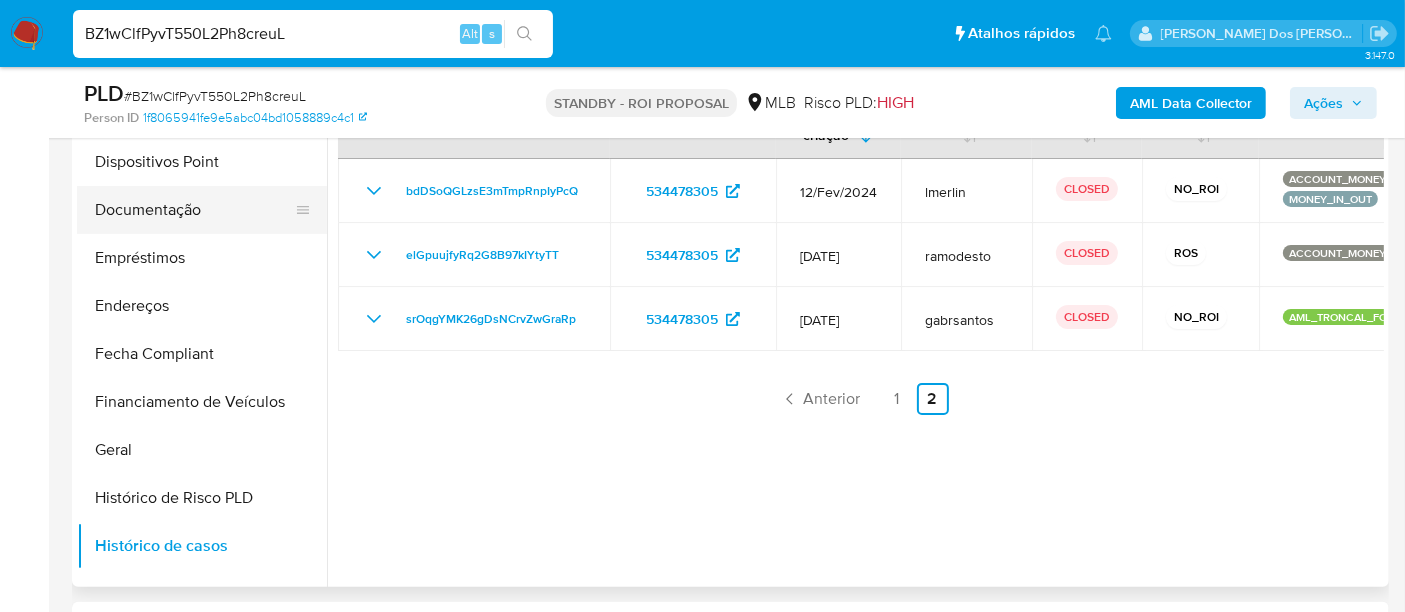 click on "Documentação" at bounding box center [194, 210] 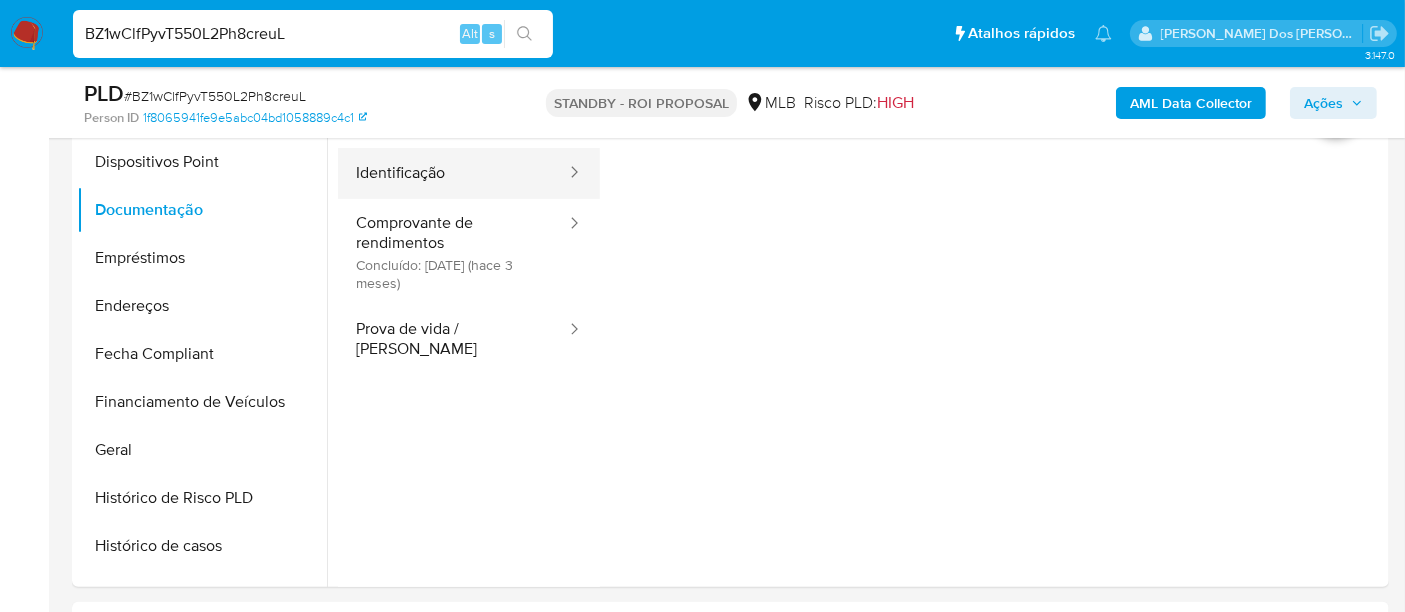 click on "Identificação" at bounding box center [453, 173] 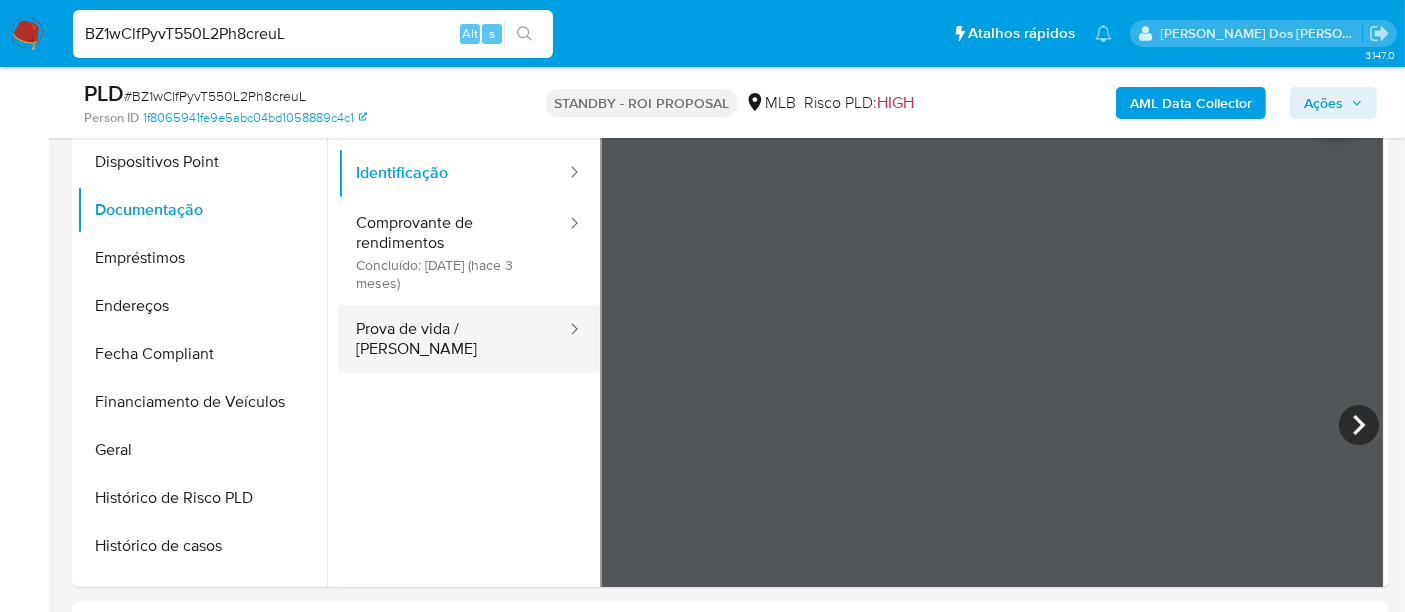 click on "Prova de vida / [PERSON_NAME]" at bounding box center (453, 339) 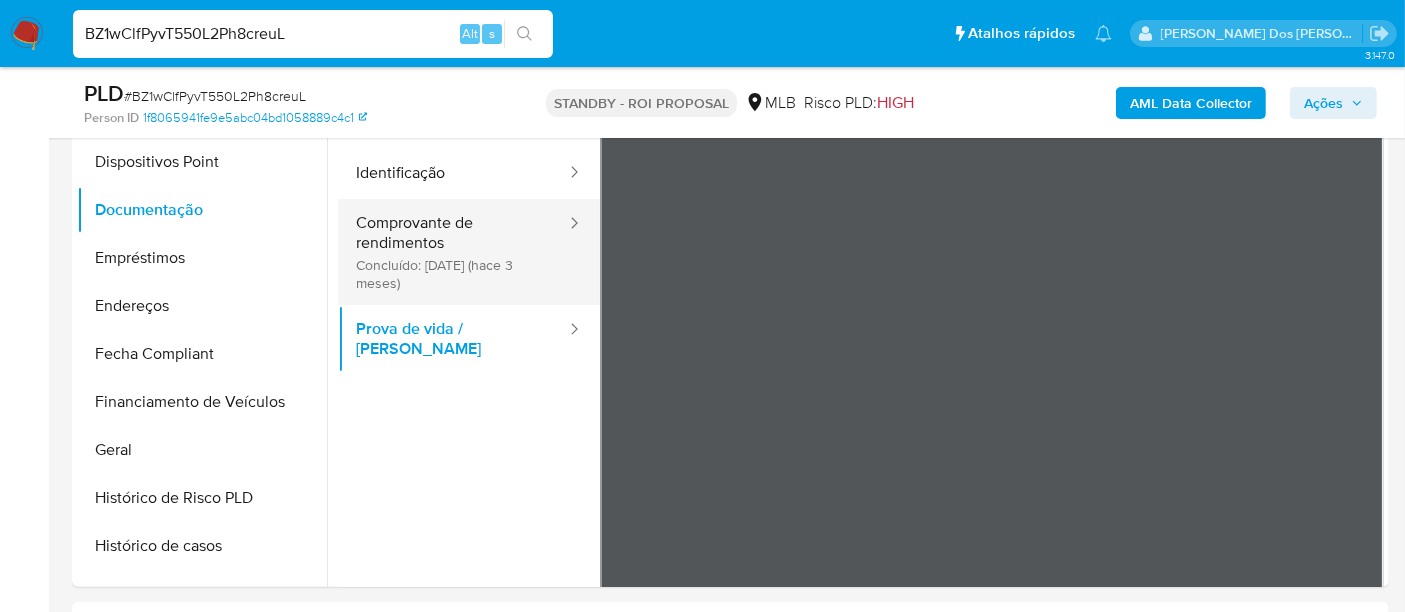 click on "Comprovante de rendimentos Concluído: 29/04/2025 (hace 3 meses)" at bounding box center (453, 252) 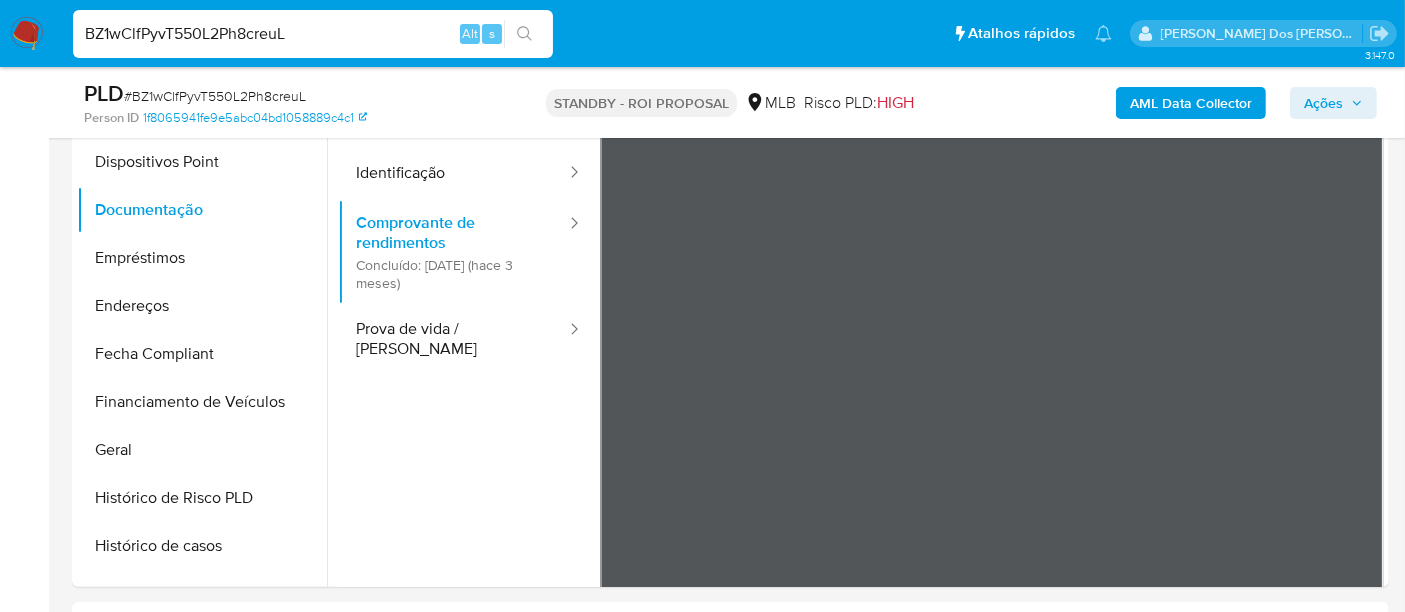 type 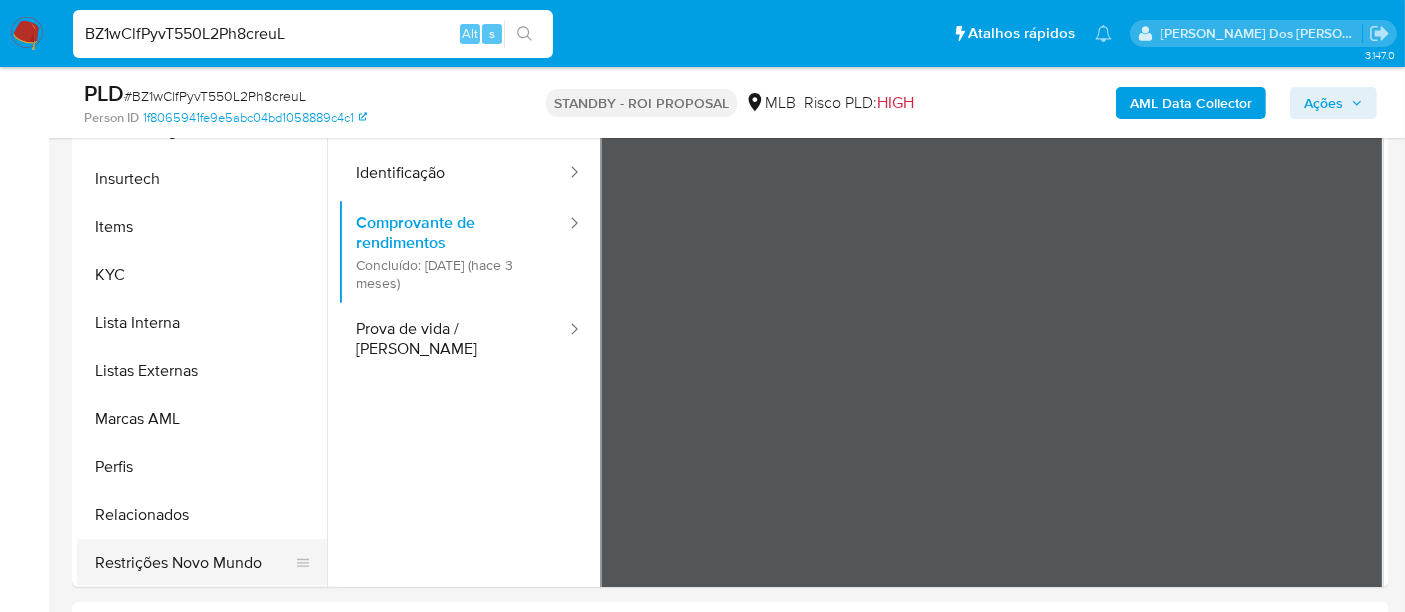 scroll, scrollTop: 844, scrollLeft: 0, axis: vertical 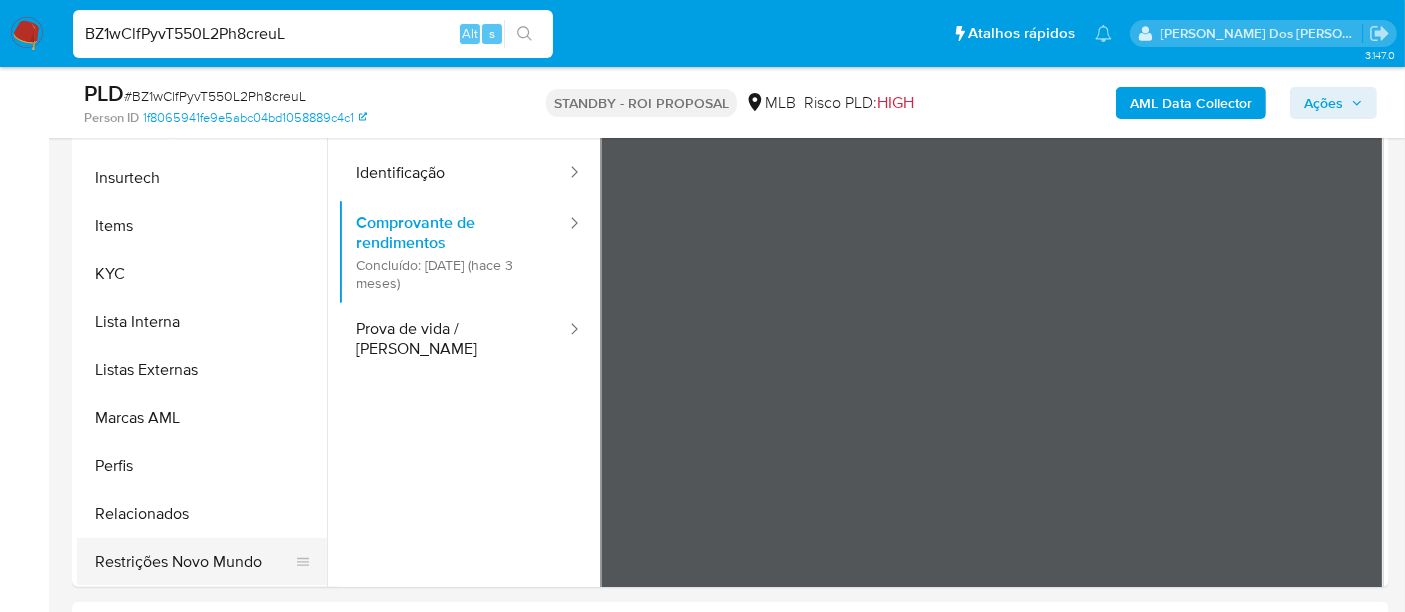 click on "Restrições Novo Mundo" at bounding box center (194, 562) 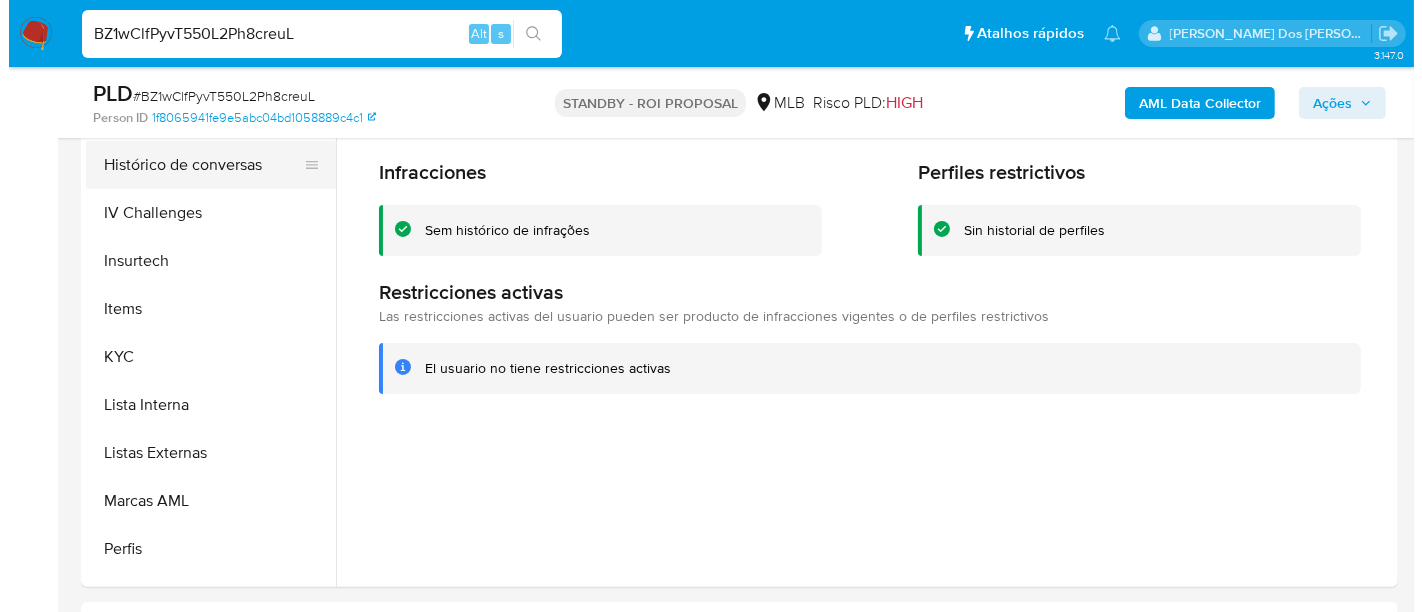 scroll, scrollTop: 511, scrollLeft: 0, axis: vertical 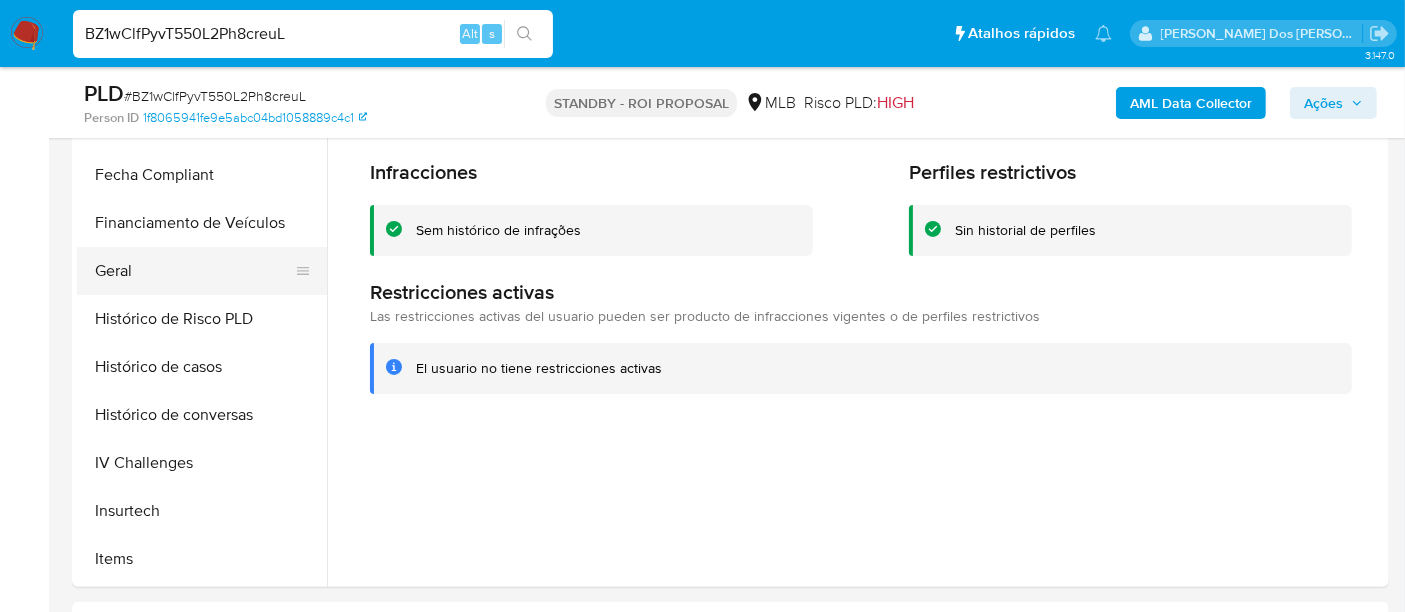 click on "Geral" at bounding box center [194, 271] 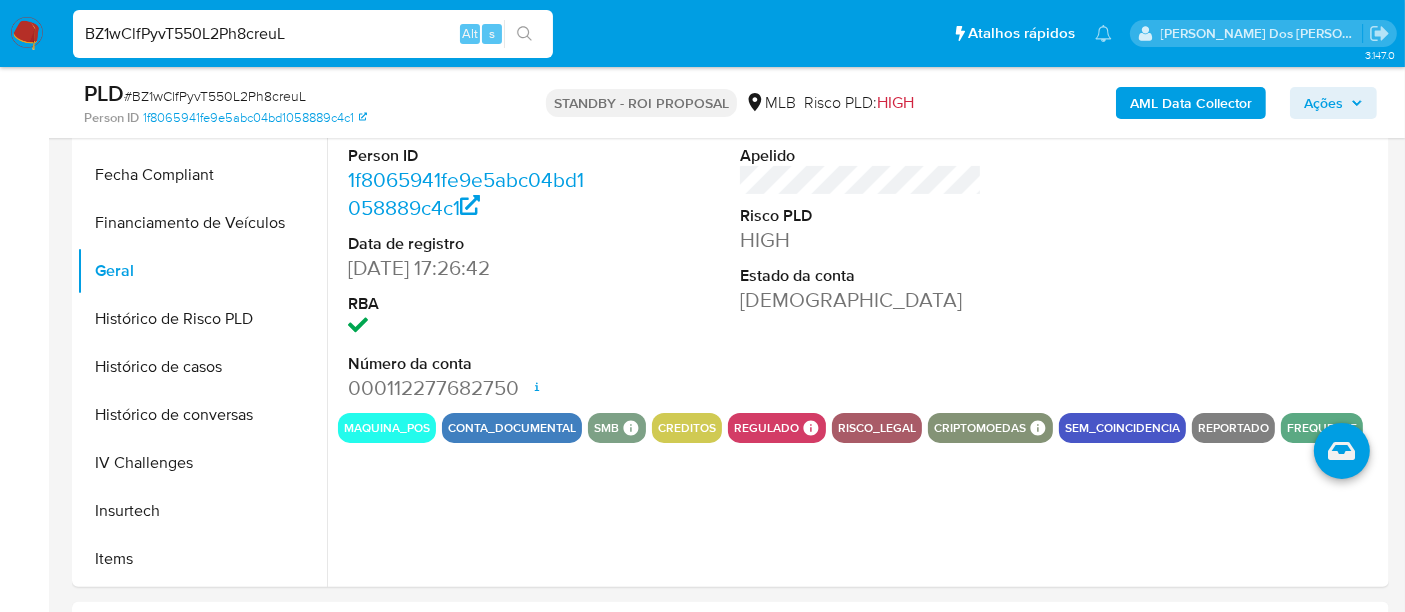 type 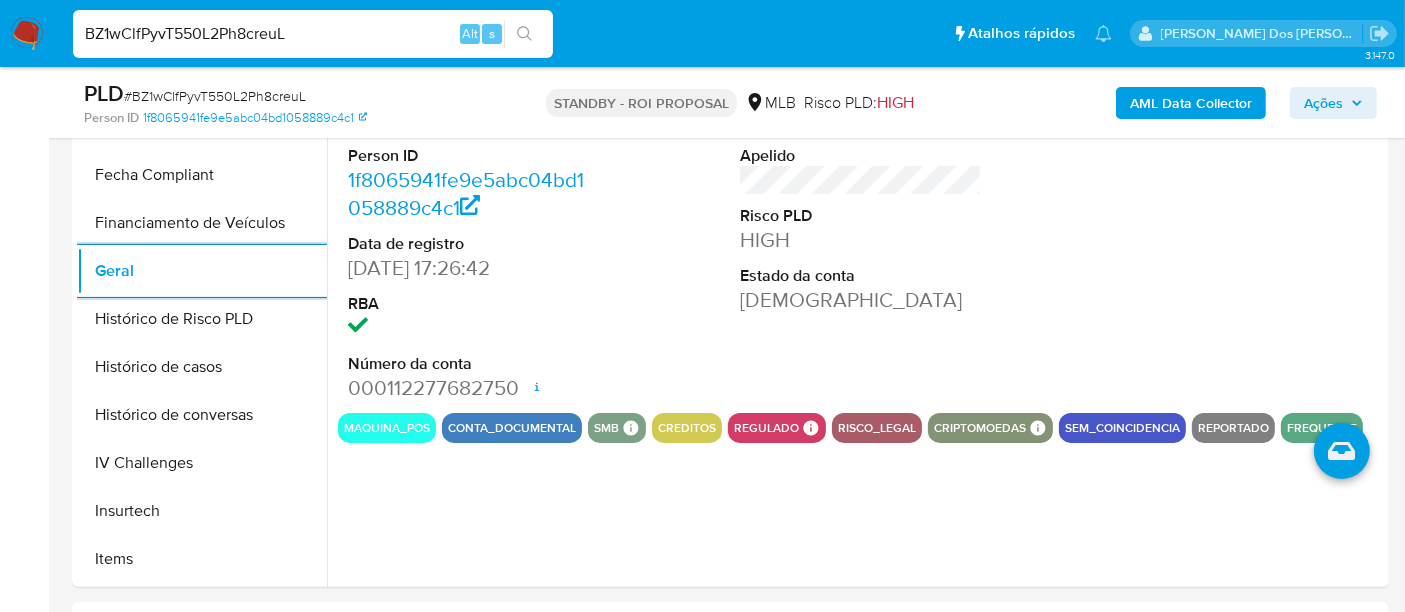 click on "AML Data Collector" at bounding box center [1191, 103] 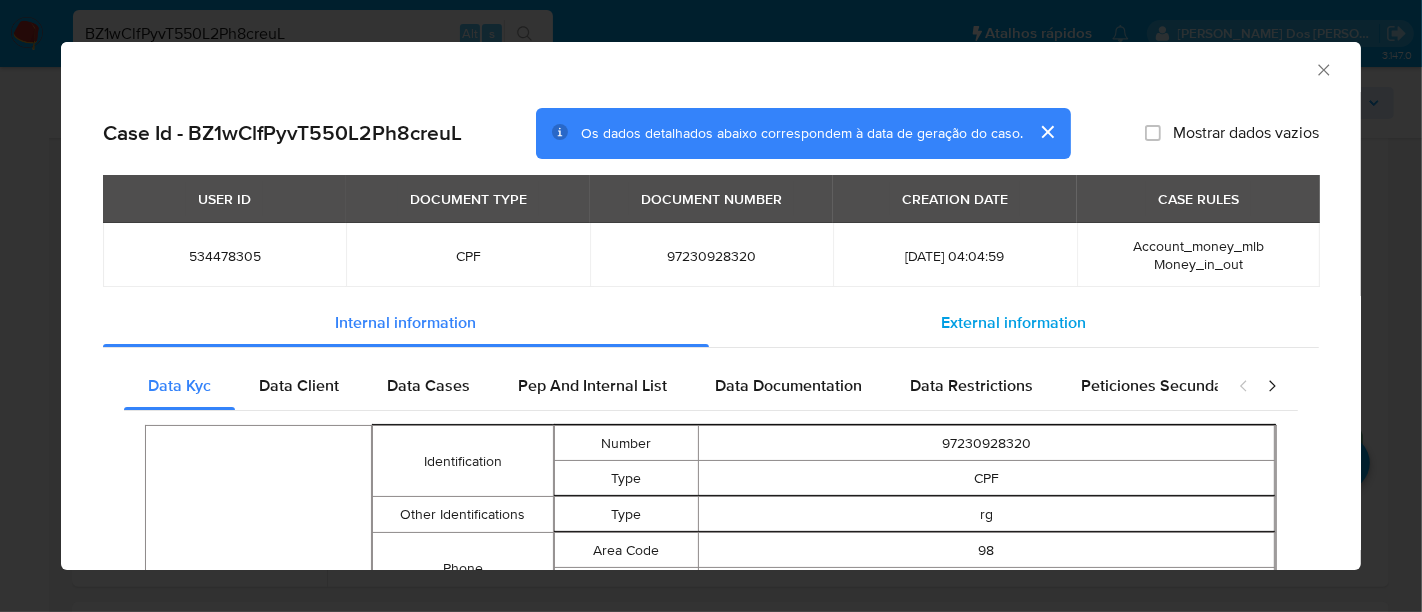 click on "External information" at bounding box center [1014, 322] 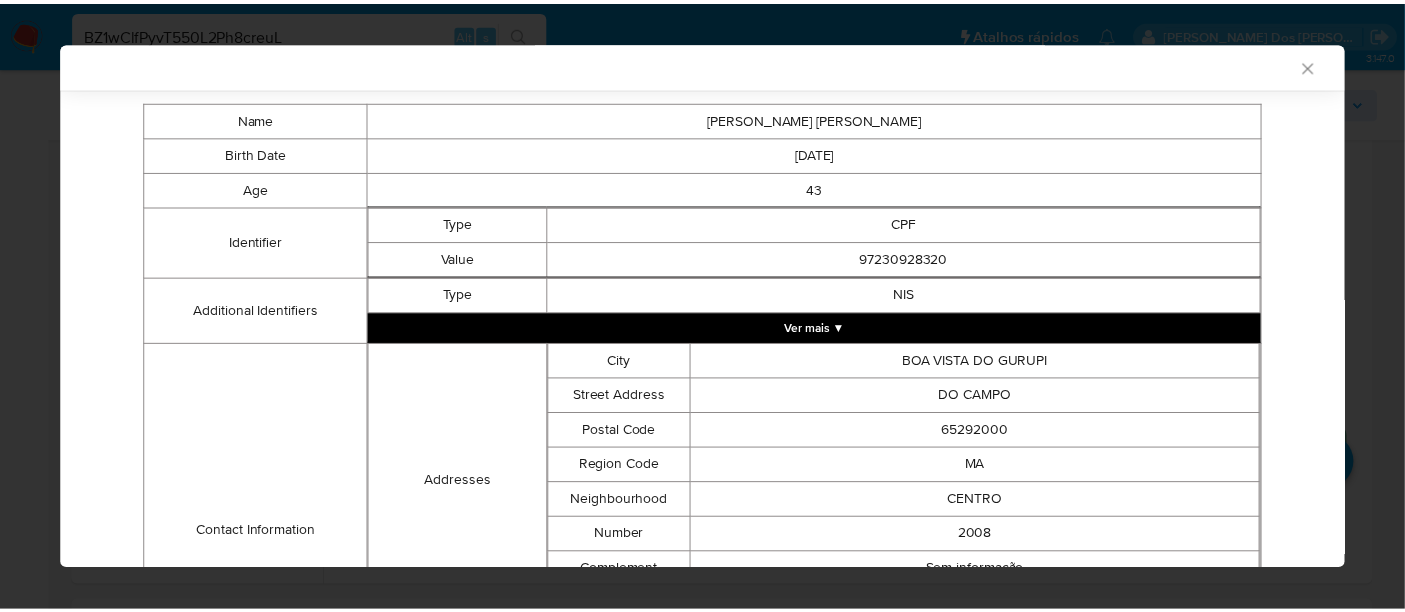 scroll, scrollTop: 650, scrollLeft: 0, axis: vertical 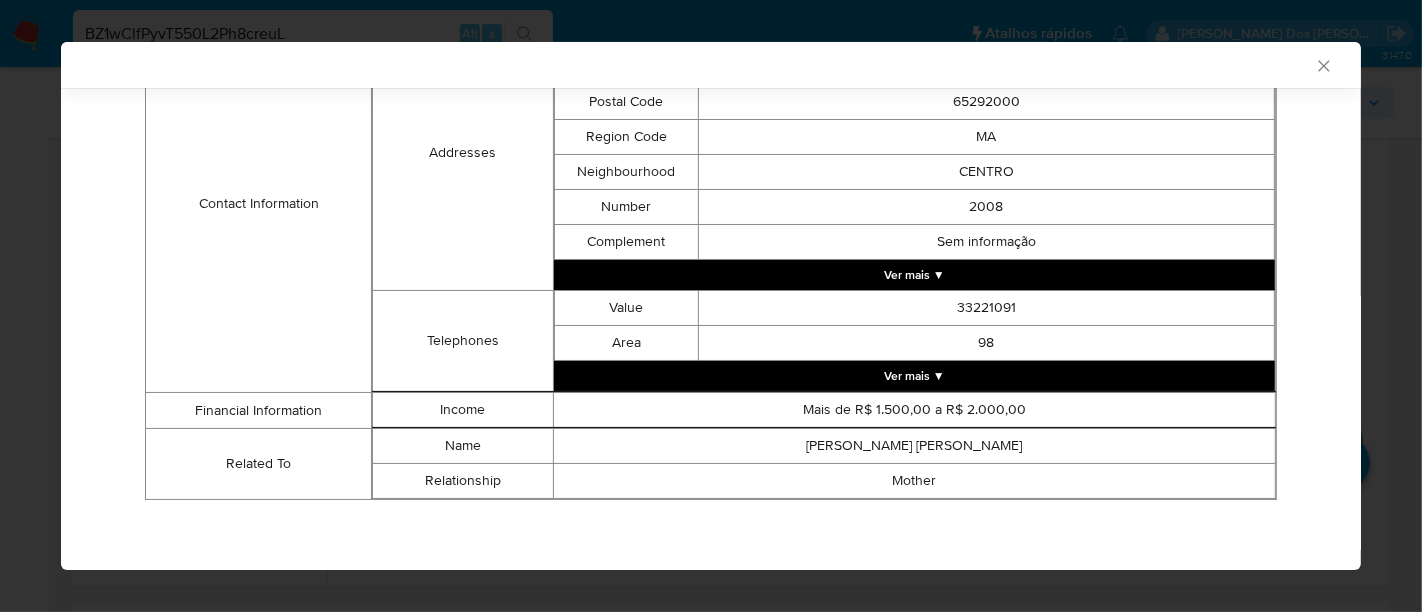 type 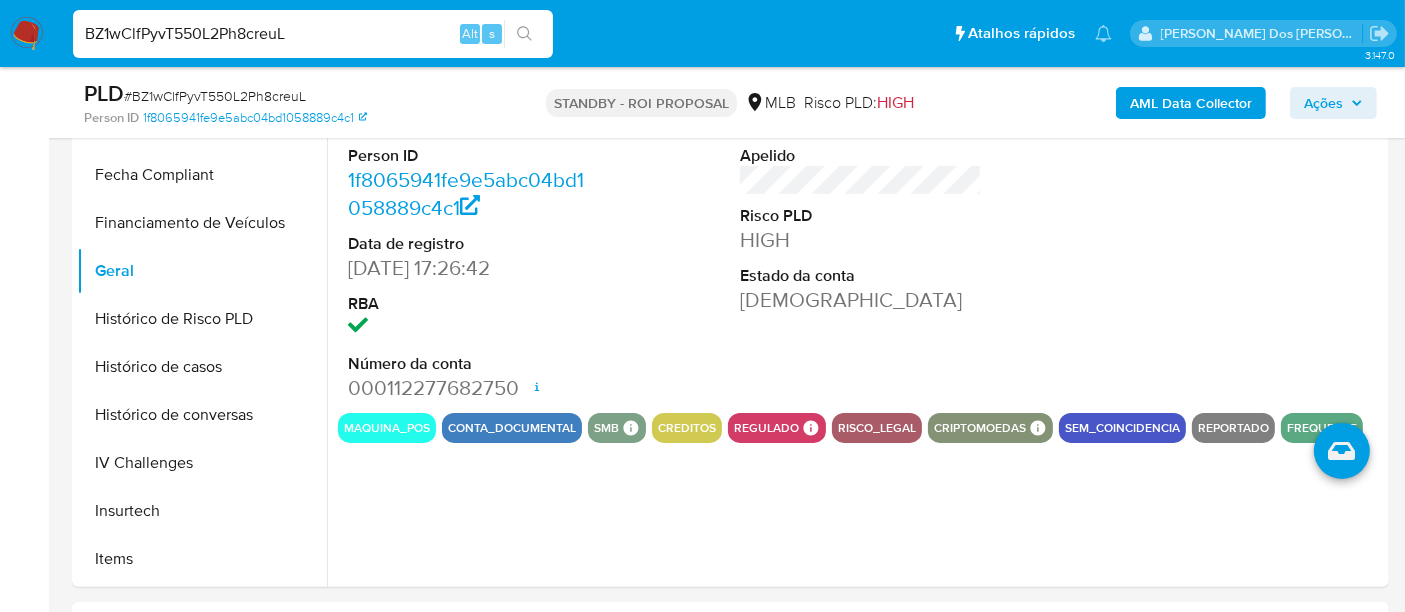 click on "BZ1wClfPyvT550L2Ph8creuL" at bounding box center [313, 34] 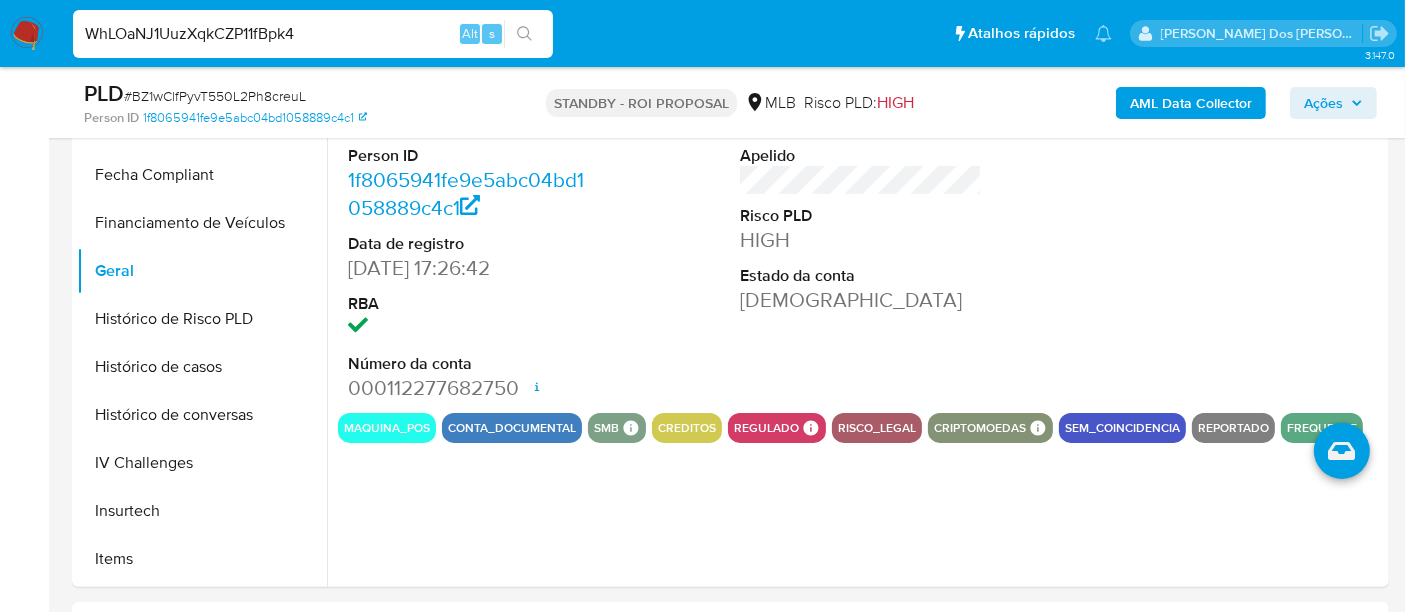 type on "WhLOaNJ1UuzXqkCZP11fBpk4" 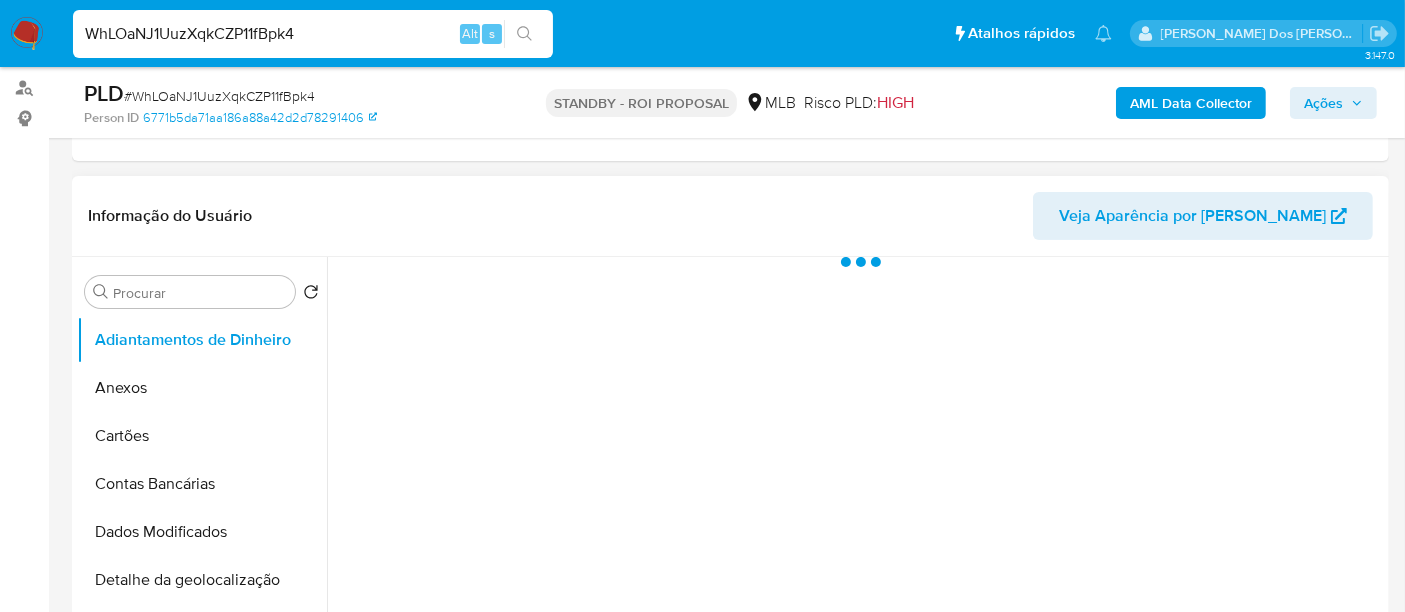 scroll, scrollTop: 444, scrollLeft: 0, axis: vertical 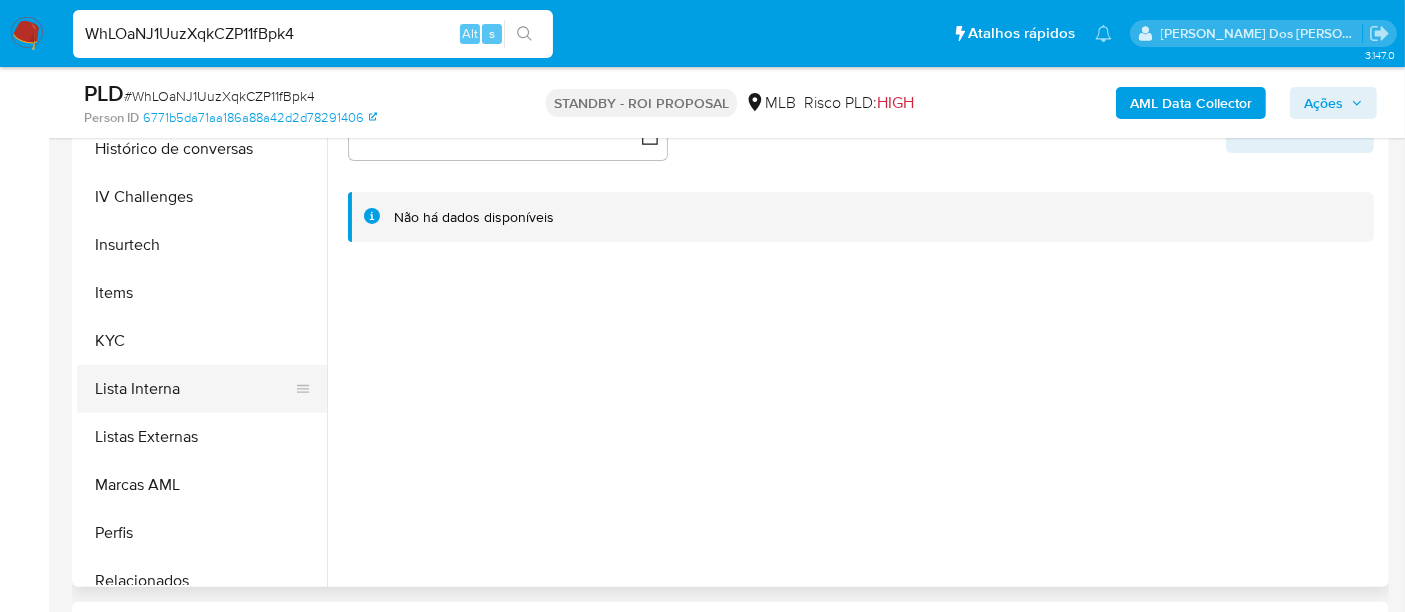 select on "10" 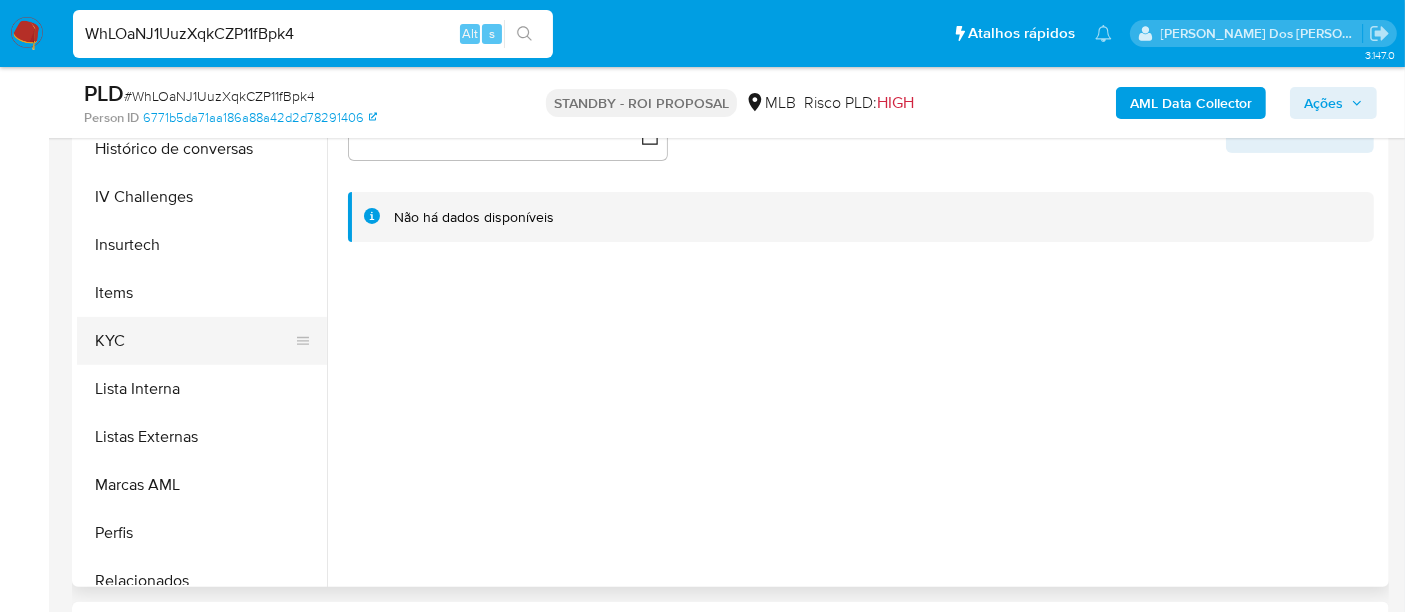 click on "KYC" at bounding box center (194, 341) 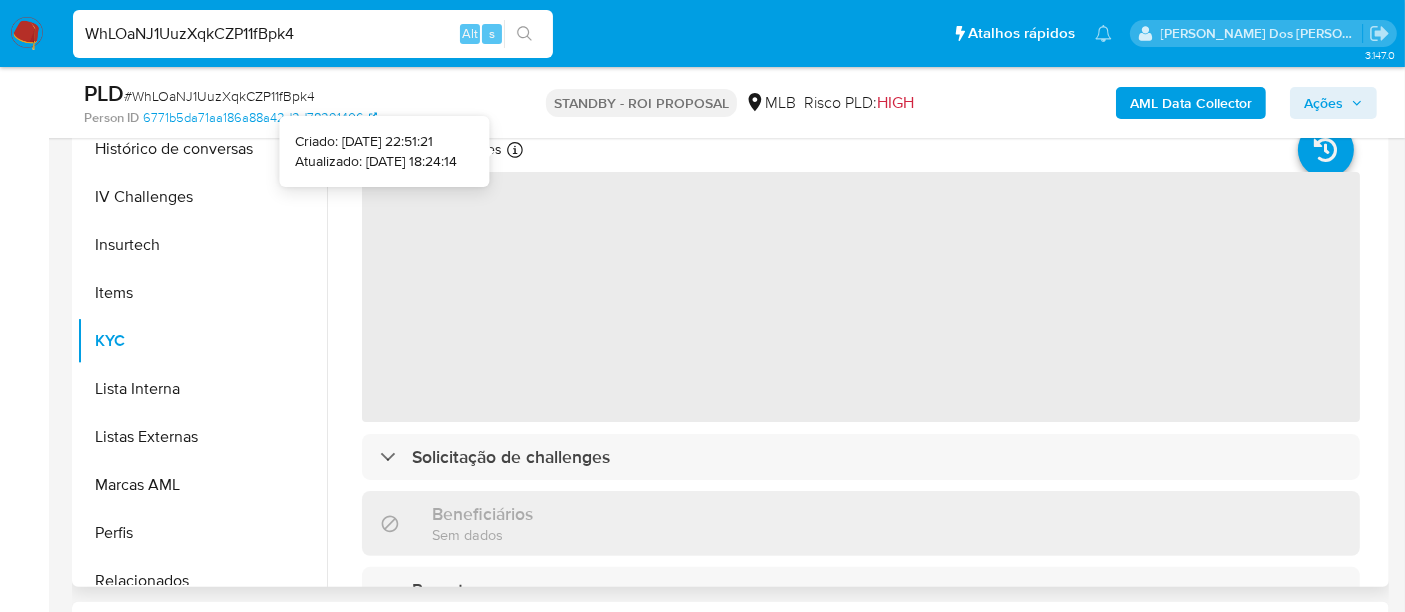 type 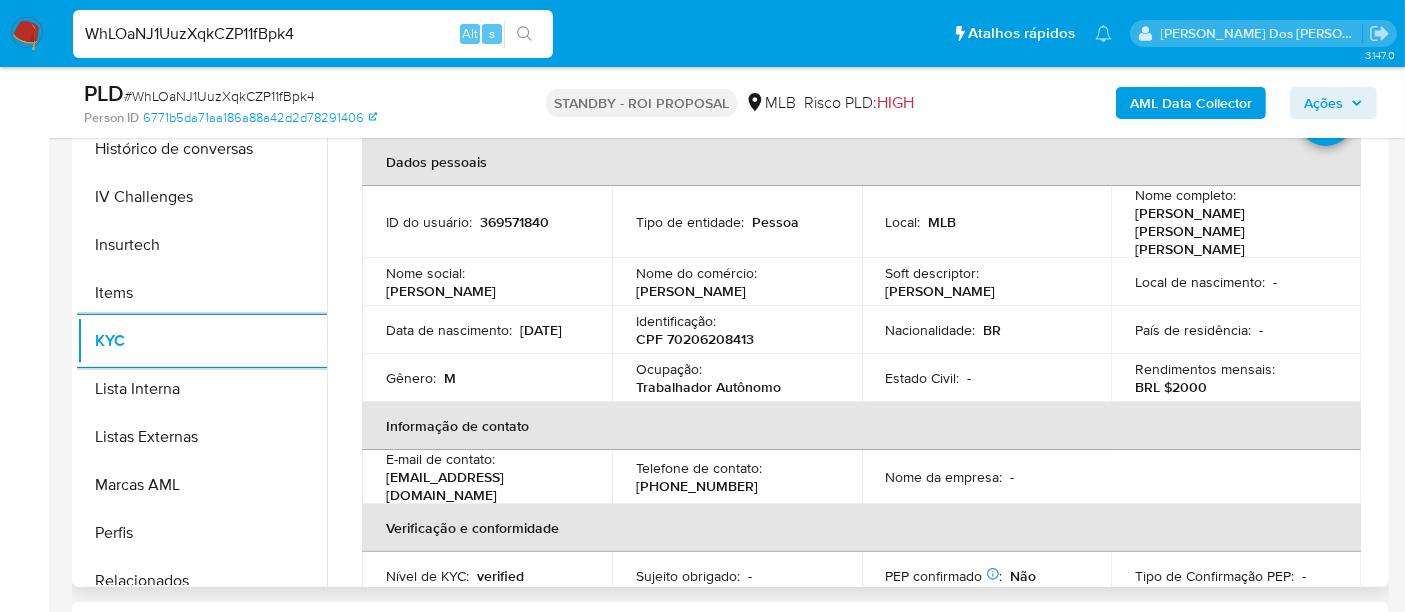 scroll, scrollTop: 0, scrollLeft: 0, axis: both 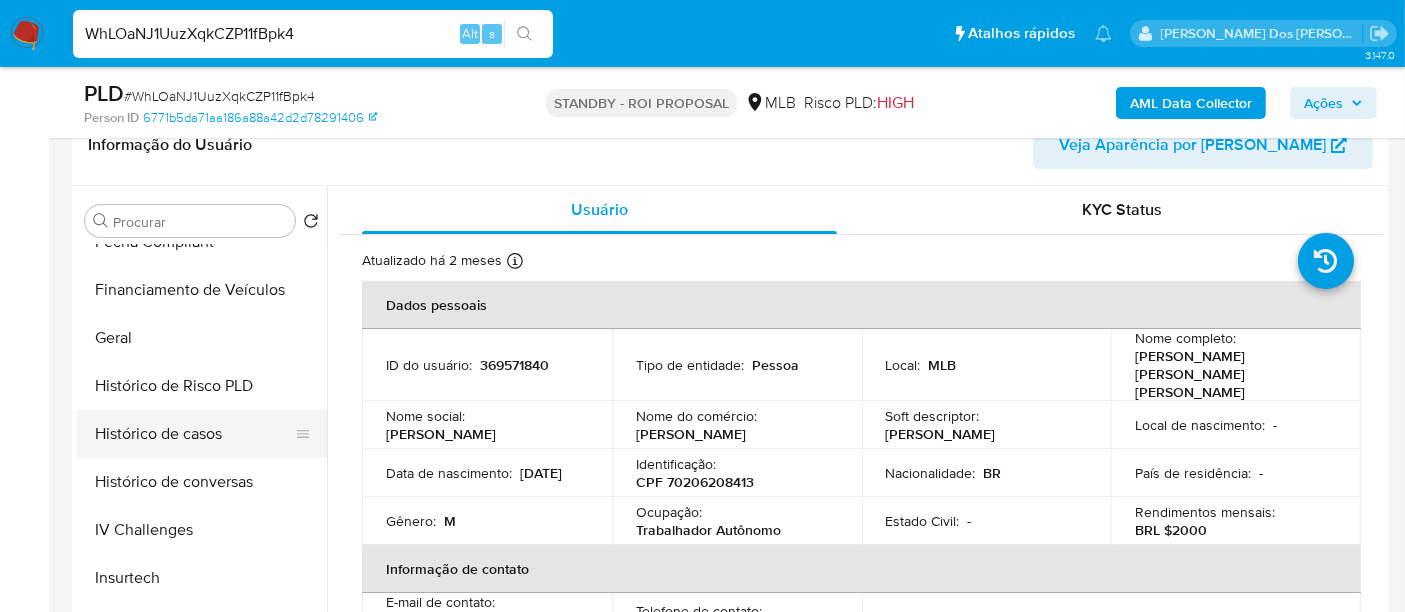 click on "Histórico de casos" at bounding box center [194, 434] 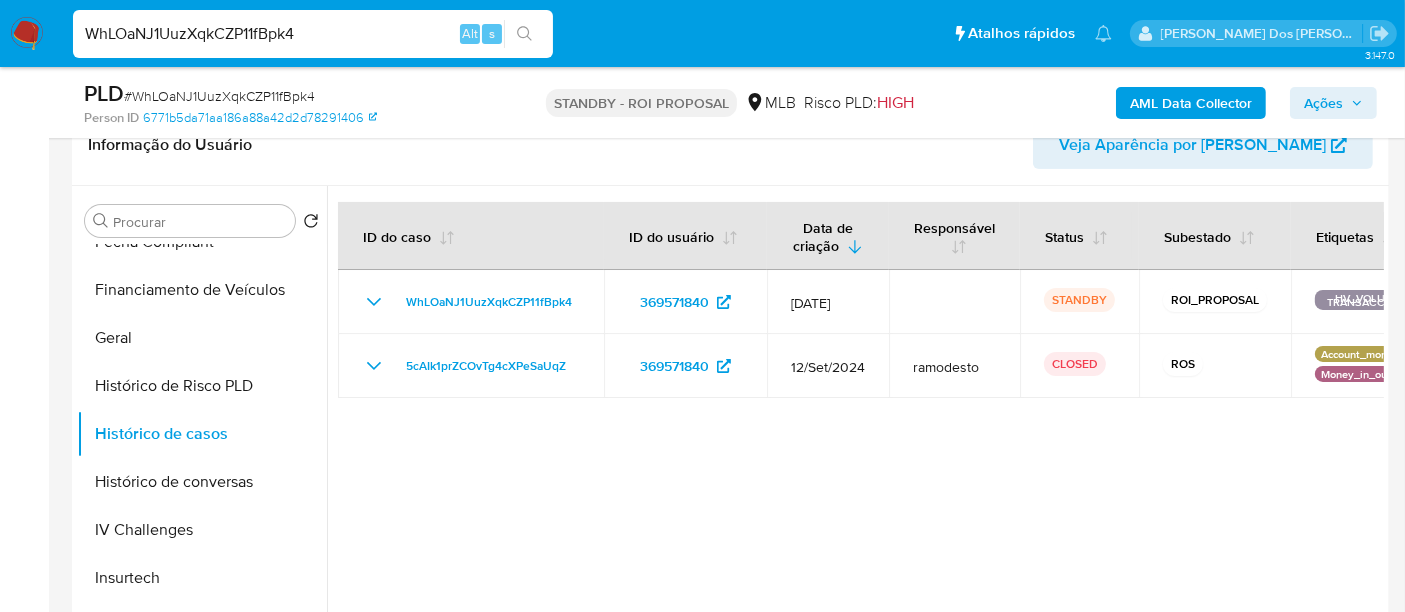 type 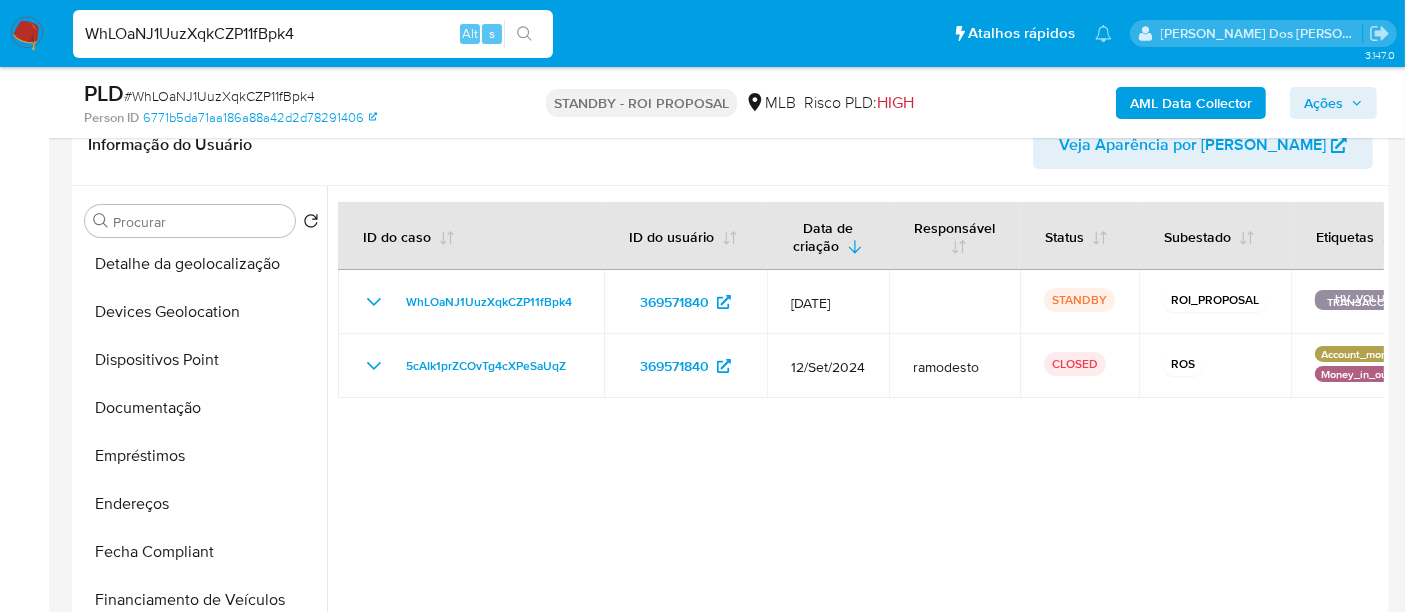 scroll, scrollTop: 222, scrollLeft: 0, axis: vertical 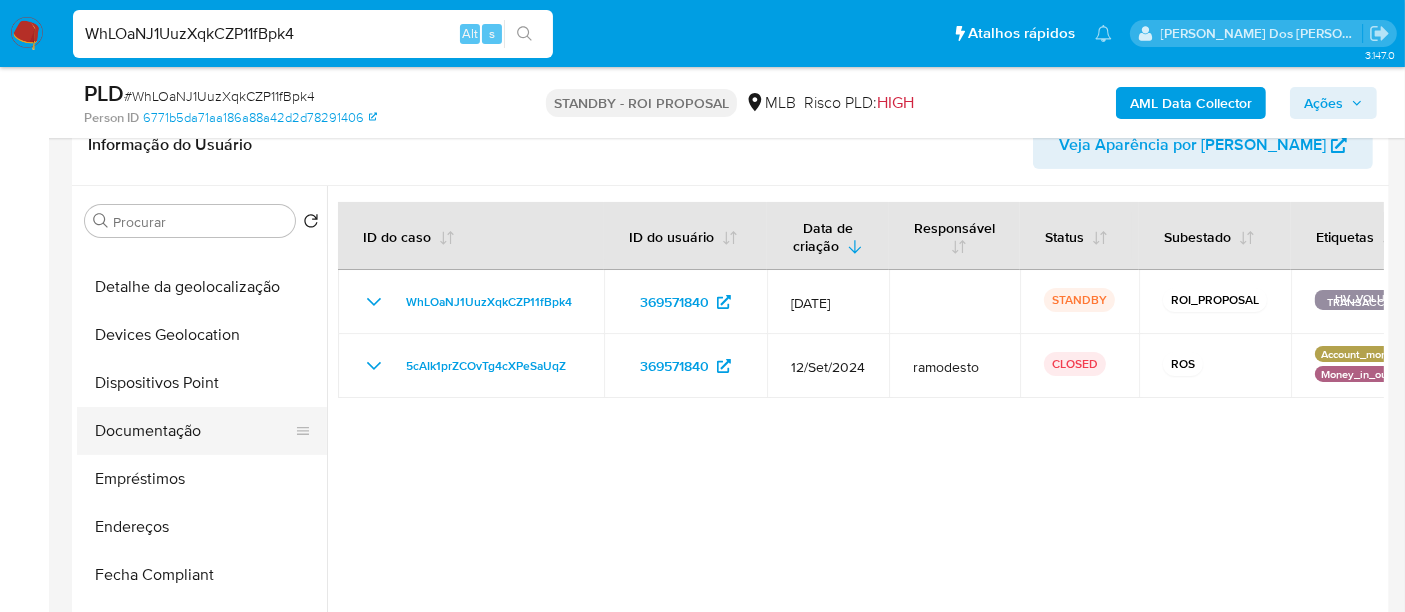 click on "Documentação" at bounding box center (194, 431) 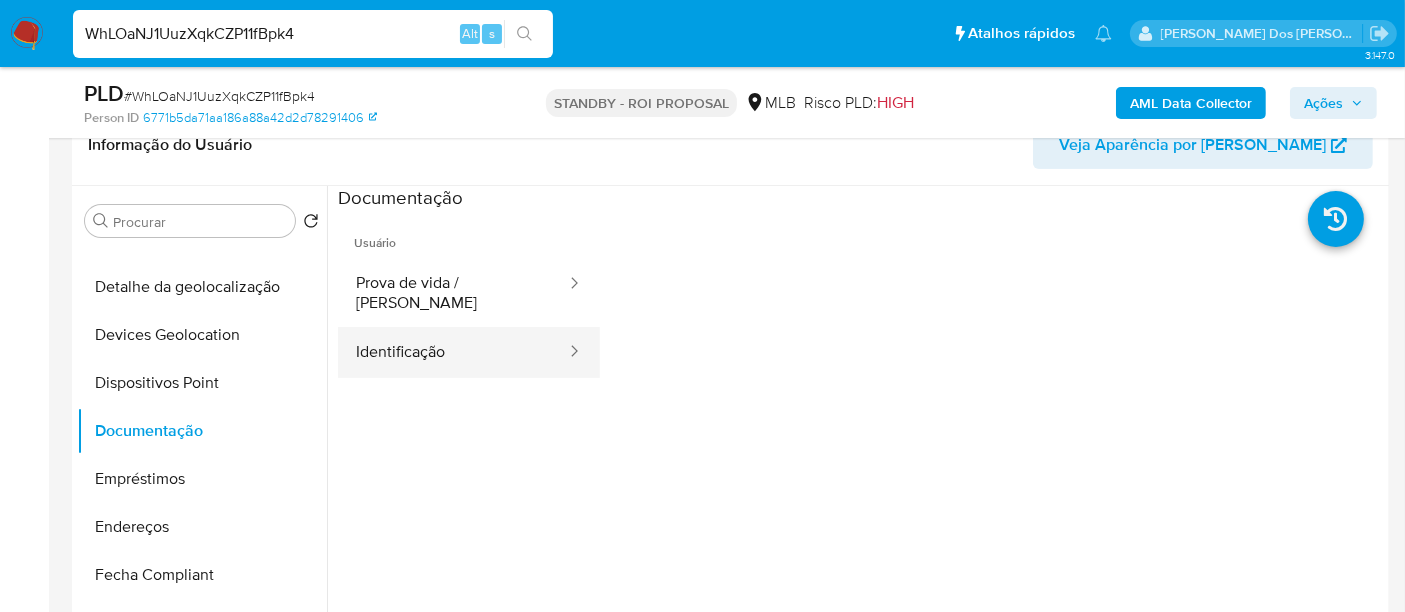 click on "Identificação" at bounding box center [453, 352] 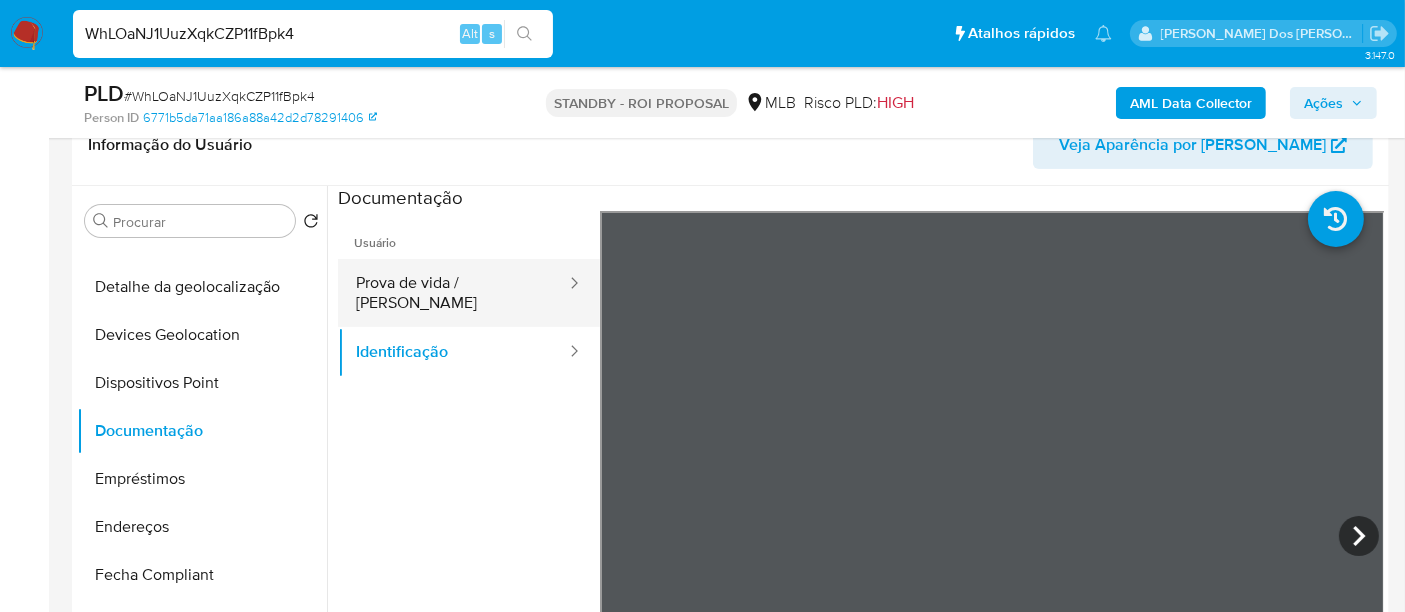 click on "Prova de vida / [PERSON_NAME]" at bounding box center [453, 293] 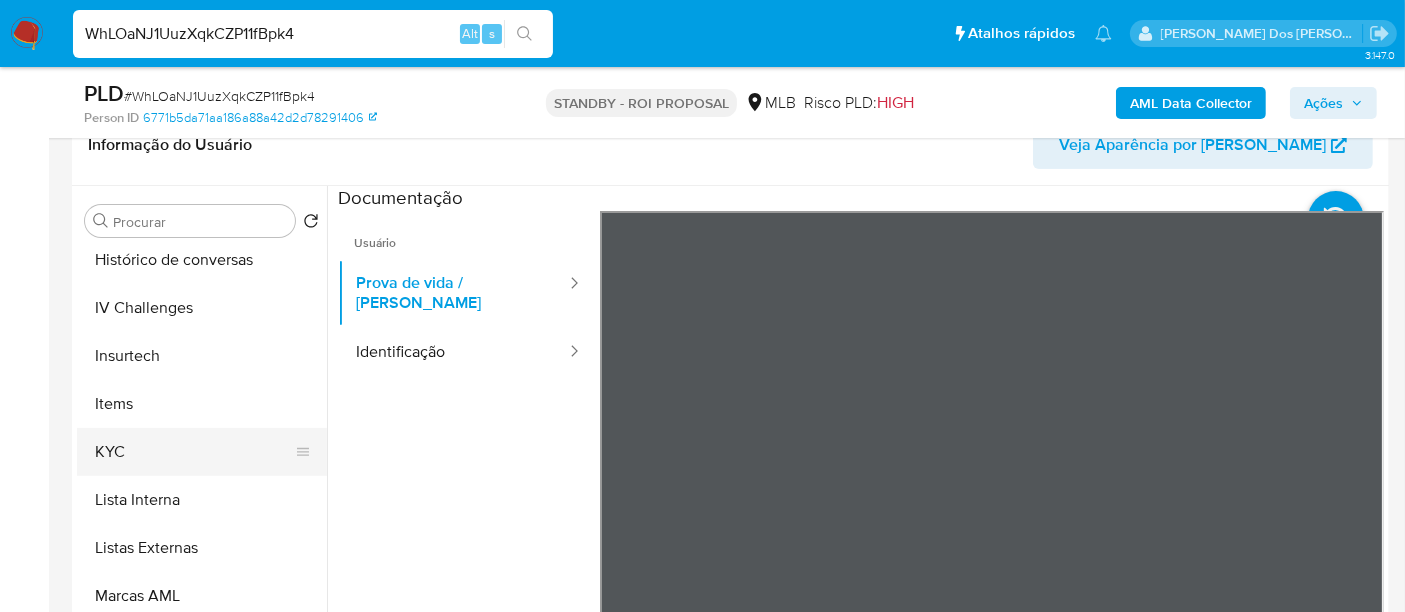 scroll, scrollTop: 844, scrollLeft: 0, axis: vertical 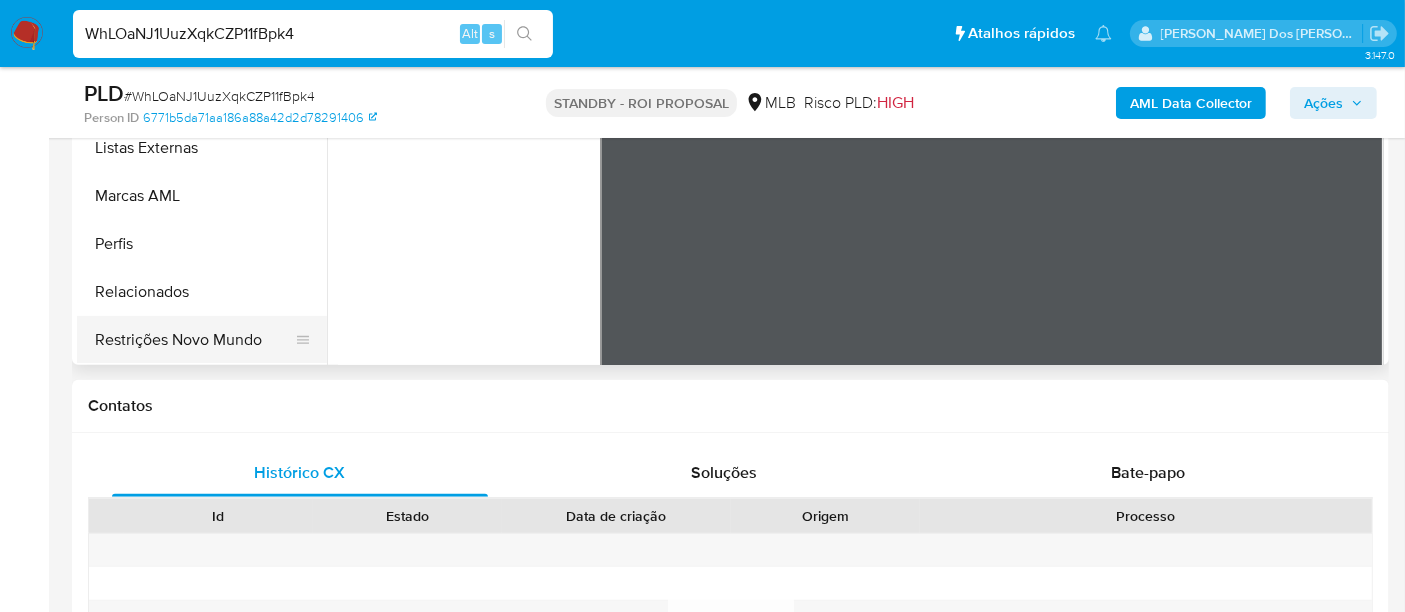 click on "Restrições Novo Mundo" at bounding box center (194, 340) 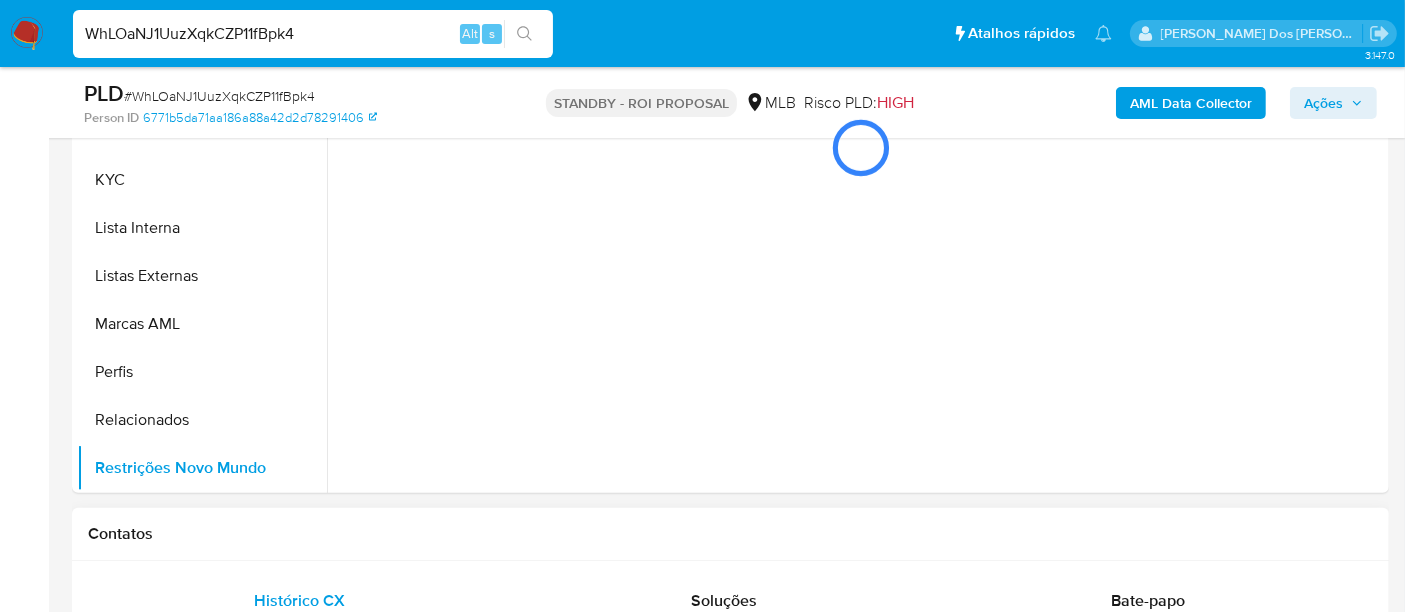 scroll, scrollTop: 333, scrollLeft: 0, axis: vertical 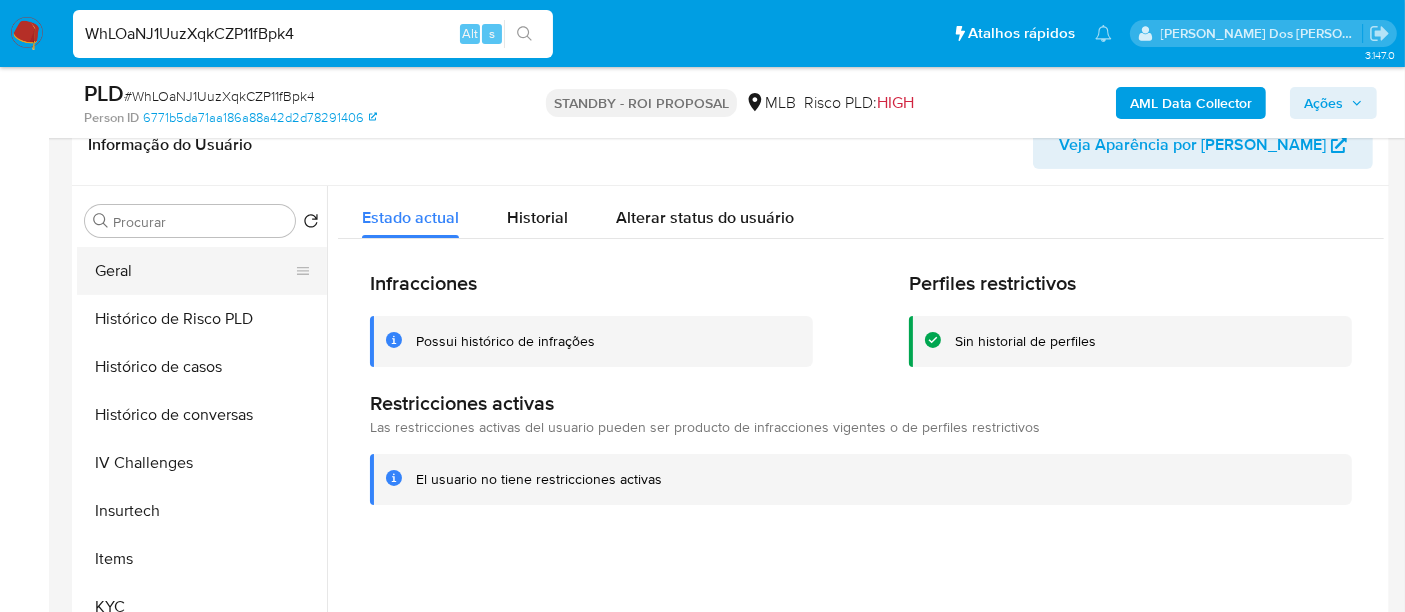 click on "Geral" at bounding box center [194, 271] 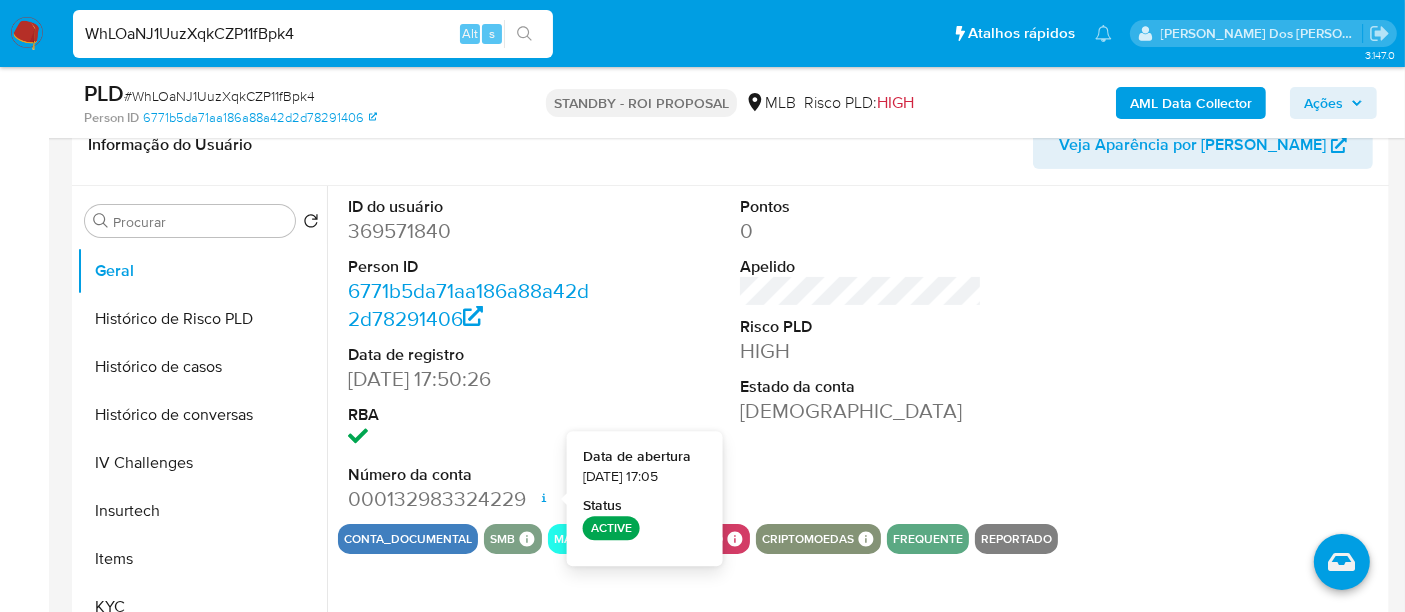 type 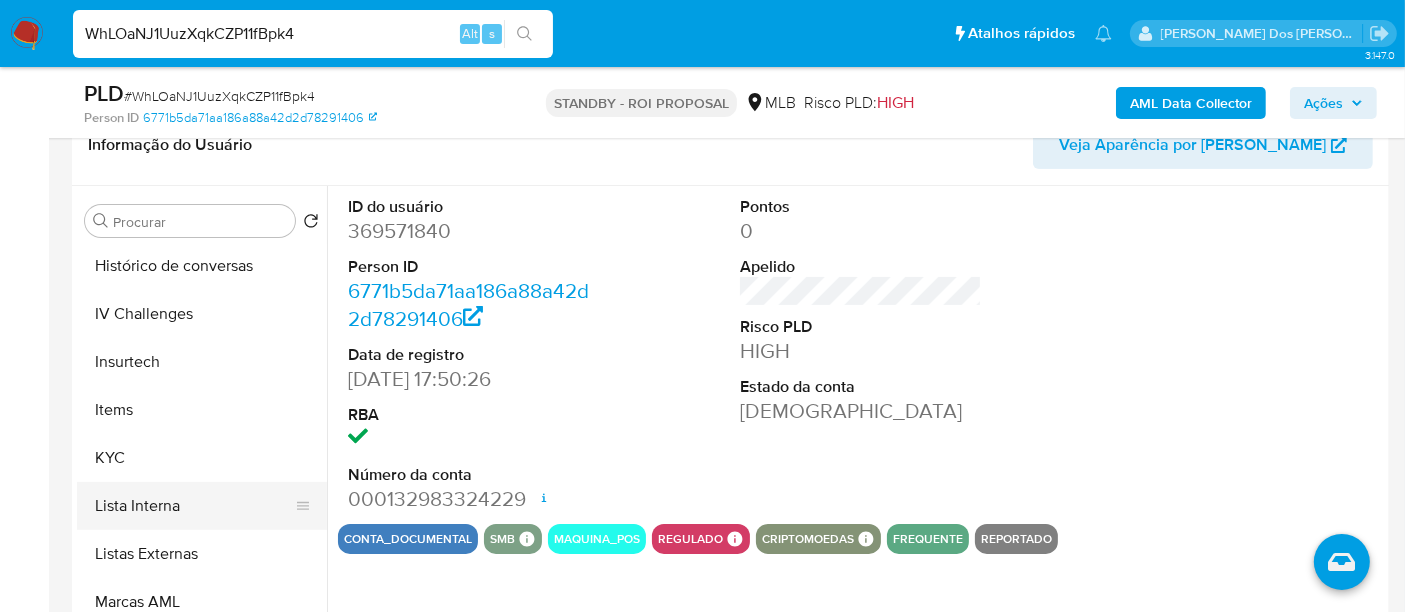 scroll, scrollTop: 844, scrollLeft: 0, axis: vertical 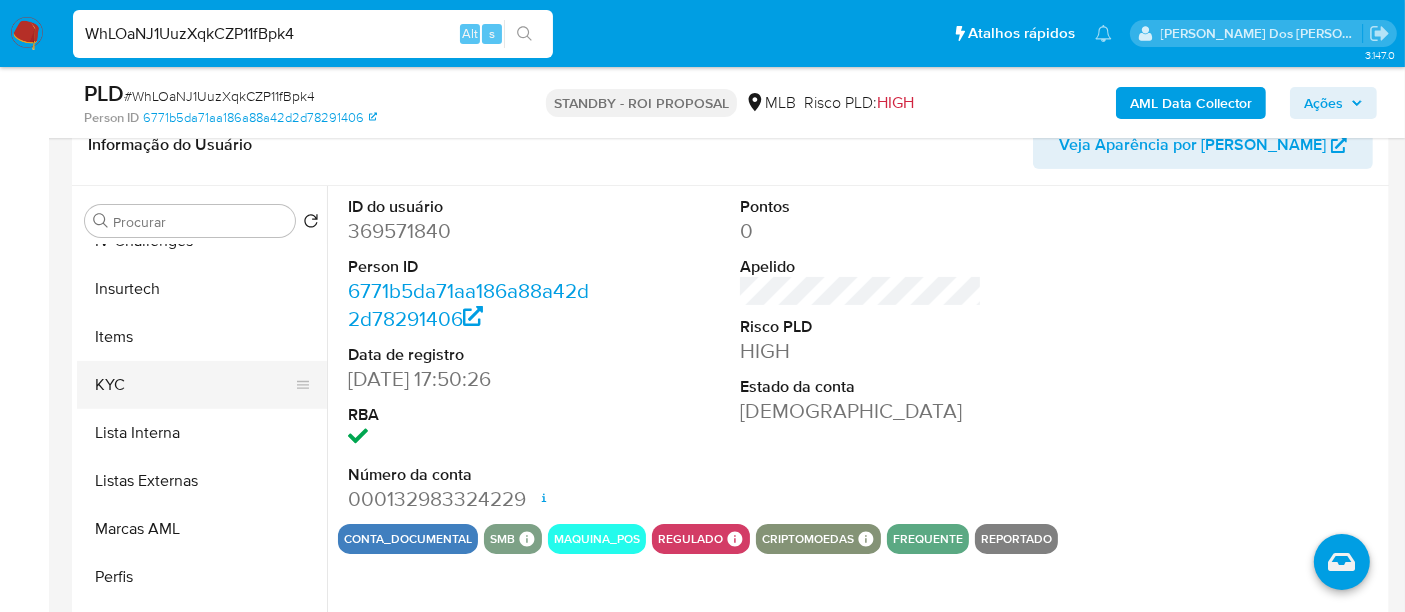 click on "KYC" at bounding box center (194, 385) 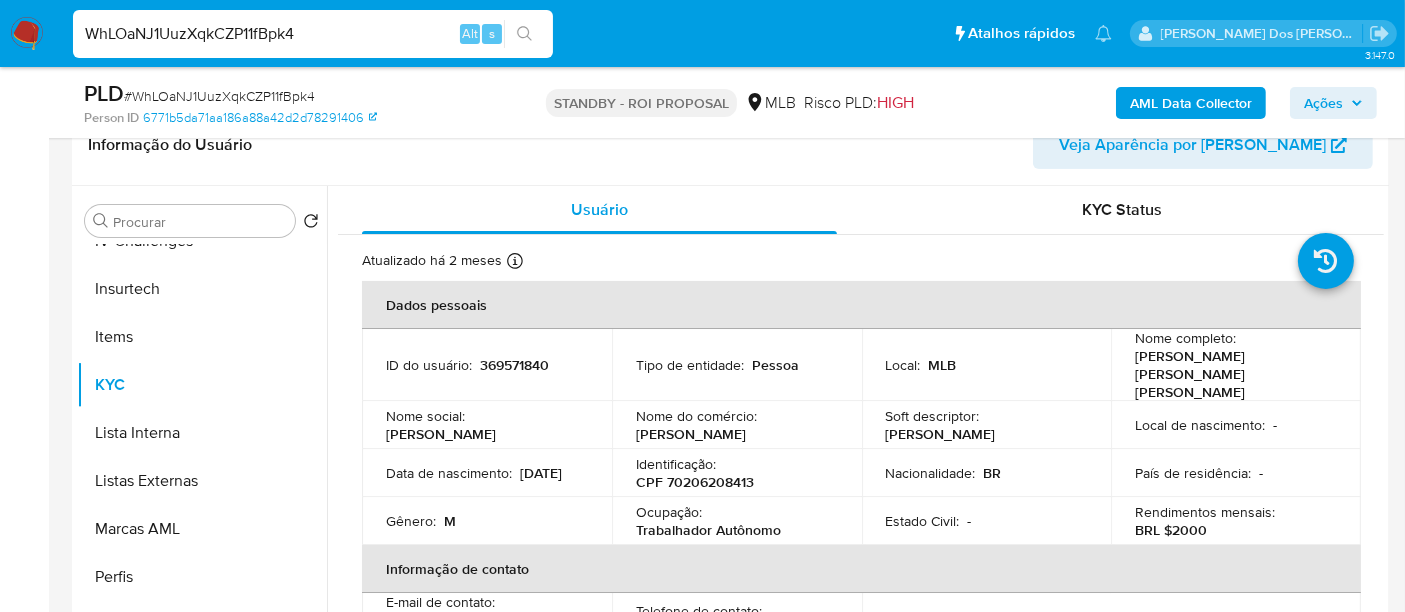 click on "WhLOaNJ1UuzXqkCZP11fBpk4" at bounding box center (313, 34) 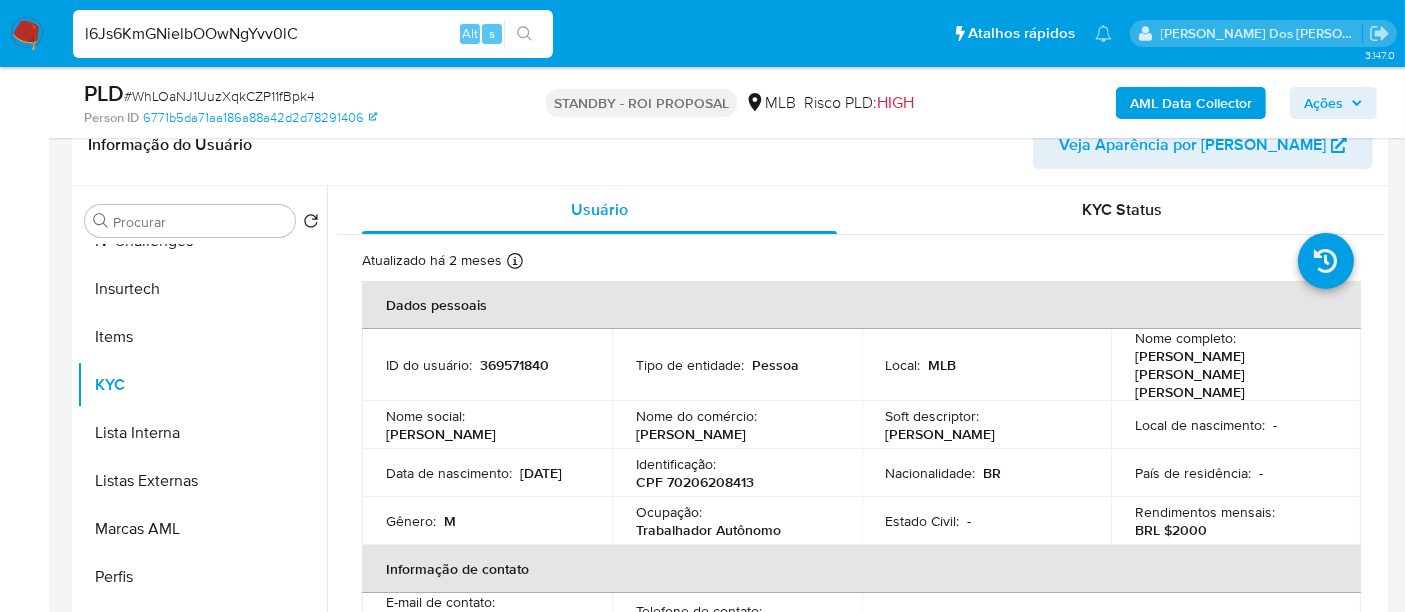 type on "l6Js6KmGNielbOOwNgYvv0lC" 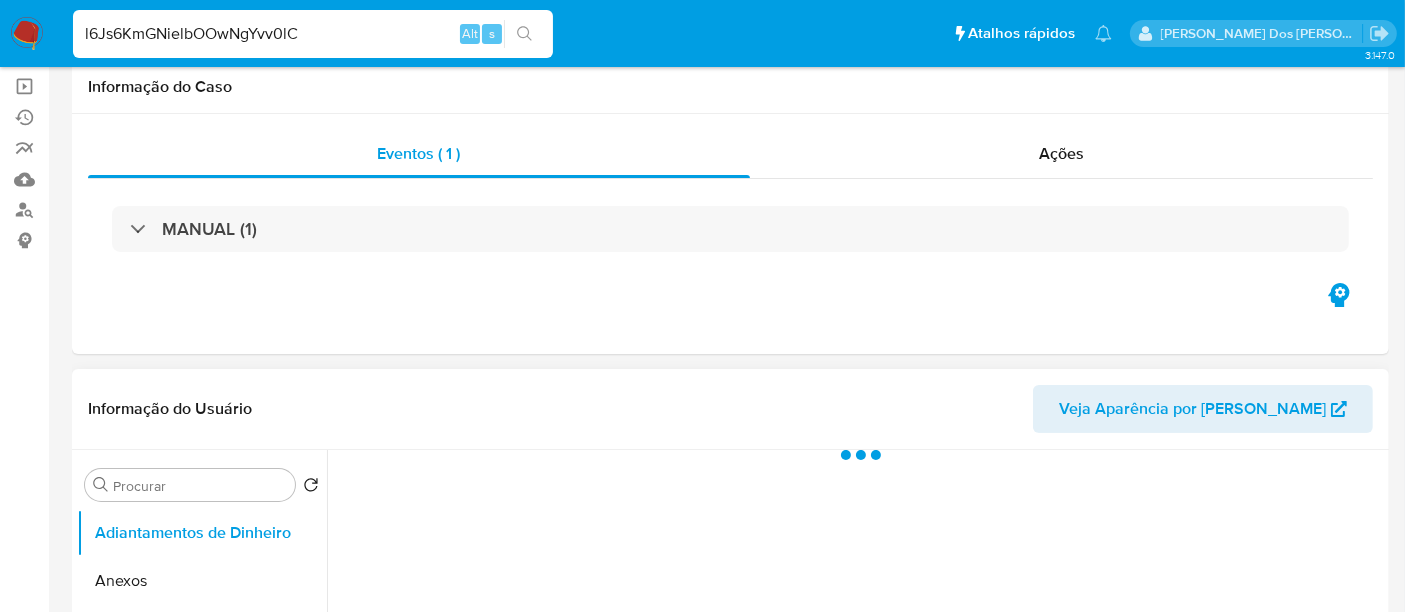 scroll, scrollTop: 444, scrollLeft: 0, axis: vertical 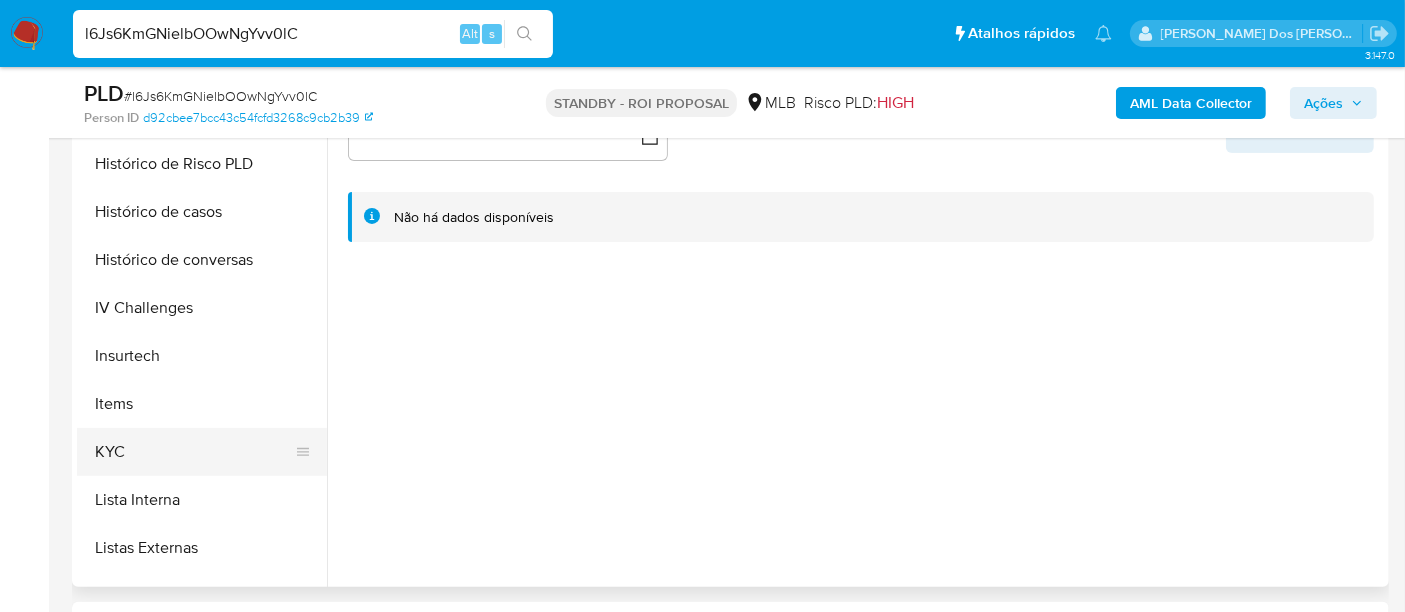 select on "10" 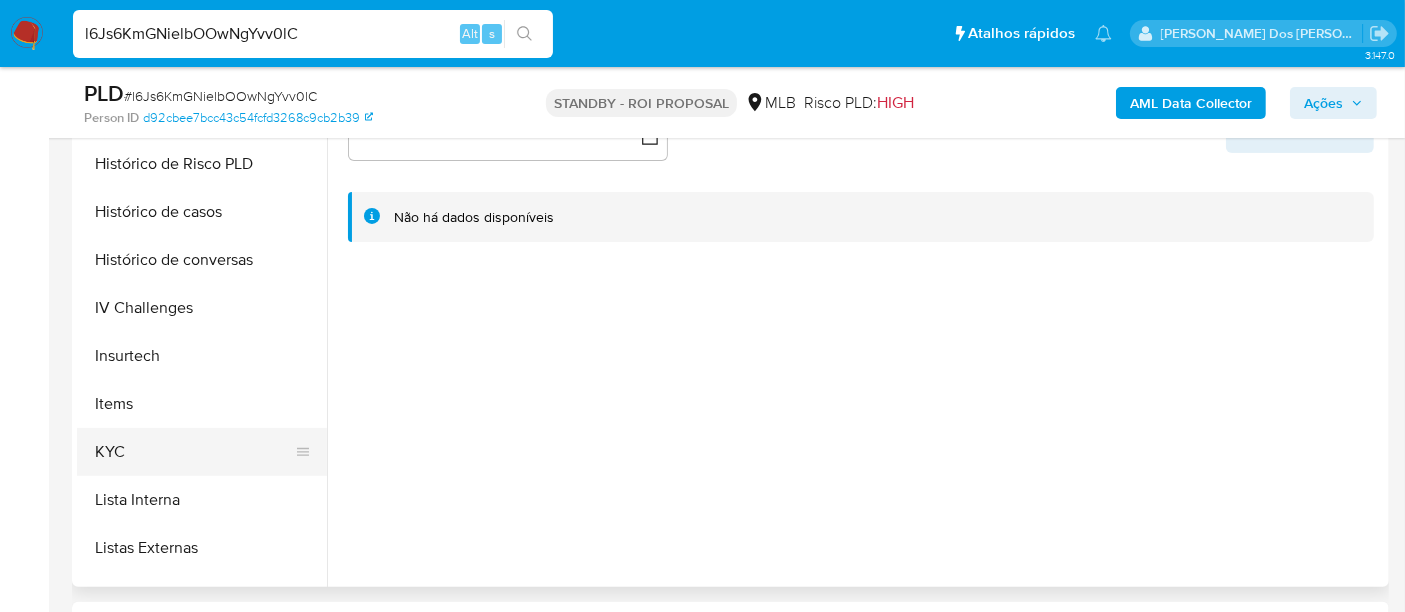 click on "KYC" at bounding box center (194, 452) 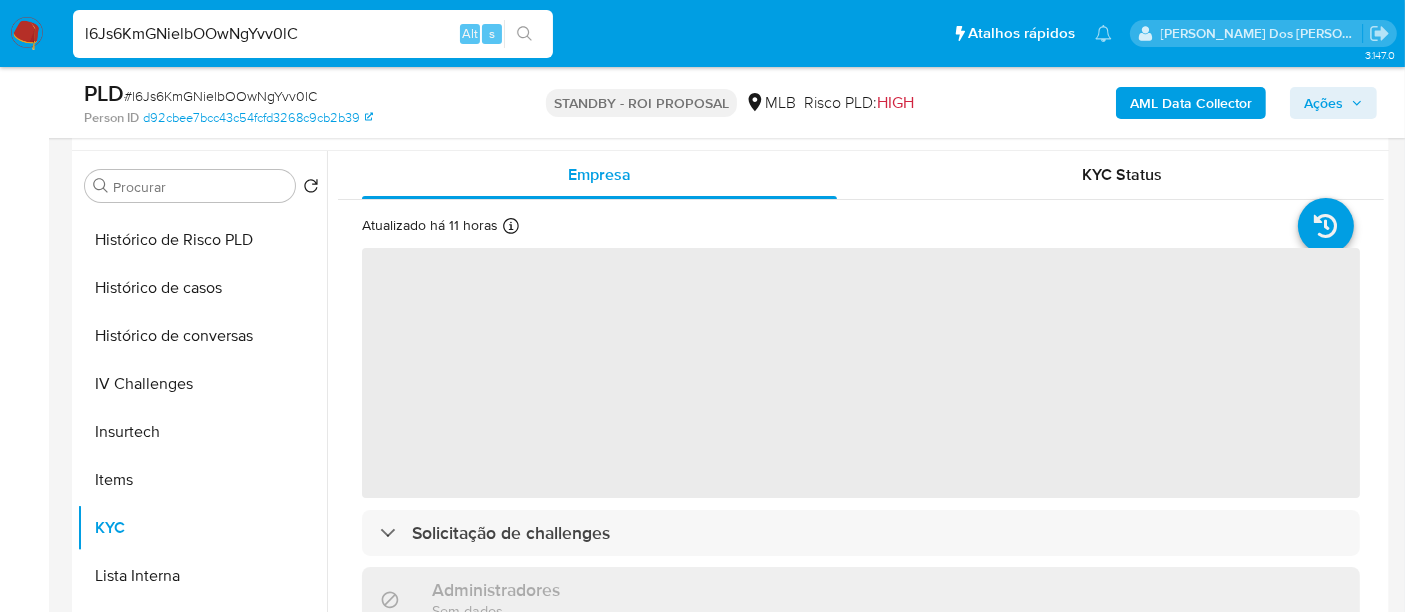 scroll, scrollTop: 333, scrollLeft: 0, axis: vertical 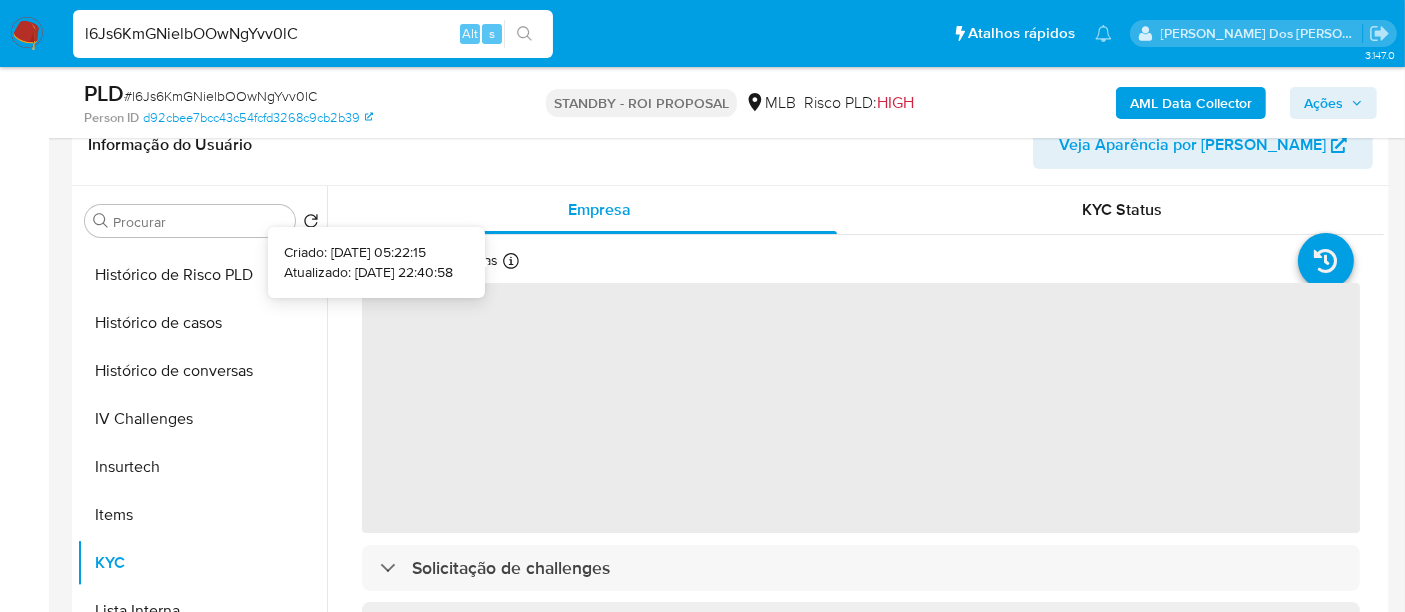 type 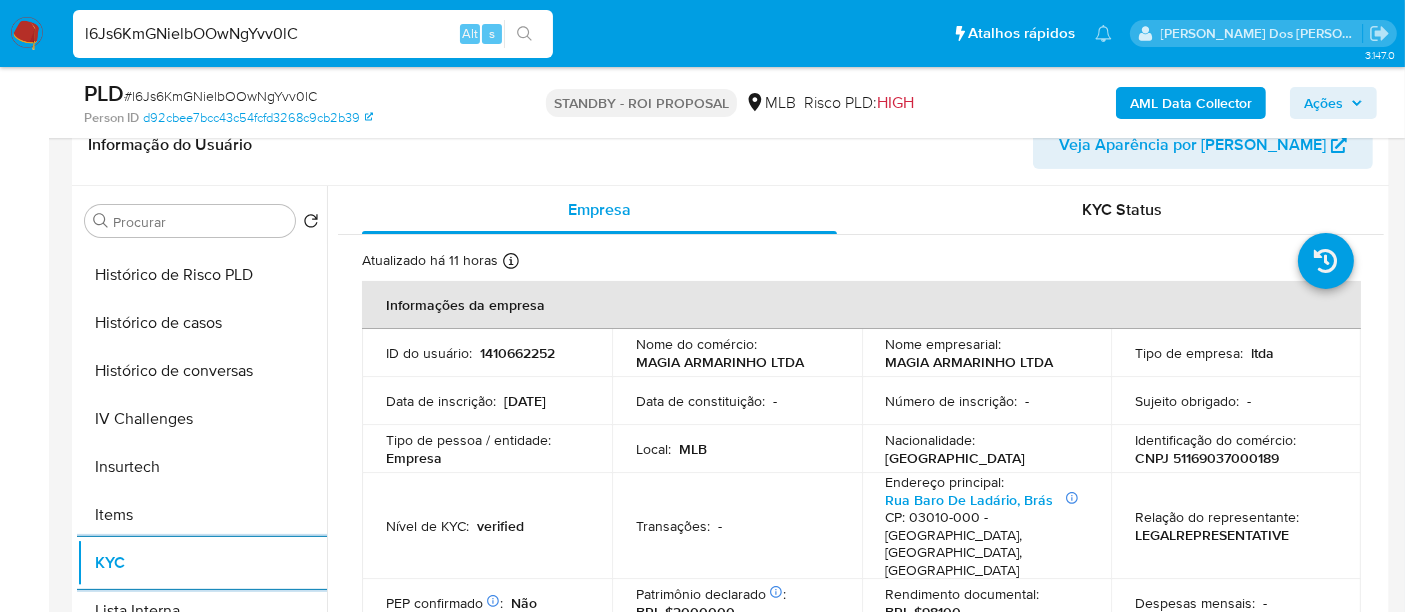 scroll, scrollTop: 111, scrollLeft: 0, axis: vertical 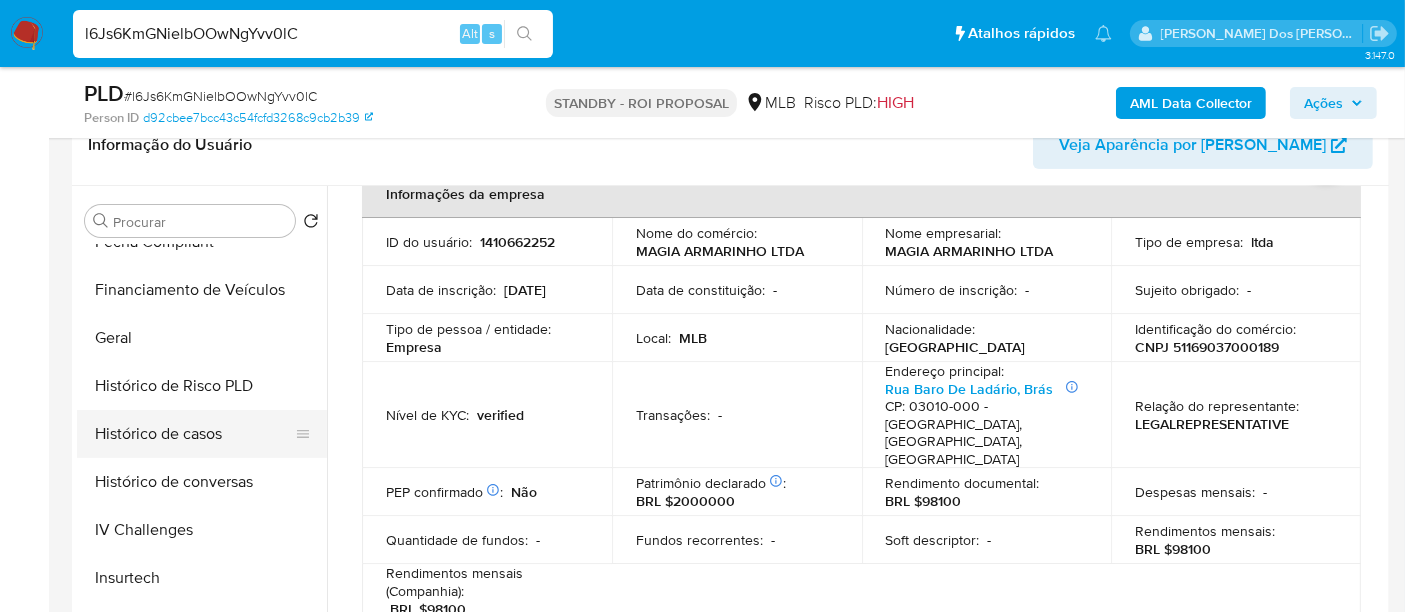 click on "Histórico de casos" at bounding box center (194, 434) 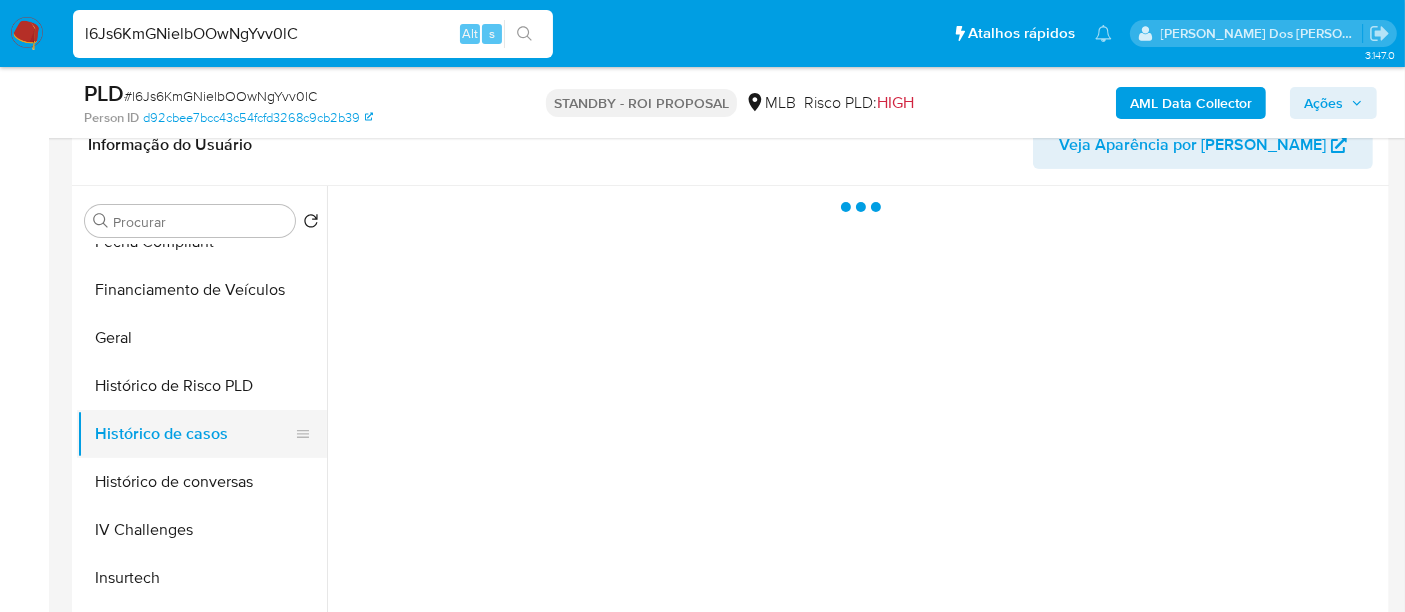 scroll, scrollTop: 0, scrollLeft: 0, axis: both 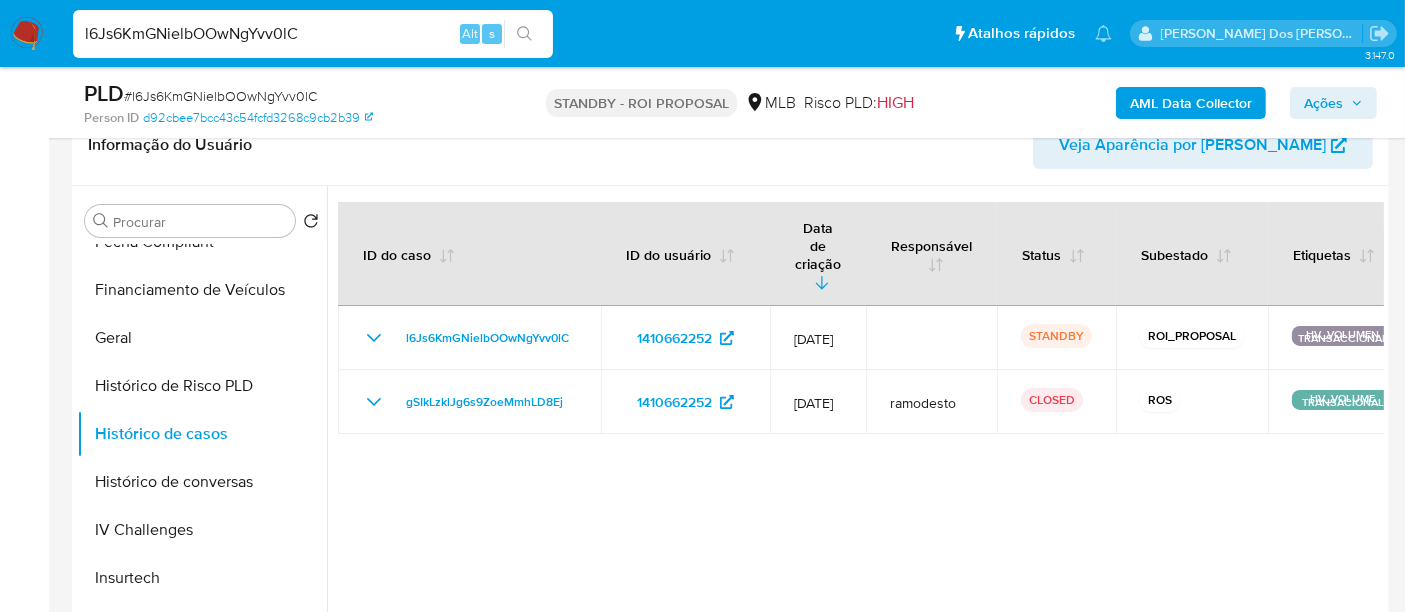 type 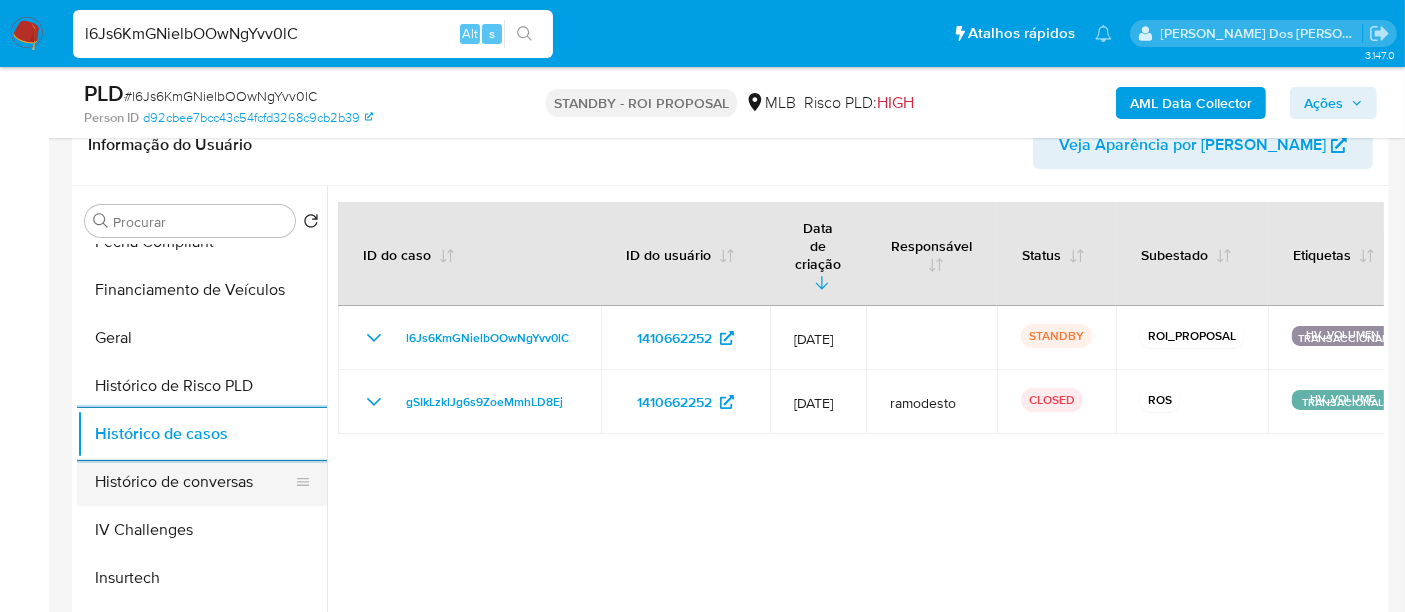 scroll, scrollTop: 222, scrollLeft: 0, axis: vertical 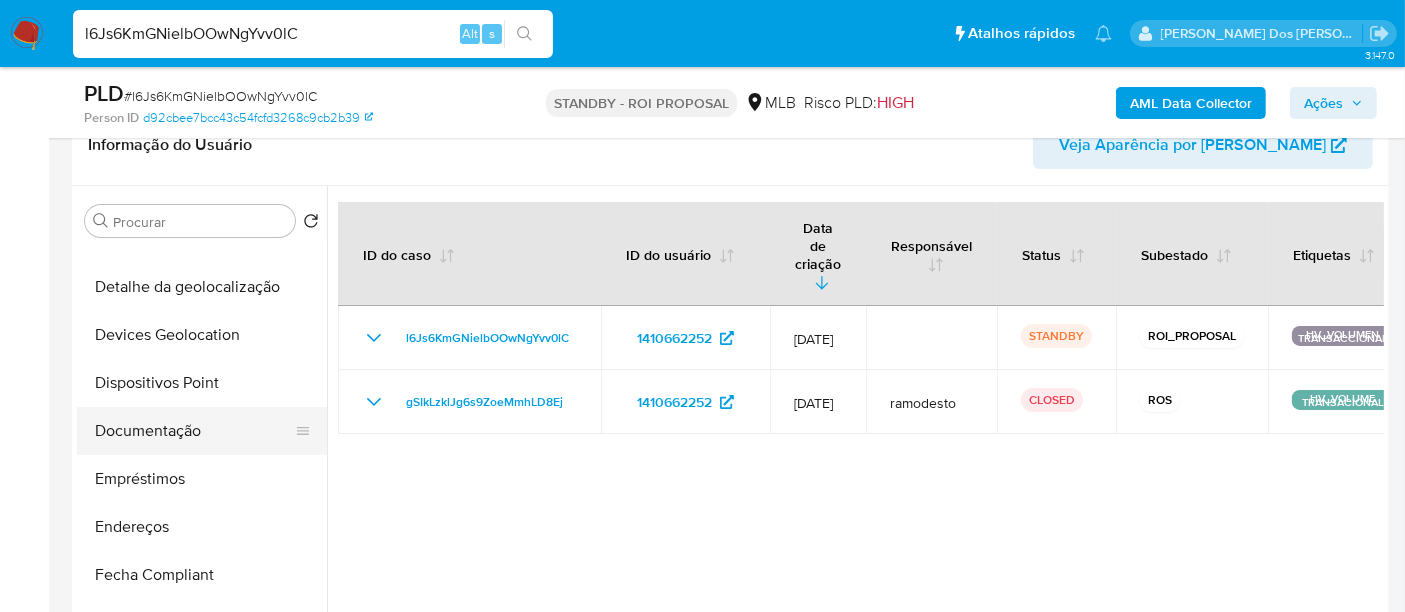 click on "Documentação" at bounding box center [194, 431] 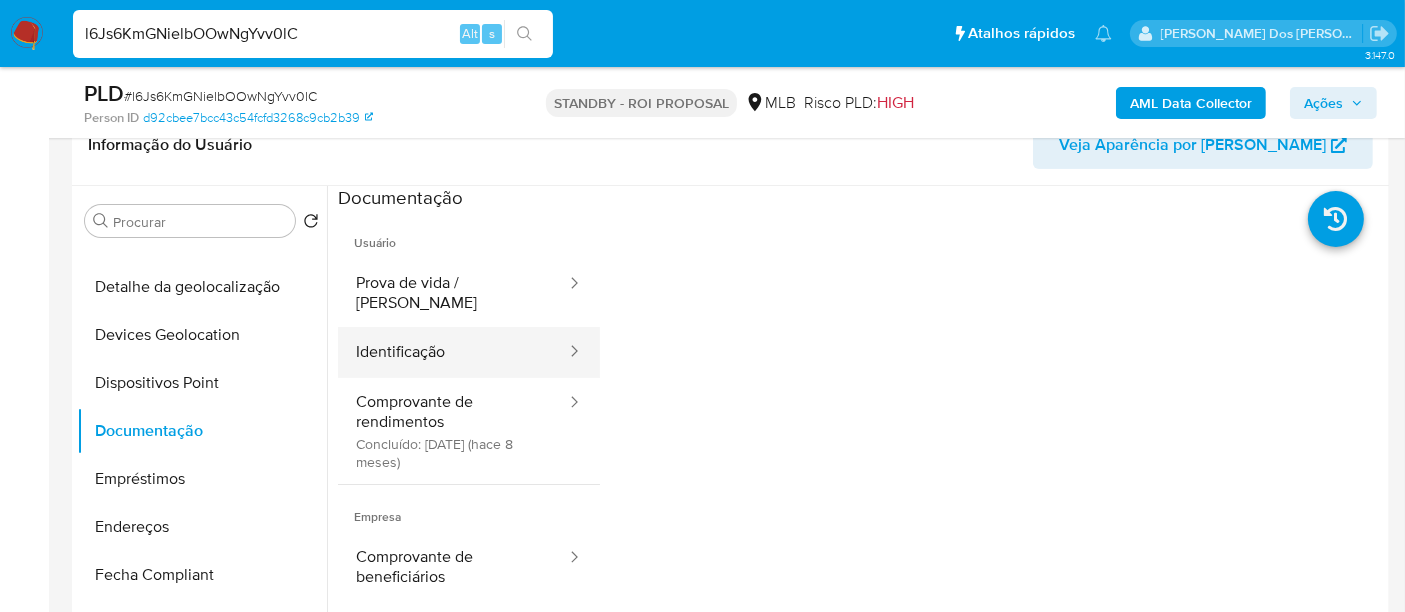click on "Identificação" at bounding box center [453, 352] 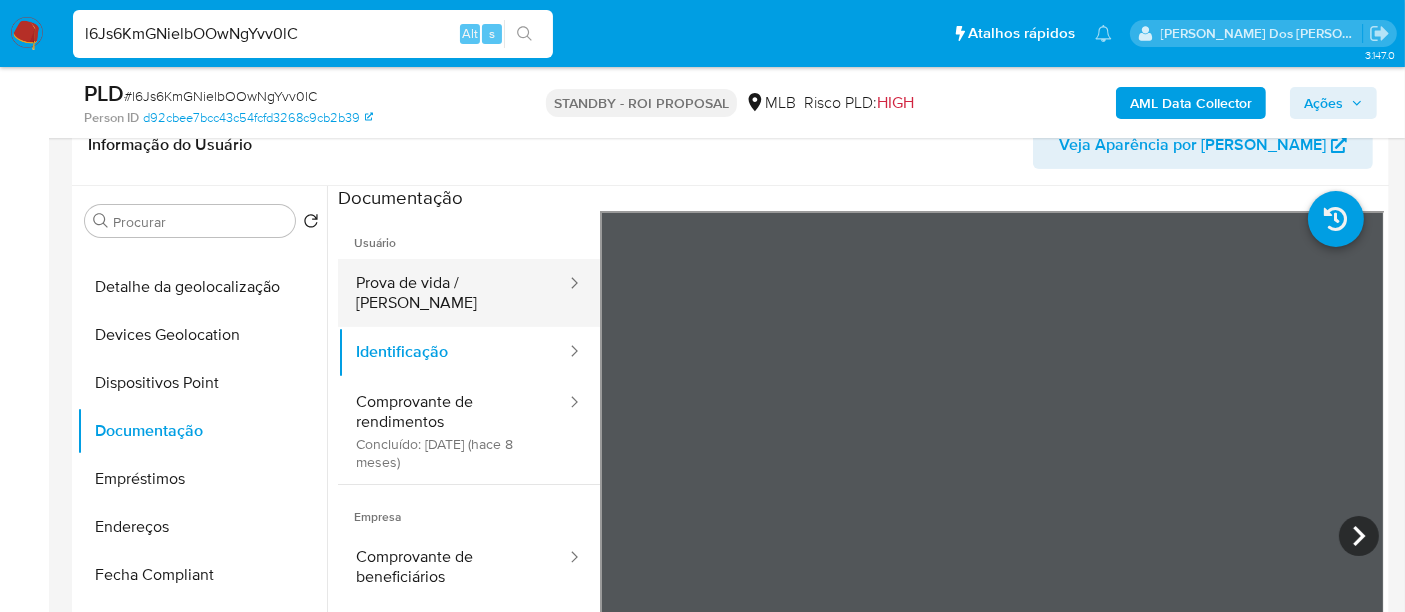 click on "Prova de vida / [PERSON_NAME]" at bounding box center [453, 293] 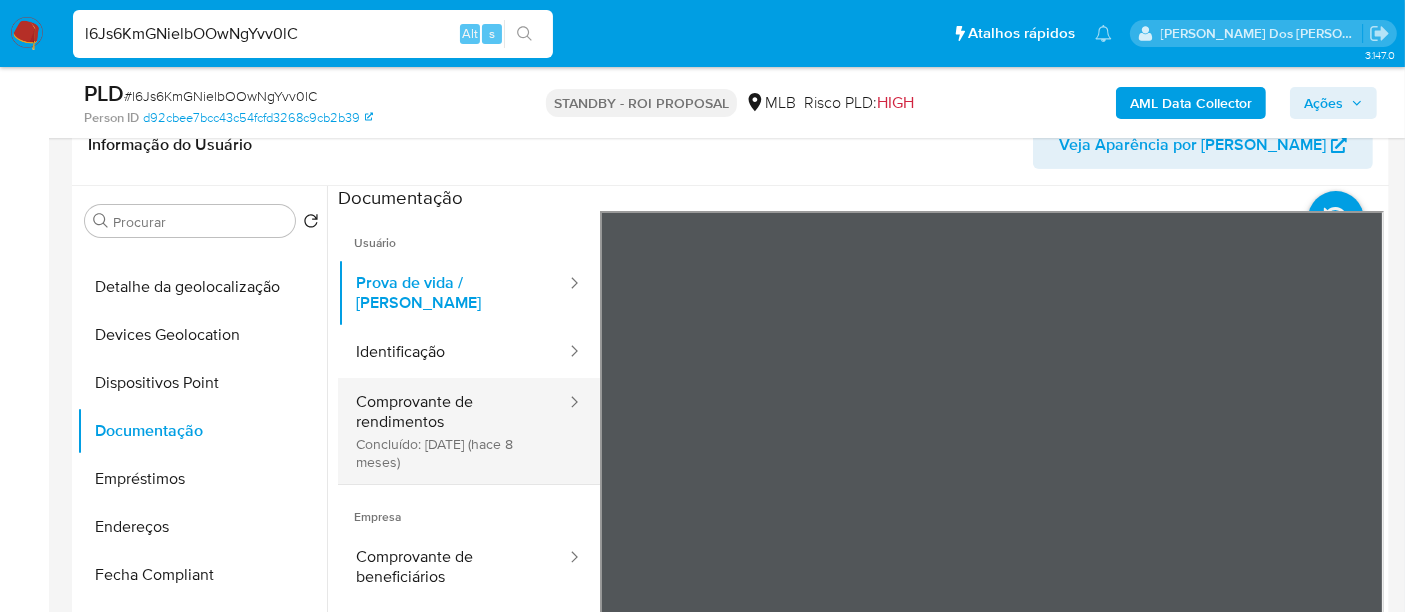 click on "Comprovante de rendimentos Concluído: 11/12/2024 (hace 8 meses)" at bounding box center [453, 431] 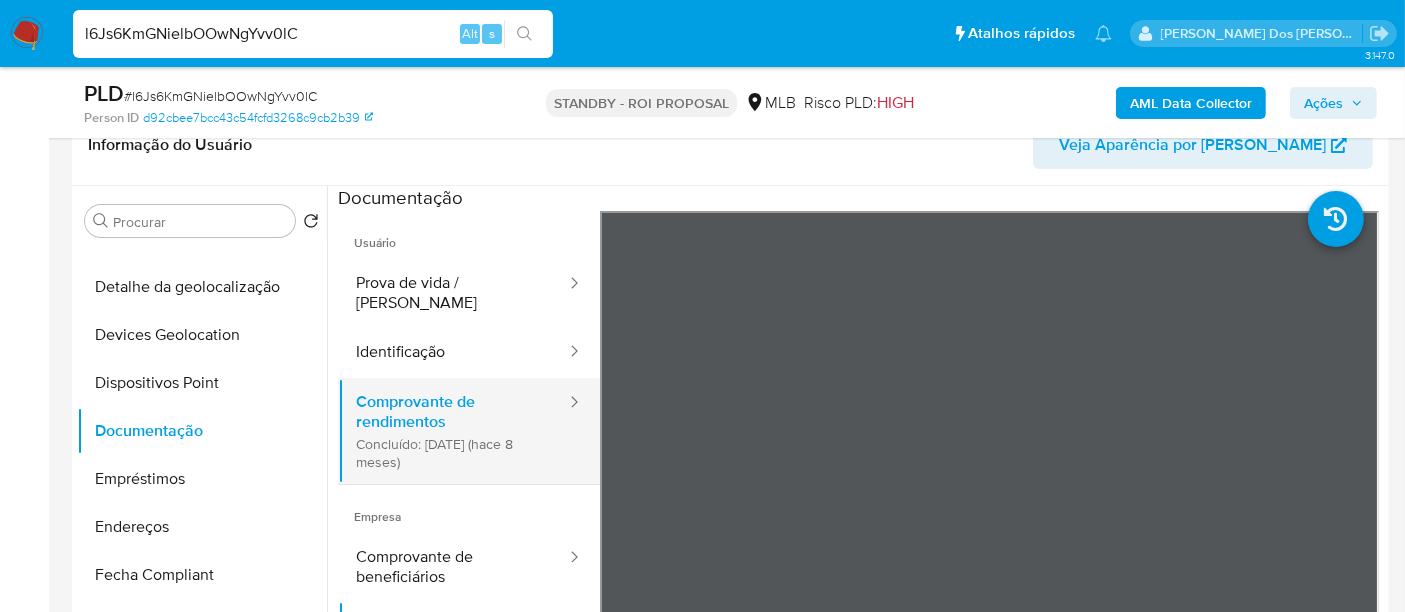 type 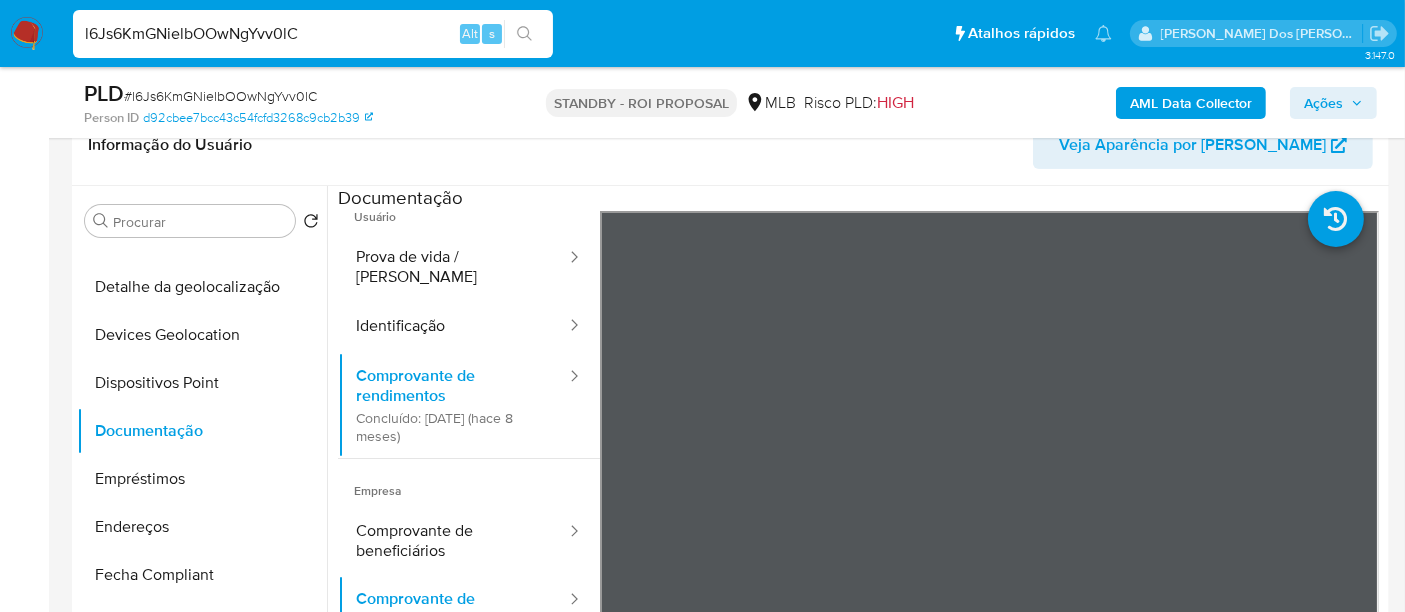 scroll, scrollTop: 38, scrollLeft: 0, axis: vertical 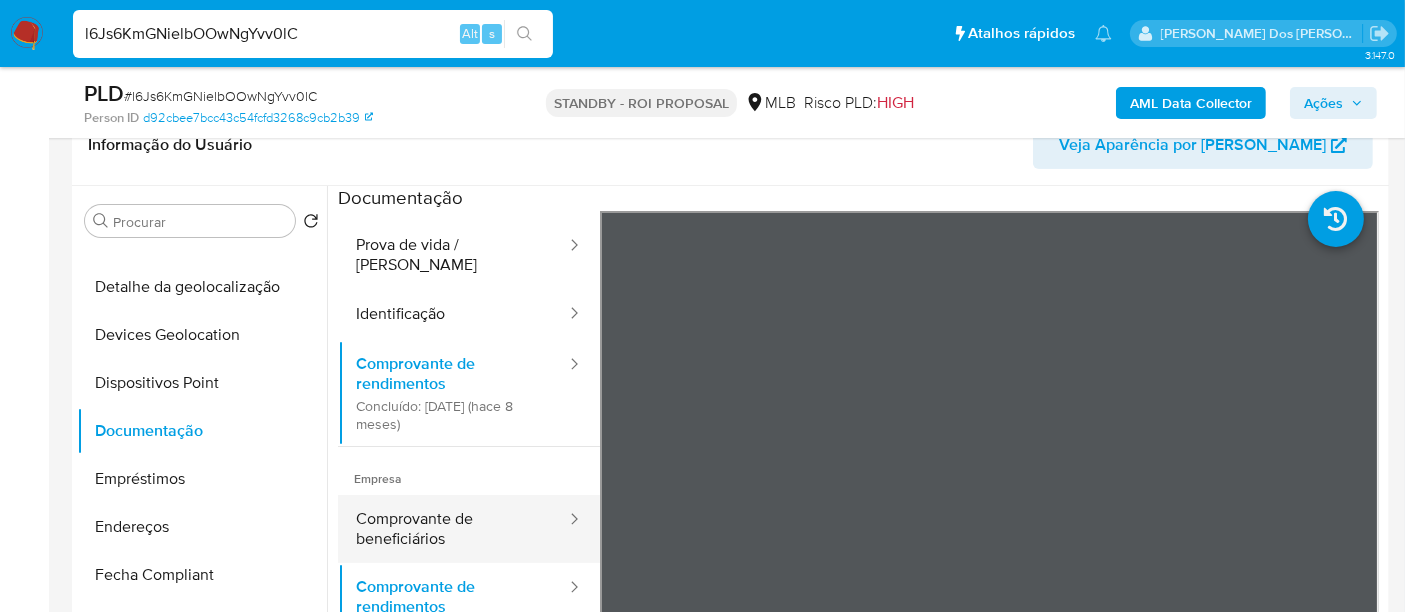 click on "Comprovante de beneficiários" at bounding box center [453, 529] 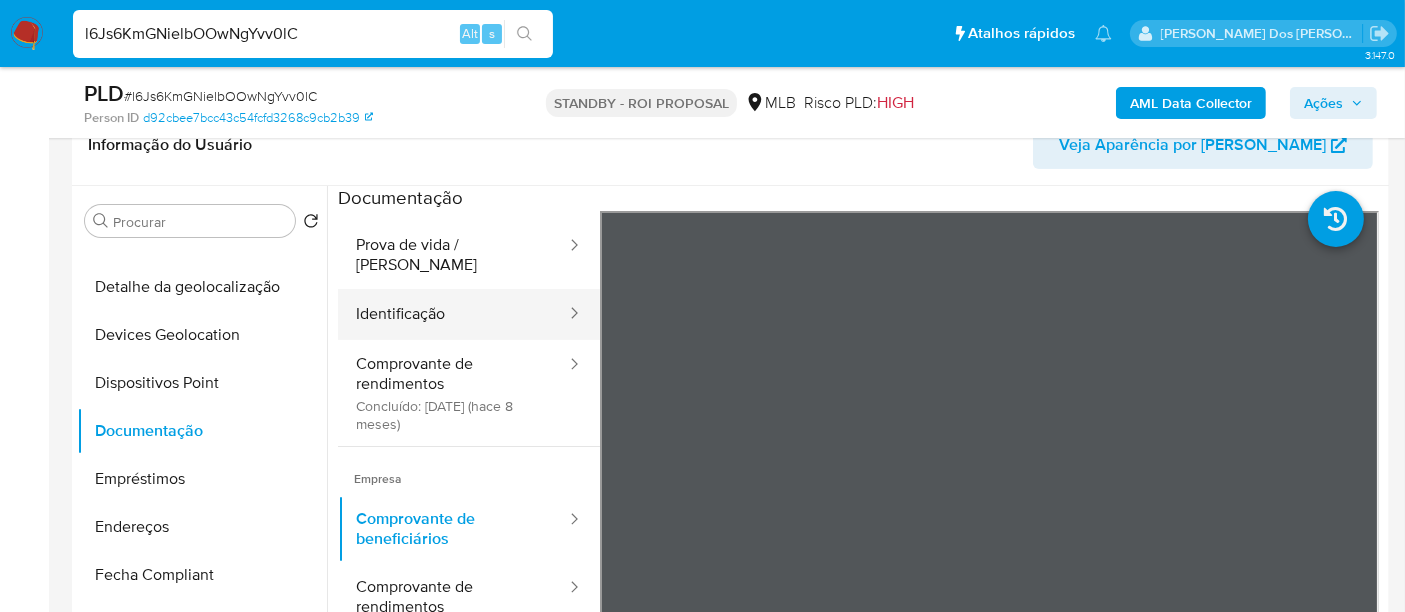 click on "Identificação" at bounding box center (453, 314) 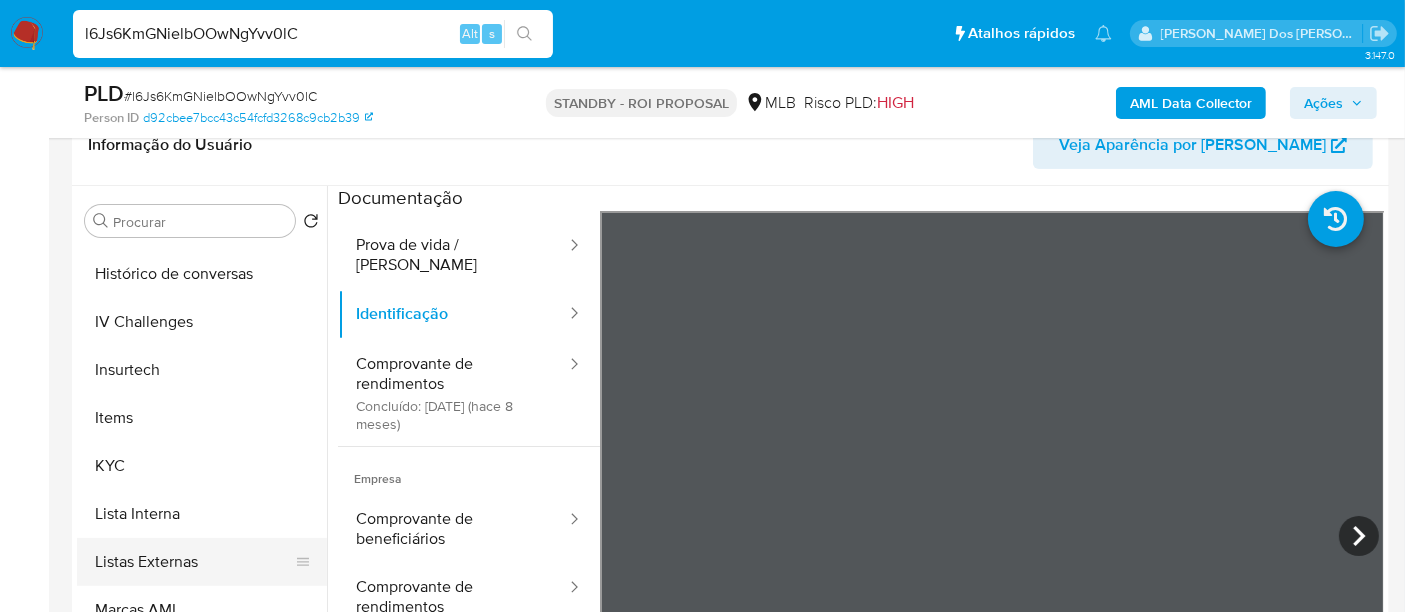 scroll, scrollTop: 844, scrollLeft: 0, axis: vertical 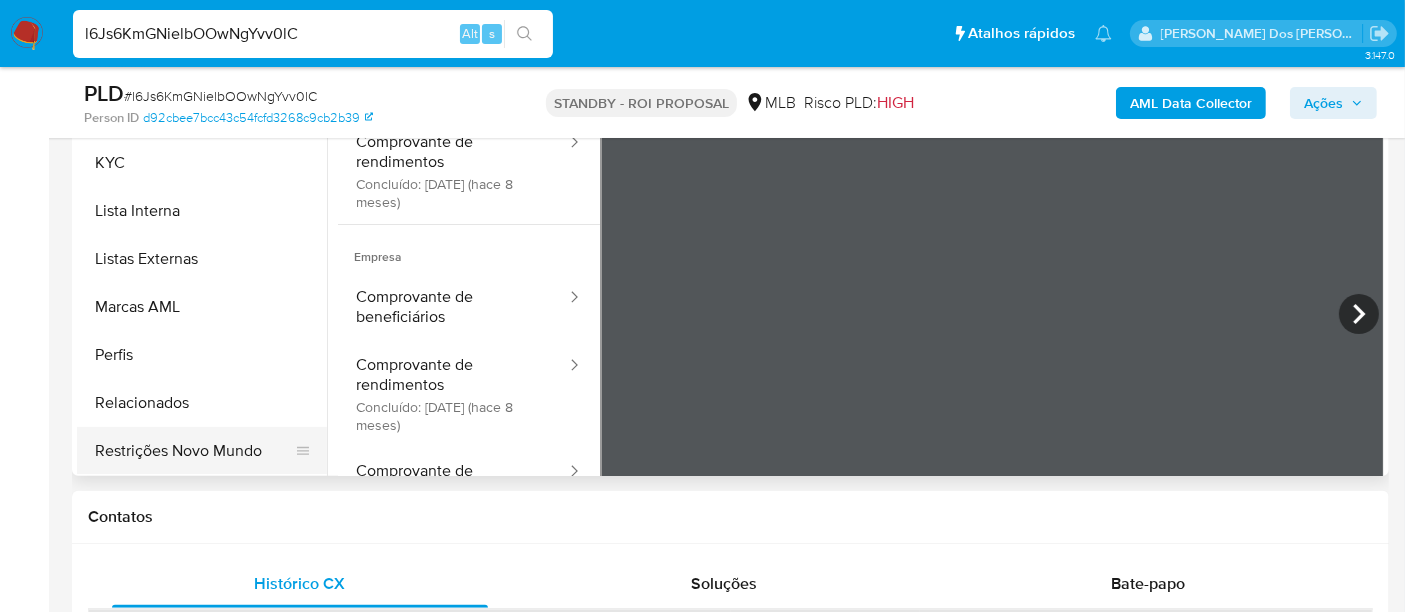 click on "Restrições Novo Mundo" at bounding box center (194, 451) 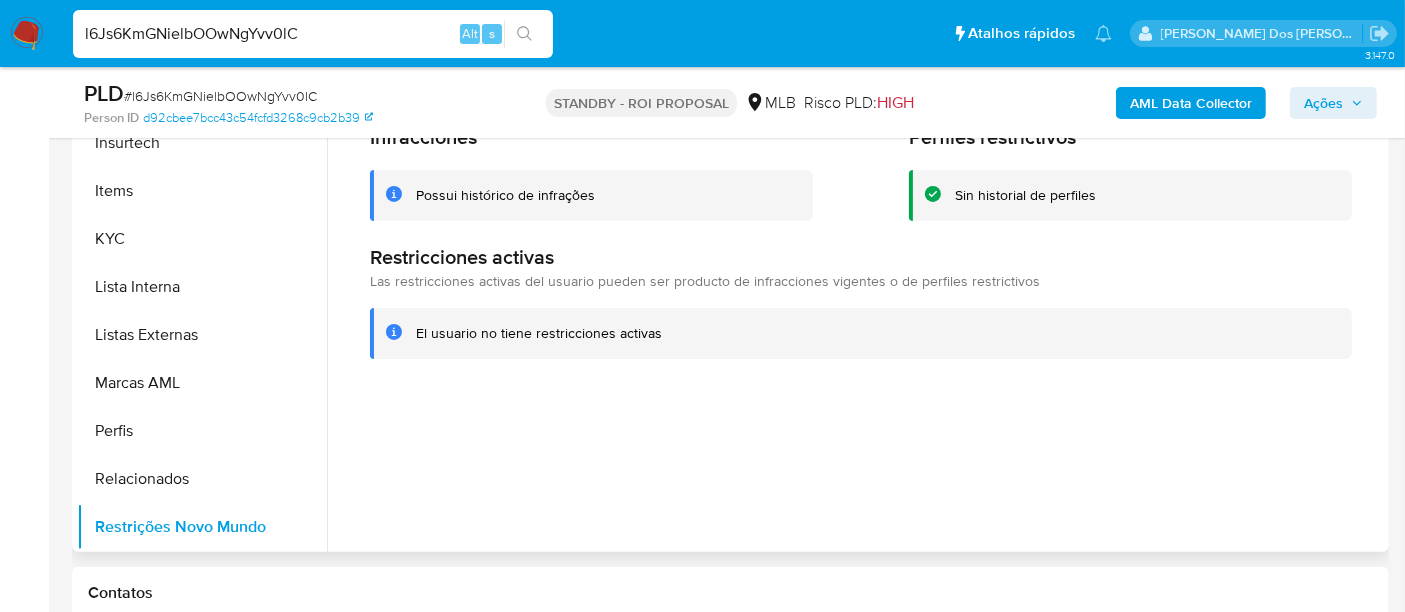 scroll, scrollTop: 444, scrollLeft: 0, axis: vertical 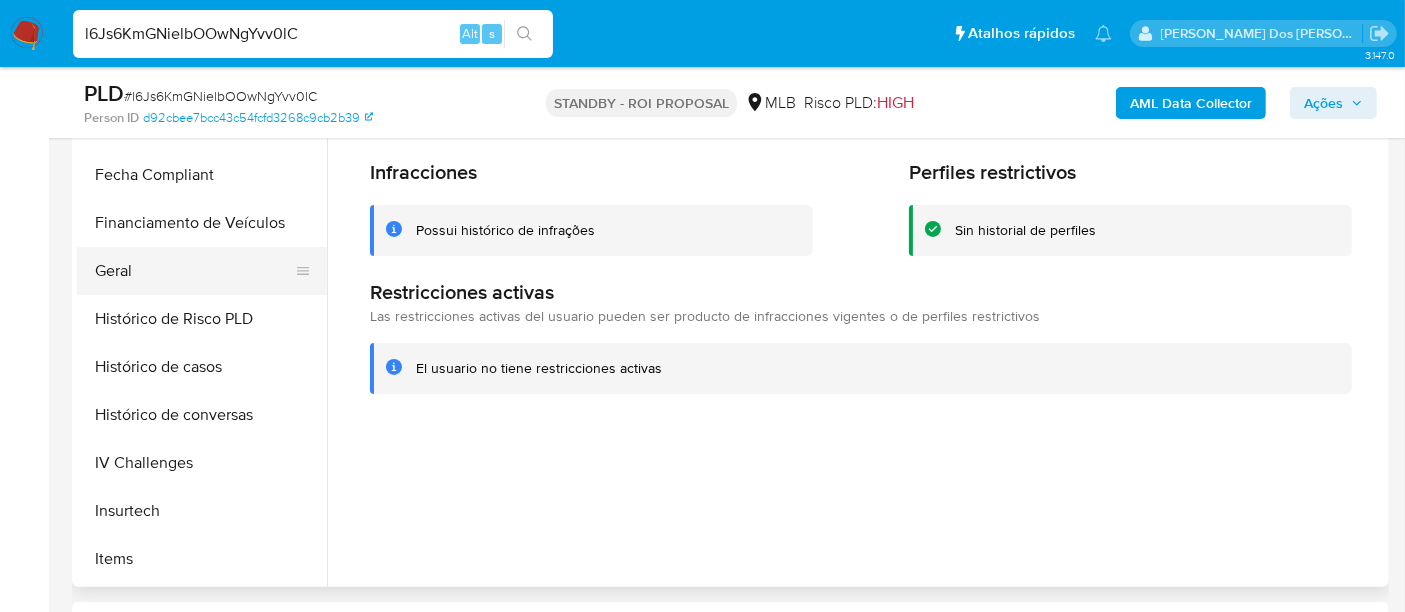 click on "Geral" at bounding box center (194, 271) 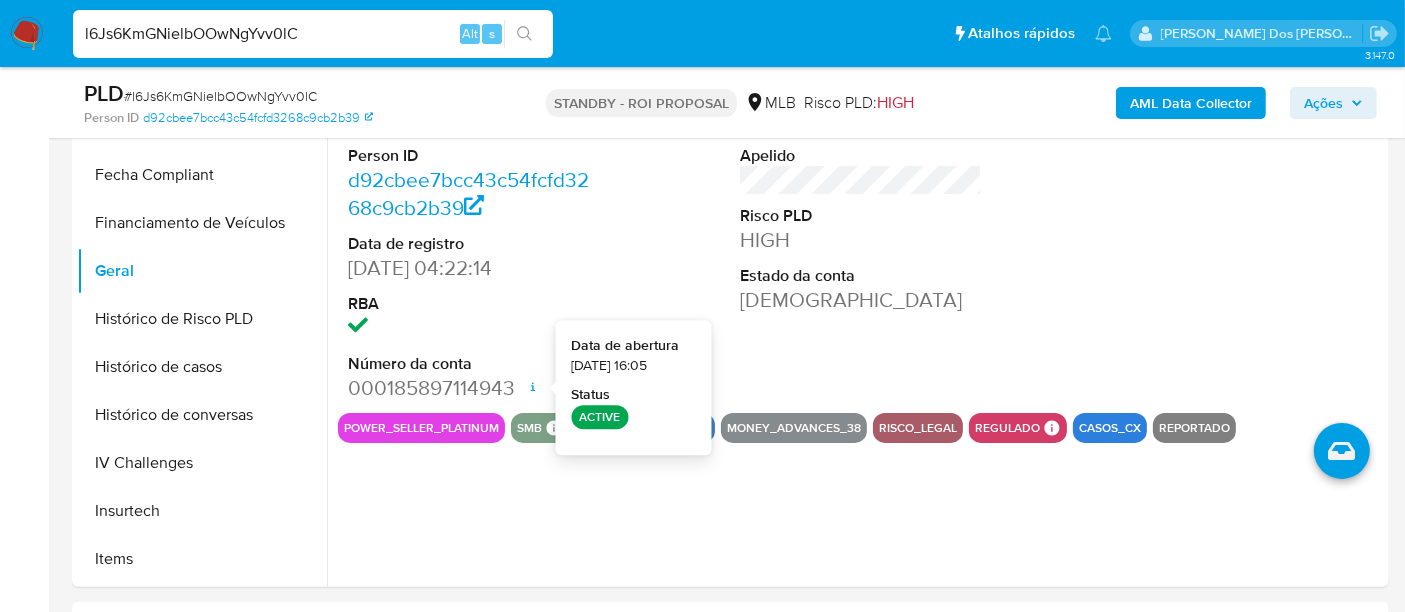 type 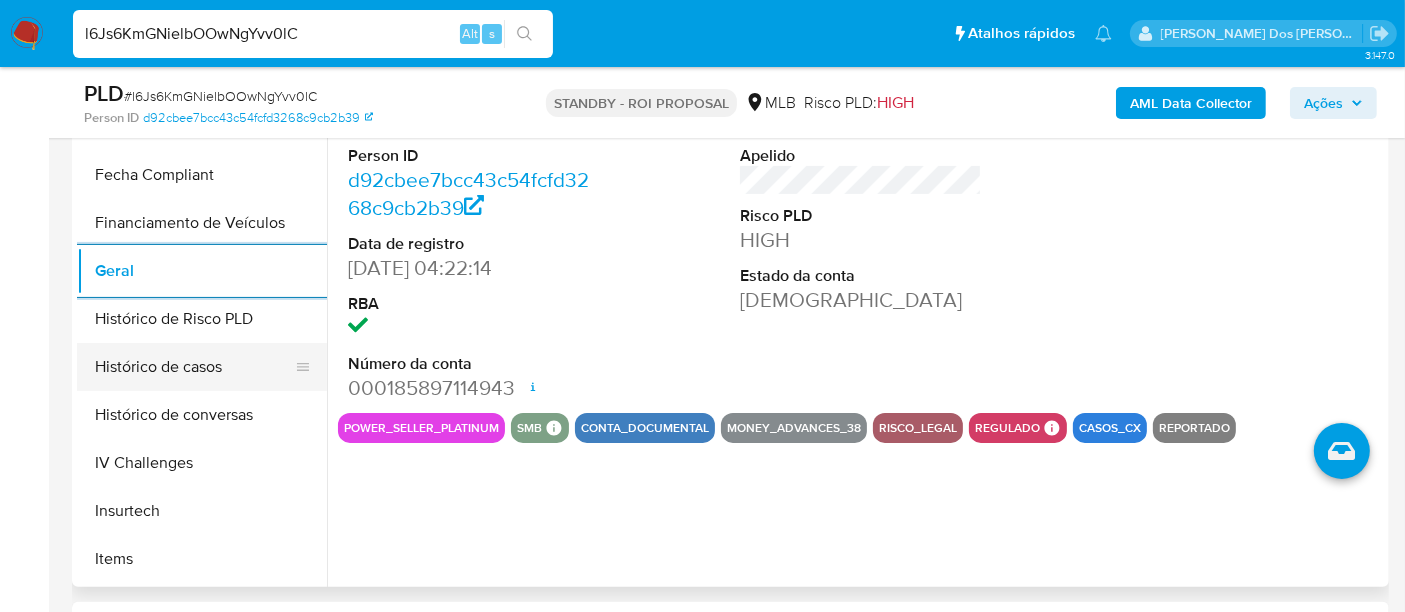 scroll, scrollTop: 288, scrollLeft: 0, axis: vertical 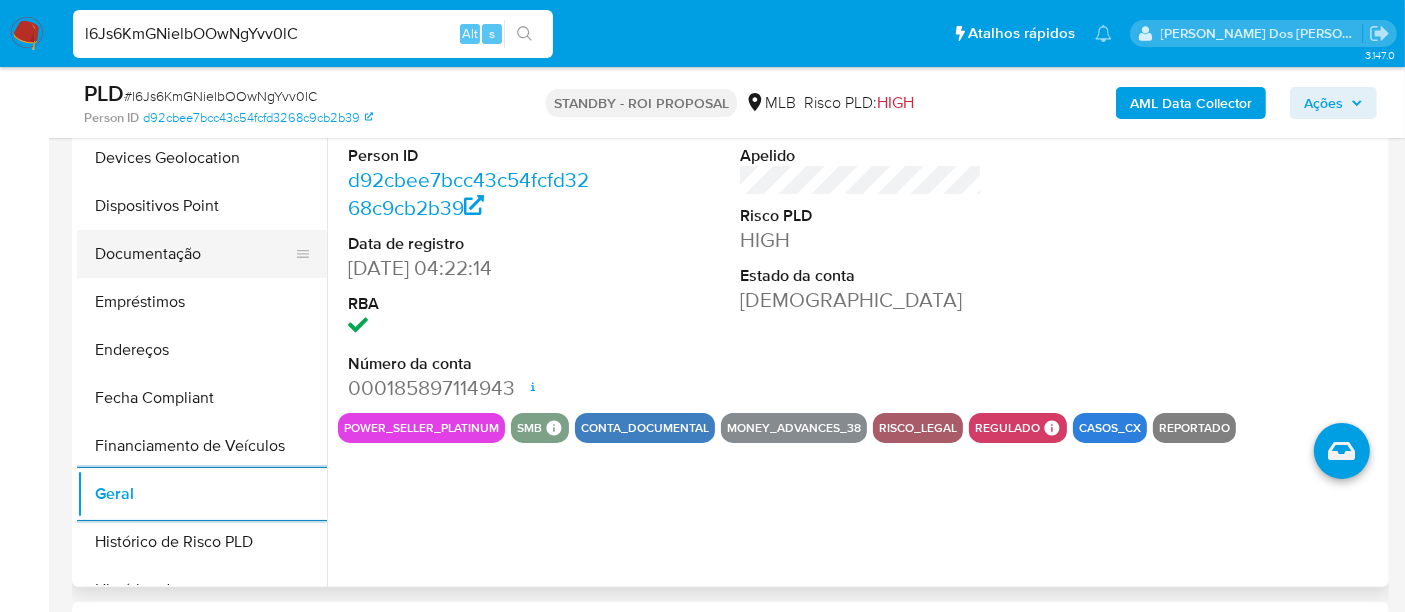 click on "Documentação" at bounding box center [194, 254] 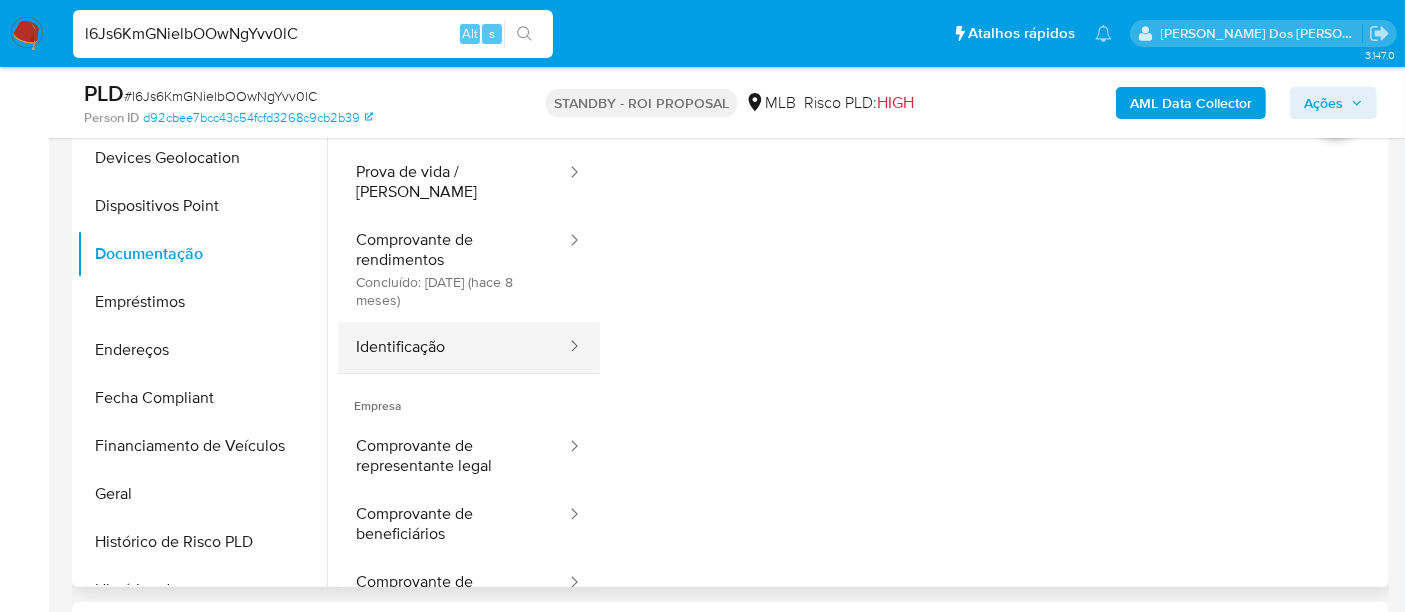 click on "Identificação" at bounding box center [453, 347] 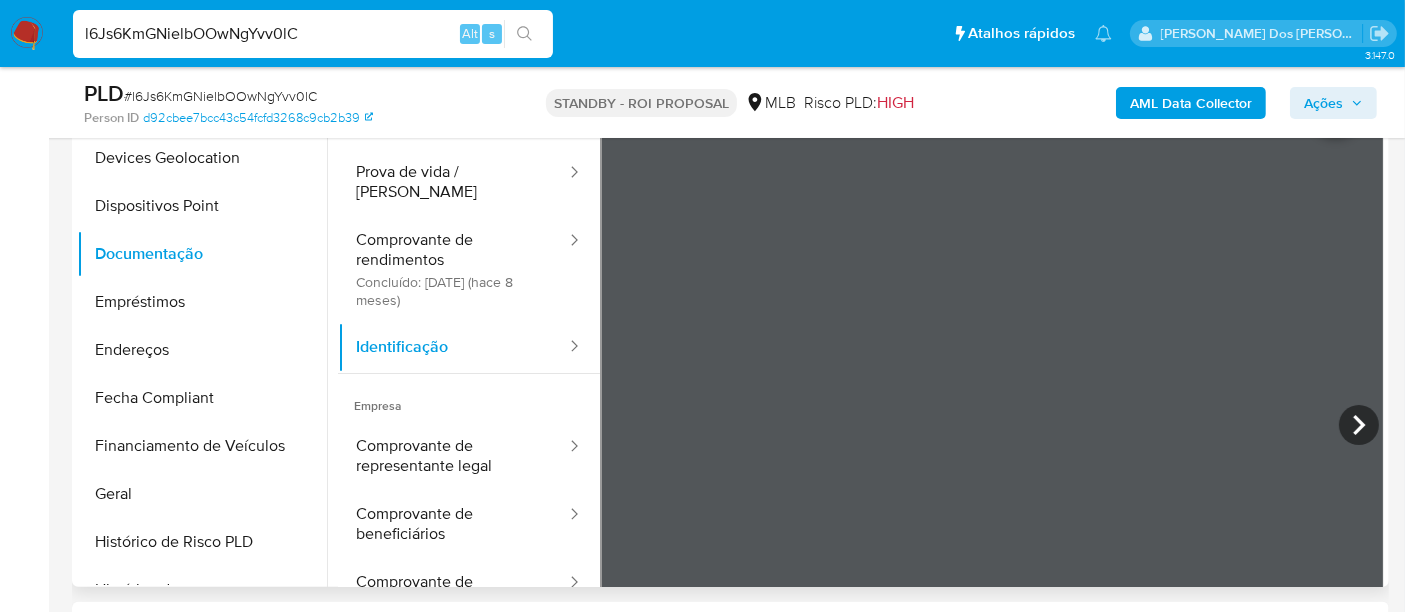 scroll, scrollTop: 38, scrollLeft: 0, axis: vertical 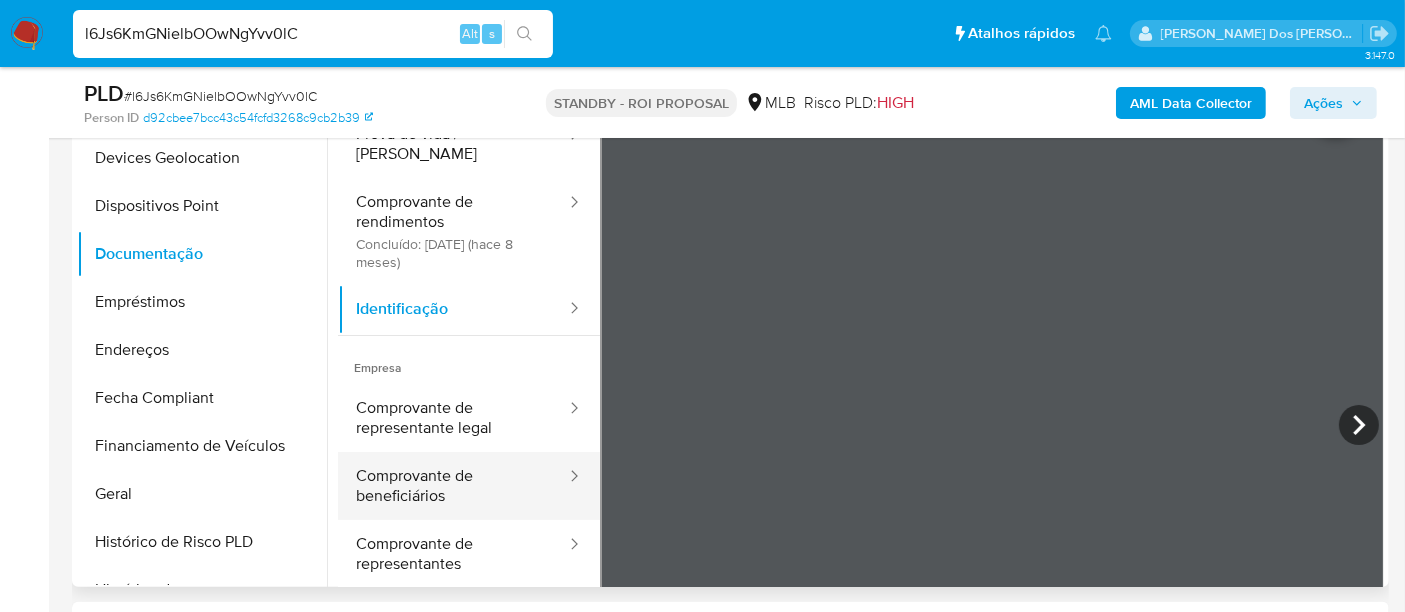 click on "Comprovante de beneficiários" at bounding box center [453, 486] 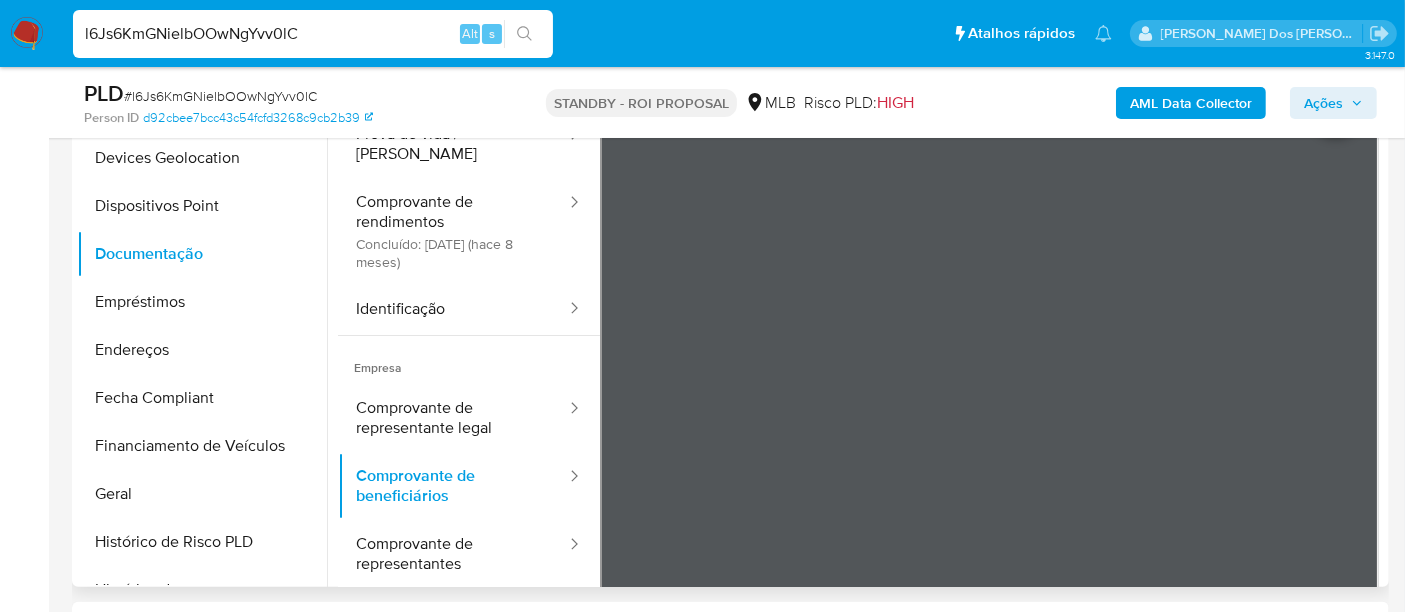 type 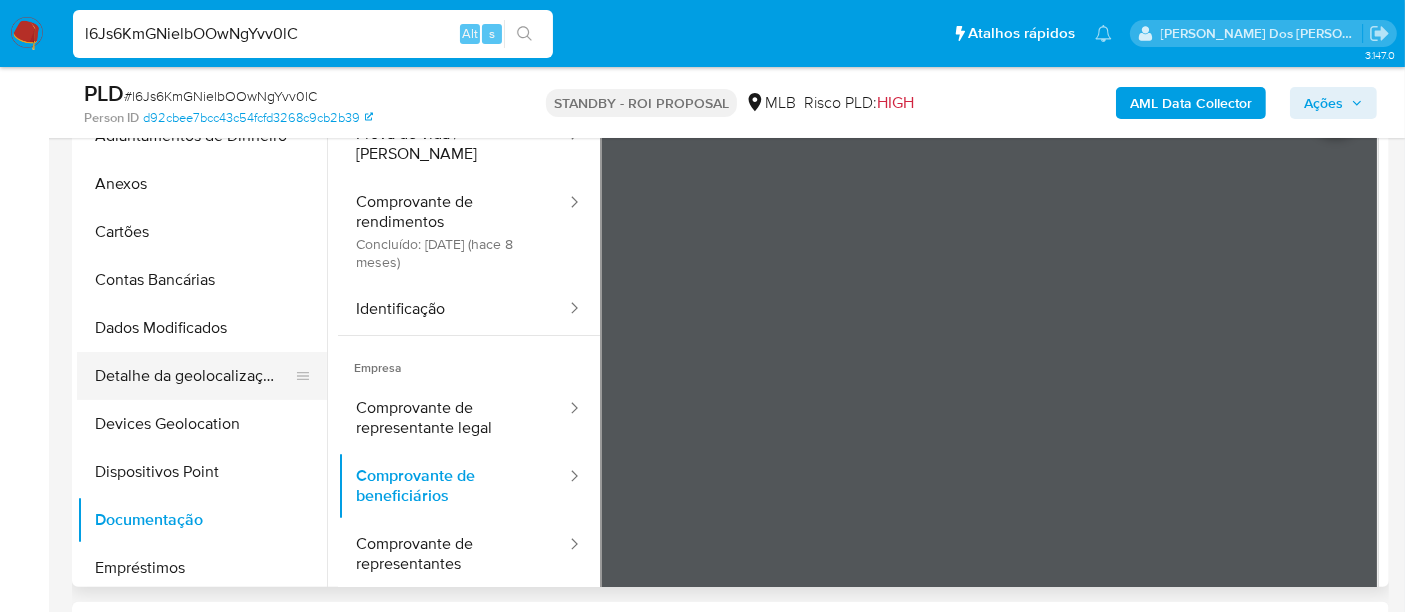scroll, scrollTop: 0, scrollLeft: 0, axis: both 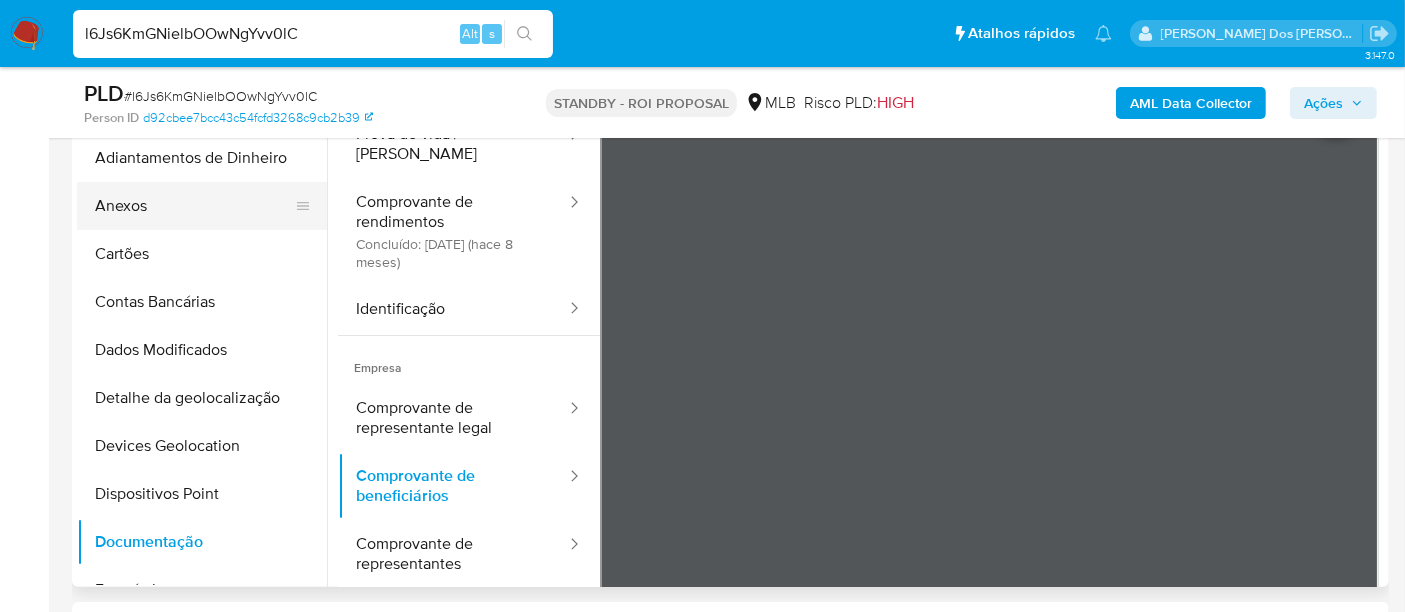 click on "Anexos" at bounding box center [194, 206] 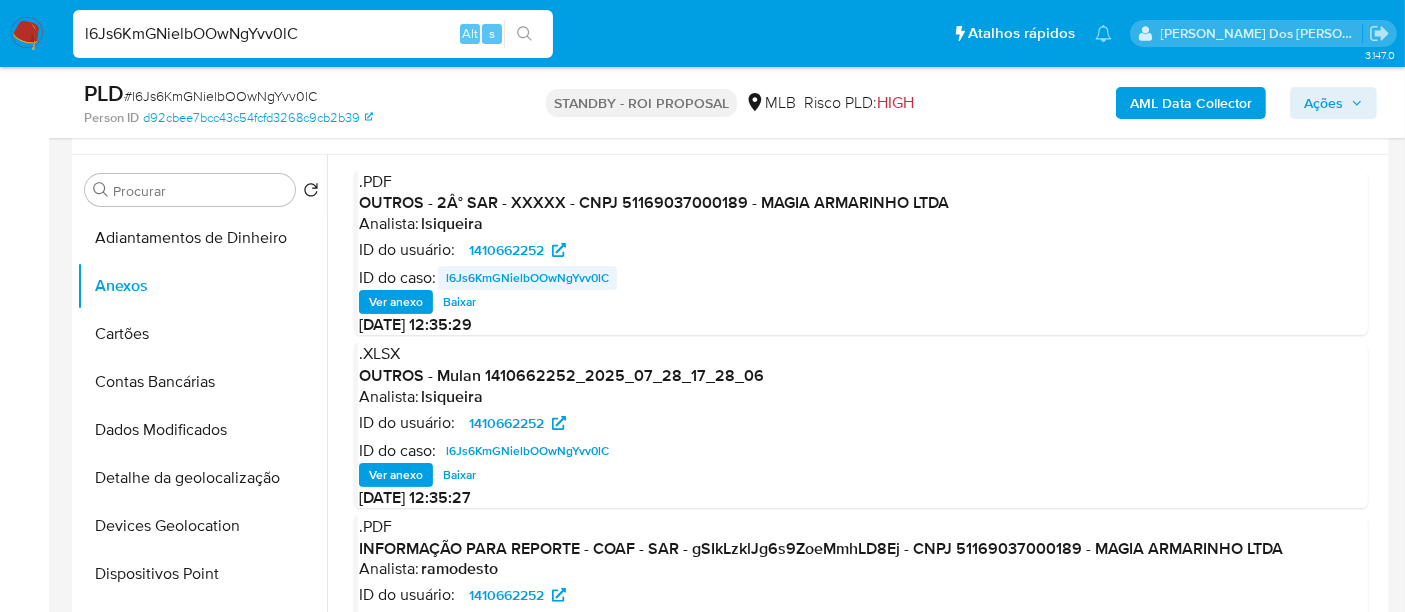 scroll, scrollTop: 333, scrollLeft: 0, axis: vertical 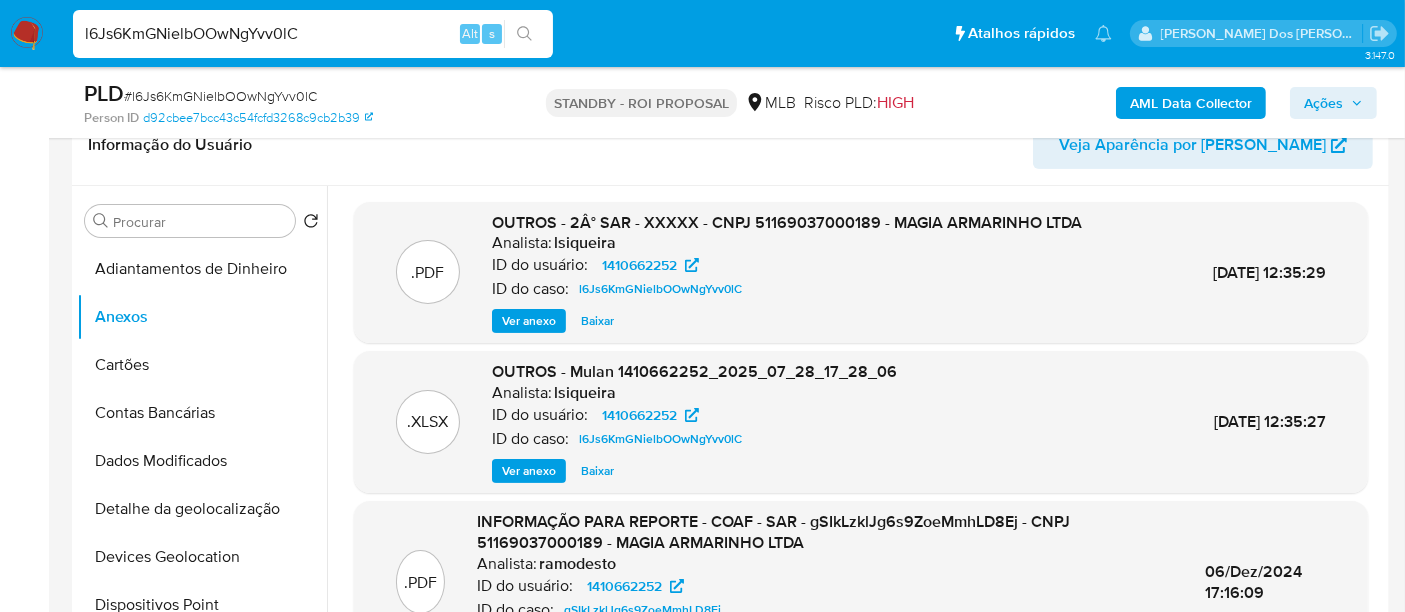 type 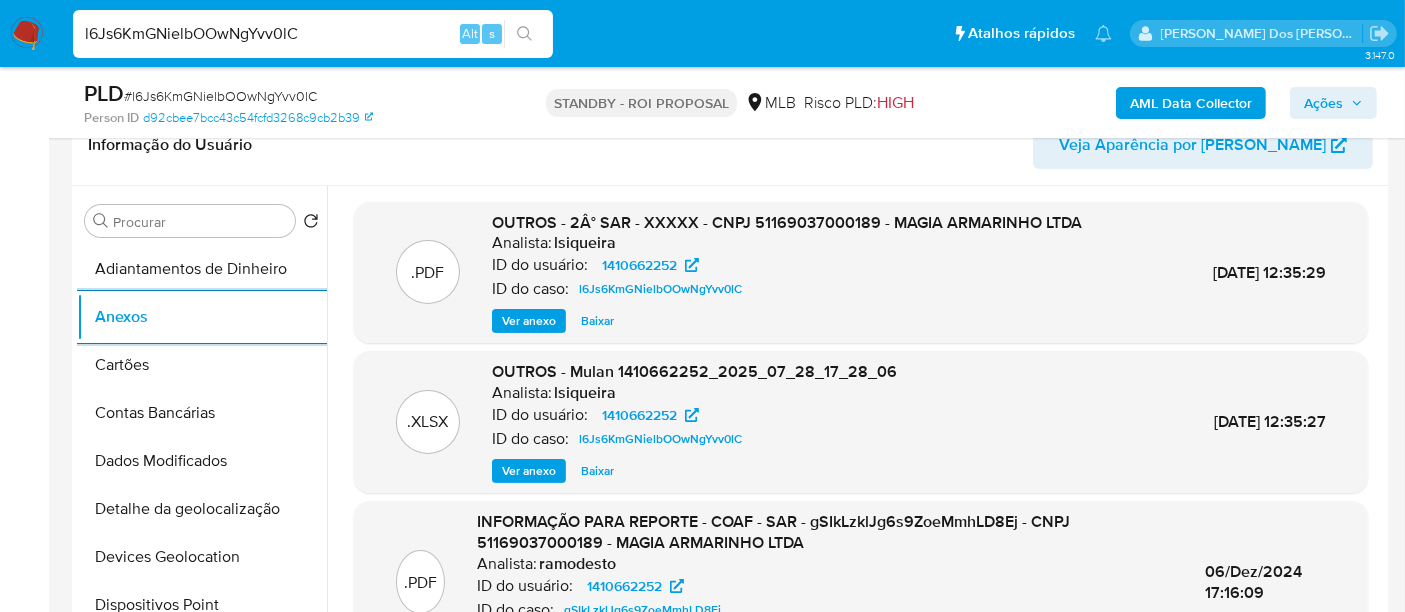 click on "# l6Js6KmGNielbOOwNgYvv0lC" at bounding box center (220, 96) 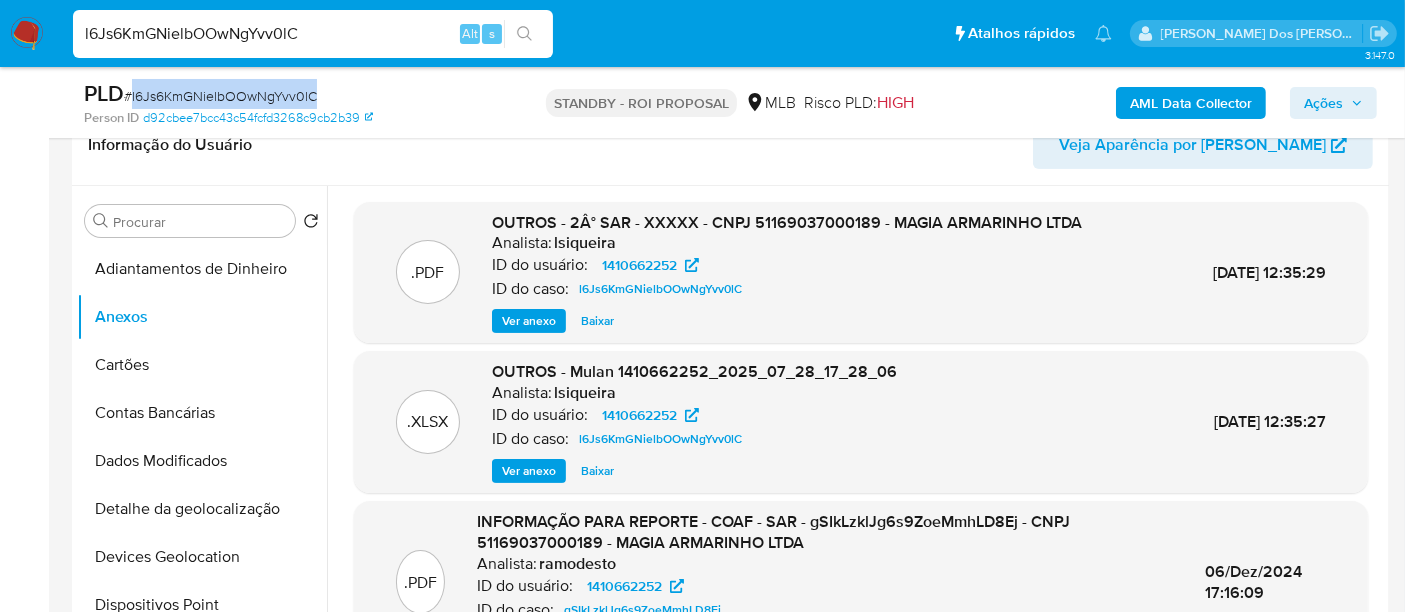 click on "# l6Js6KmGNielbOOwNgYvv0lC" at bounding box center [220, 96] 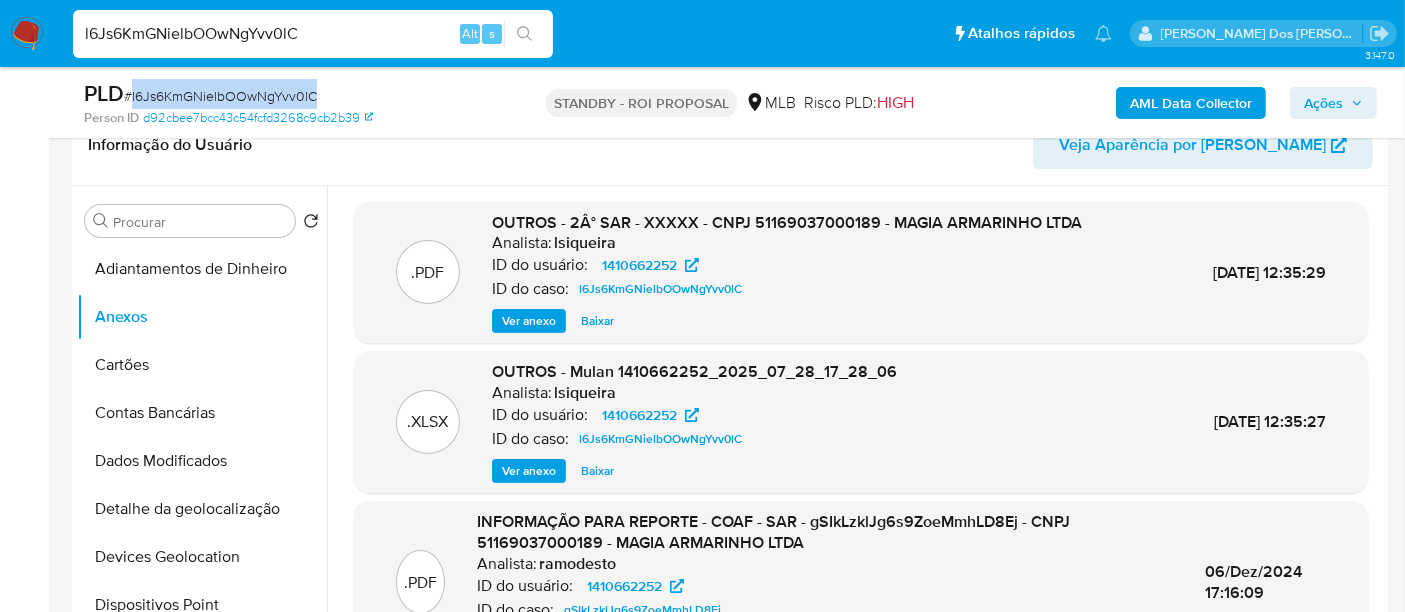 copy on "l6Js6KmGNielbOOwNgYvv0lC" 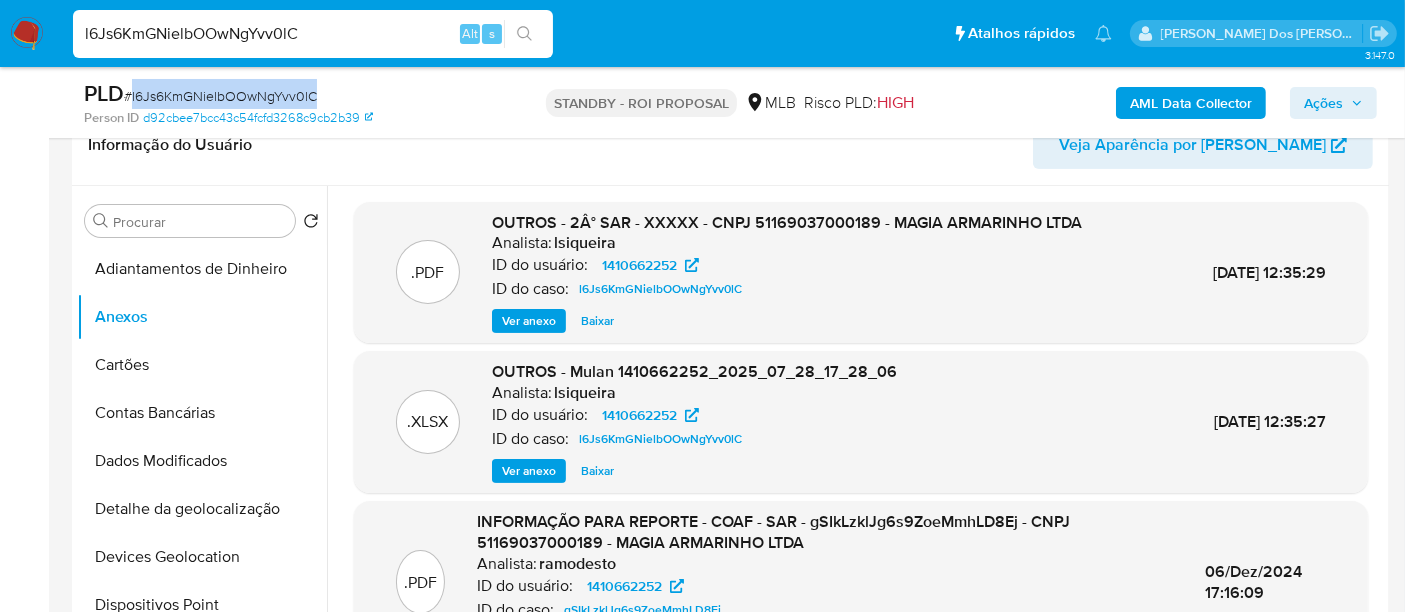 click at bounding box center [27, 34] 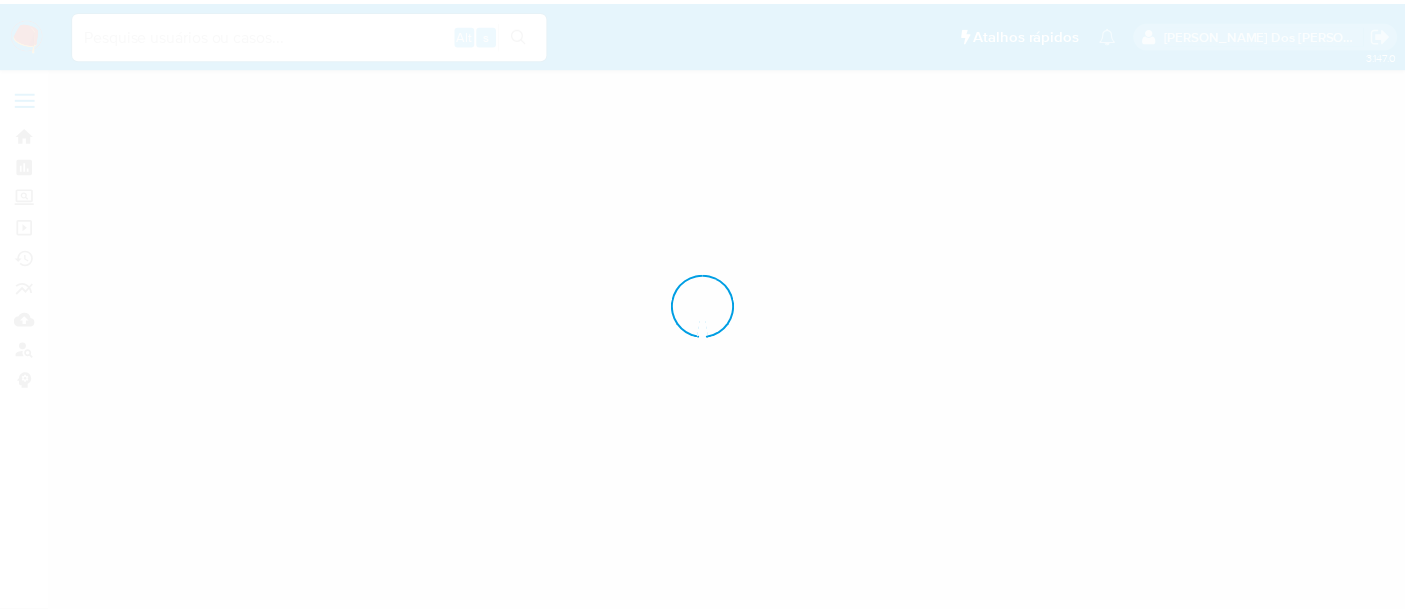 scroll, scrollTop: 0, scrollLeft: 0, axis: both 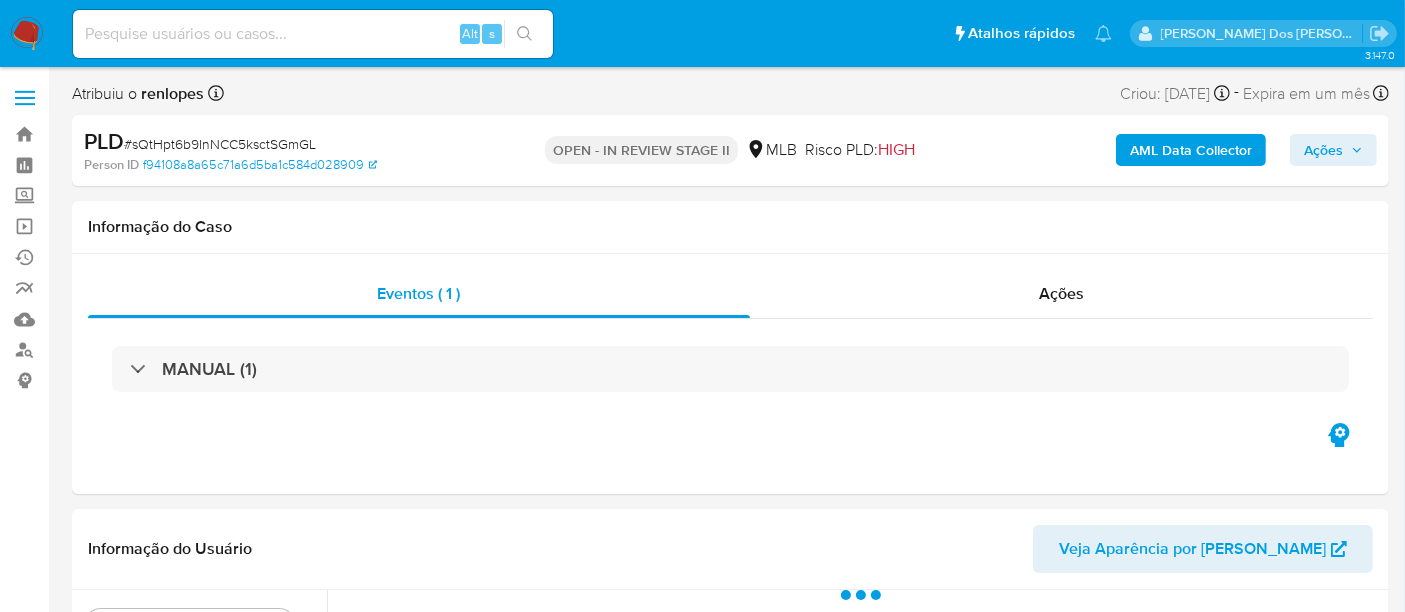 click on "Ações" at bounding box center [1323, 150] 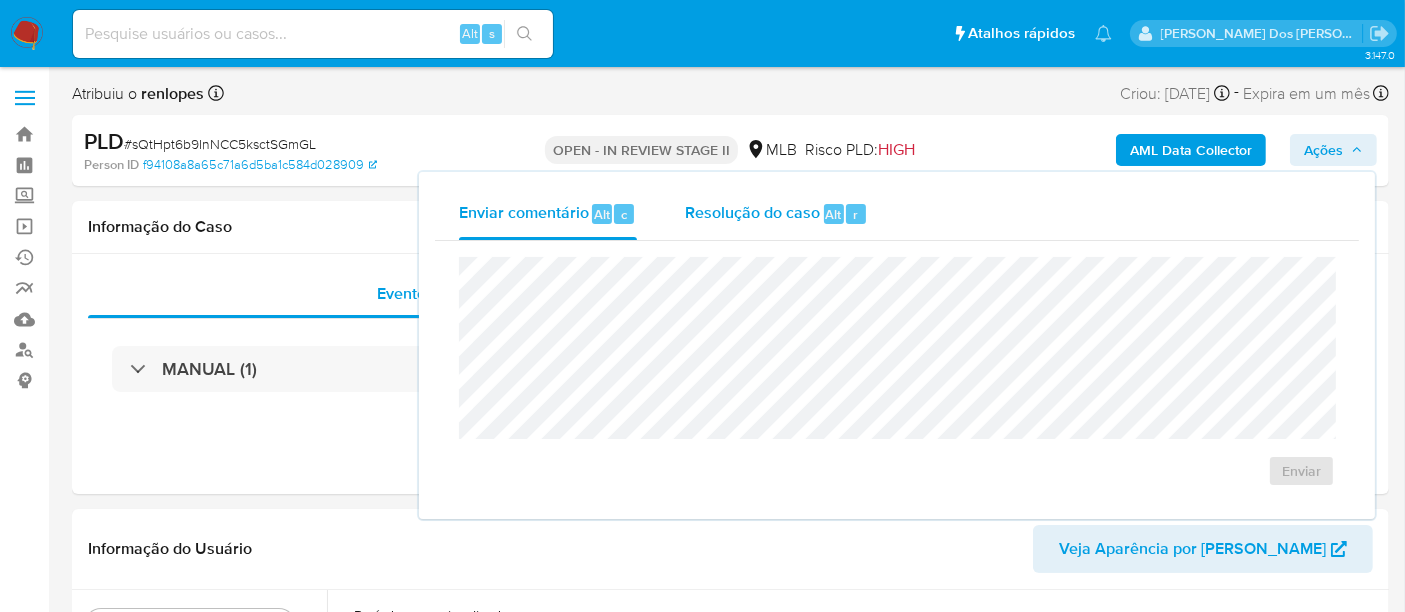 click on "Resolução do caso" at bounding box center [752, 213] 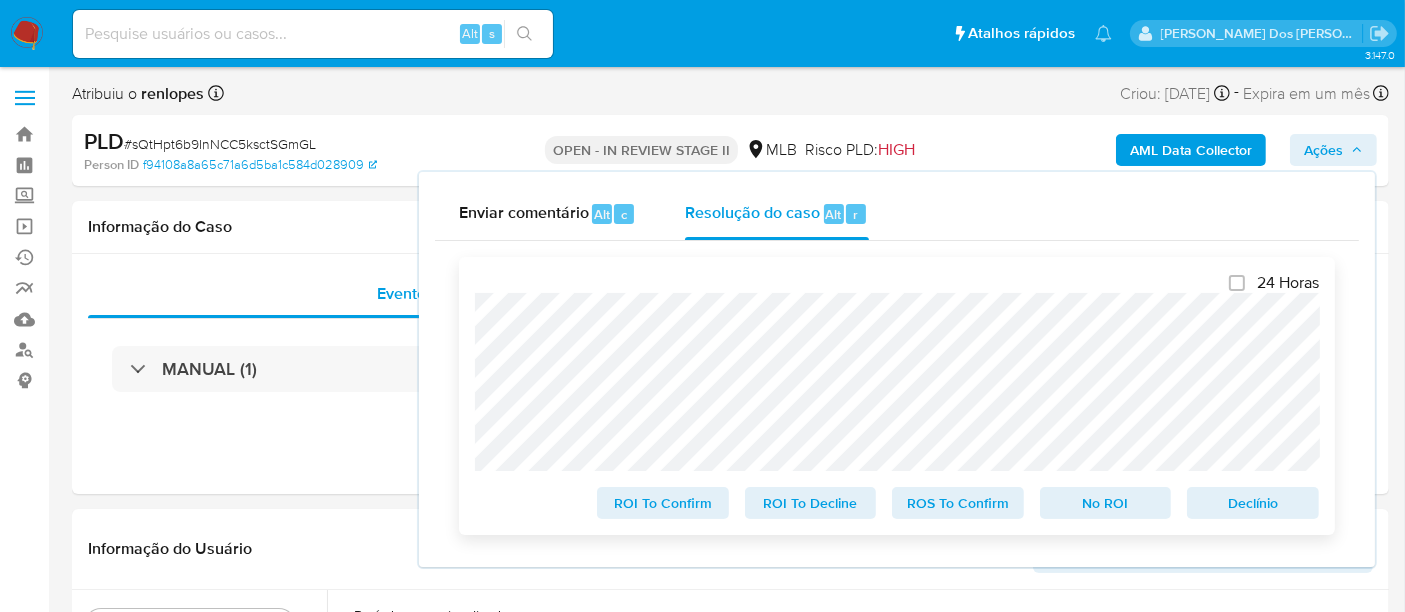 click on "Declínio" at bounding box center [1253, 503] 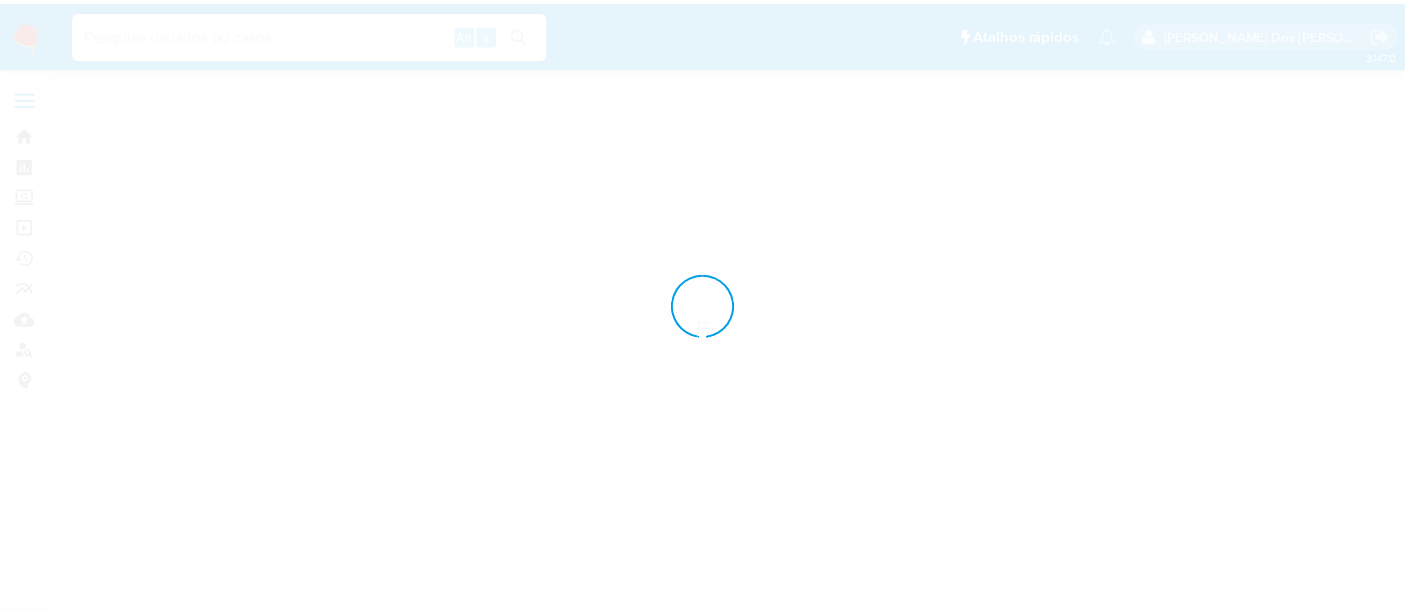 scroll, scrollTop: 0, scrollLeft: 0, axis: both 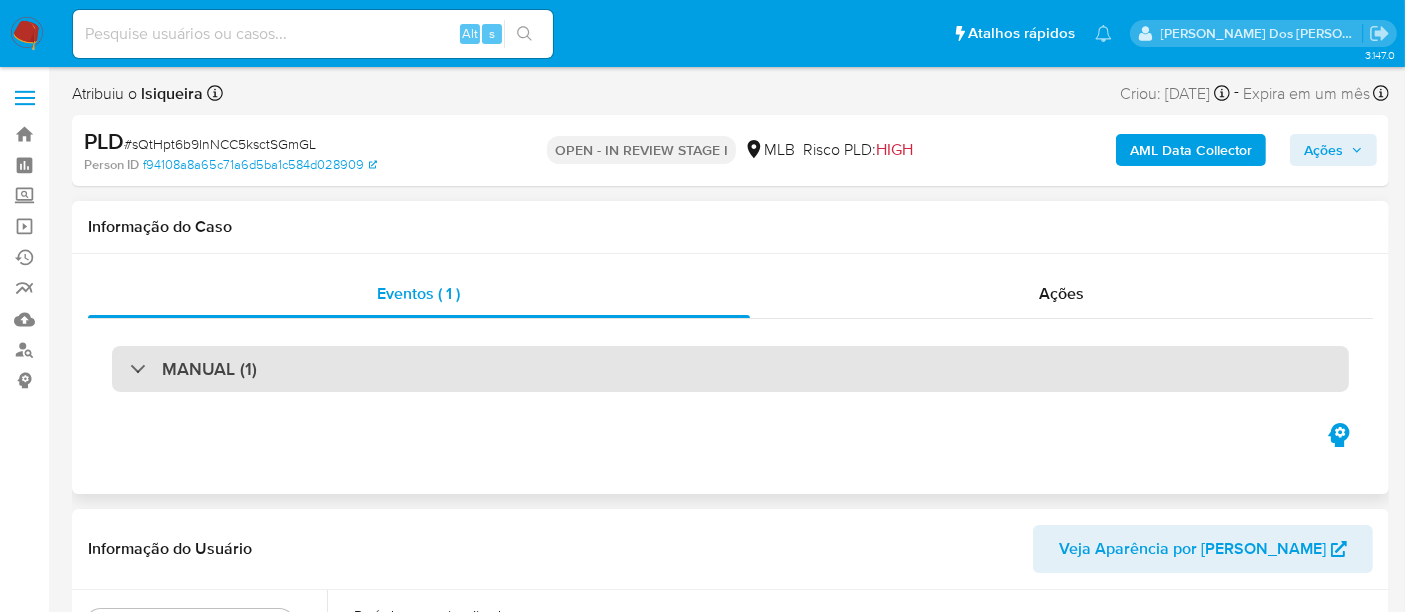 select on "10" 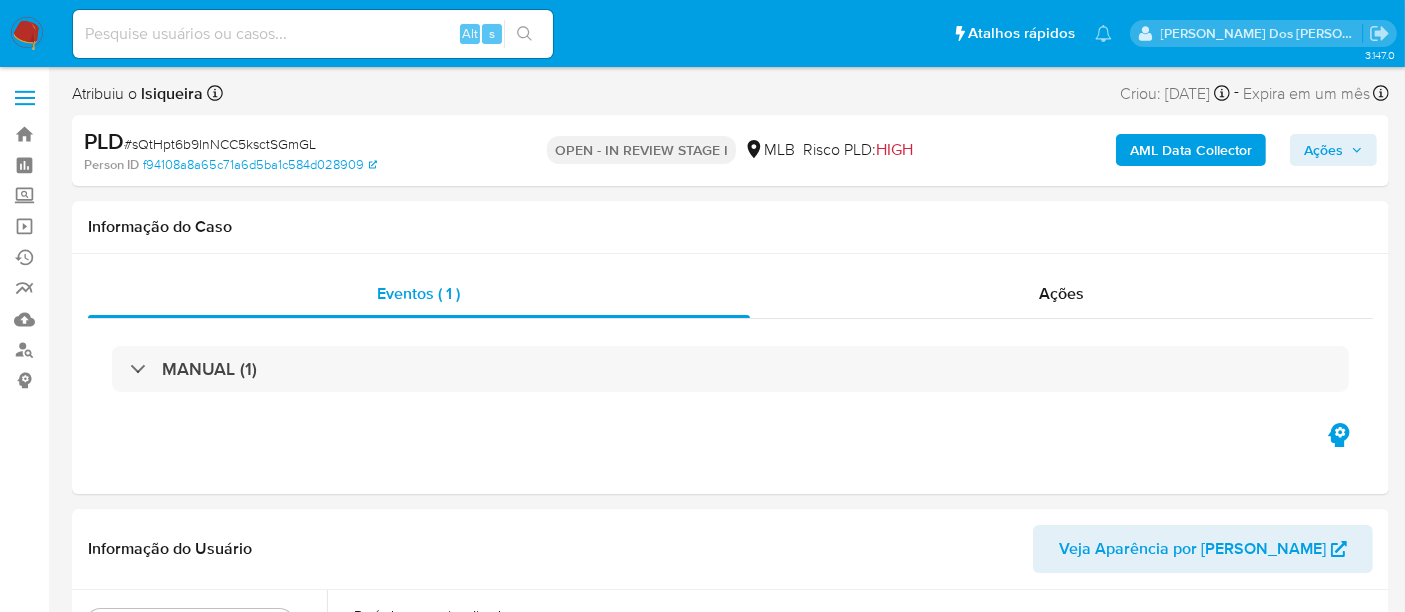 click at bounding box center [313, 34] 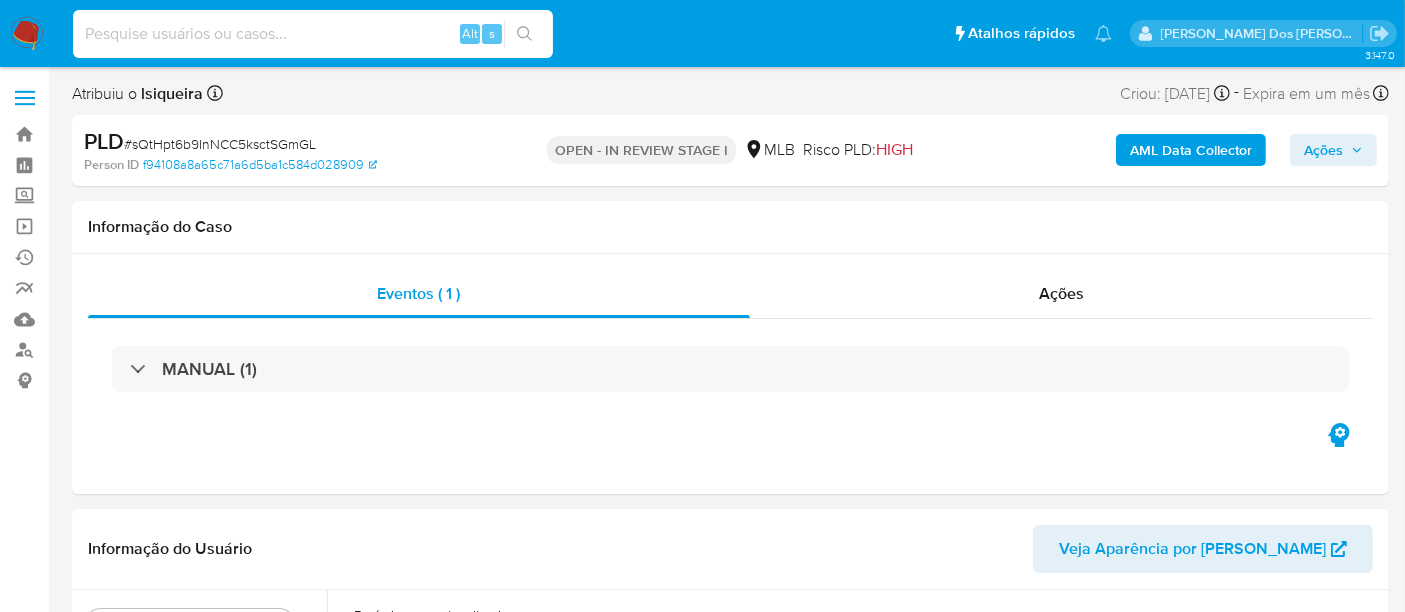 paste on "1149101818" 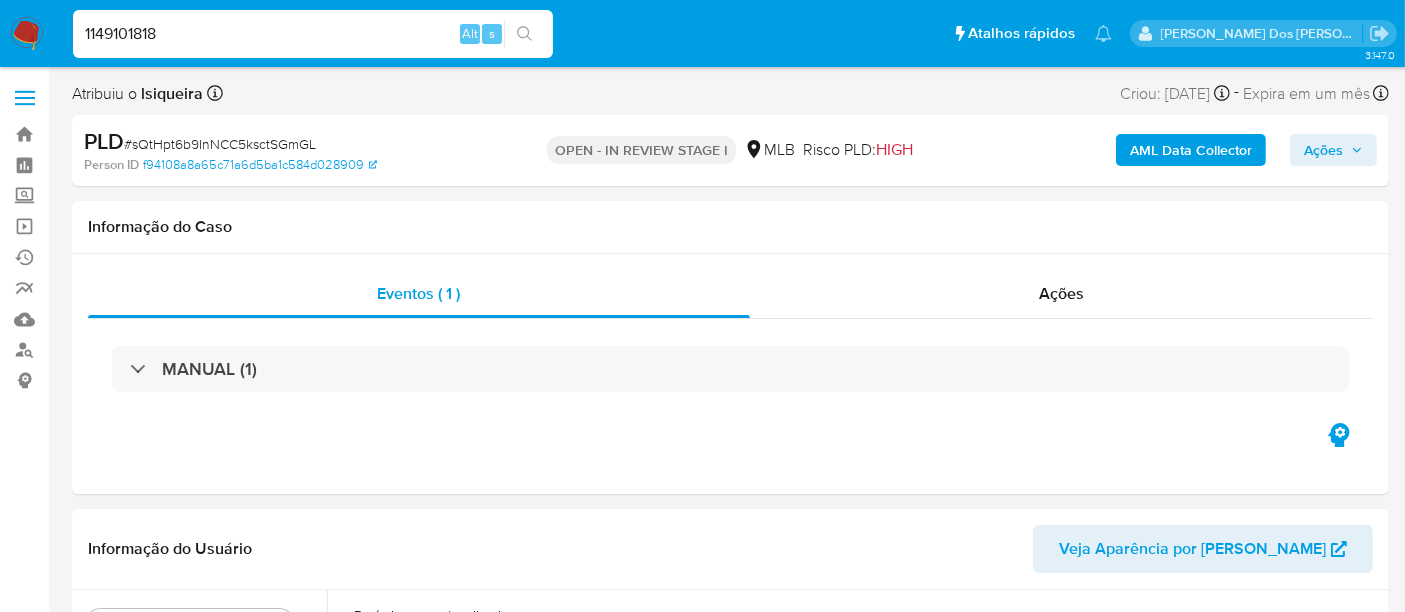 type on "1149101818" 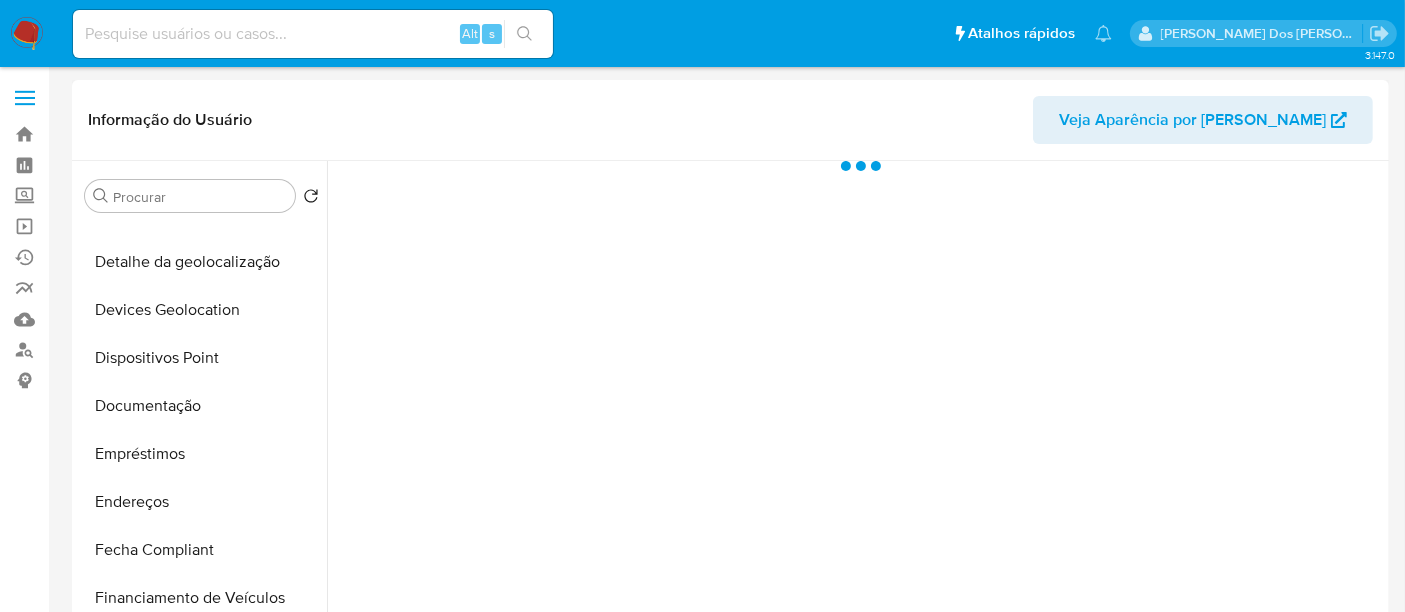 scroll, scrollTop: 555, scrollLeft: 0, axis: vertical 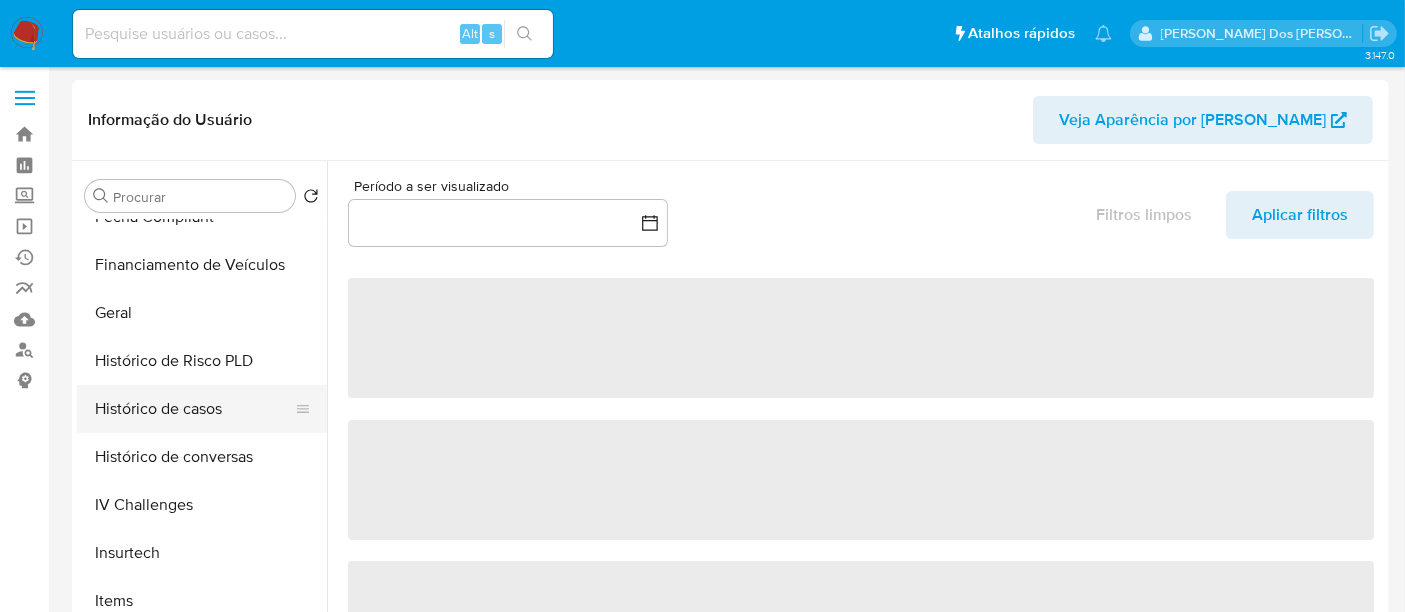 click on "Histórico de casos" at bounding box center [194, 409] 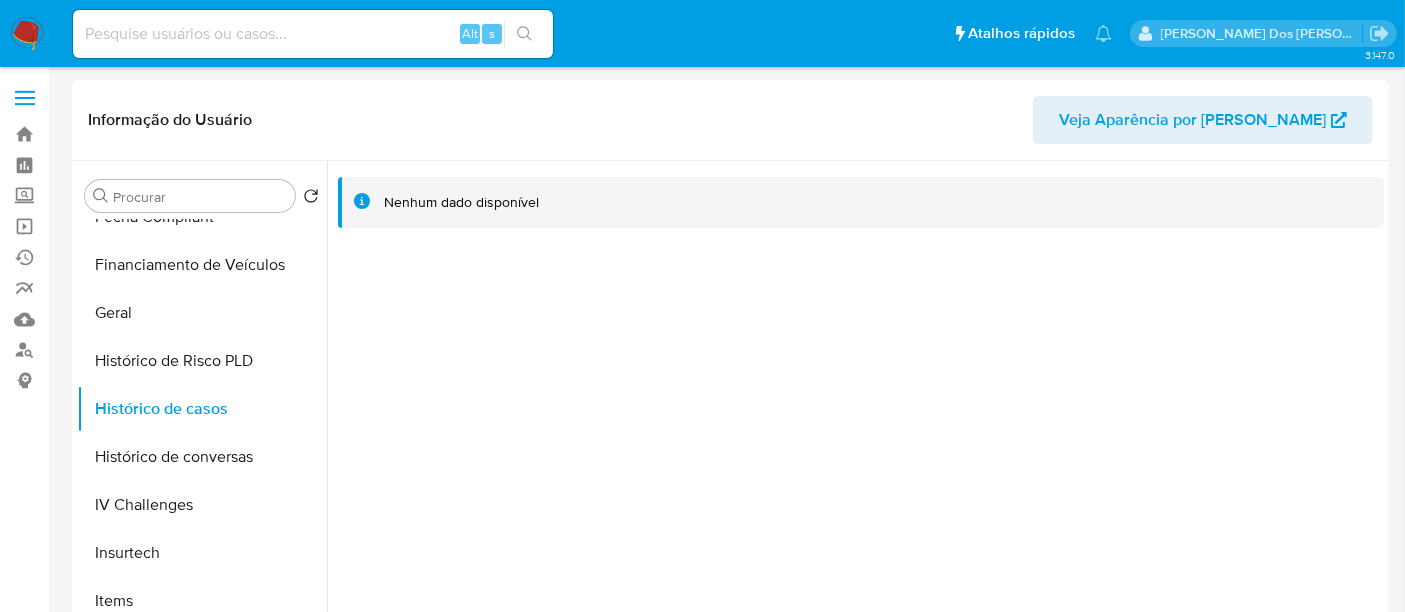 type 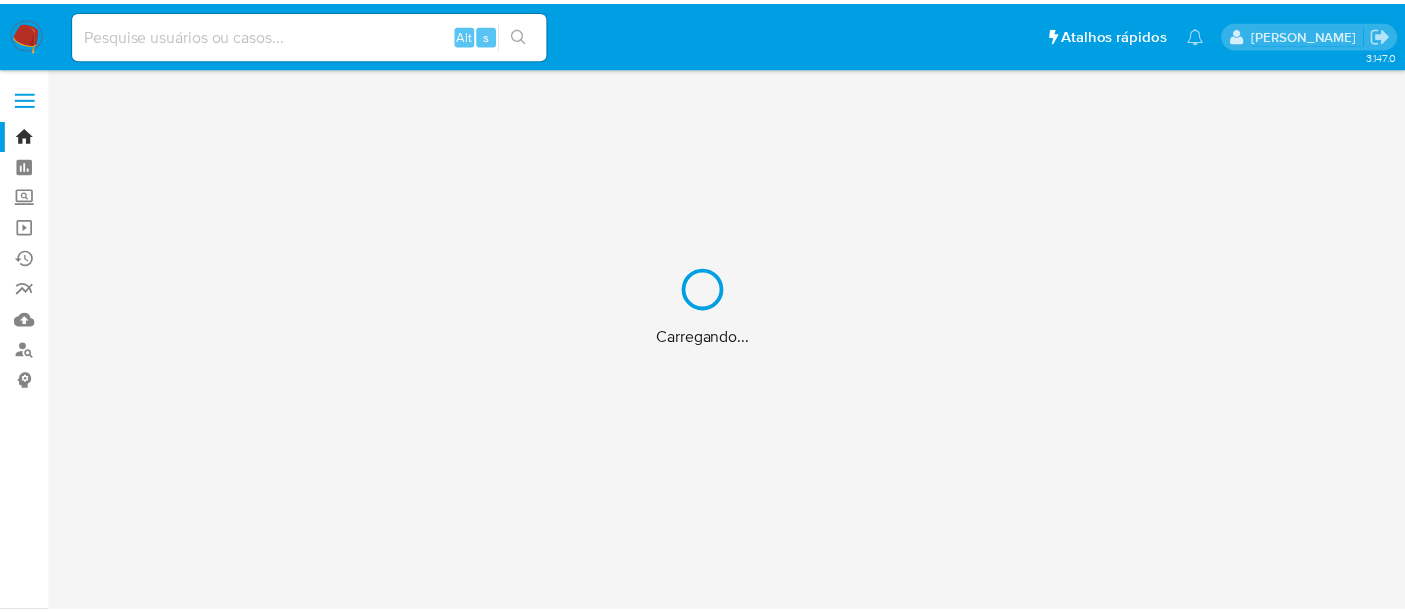 scroll, scrollTop: 0, scrollLeft: 0, axis: both 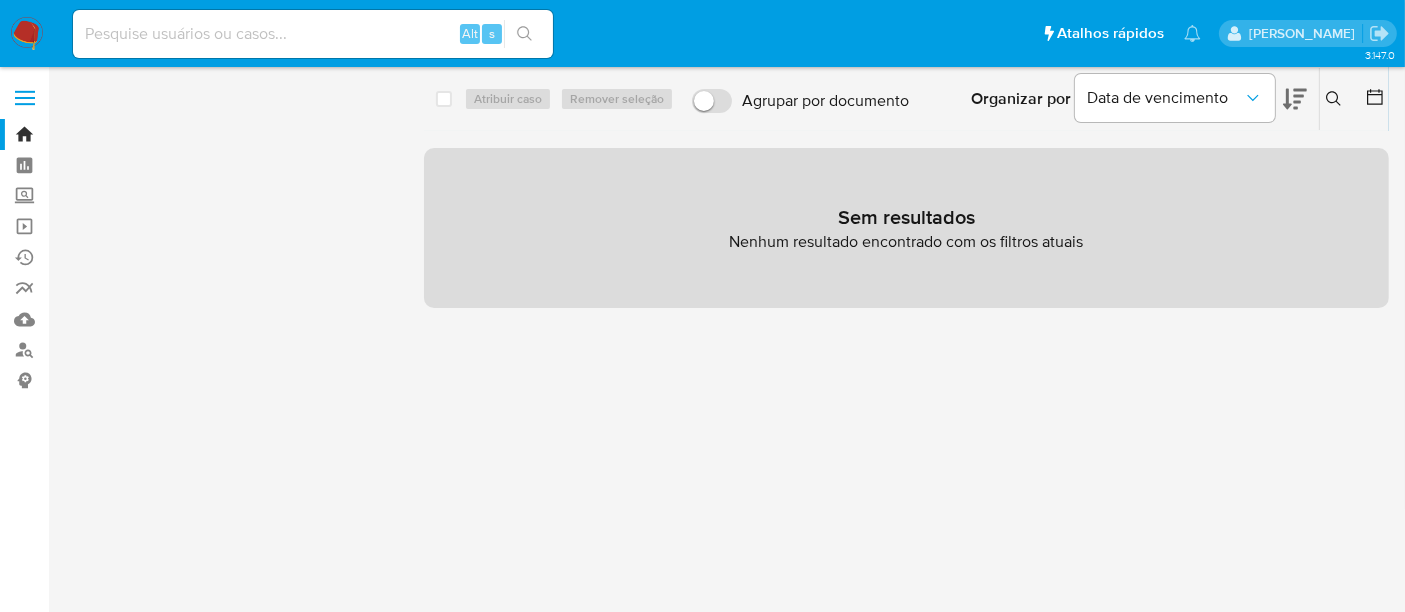 click on "Remover filtros" at bounding box center (134, 137) 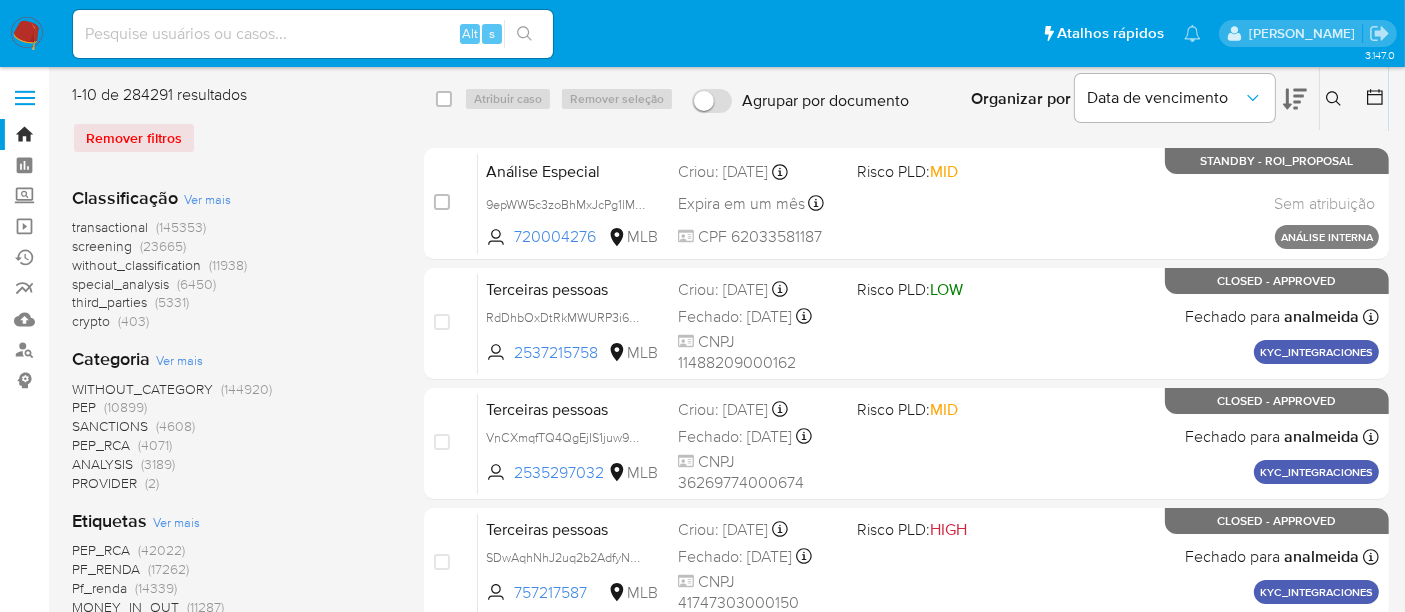 click 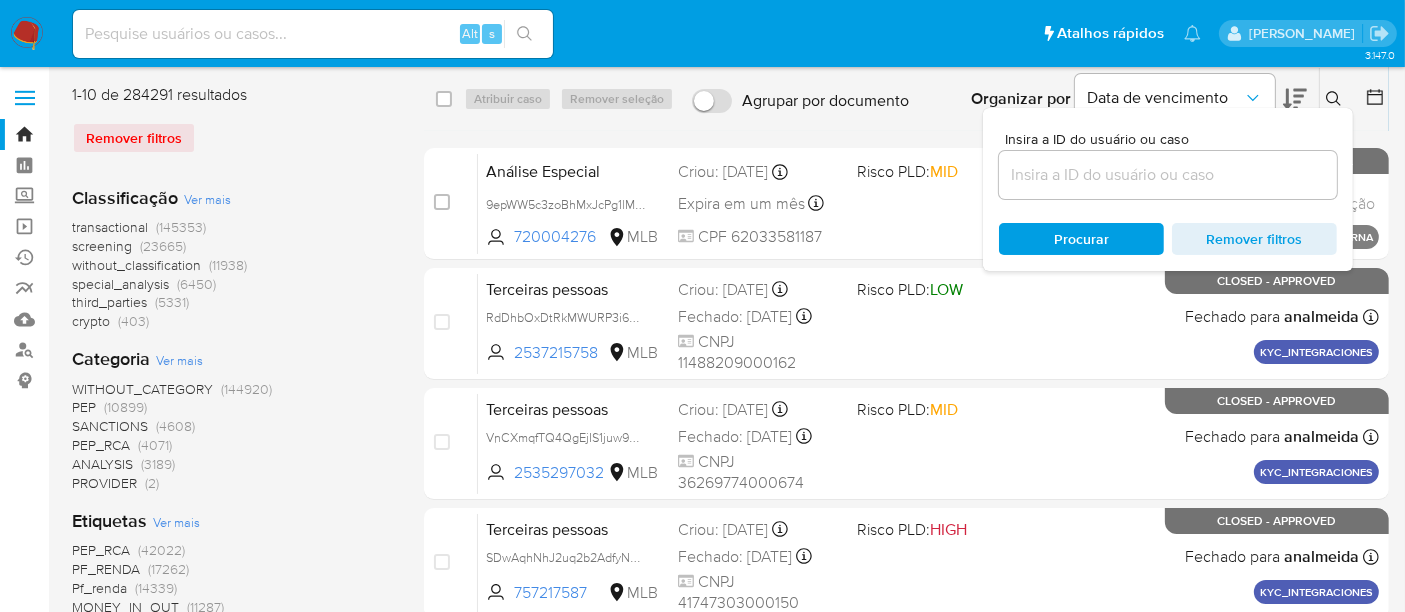 click at bounding box center (1168, 175) 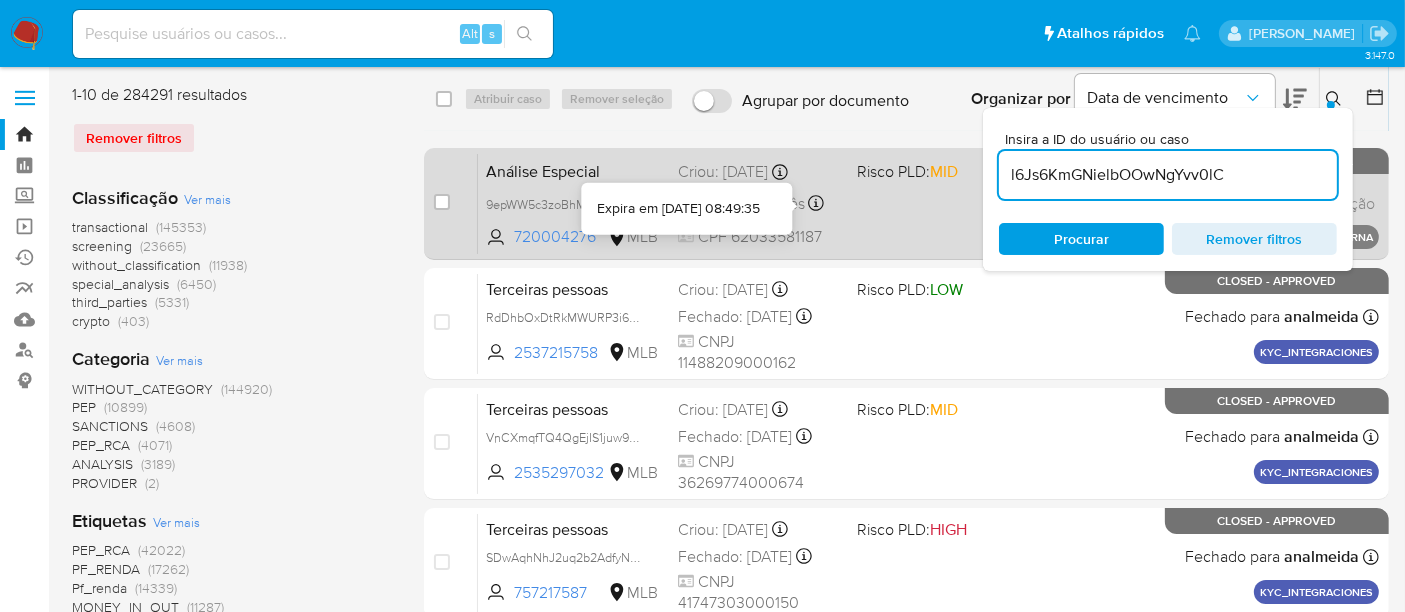 type on "l6Js6KmGNielbOOwNgYvv0lC" 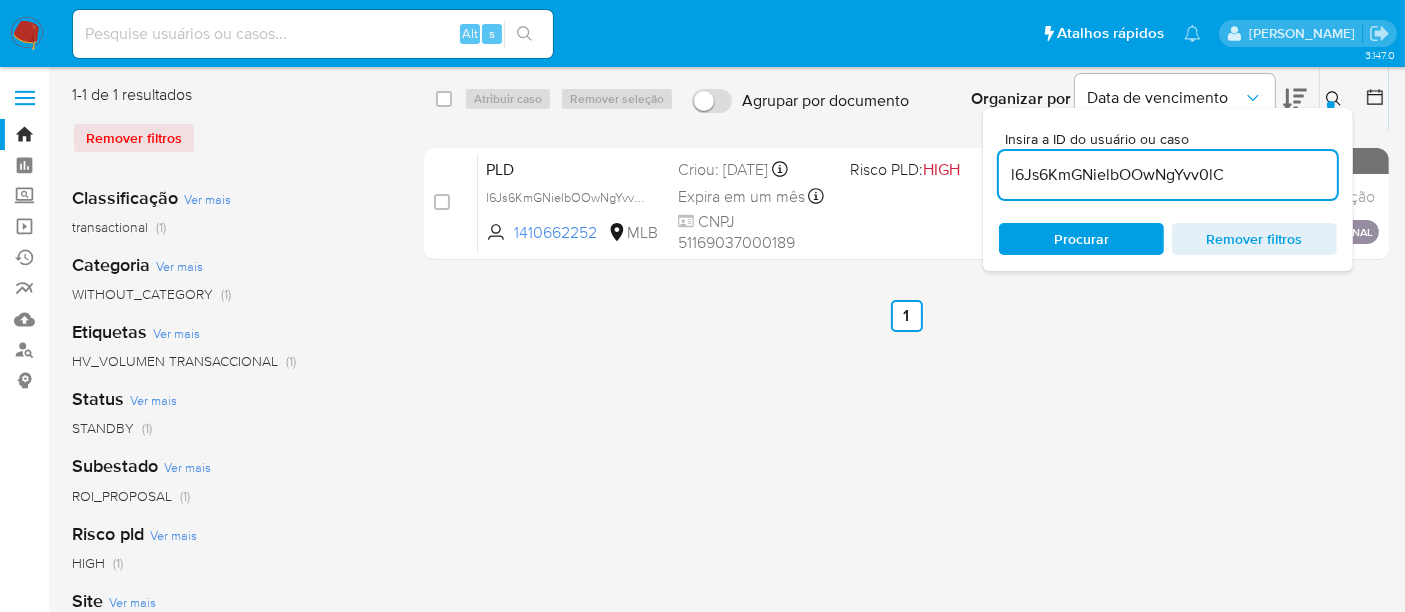 click at bounding box center [442, 202] 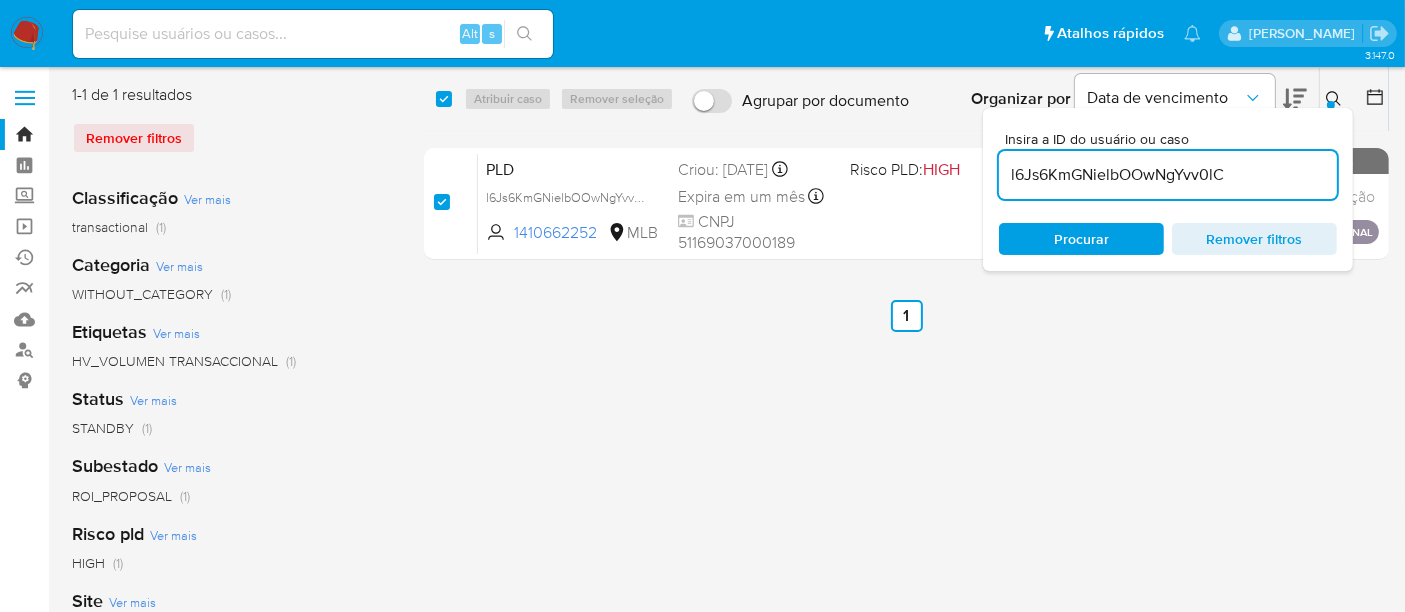 checkbox on "true" 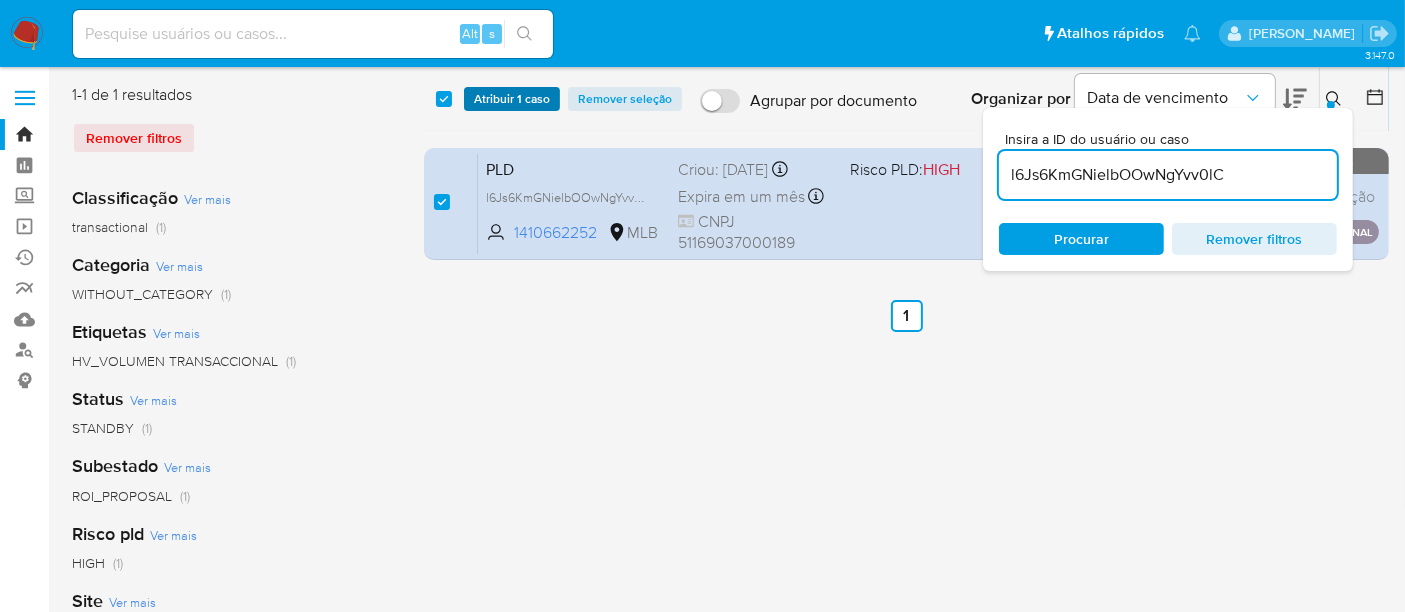click on "Atribuir 1 caso" at bounding box center (512, 99) 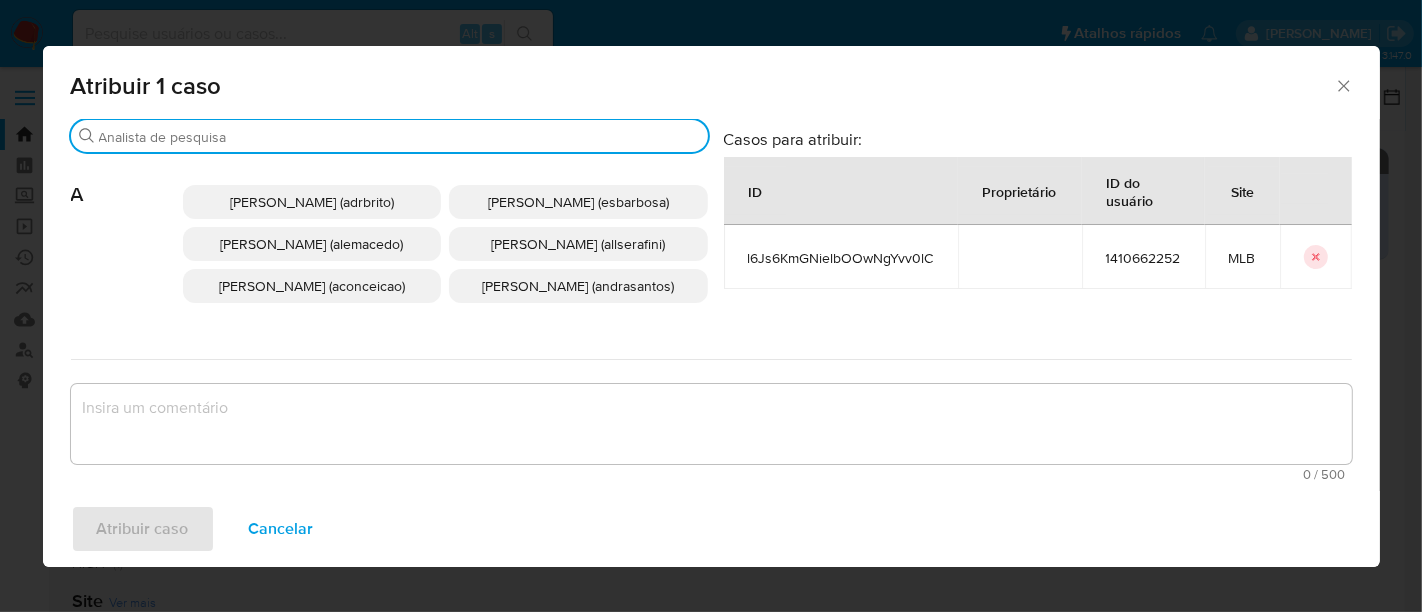 click on "Buscar" at bounding box center (399, 137) 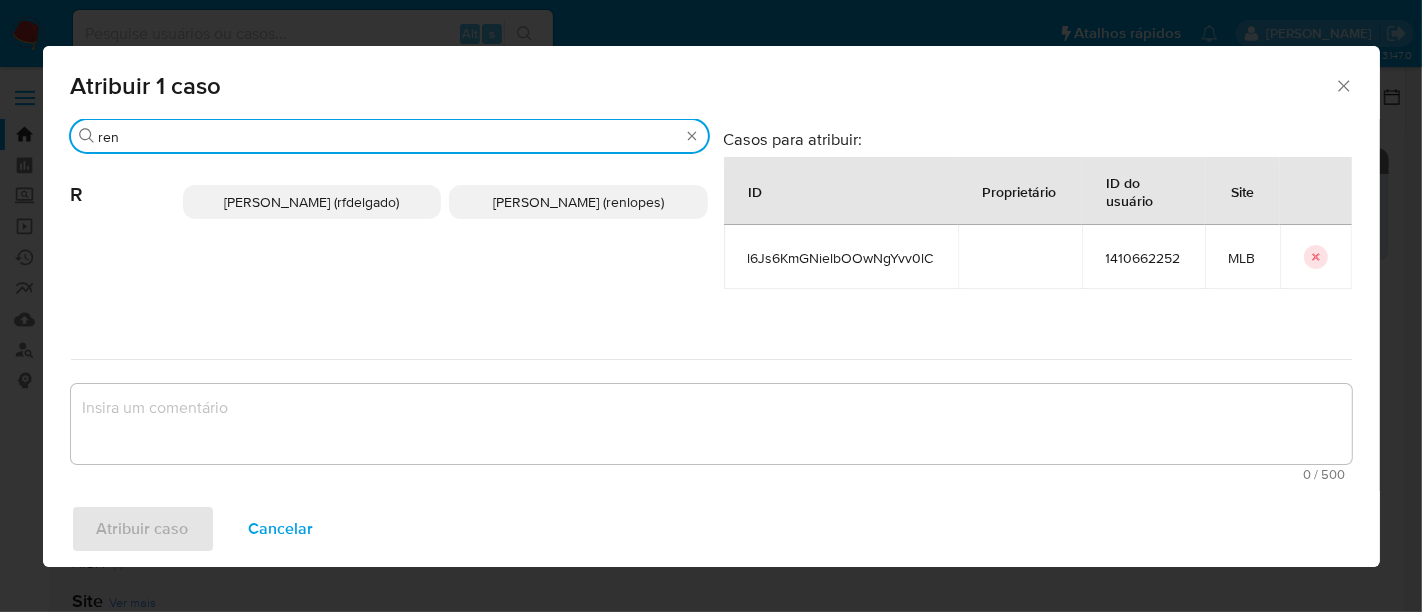type on "ren" 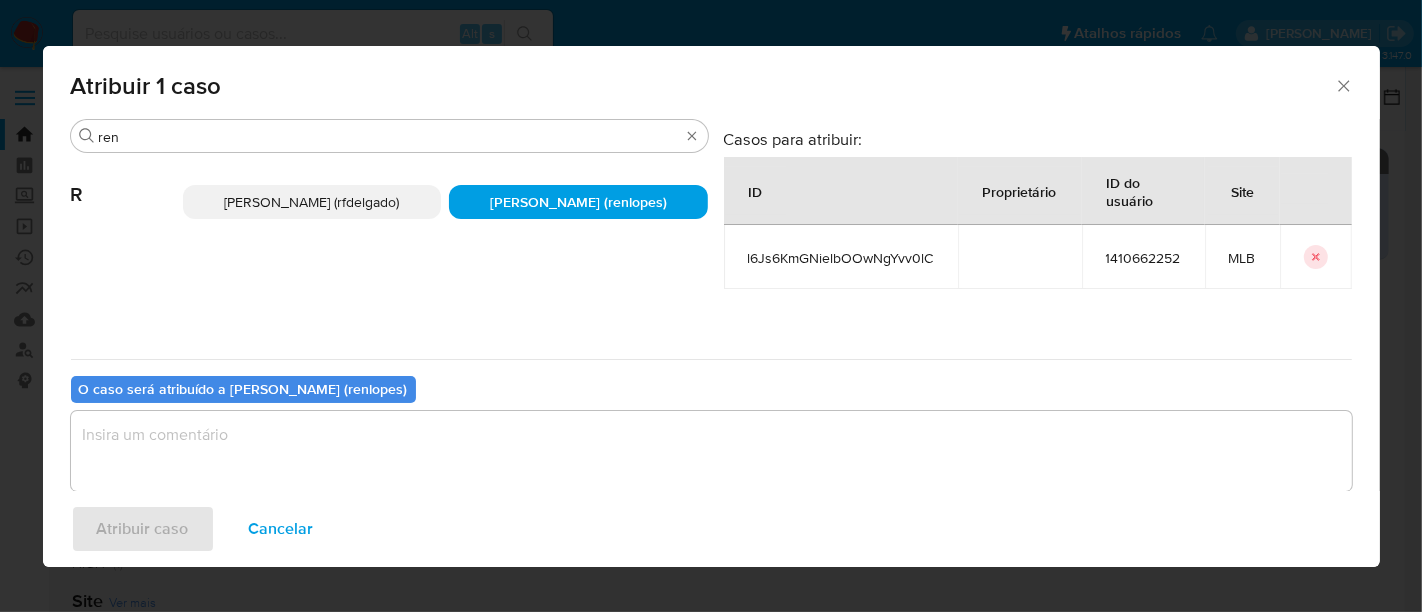 click at bounding box center (711, 451) 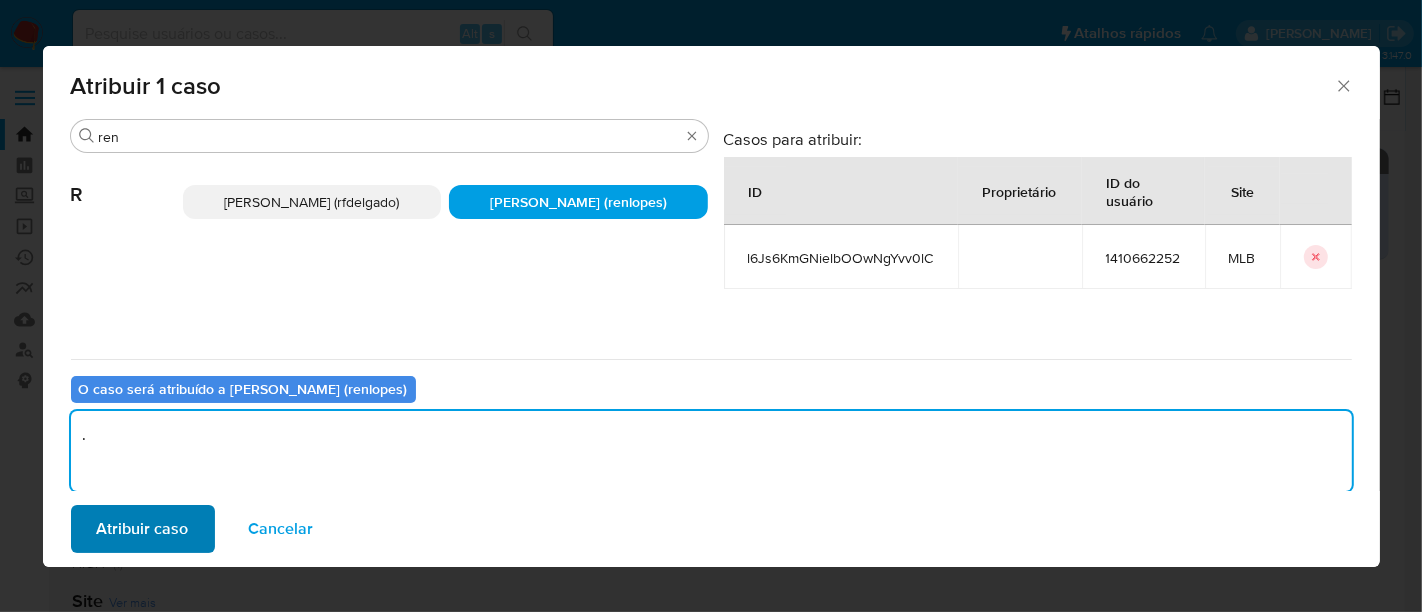 type on "." 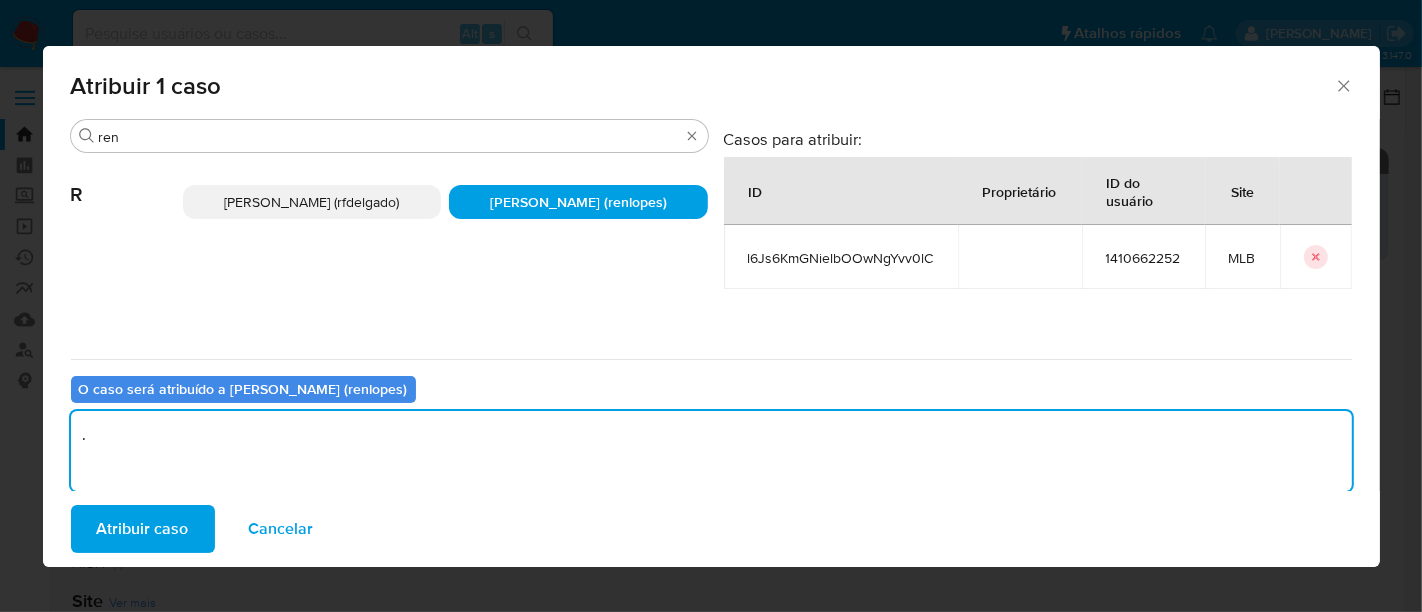 click on "Atribuir caso" at bounding box center [143, 529] 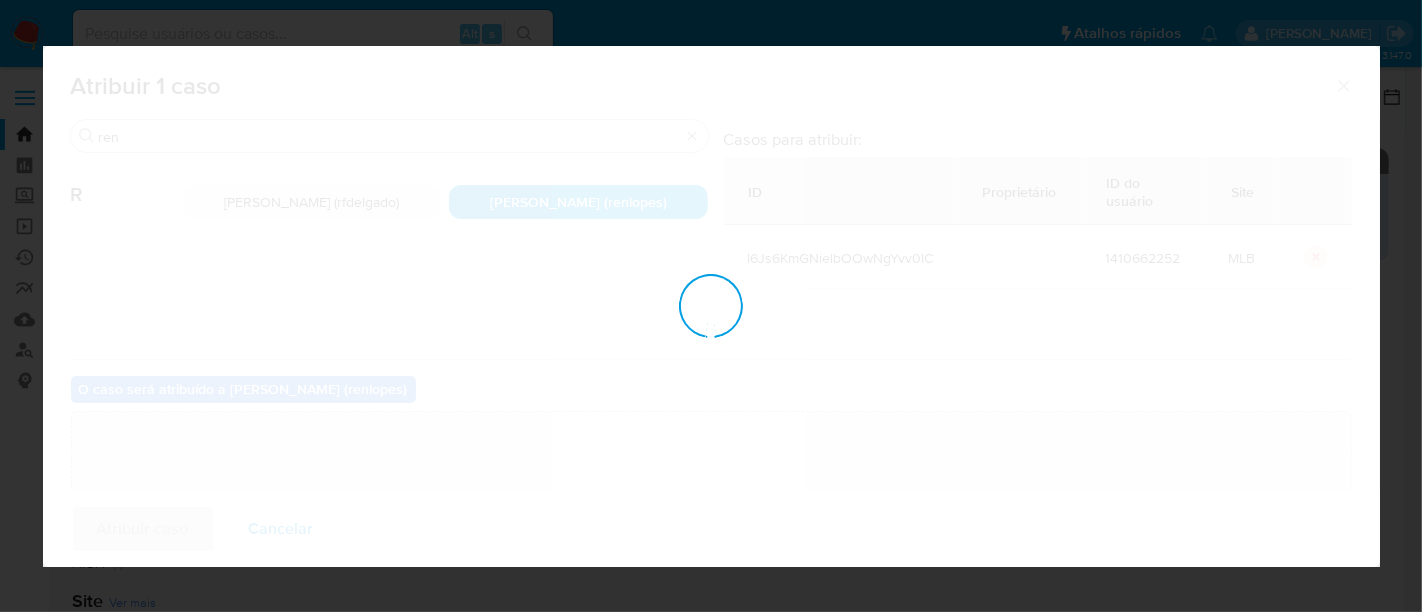 type 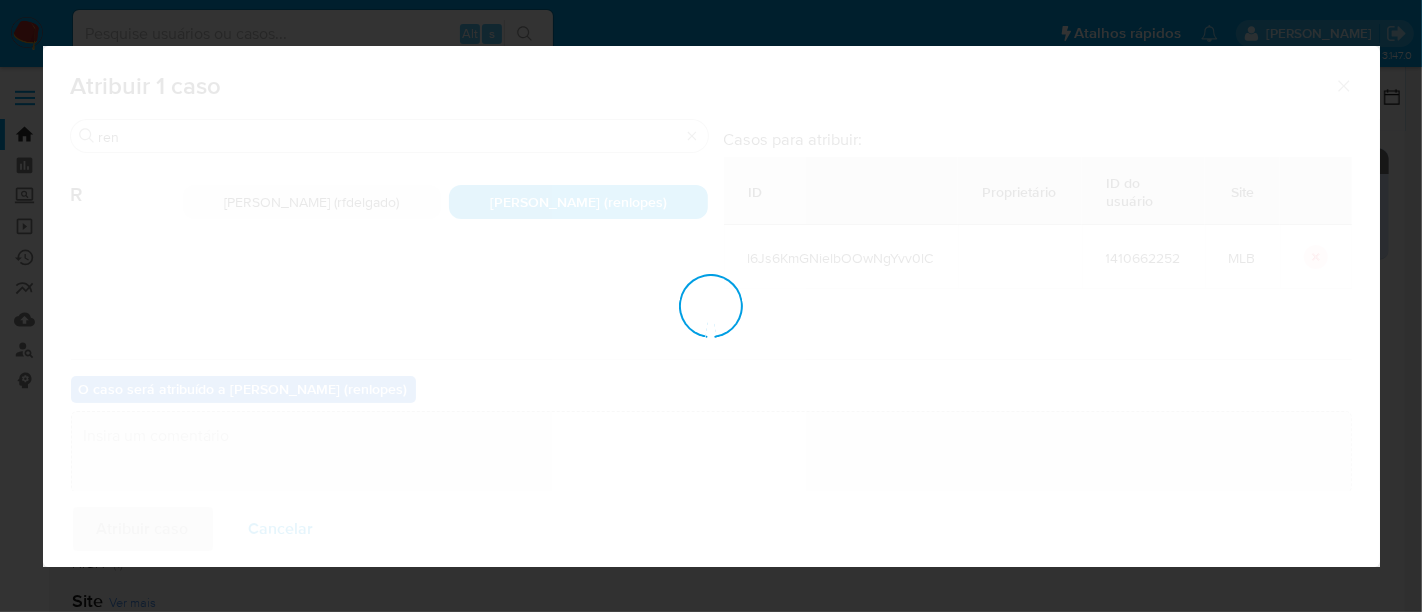 checkbox on "false" 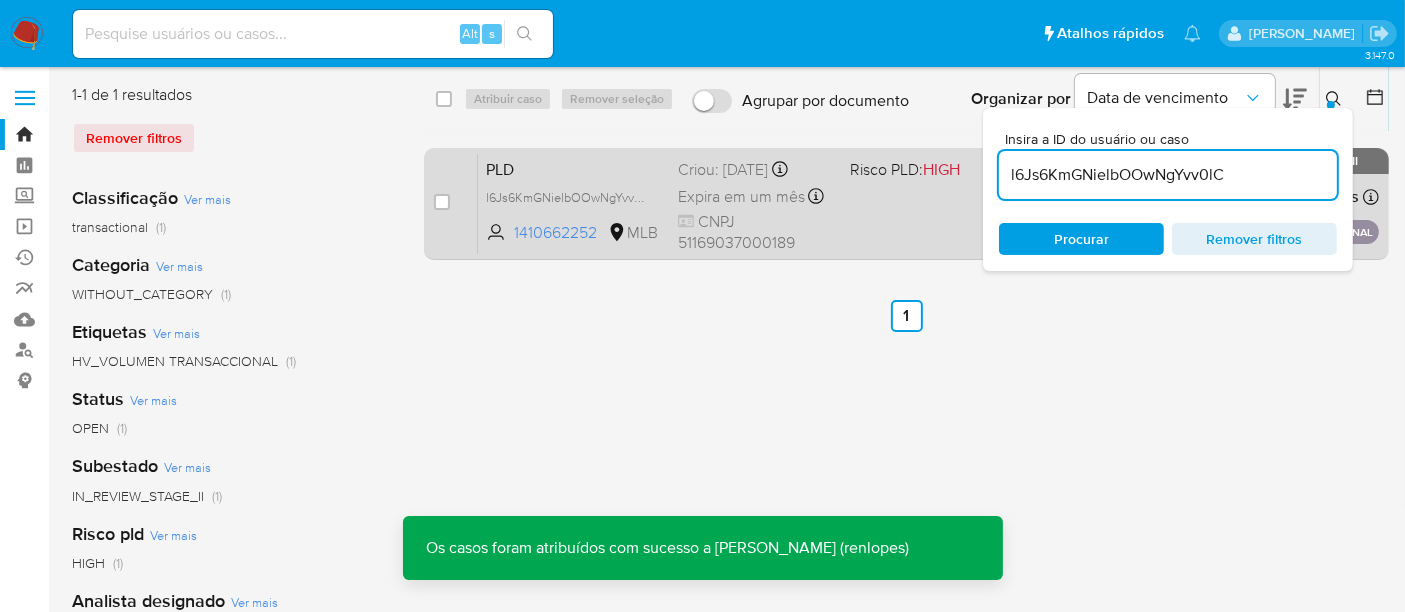 click on "Expira em um mês" at bounding box center [741, 197] 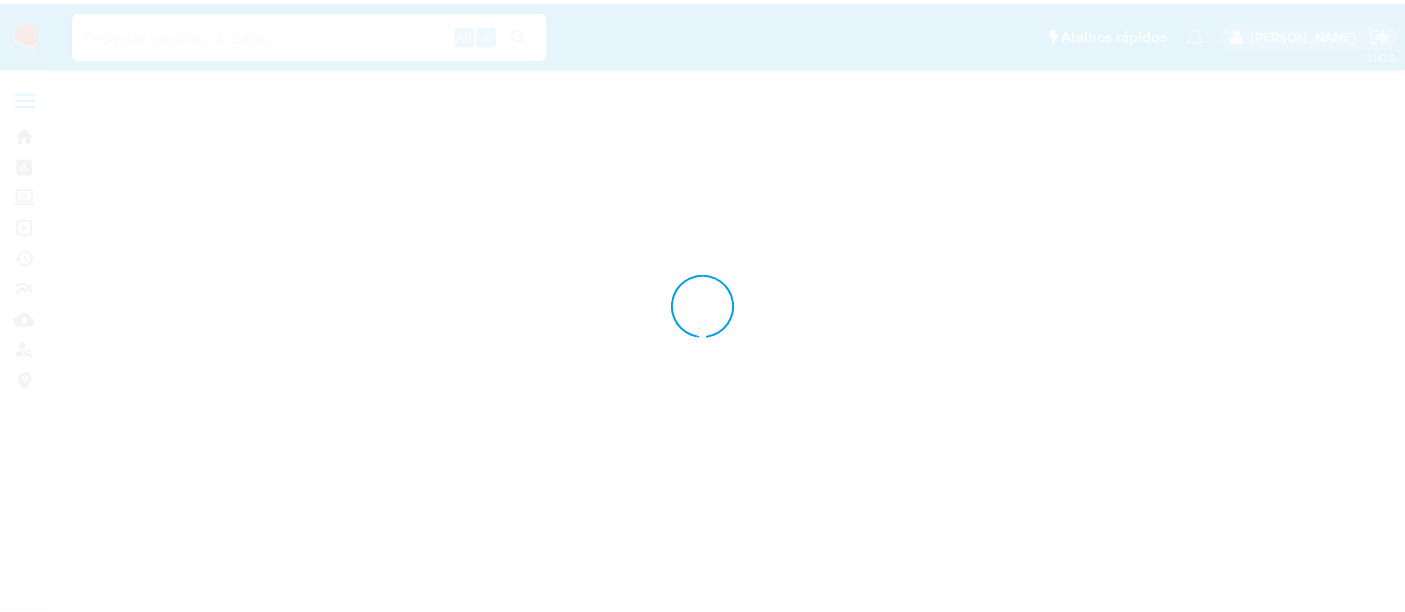 scroll, scrollTop: 0, scrollLeft: 0, axis: both 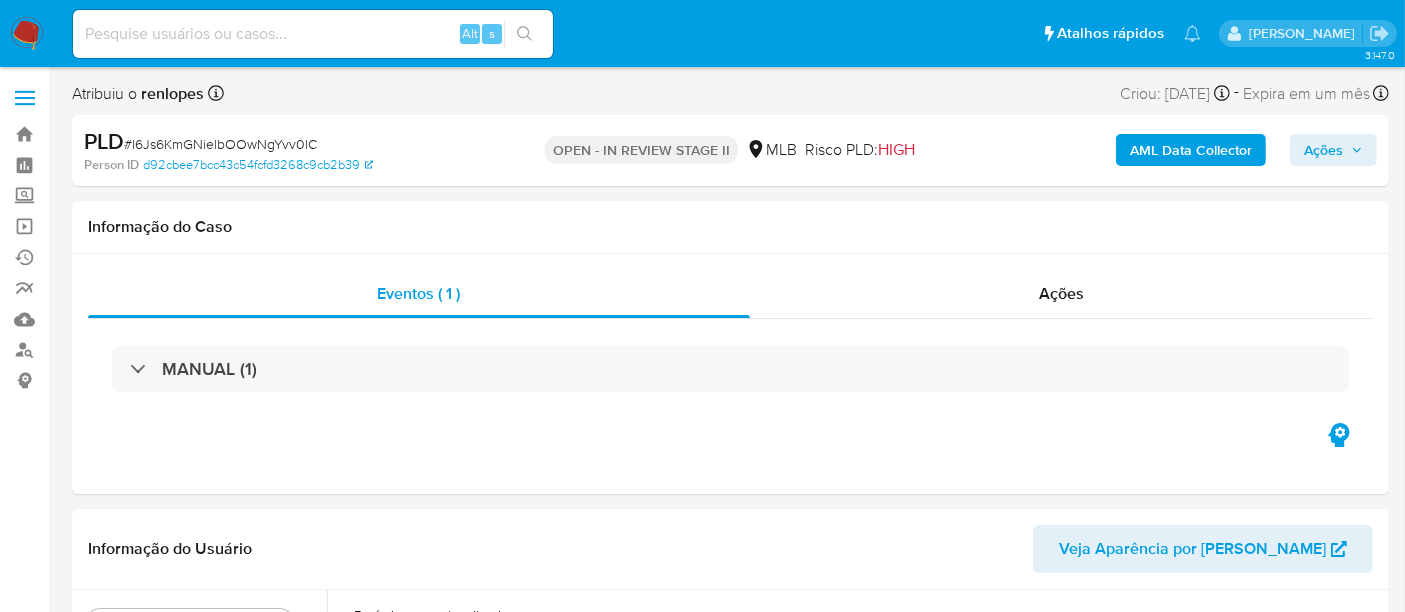 select on "10" 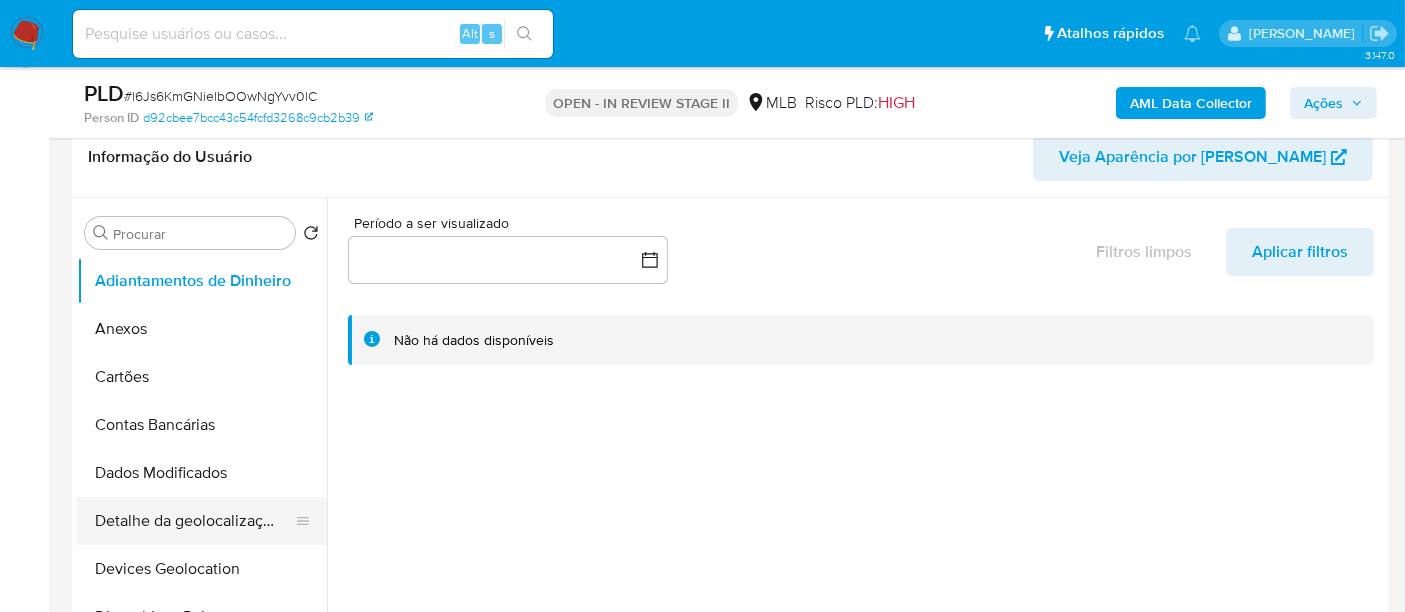 scroll, scrollTop: 444, scrollLeft: 0, axis: vertical 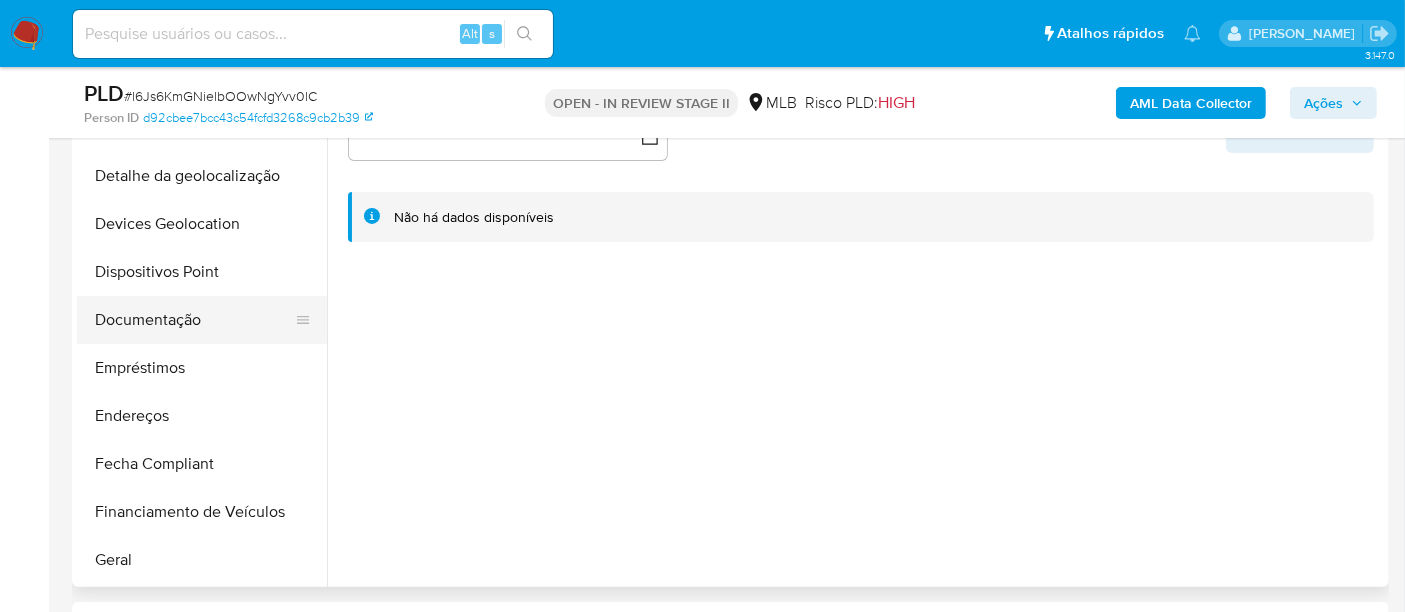 click on "Documentação" at bounding box center (194, 320) 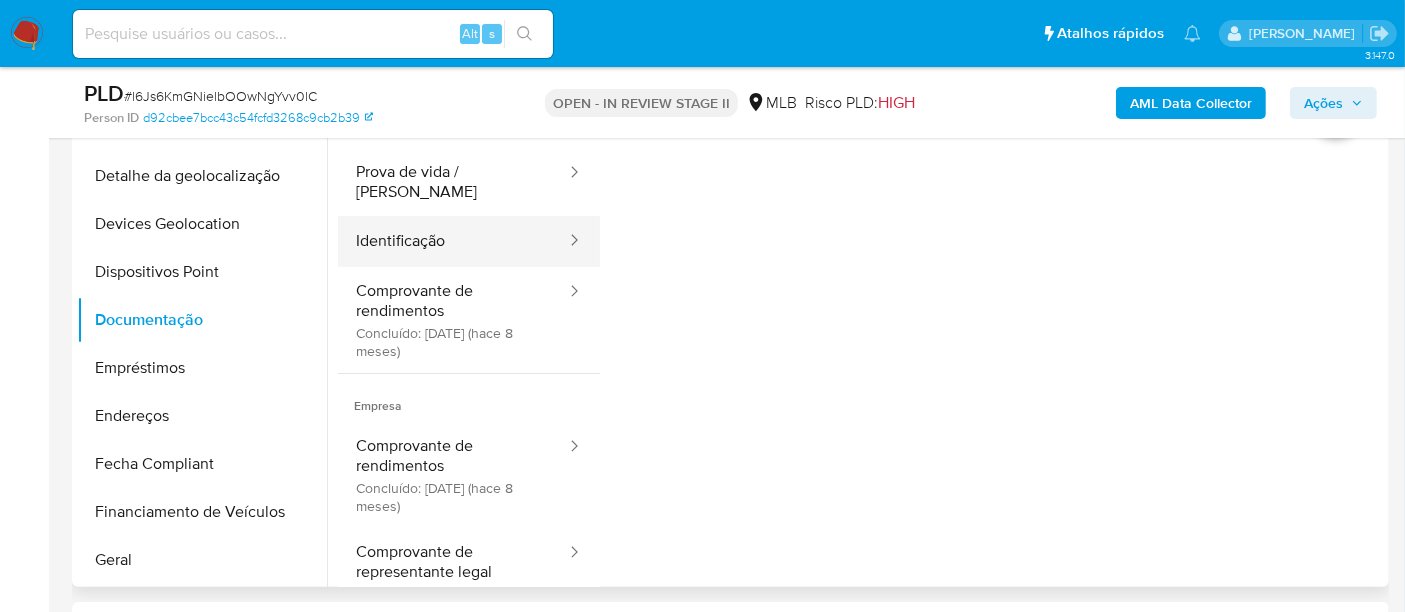 click on "Identificação" at bounding box center [453, 241] 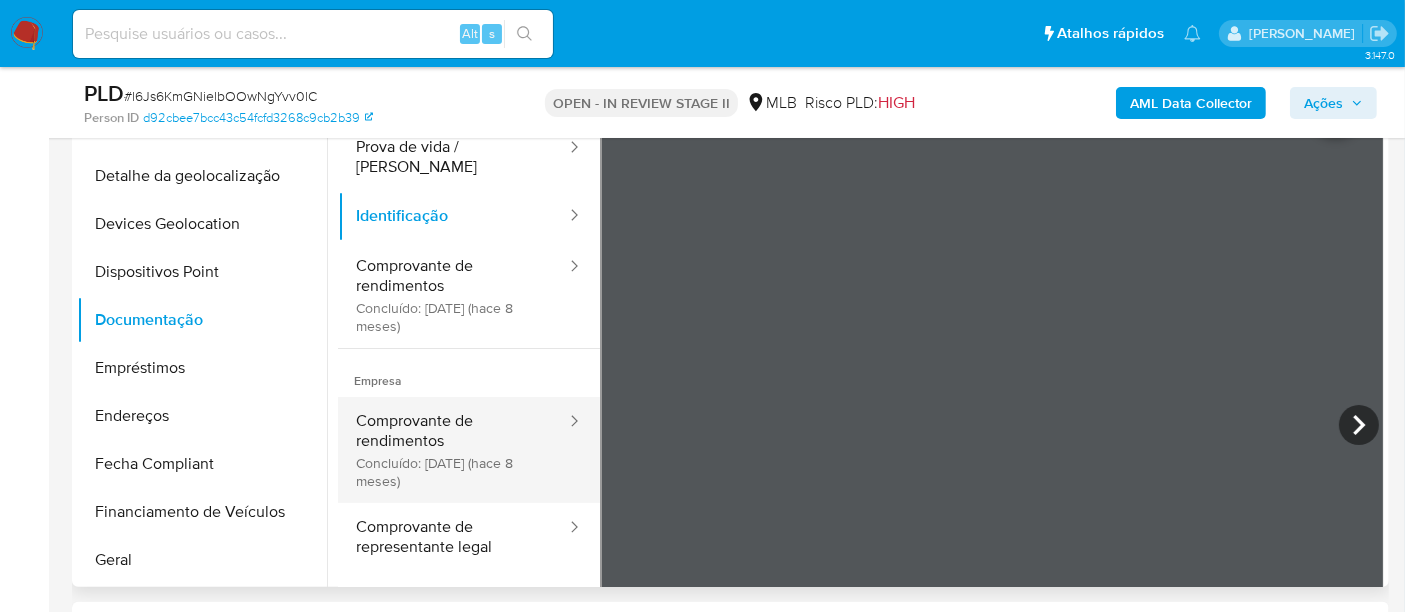 scroll, scrollTop: 38, scrollLeft: 0, axis: vertical 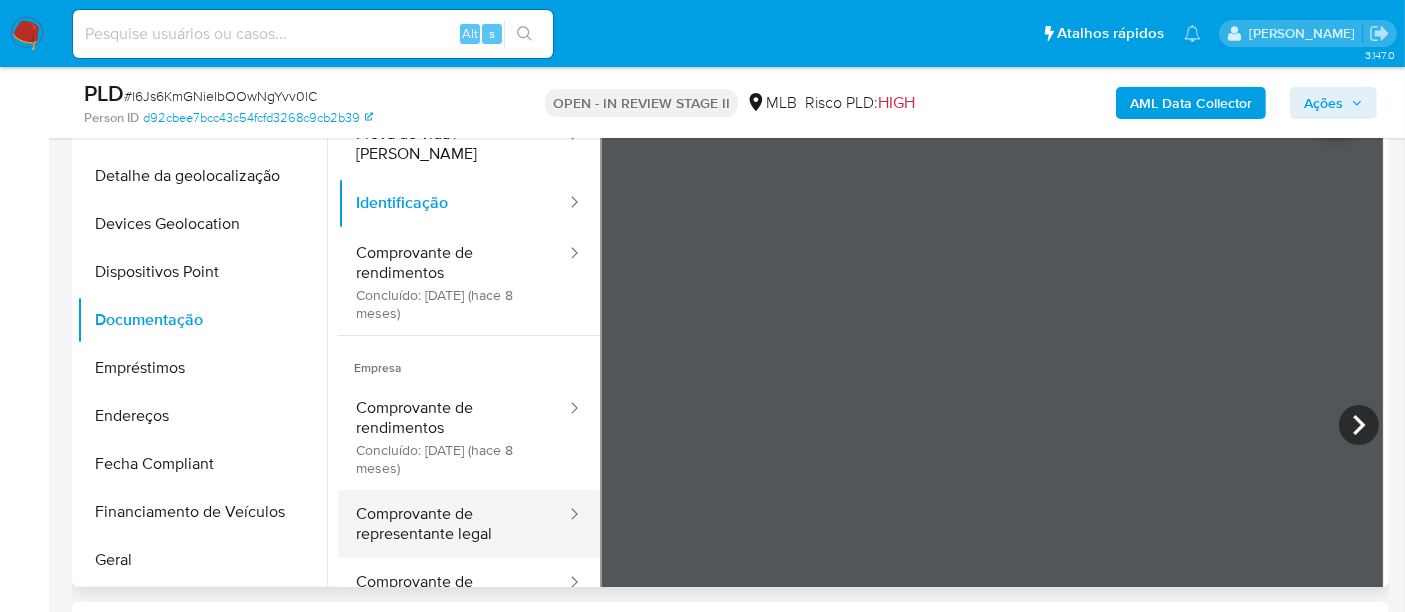 click on "Comprovante de representante legal" at bounding box center [453, 524] 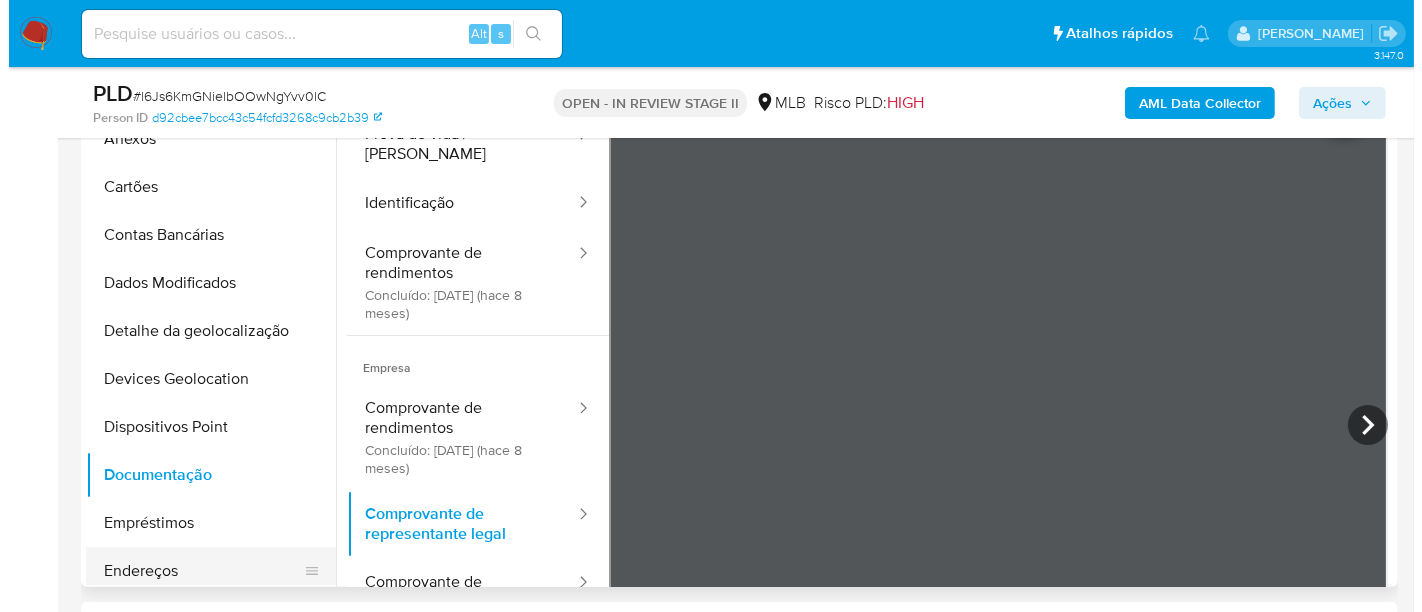 scroll, scrollTop: 0, scrollLeft: 0, axis: both 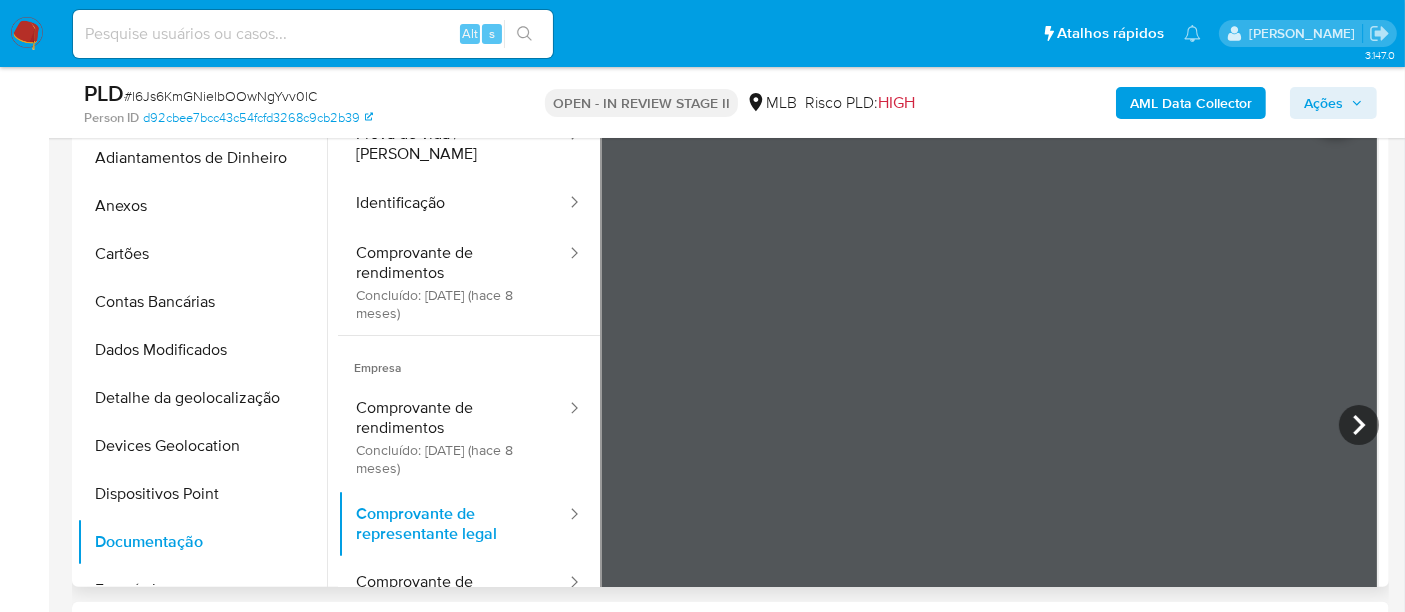 drag, startPoint x: 133, startPoint y: 210, endPoint x: 442, endPoint y: 260, distance: 313.01917 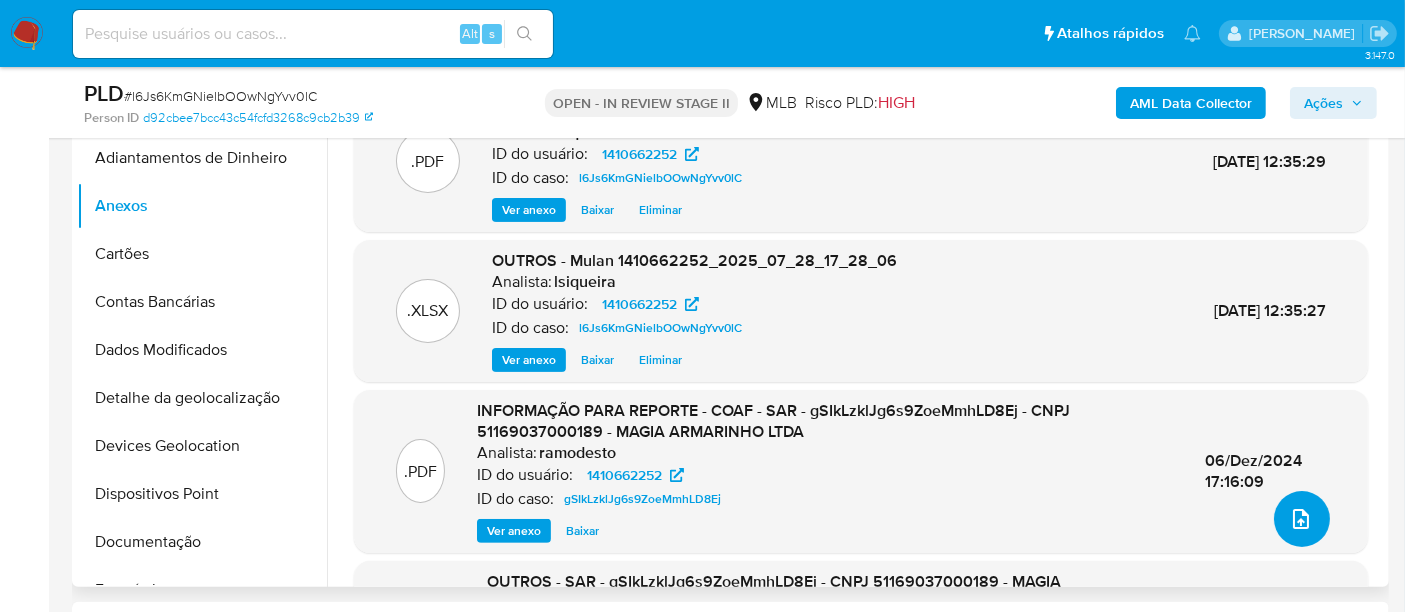 click 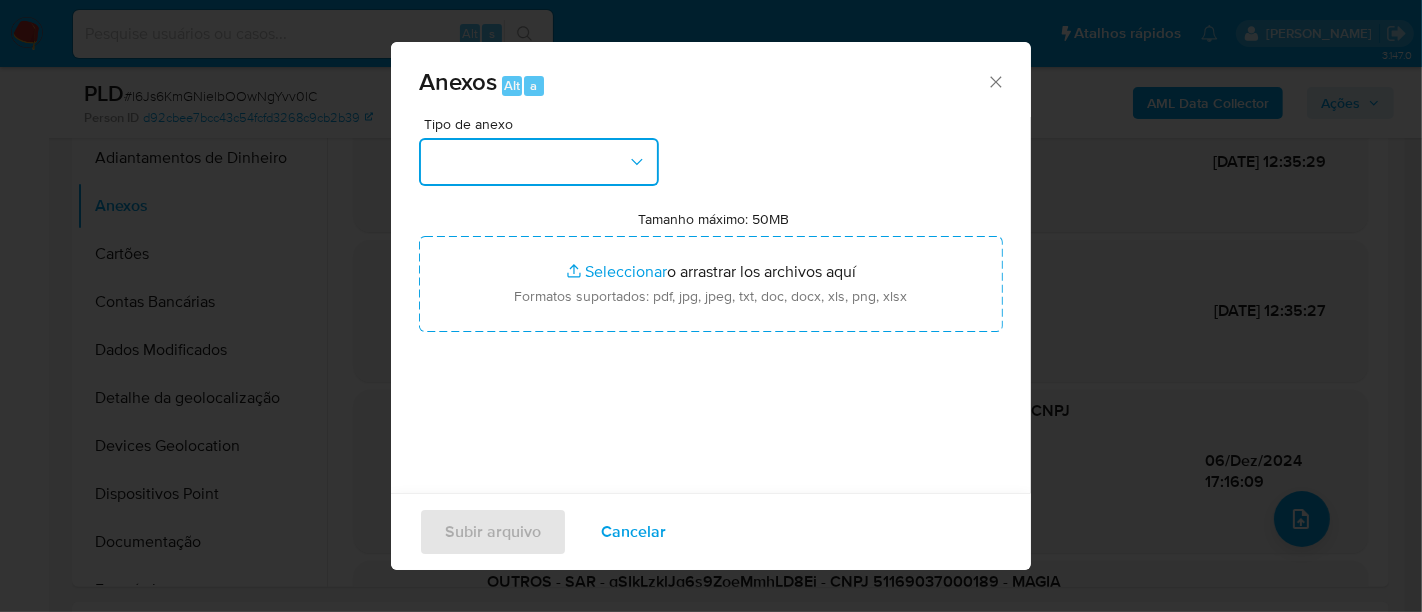 click at bounding box center [539, 162] 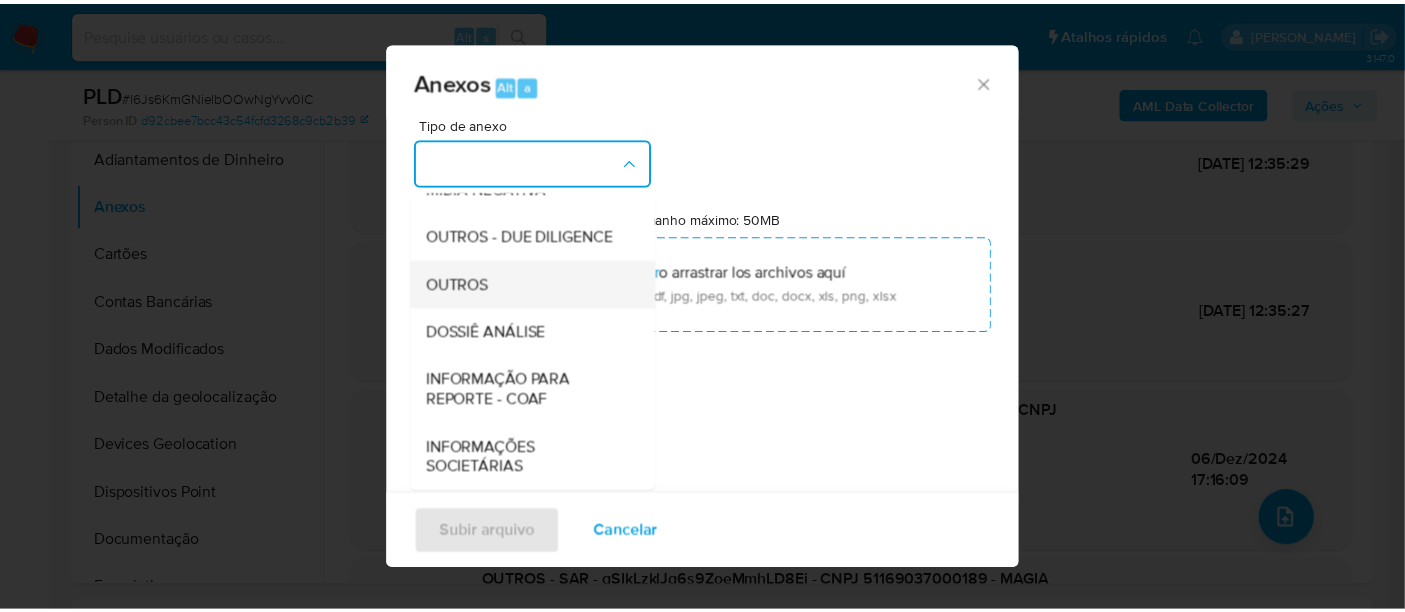 scroll, scrollTop: 307, scrollLeft: 0, axis: vertical 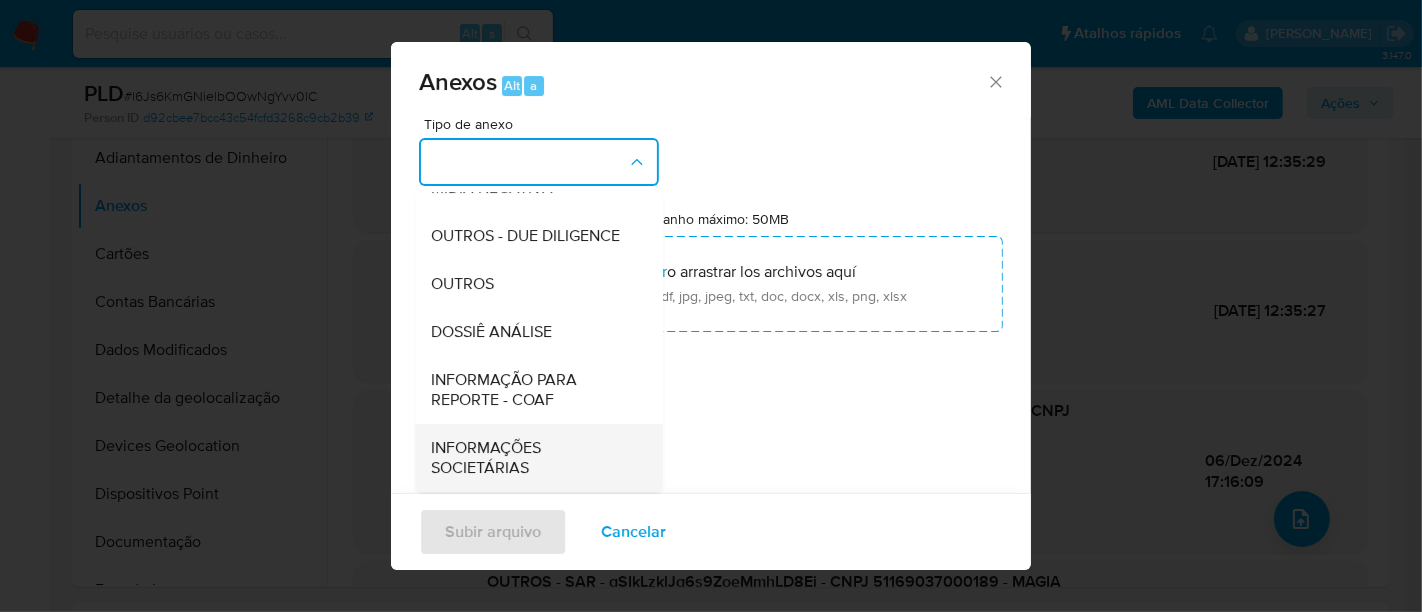 click on "INFORMAÇÕES SOCIETÁRIAS" at bounding box center (533, 458) 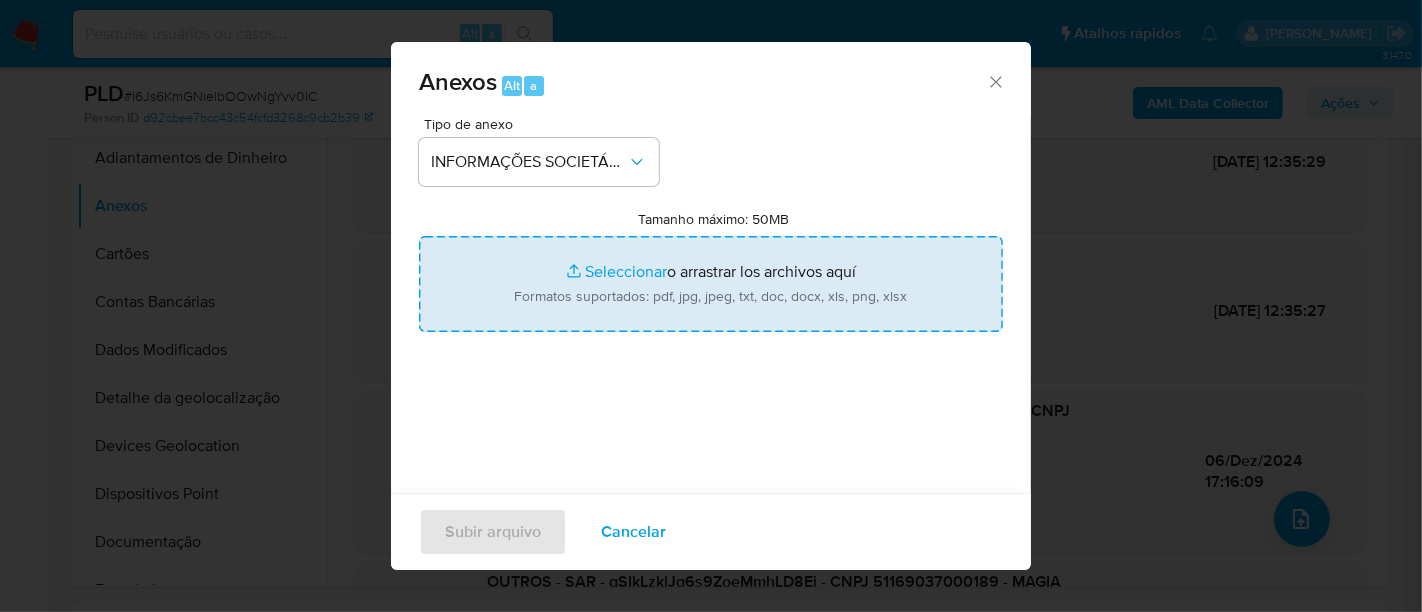 click on "Tamanho máximo: 50MB Seleccionar archivos" at bounding box center (711, 284) 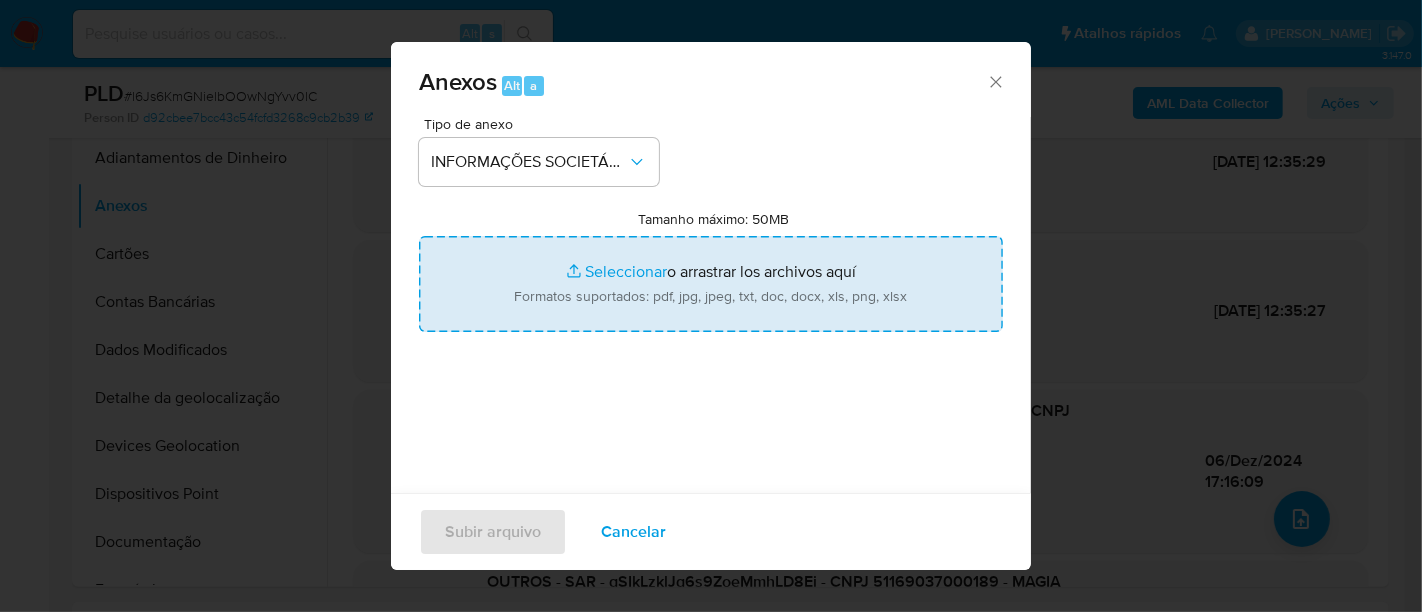 type on "C:\fakepath\Consulta Quadro de Sócios e Administradores - QSA.pdf" 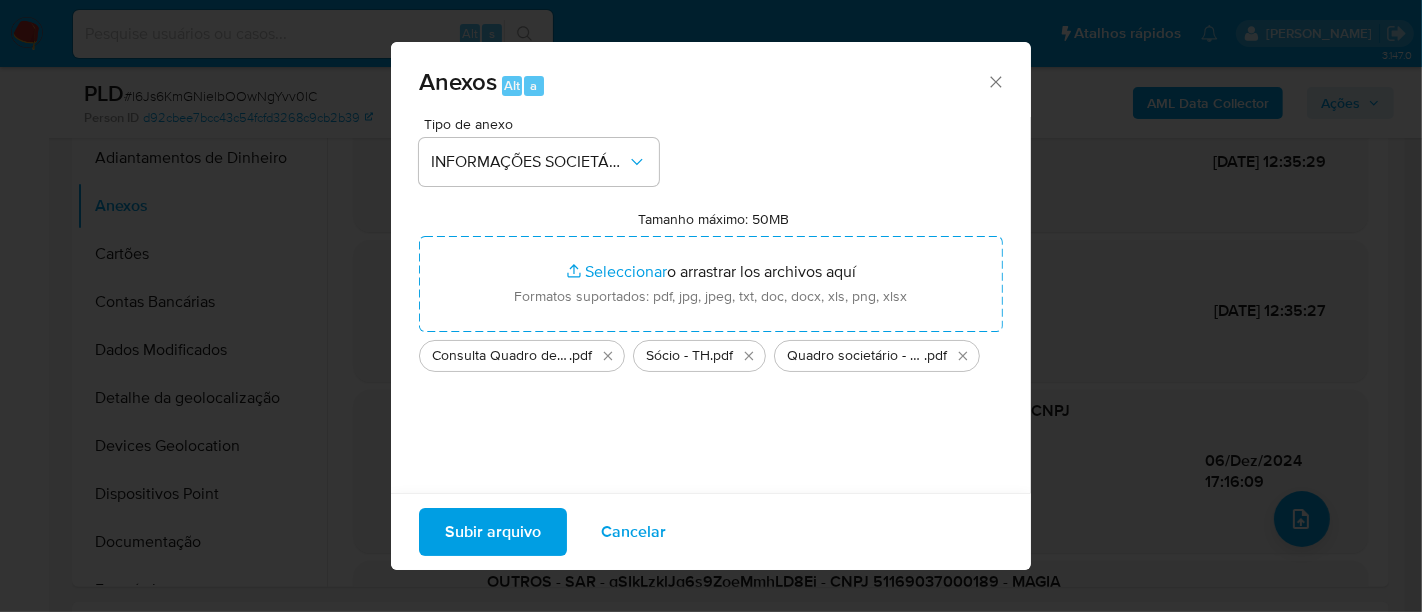click on "Subir arquivo" at bounding box center [493, 532] 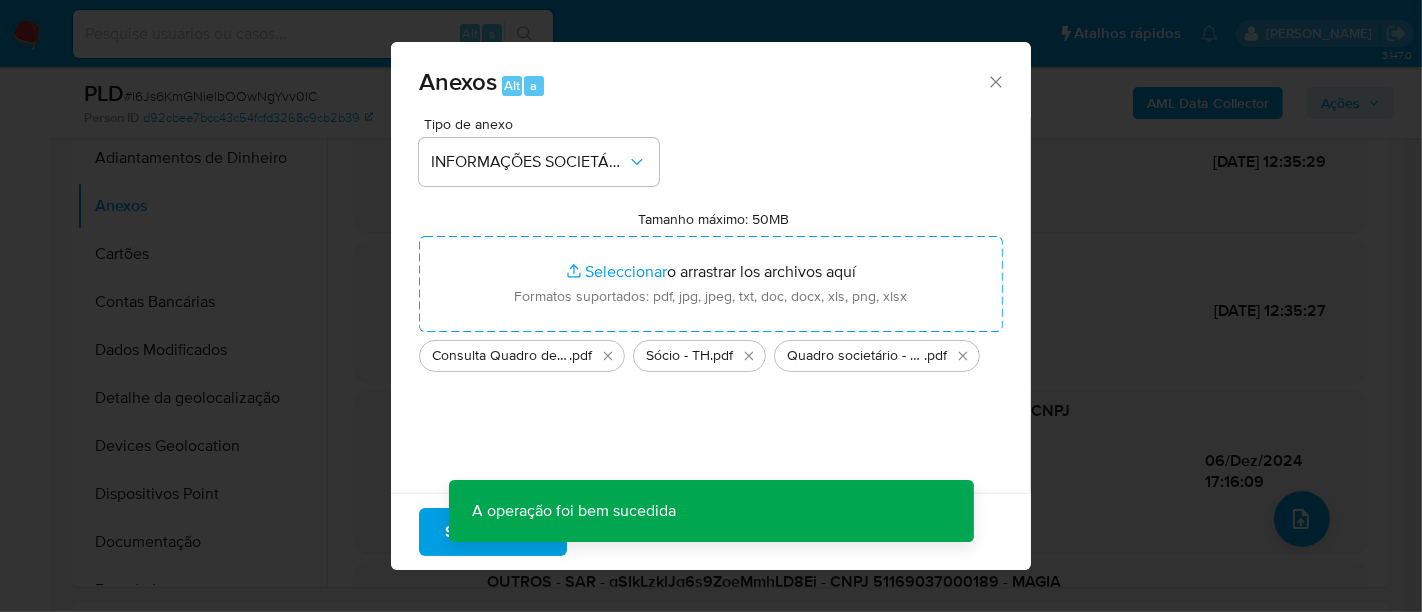 type 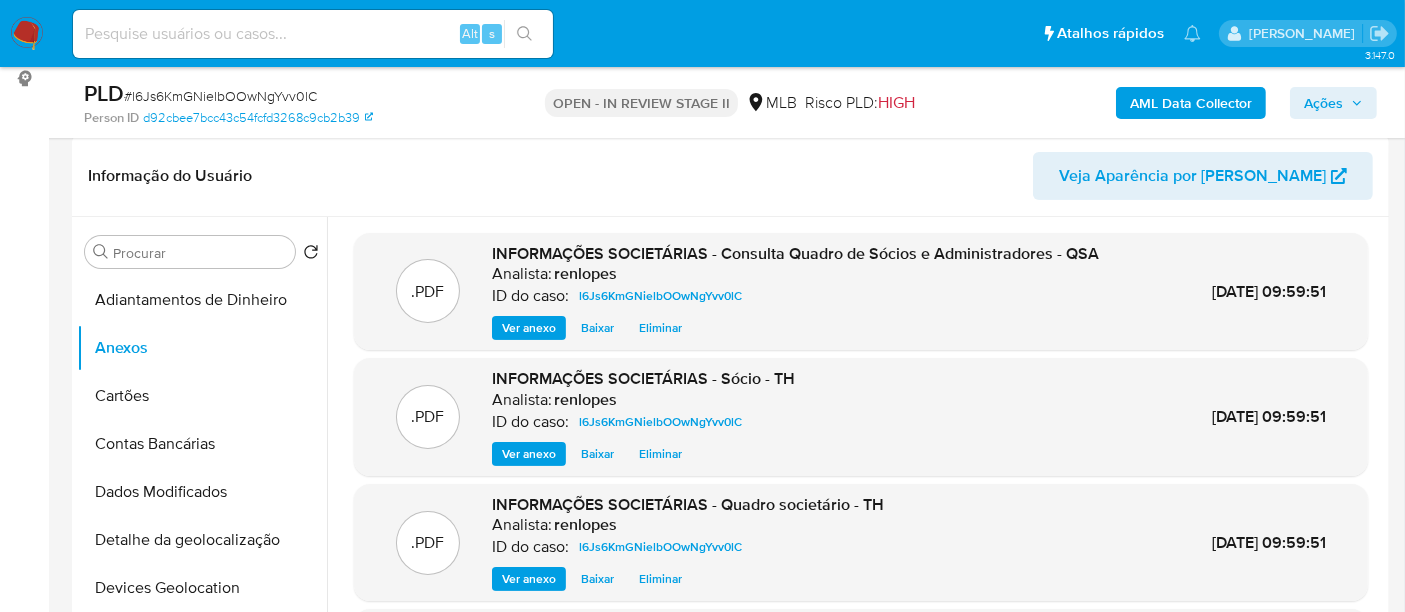 scroll, scrollTop: 333, scrollLeft: 0, axis: vertical 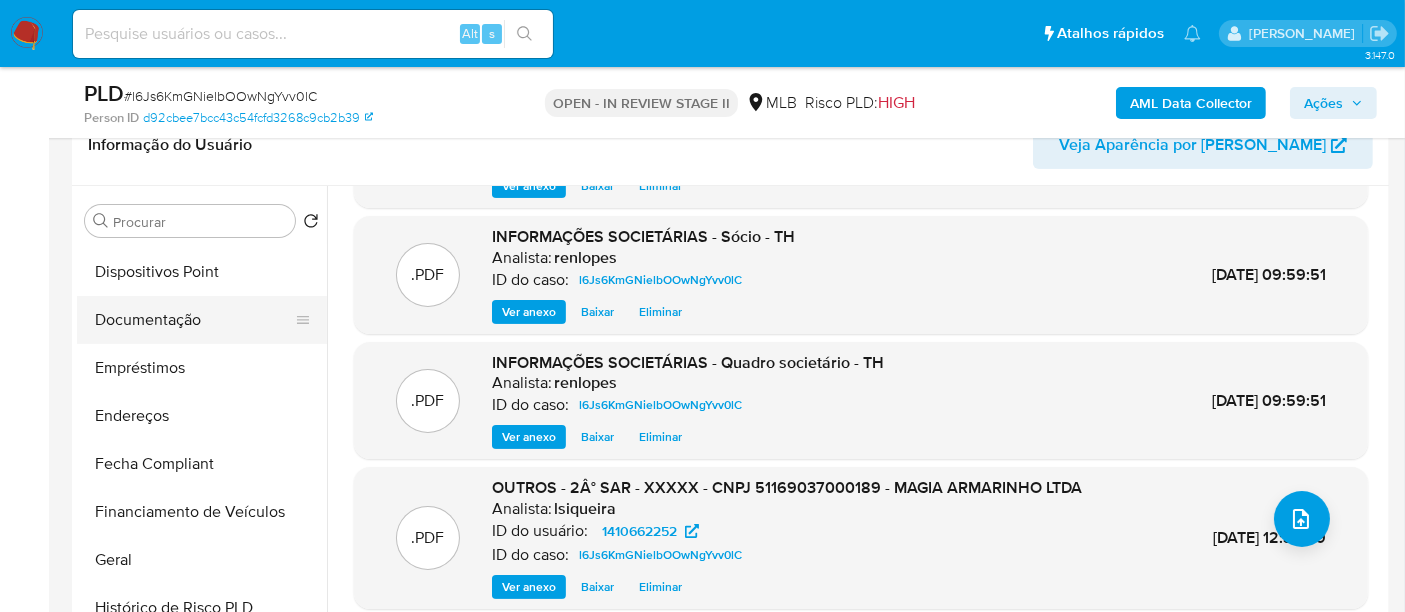 click on "Documentação" at bounding box center (194, 320) 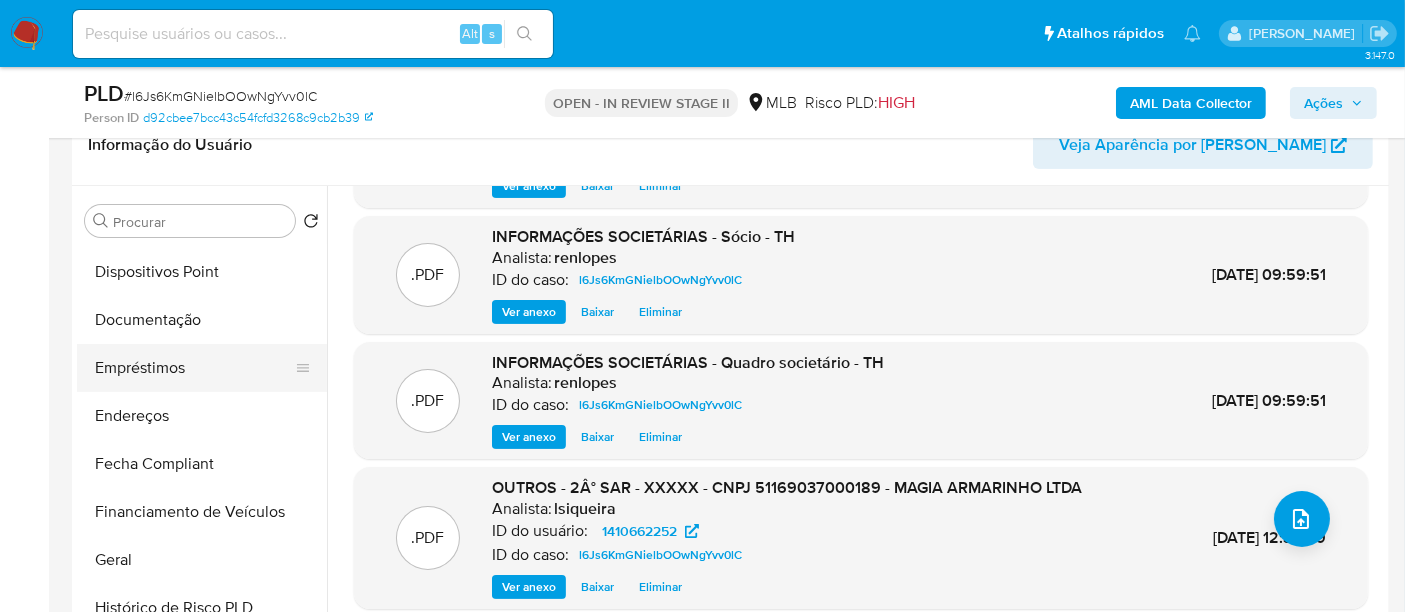 scroll, scrollTop: 0, scrollLeft: 0, axis: both 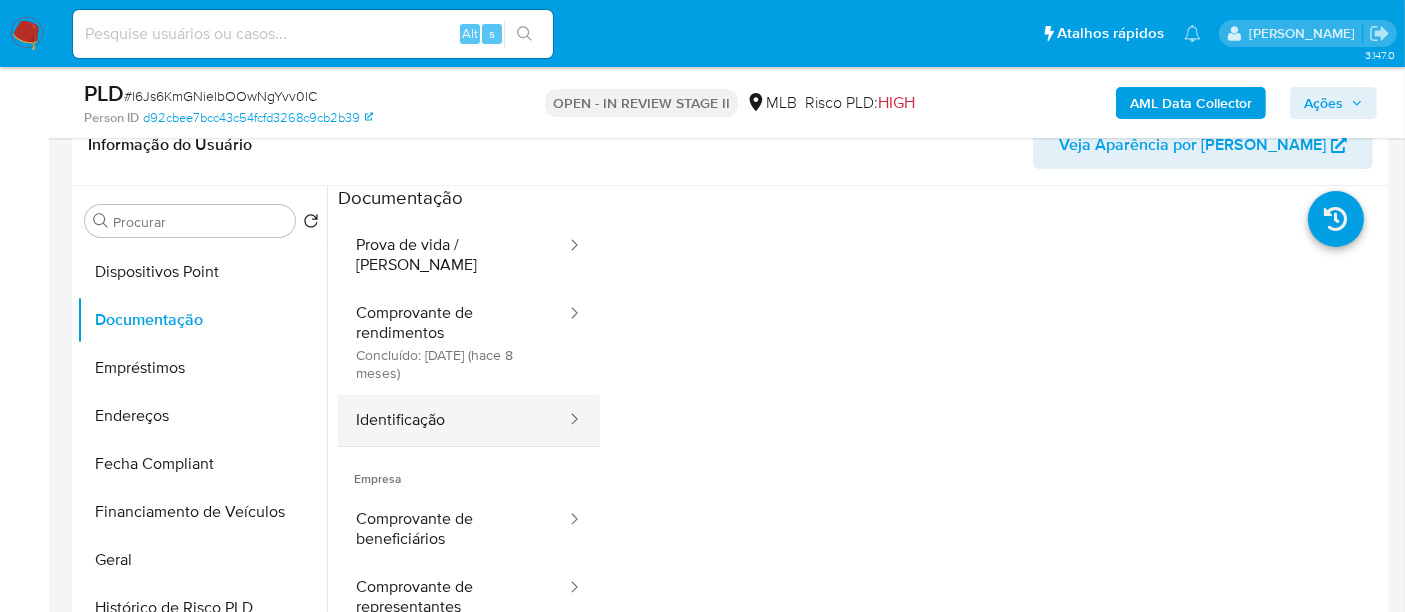 click on "Identificação" at bounding box center [453, 420] 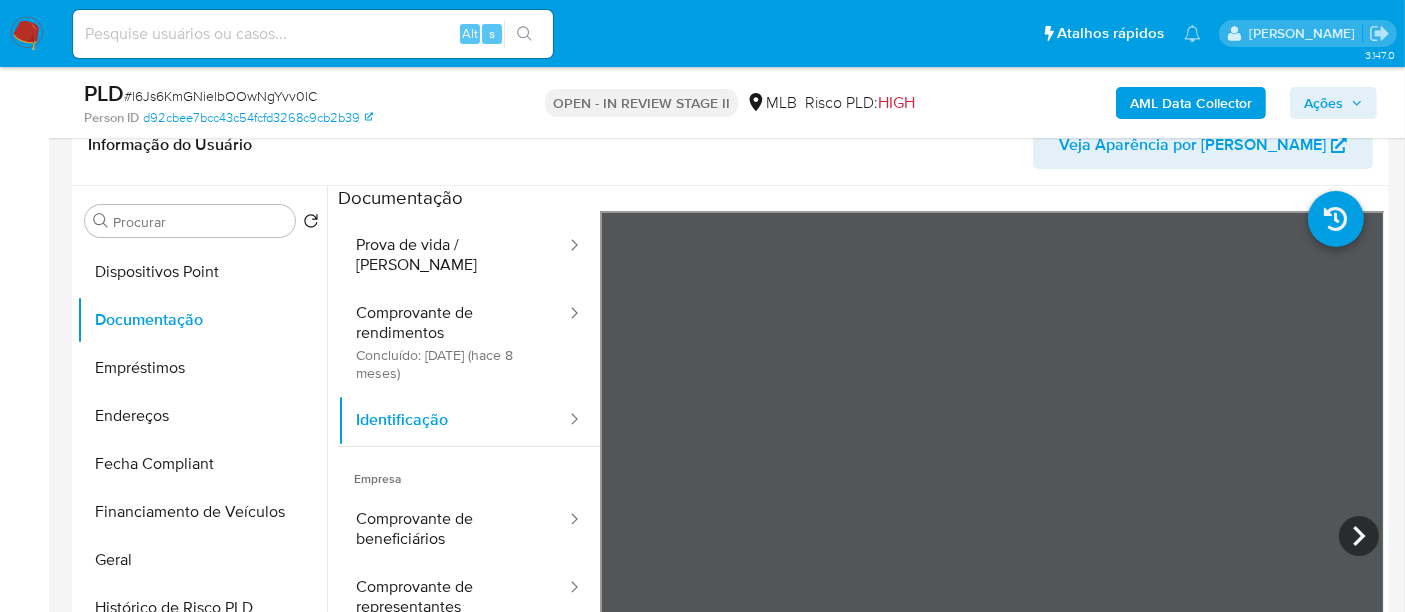 type 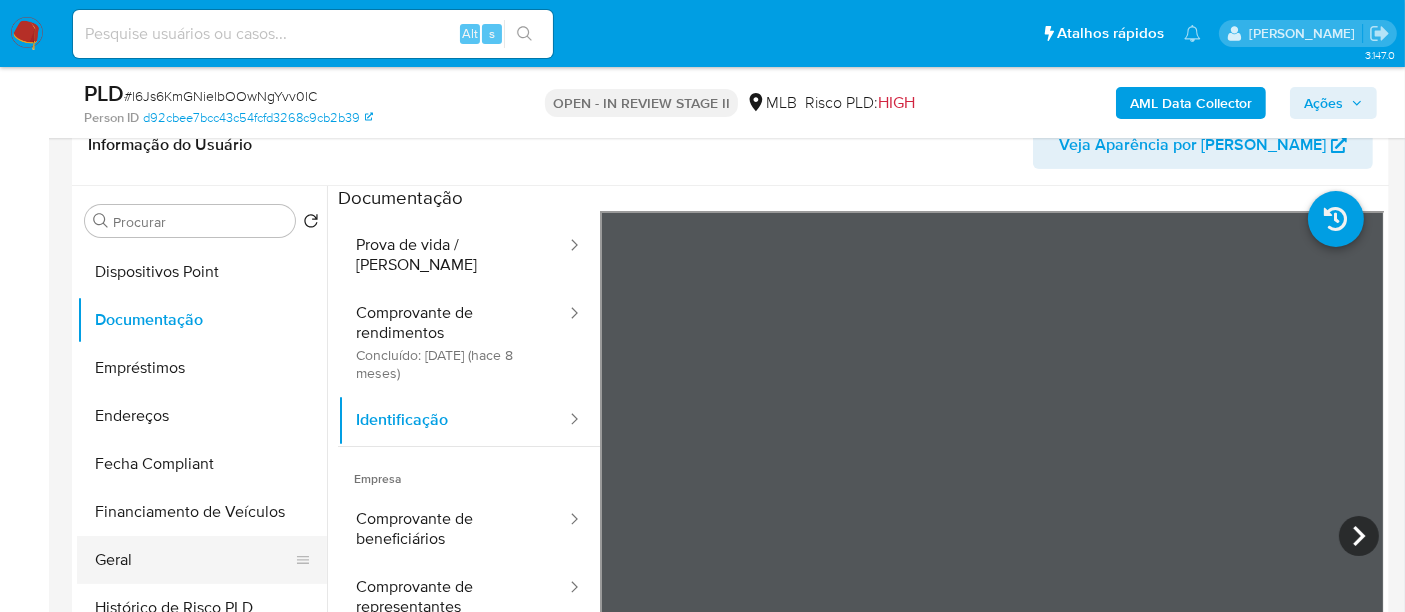 click on "Geral" at bounding box center [194, 560] 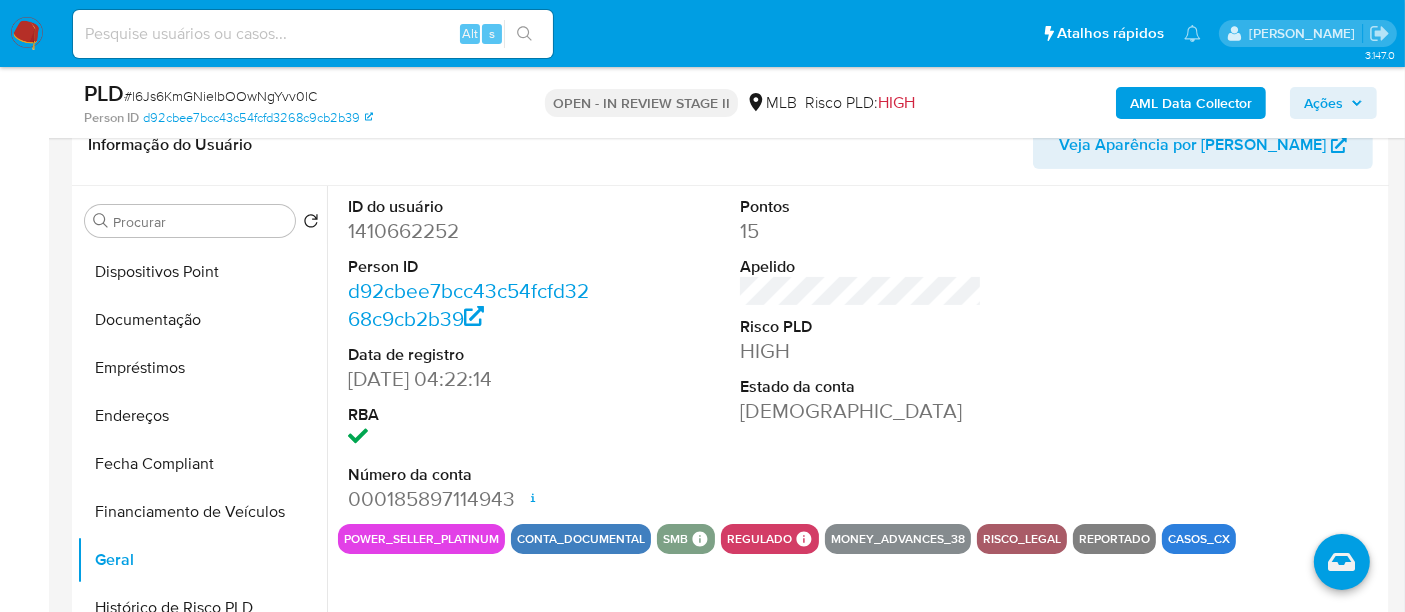 type 